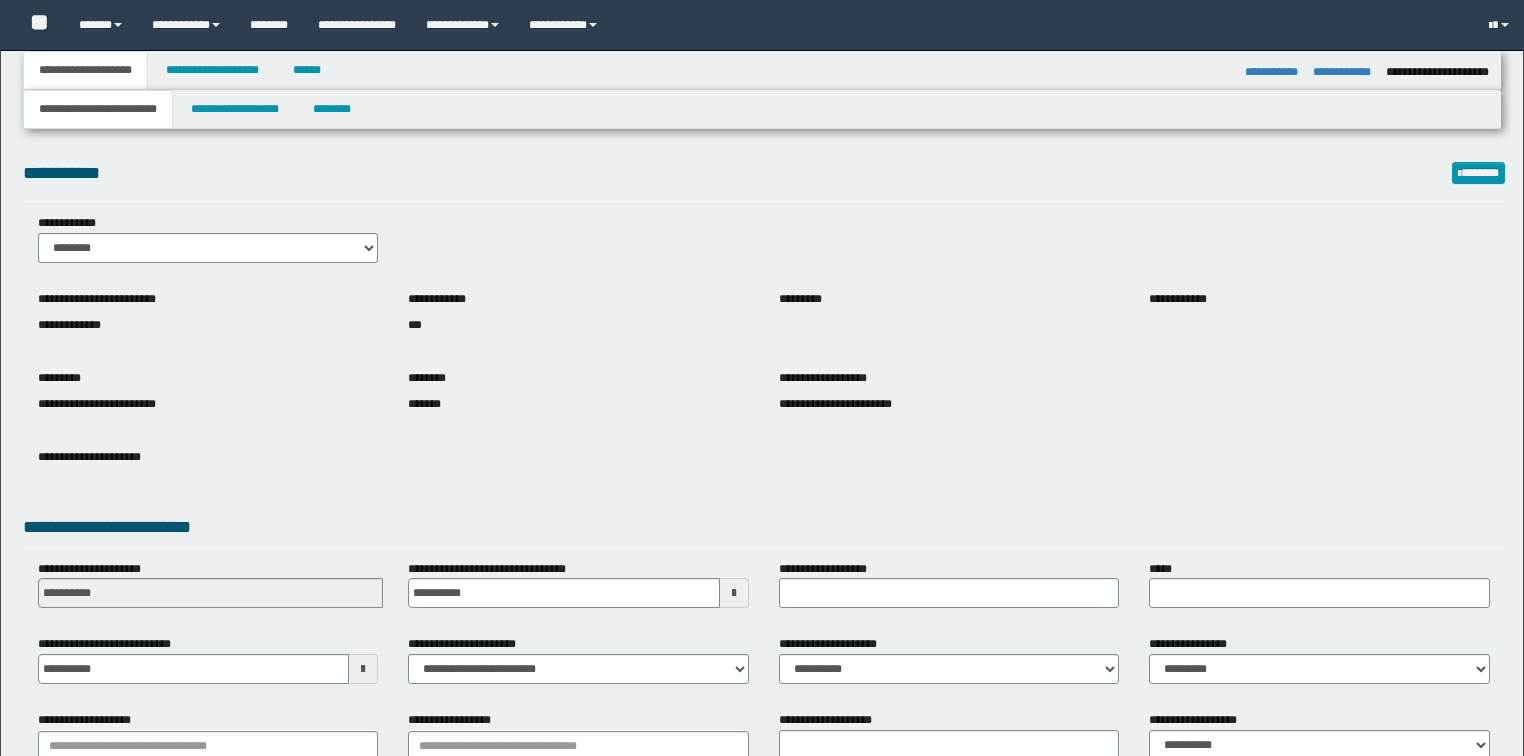 select on "*" 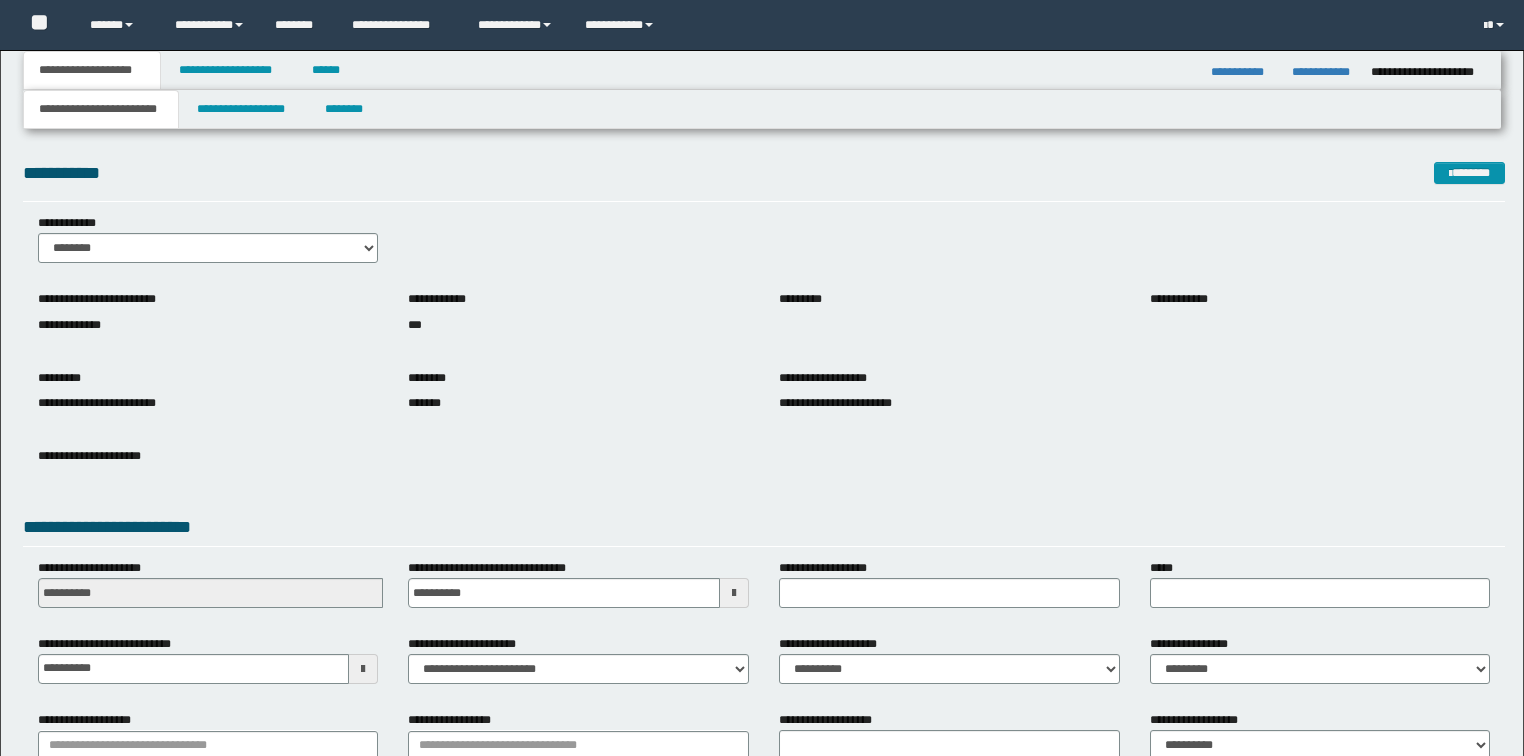 scroll, scrollTop: 0, scrollLeft: 0, axis: both 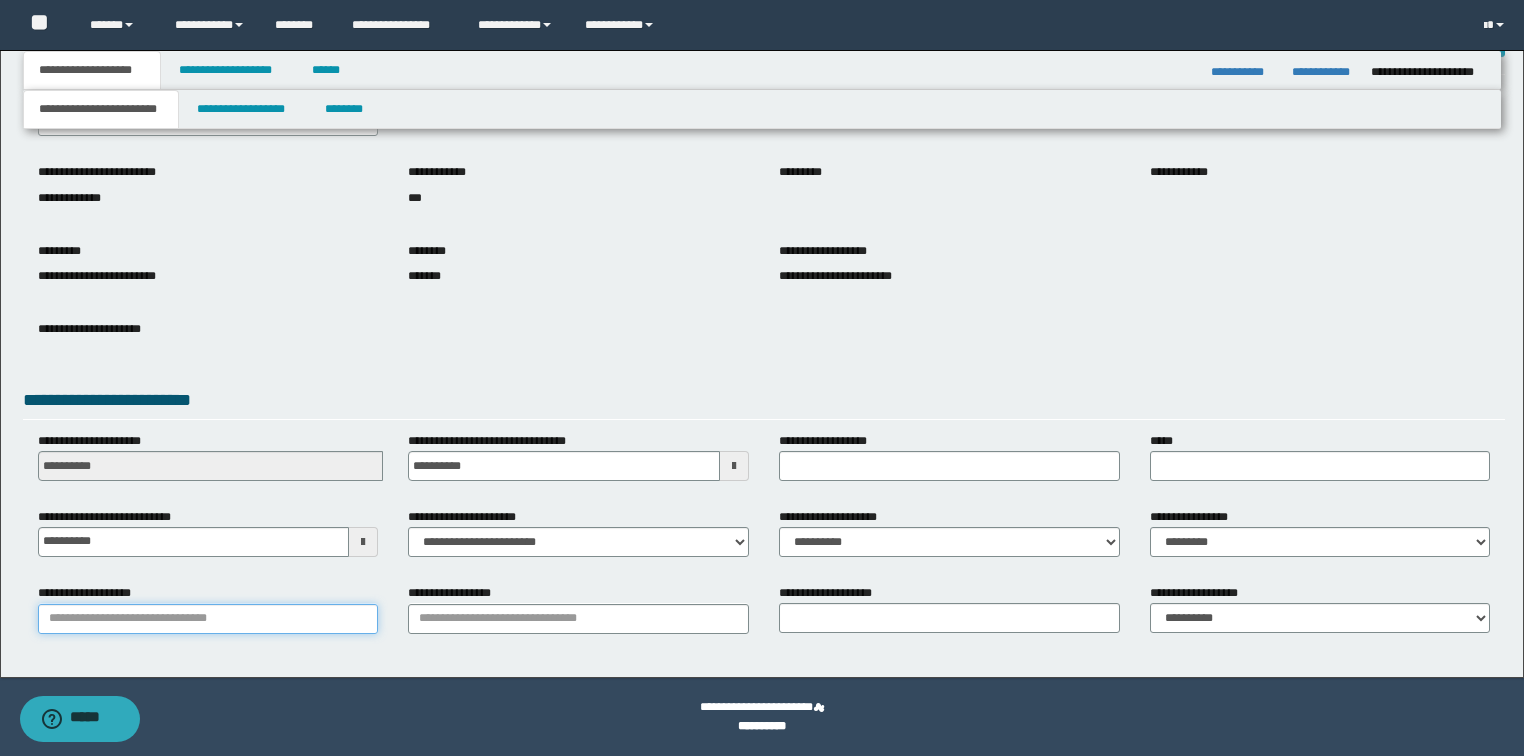 click on "**********" at bounding box center [208, 619] 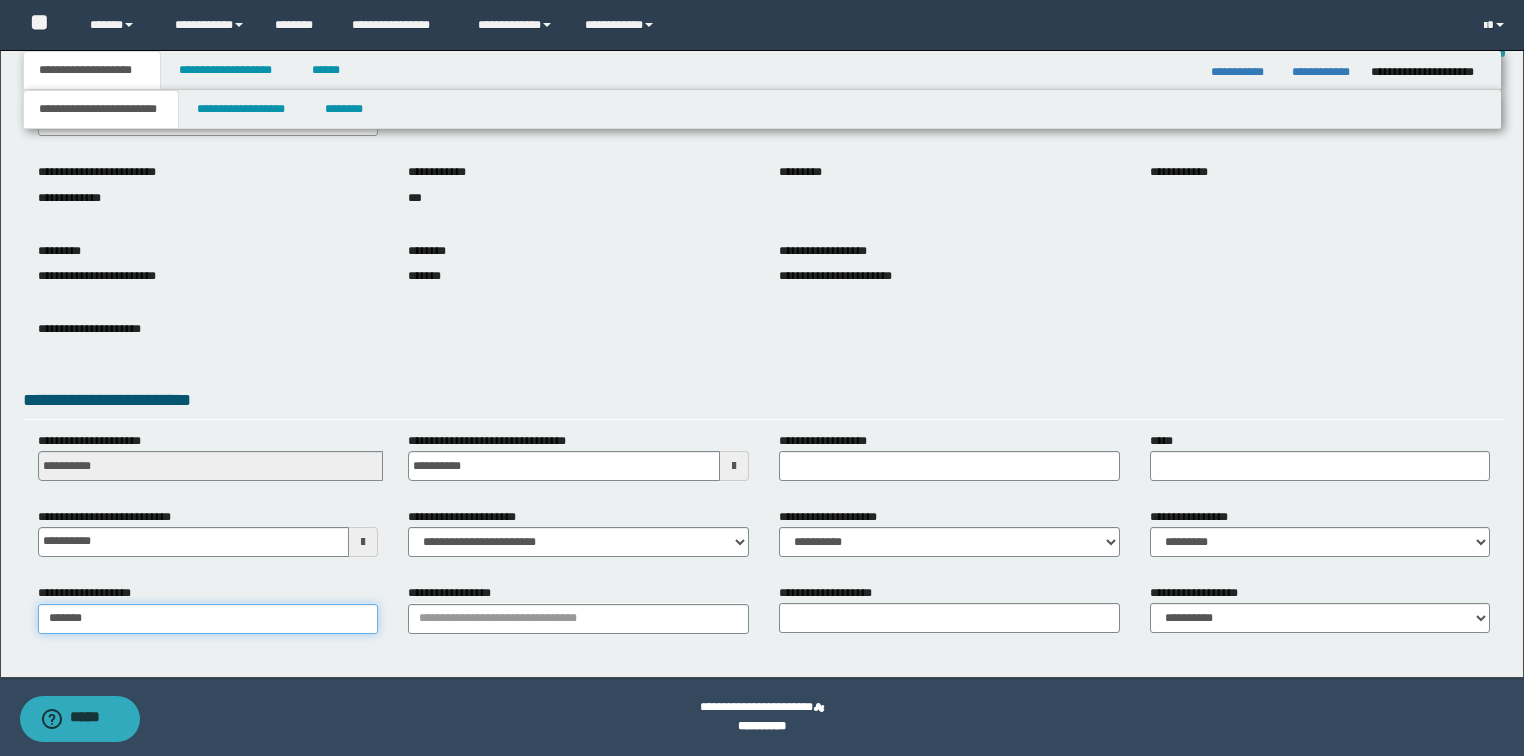 type on "*******" 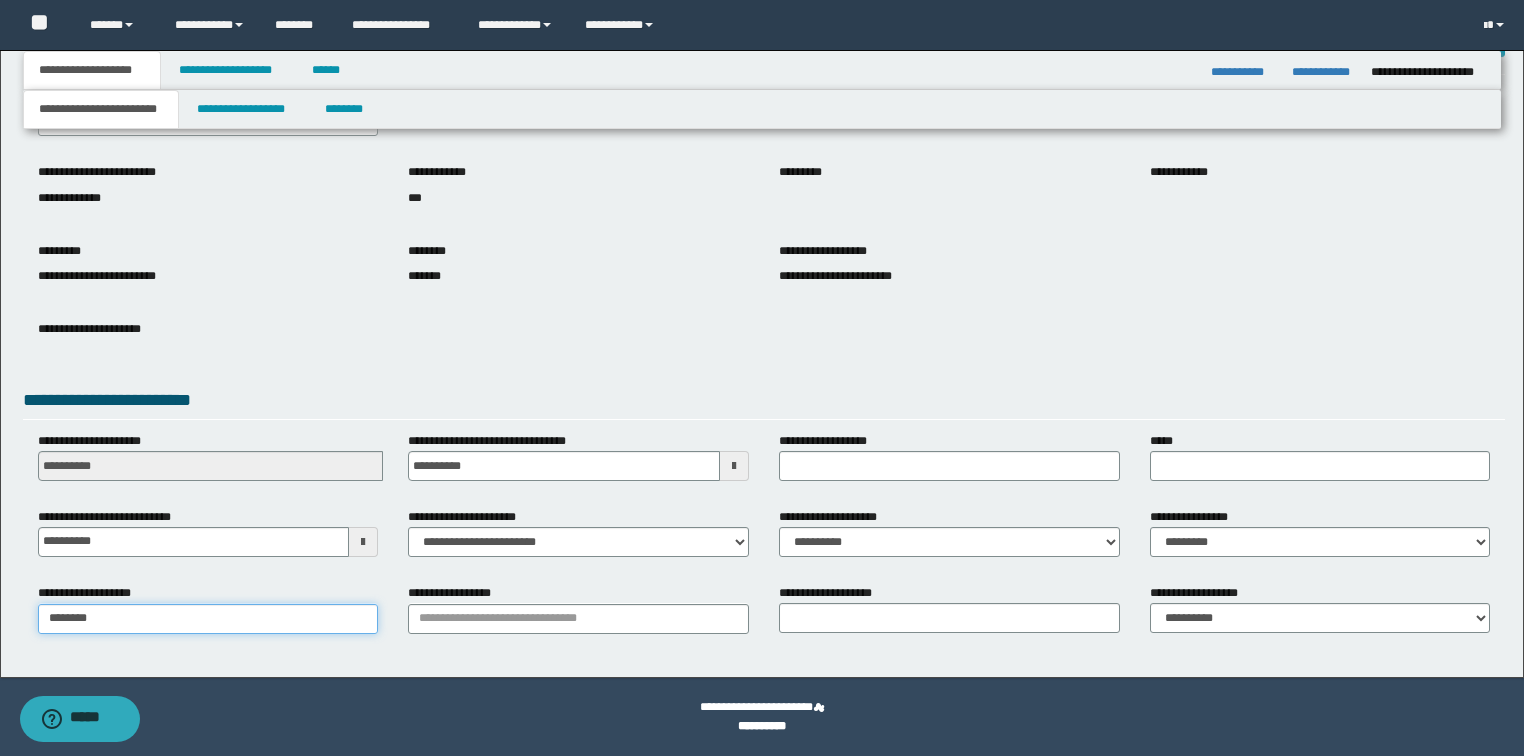 type on "**********" 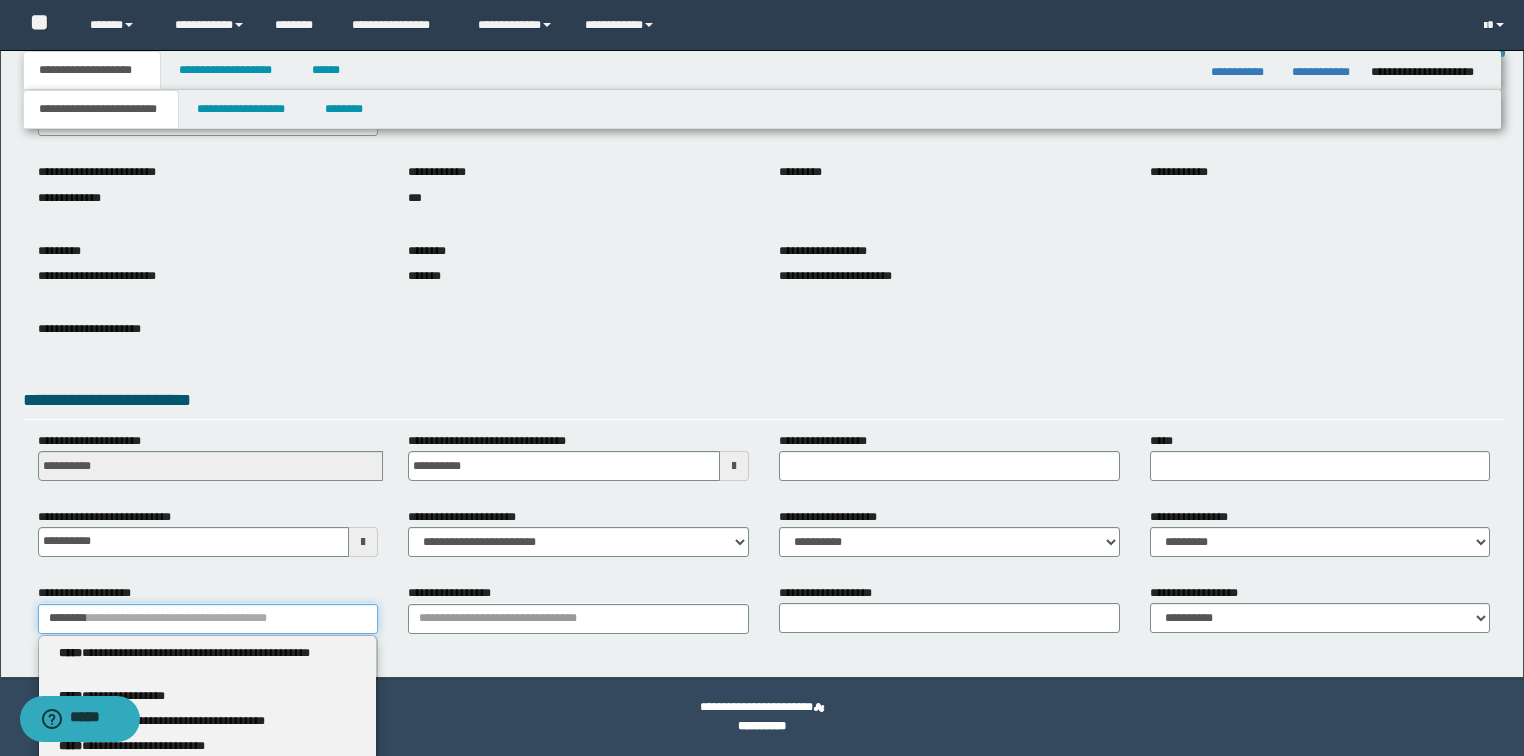type 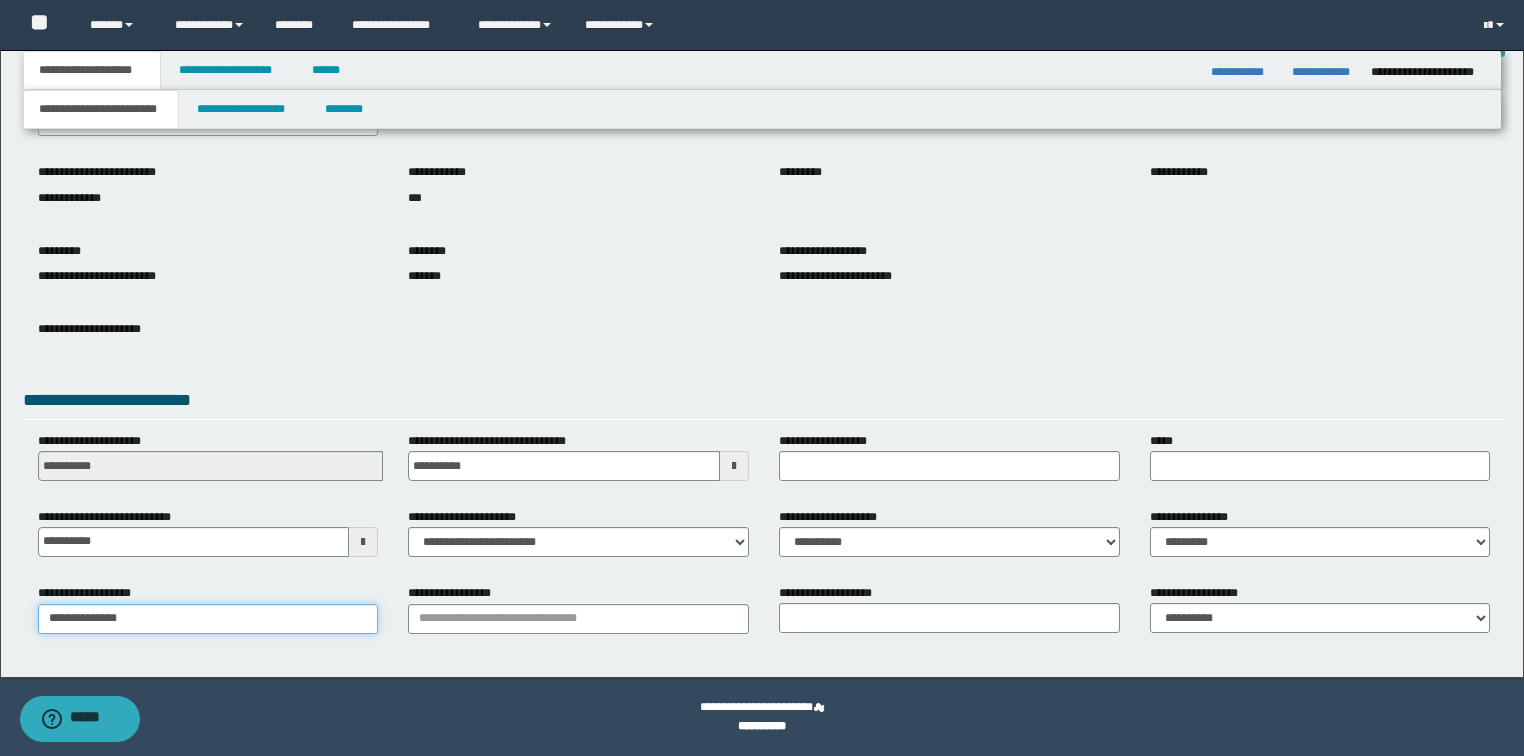type on "**********" 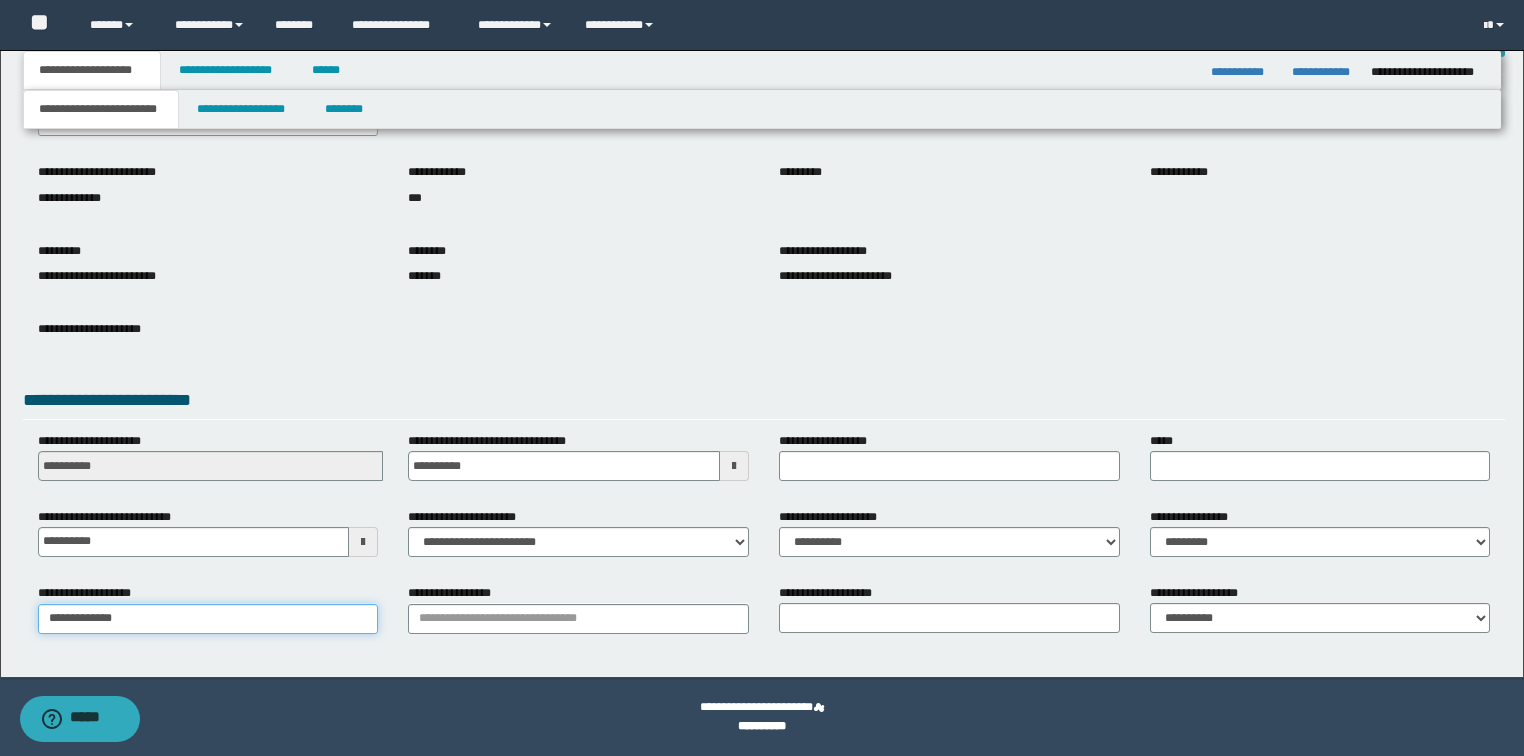 type on "**********" 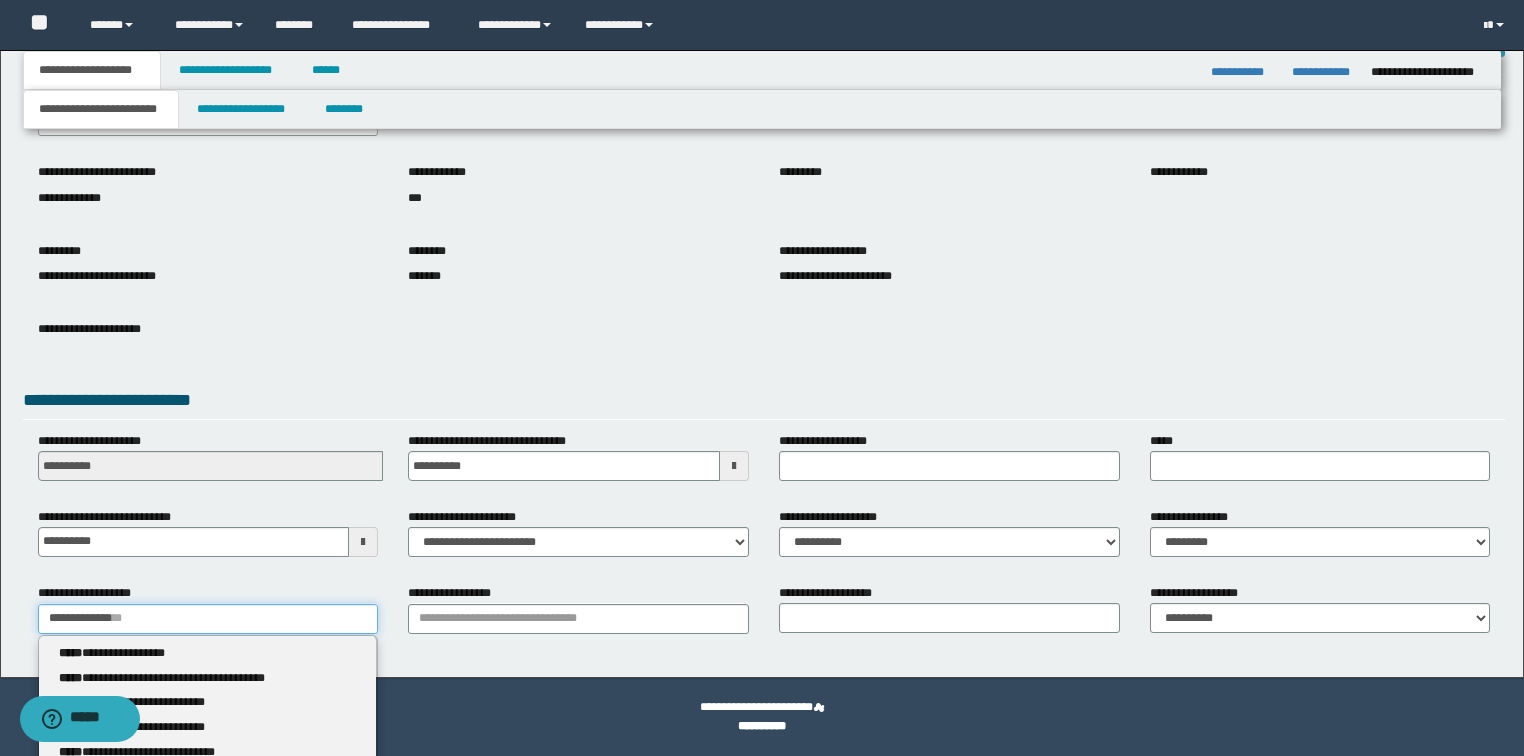 type 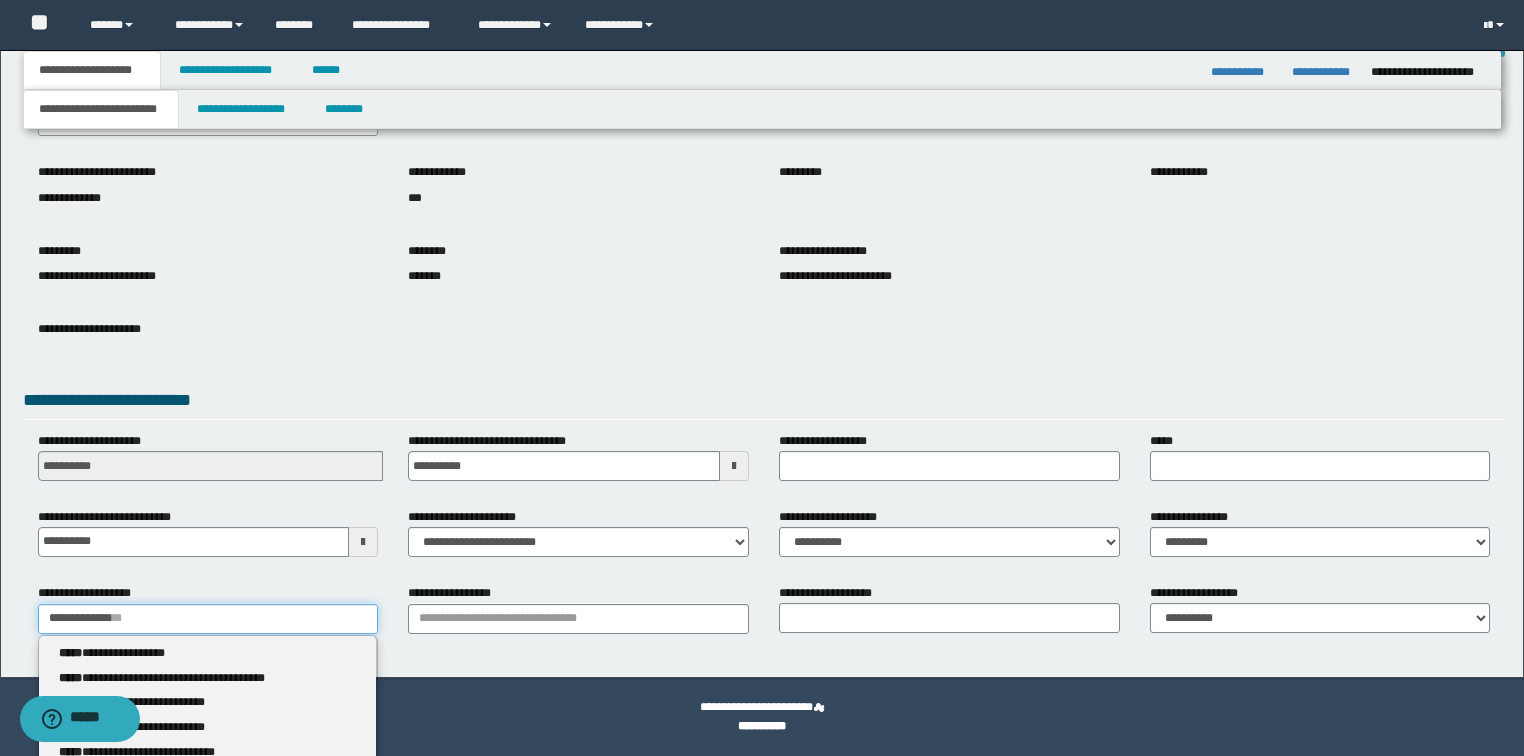 type on "**********" 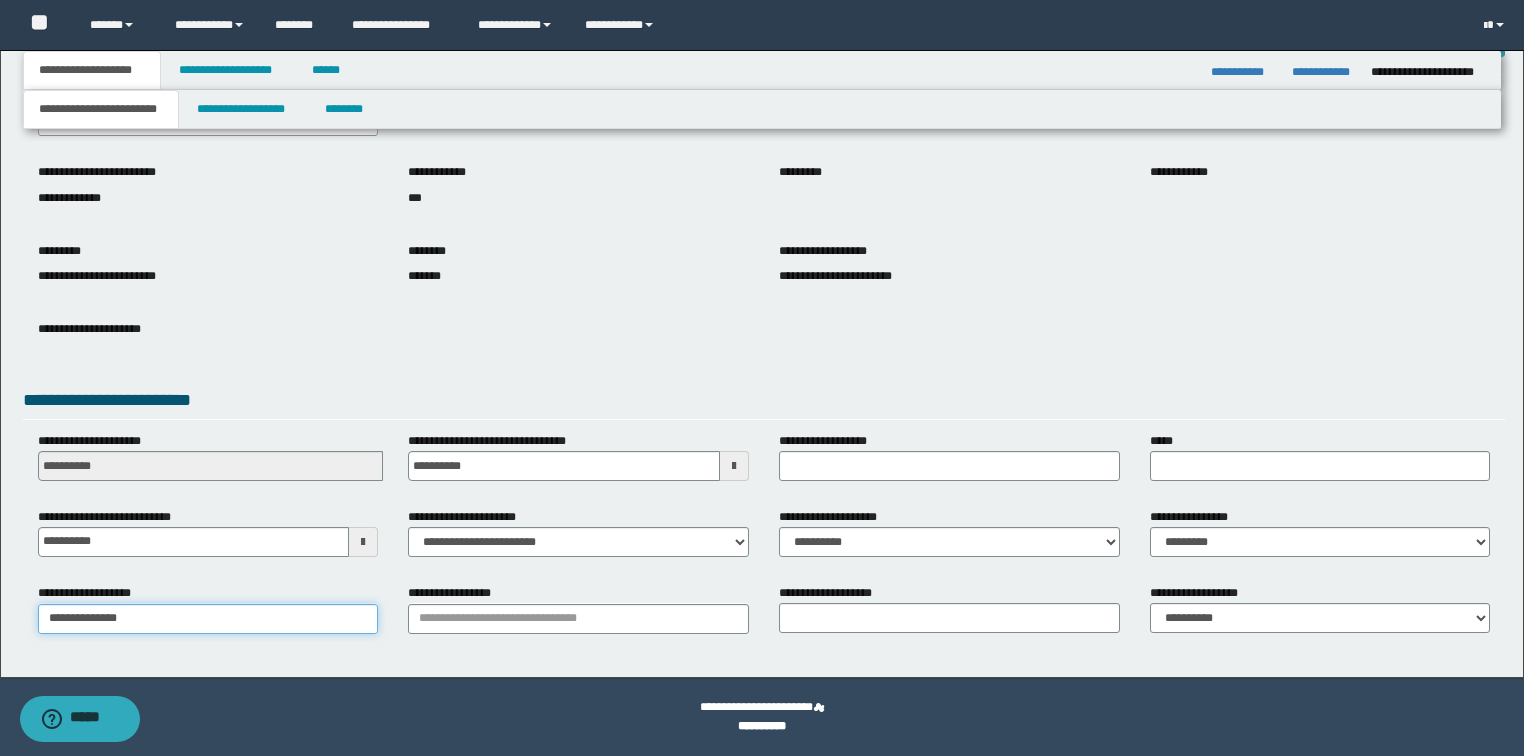 type on "**********" 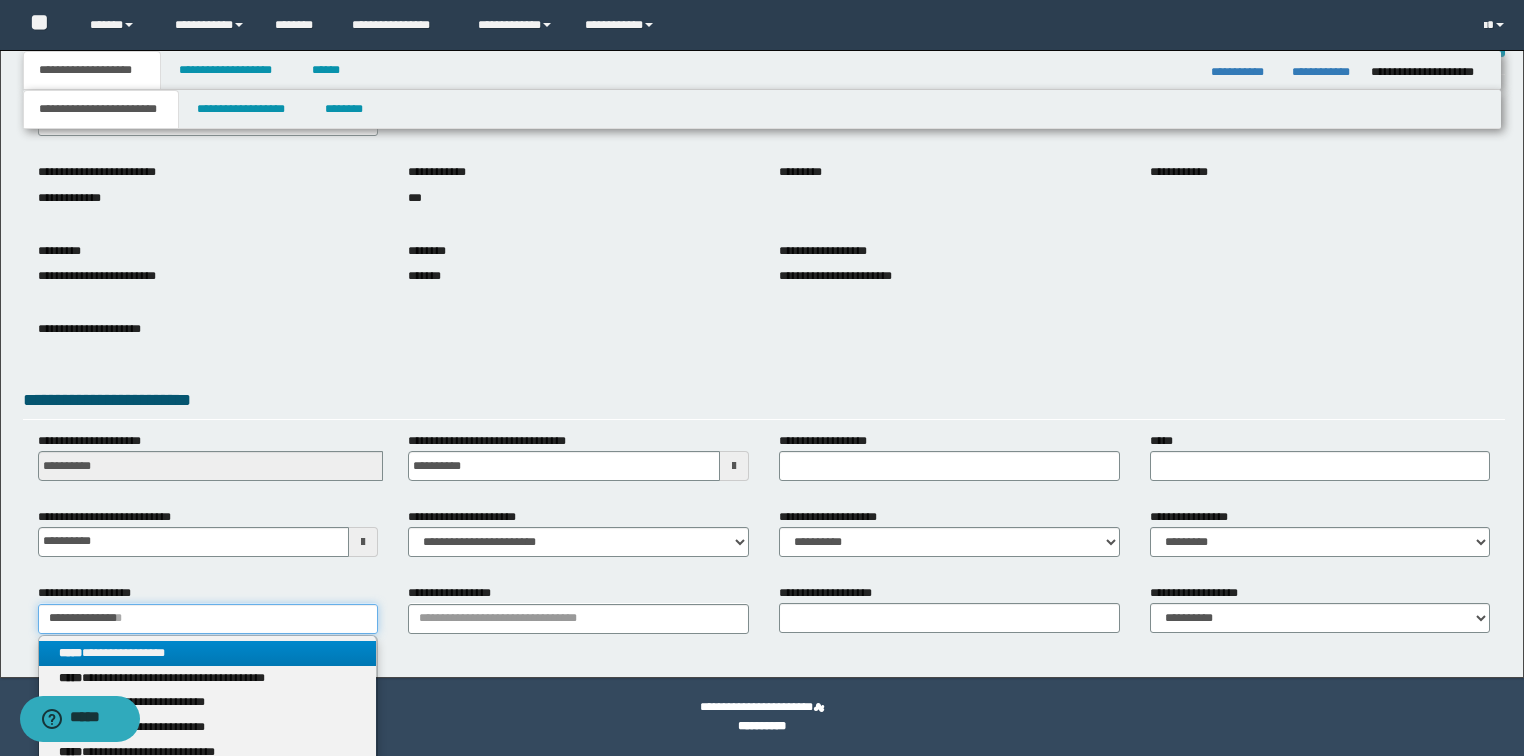 type on "**********" 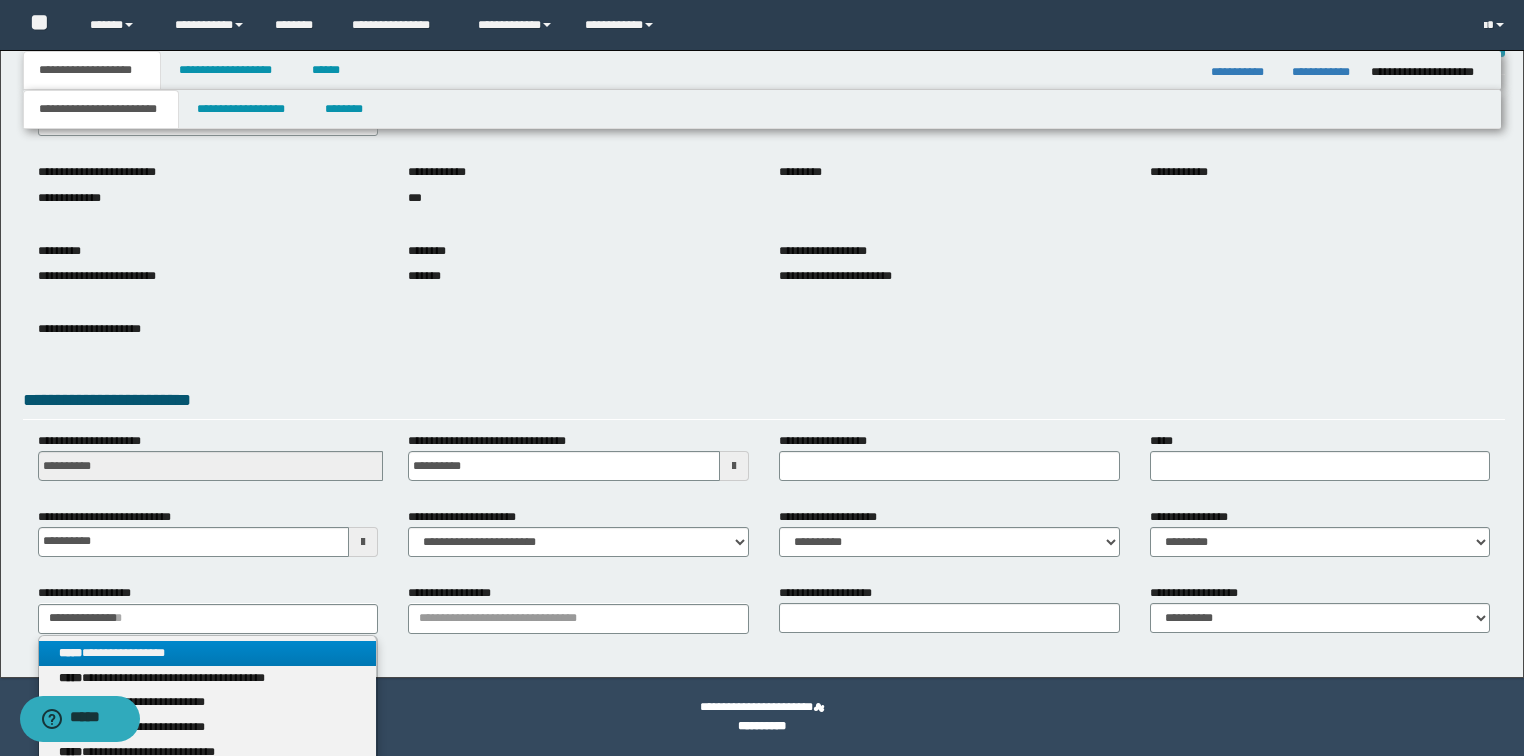 click on "**********" at bounding box center [208, 653] 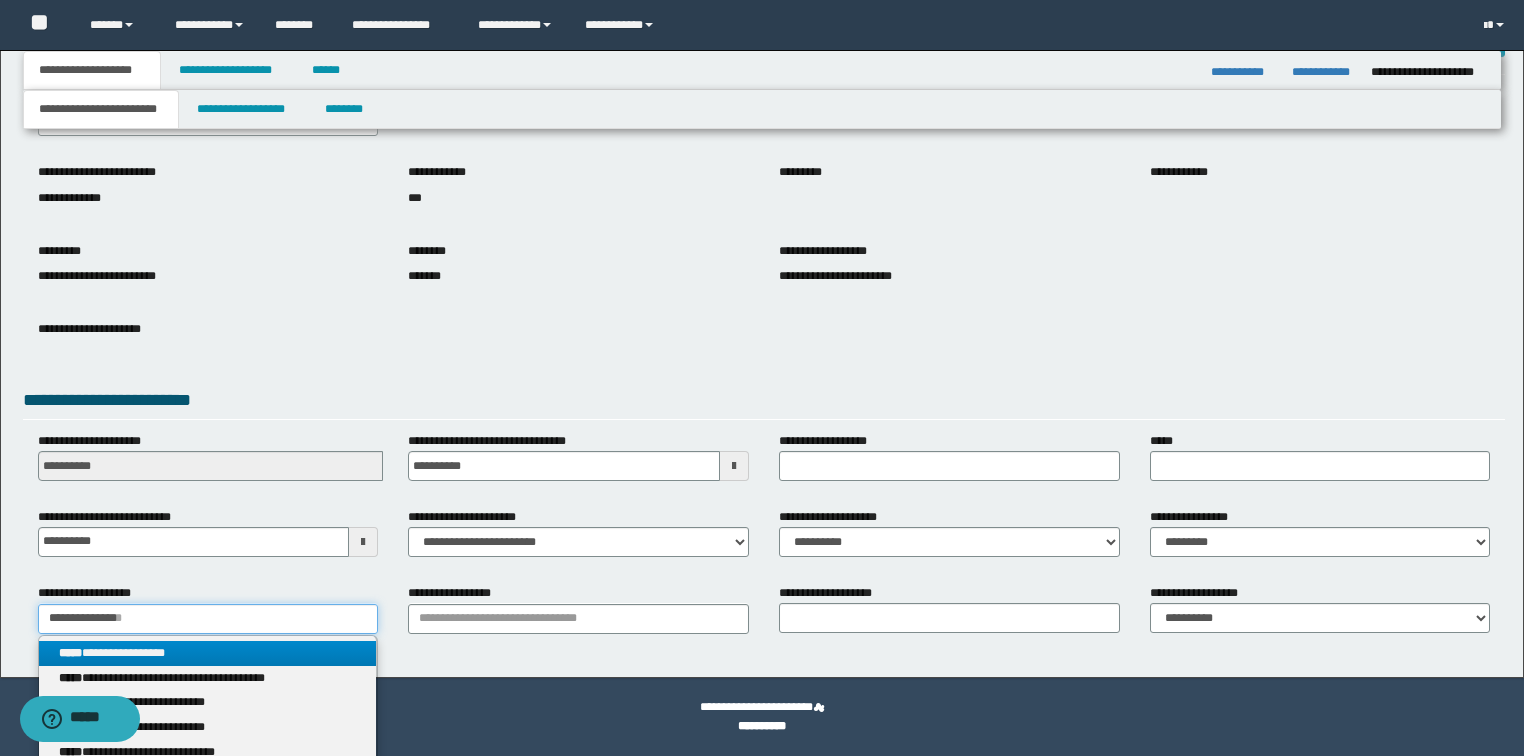 type 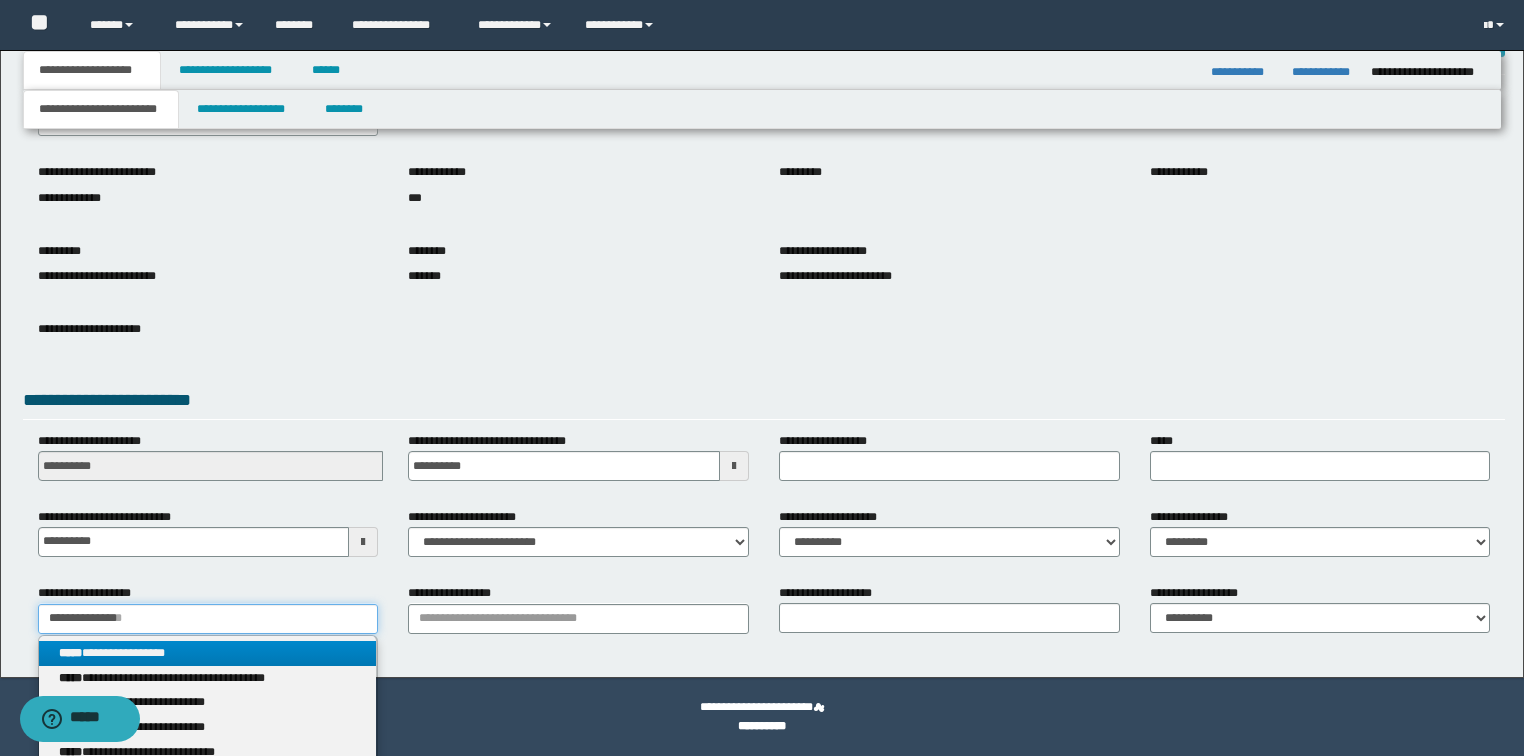 type on "**********" 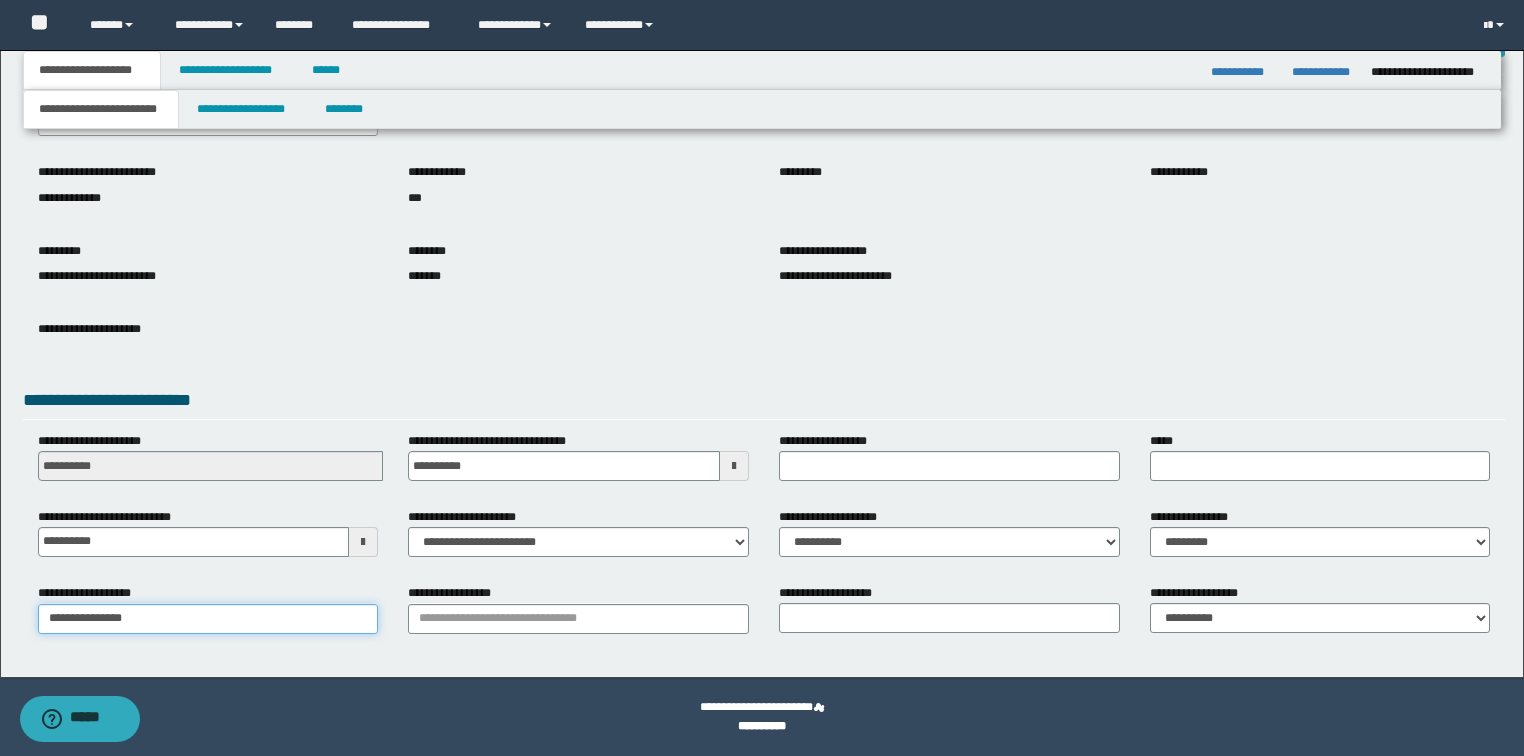 type on "**********" 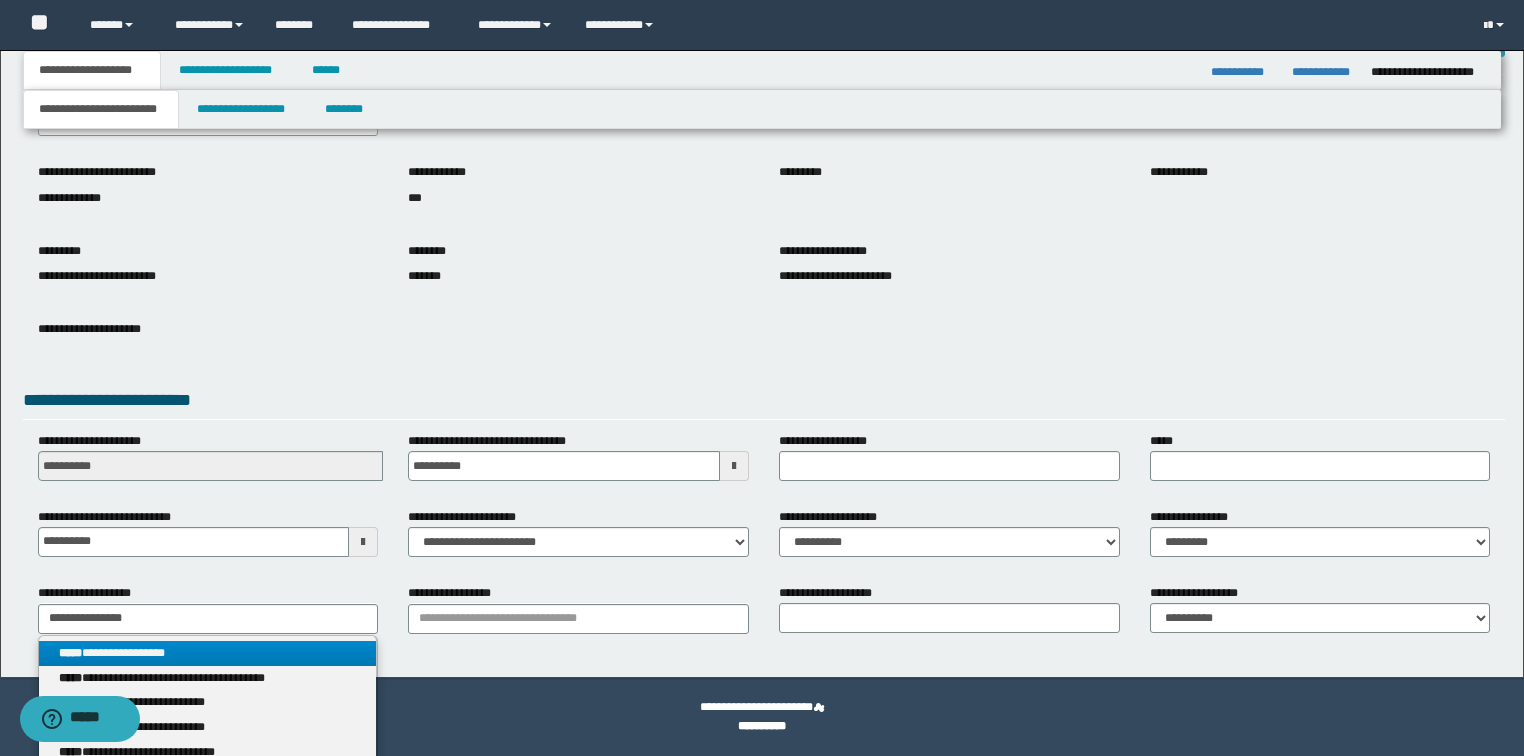 click on "**********" at bounding box center (208, 653) 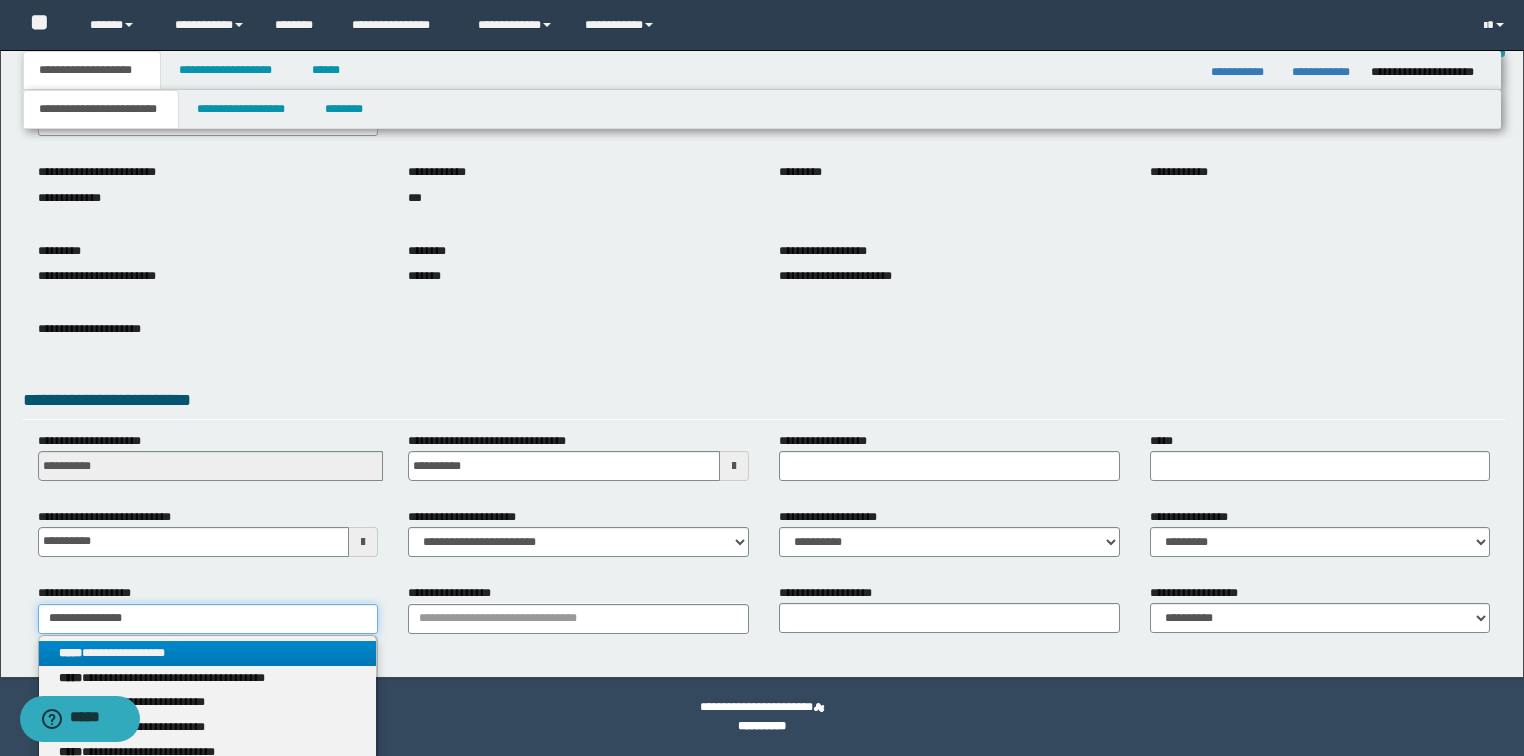 type 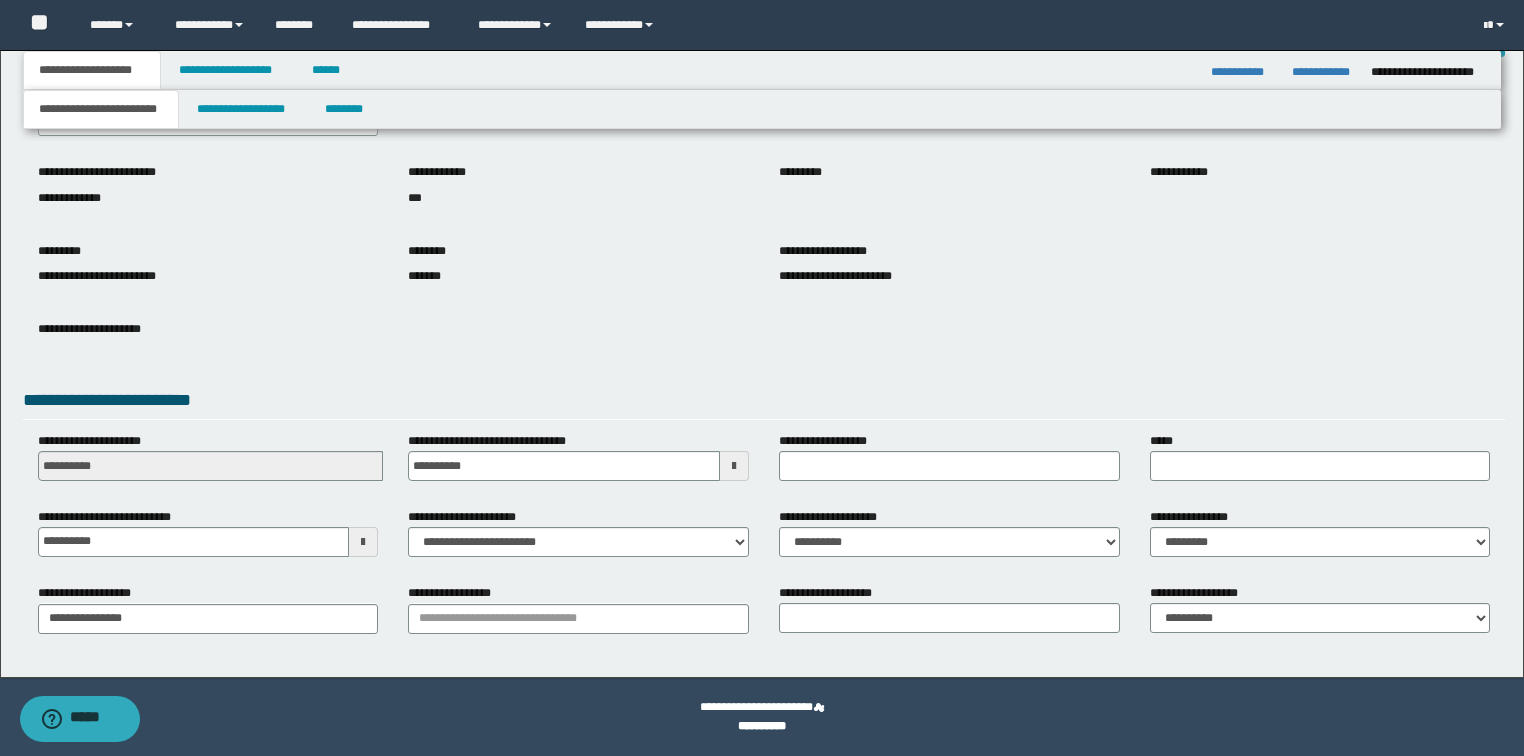 click on "**********" at bounding box center [578, 616] 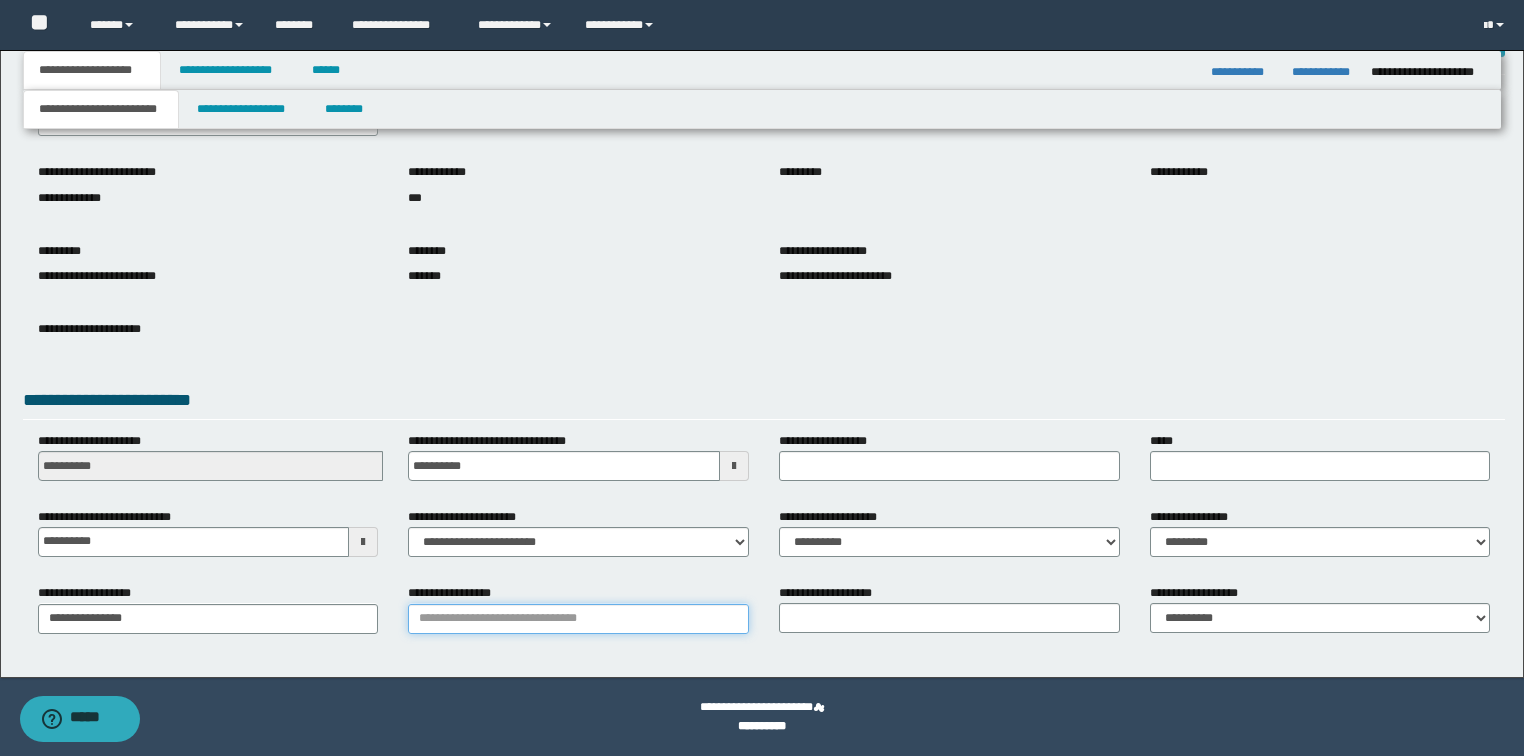 click on "**********" at bounding box center [578, 619] 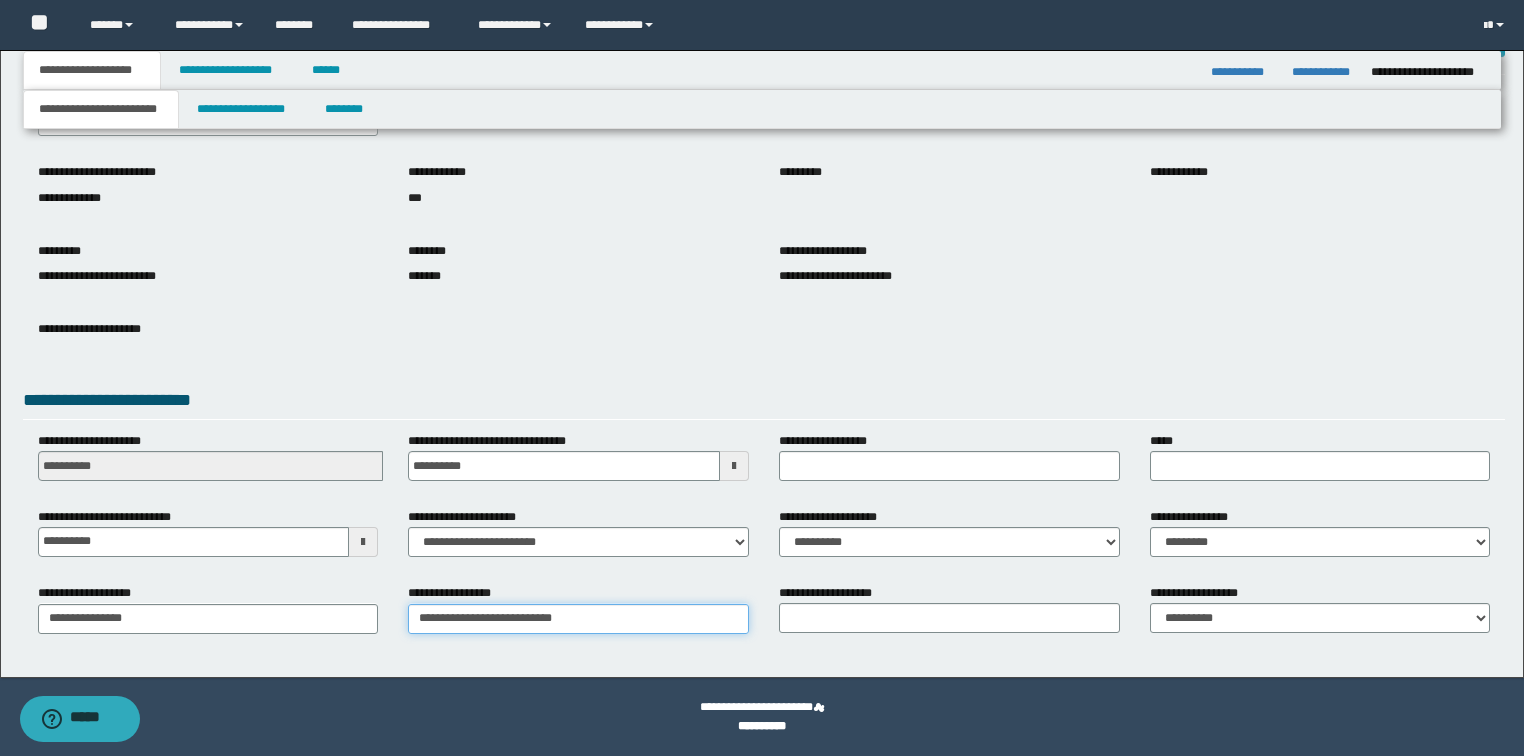 type on "**********" 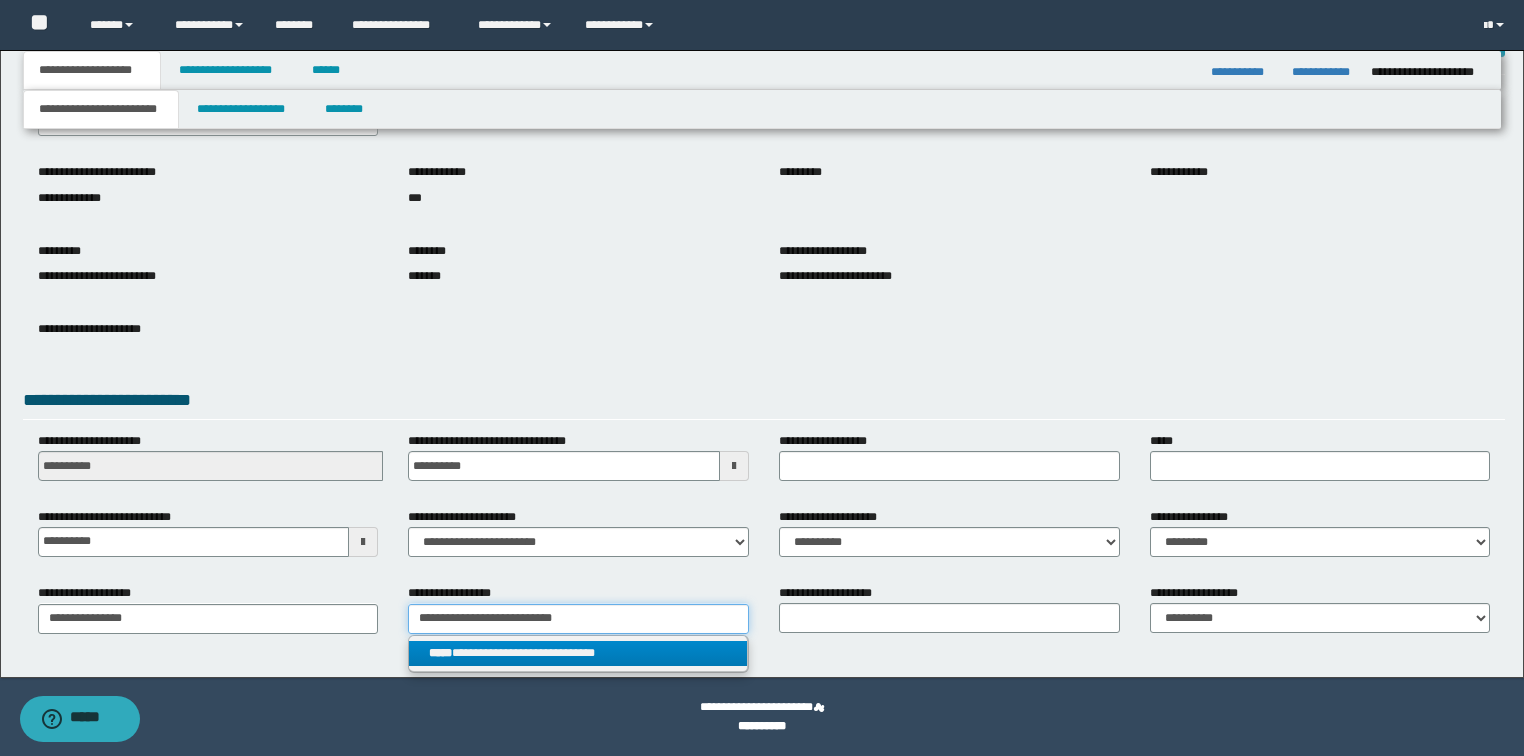 type on "**********" 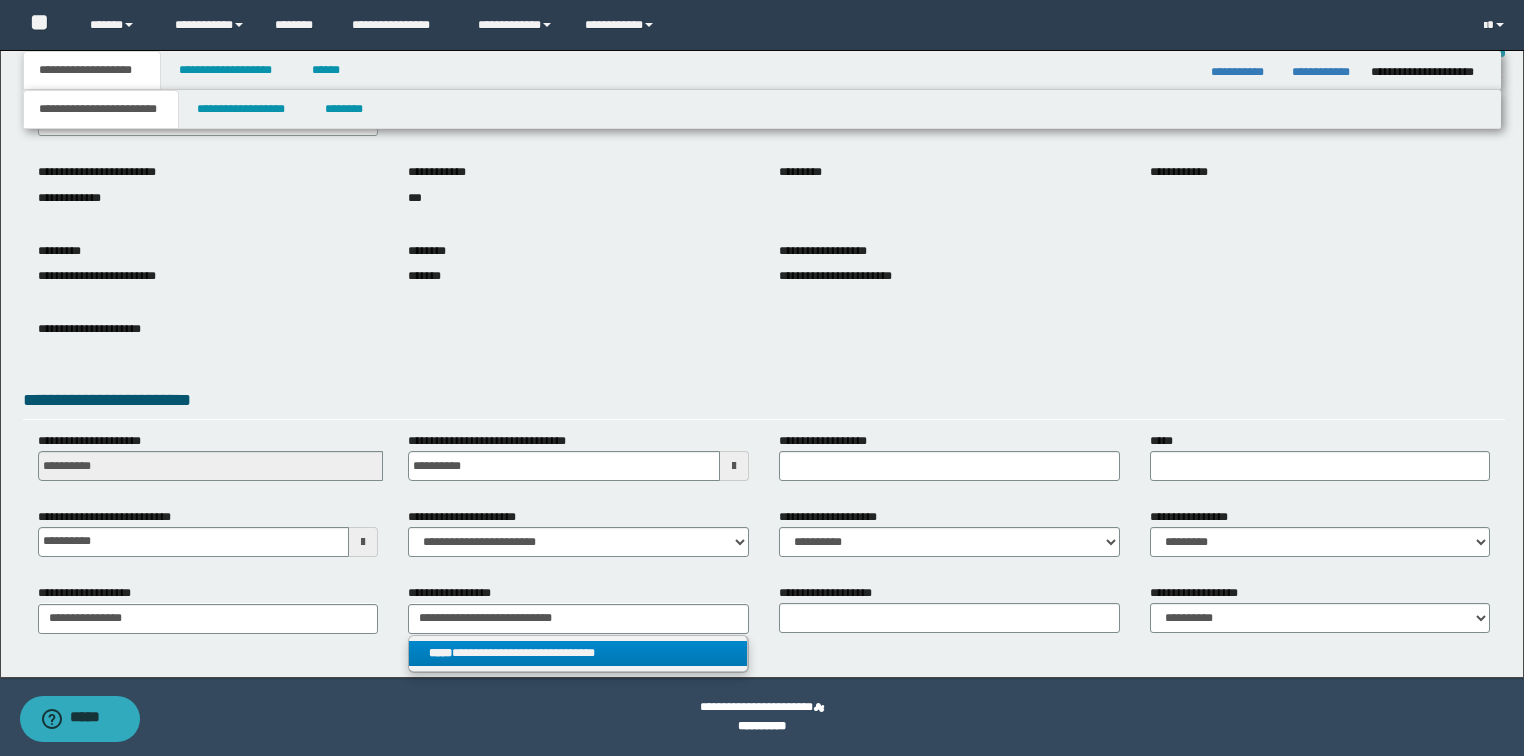 click on "**********" at bounding box center (578, 653) 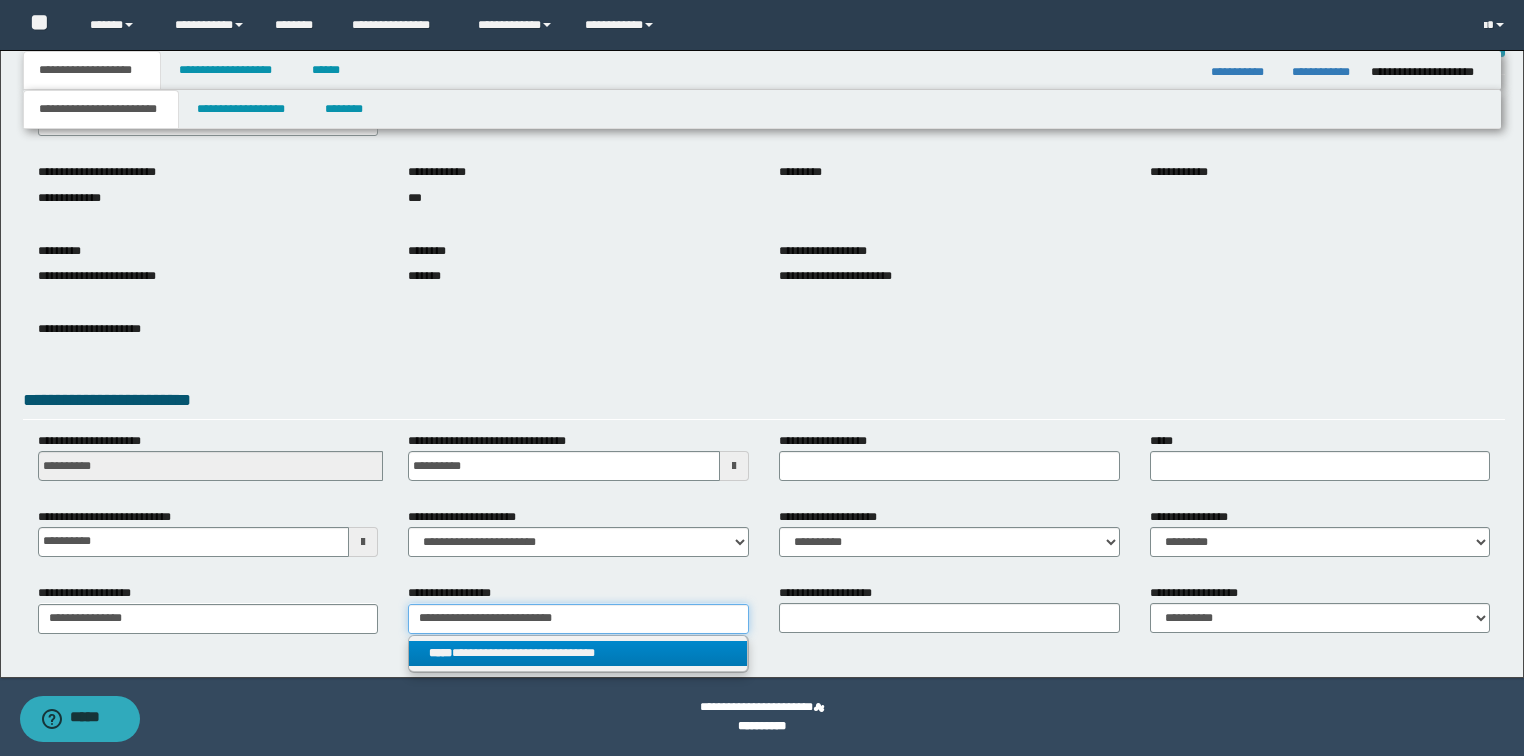 type 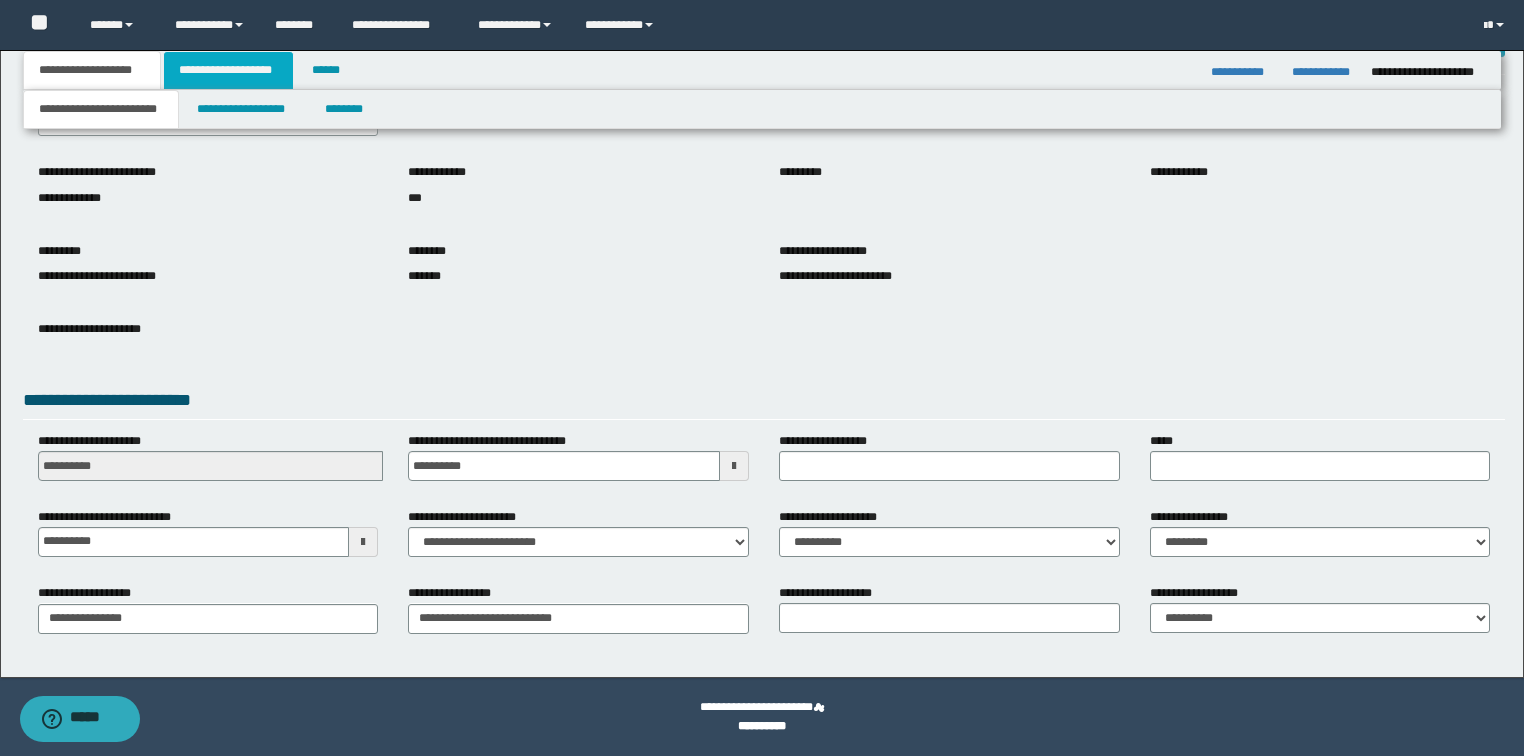 click on "**********" at bounding box center (228, 70) 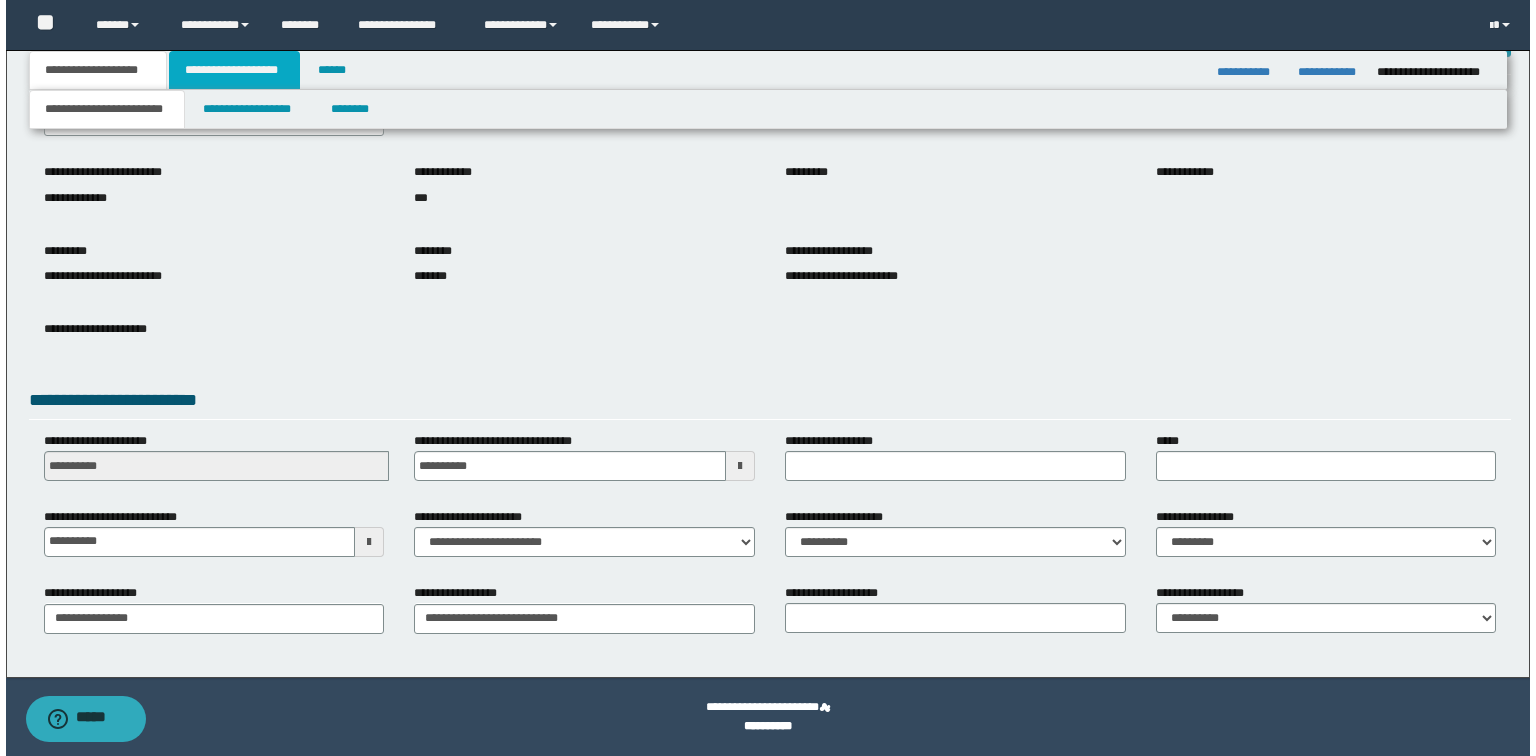 scroll, scrollTop: 0, scrollLeft: 0, axis: both 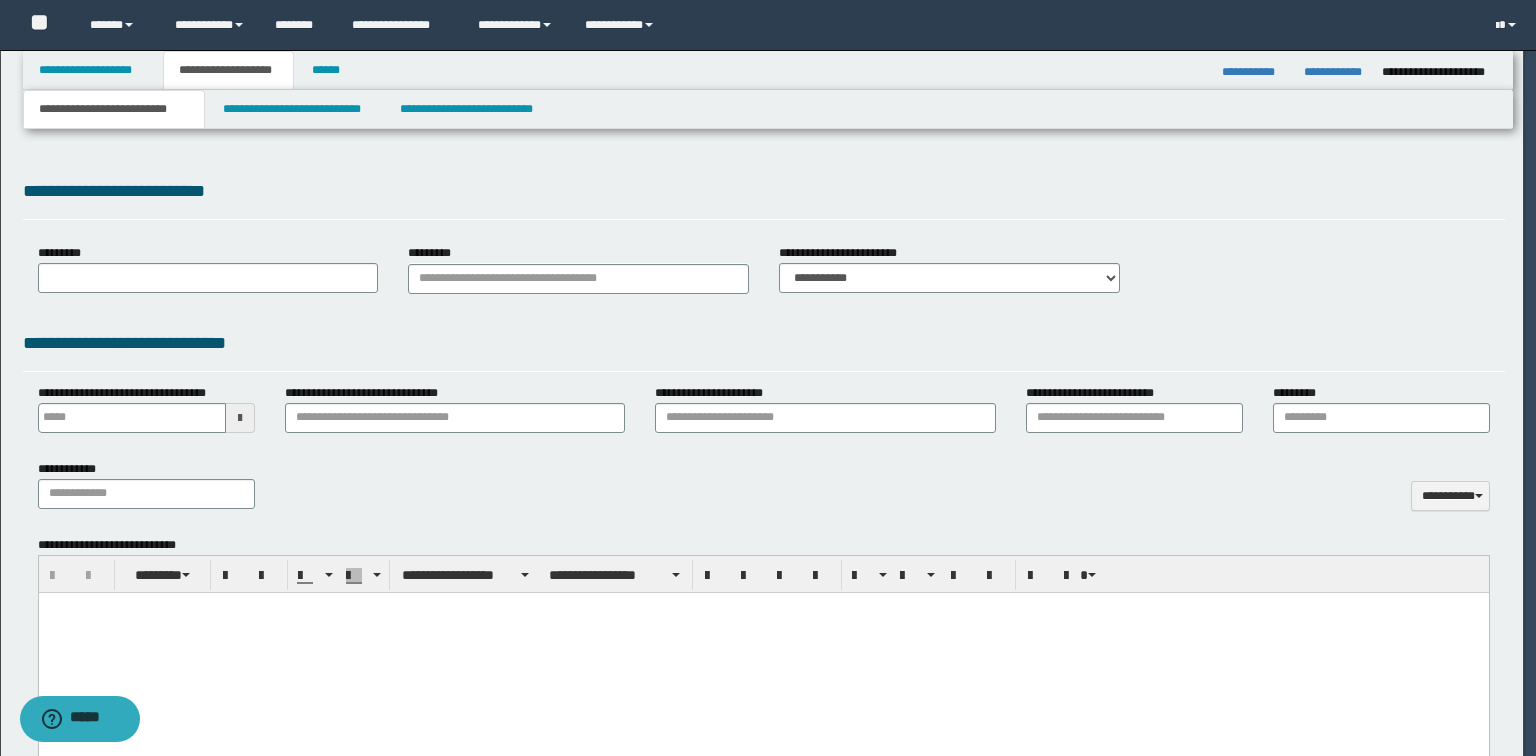 type 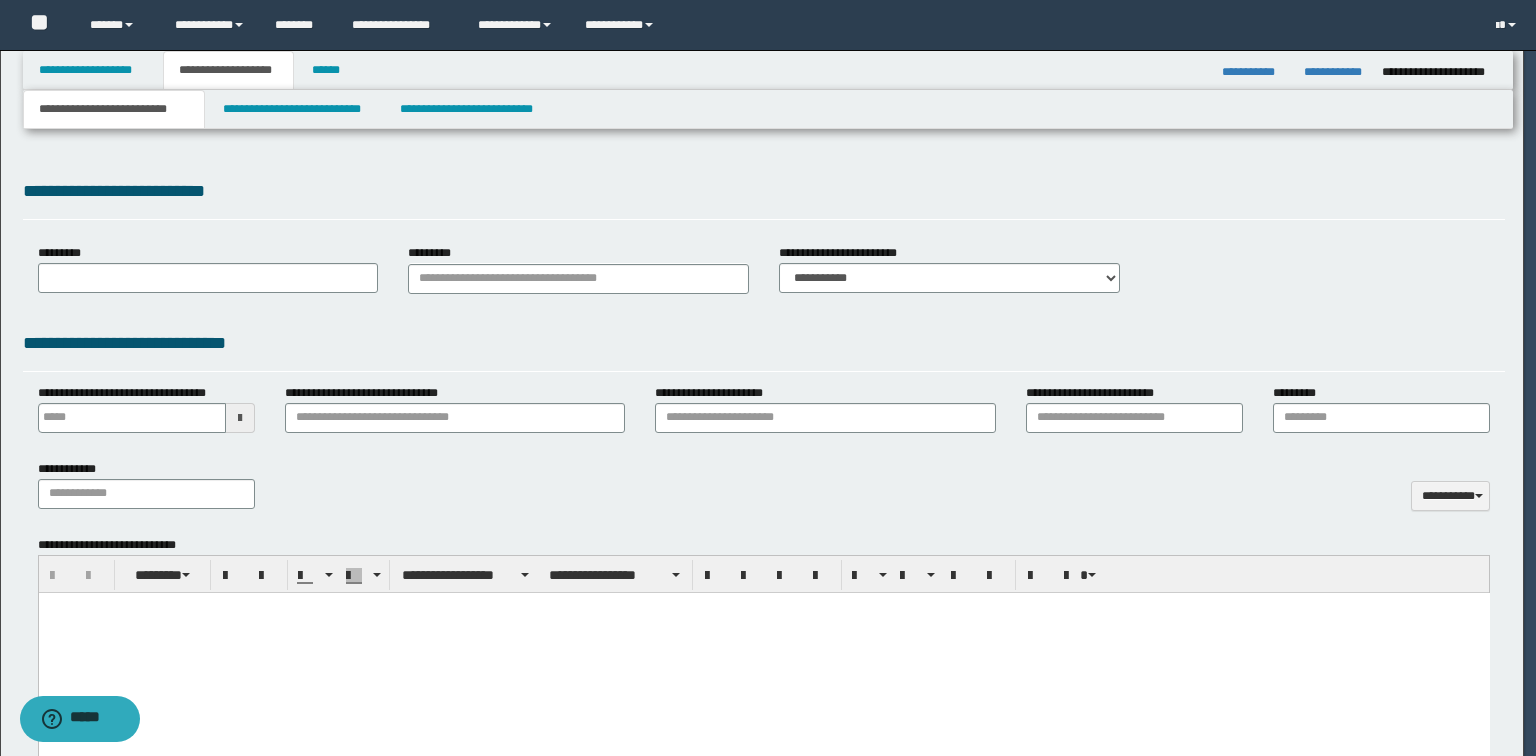 scroll, scrollTop: 0, scrollLeft: 0, axis: both 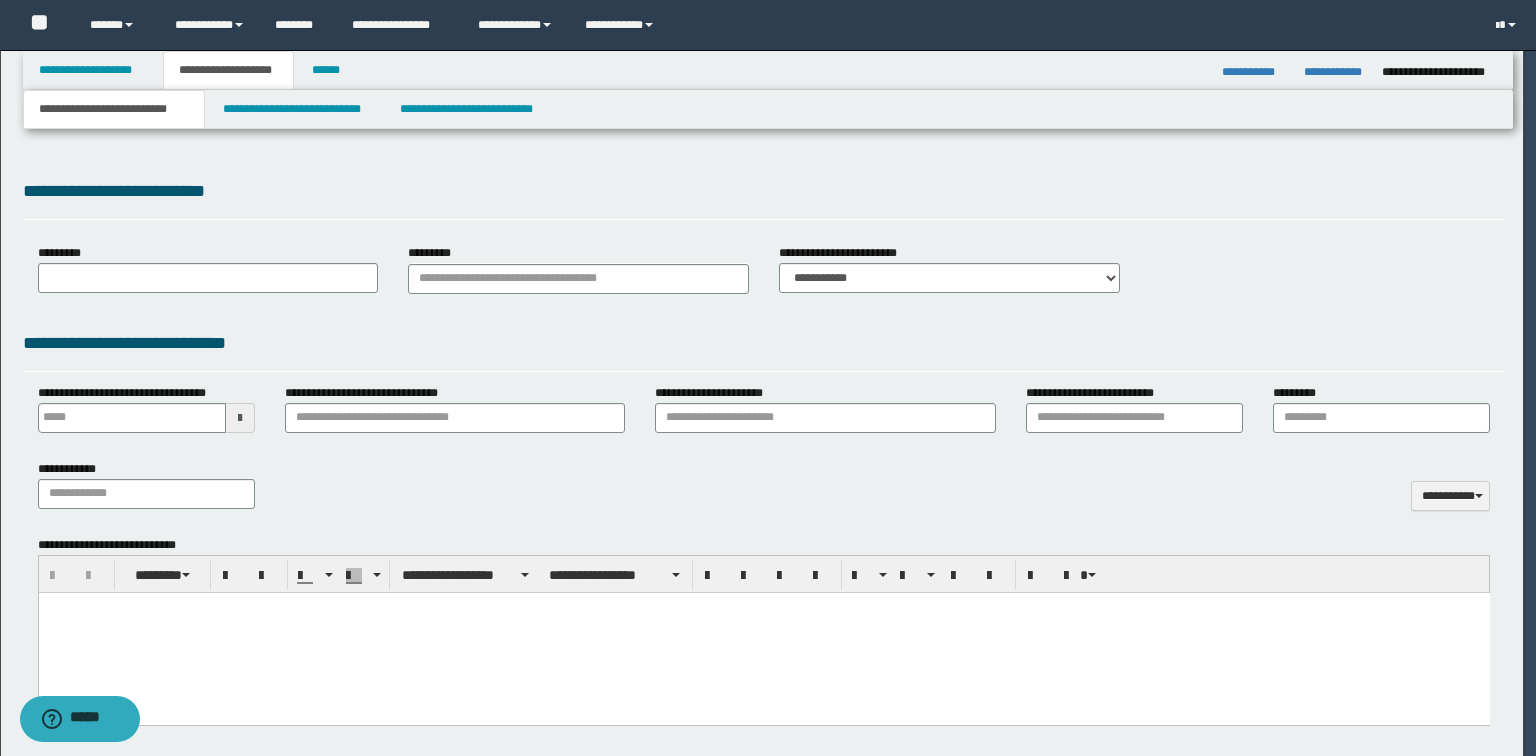 select on "*" 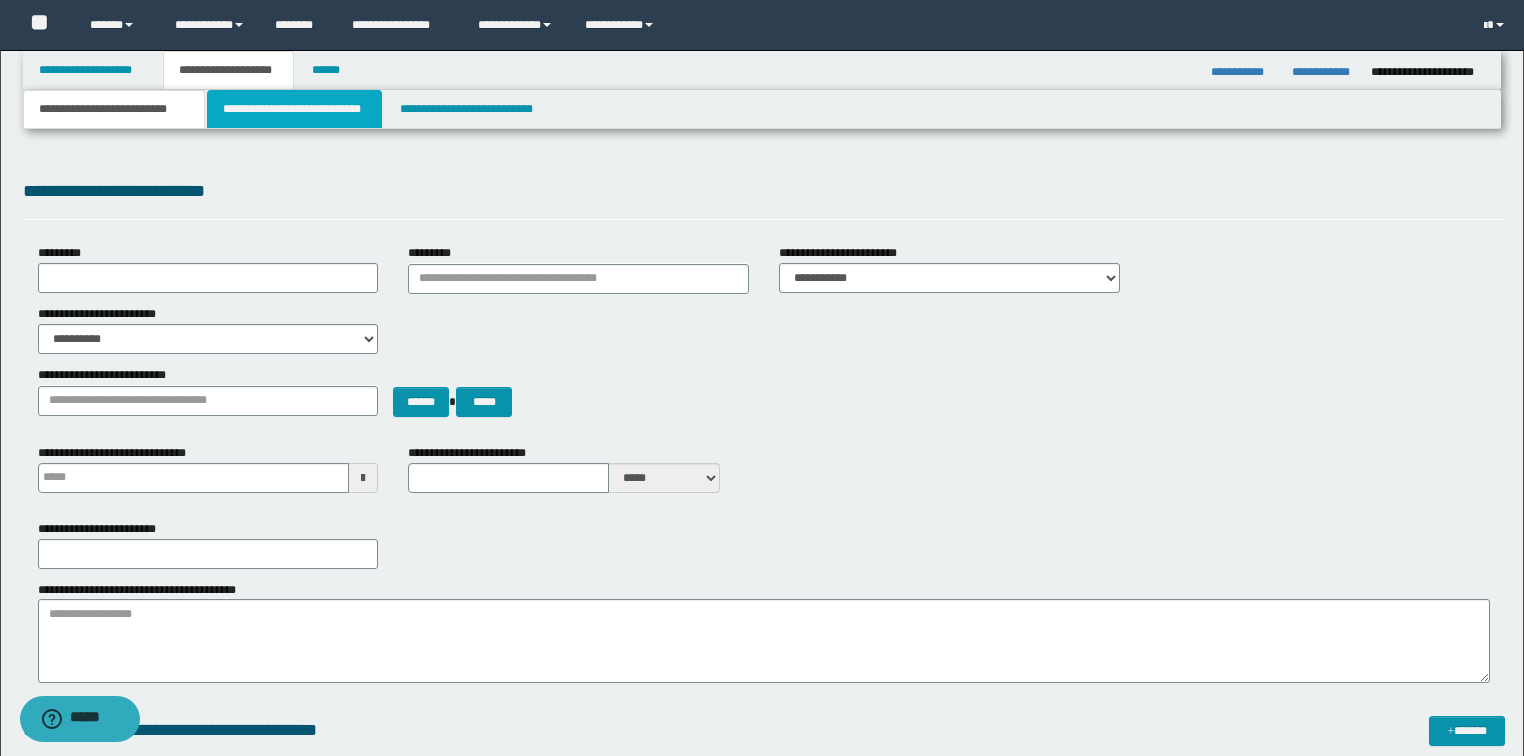 click on "**********" at bounding box center [294, 109] 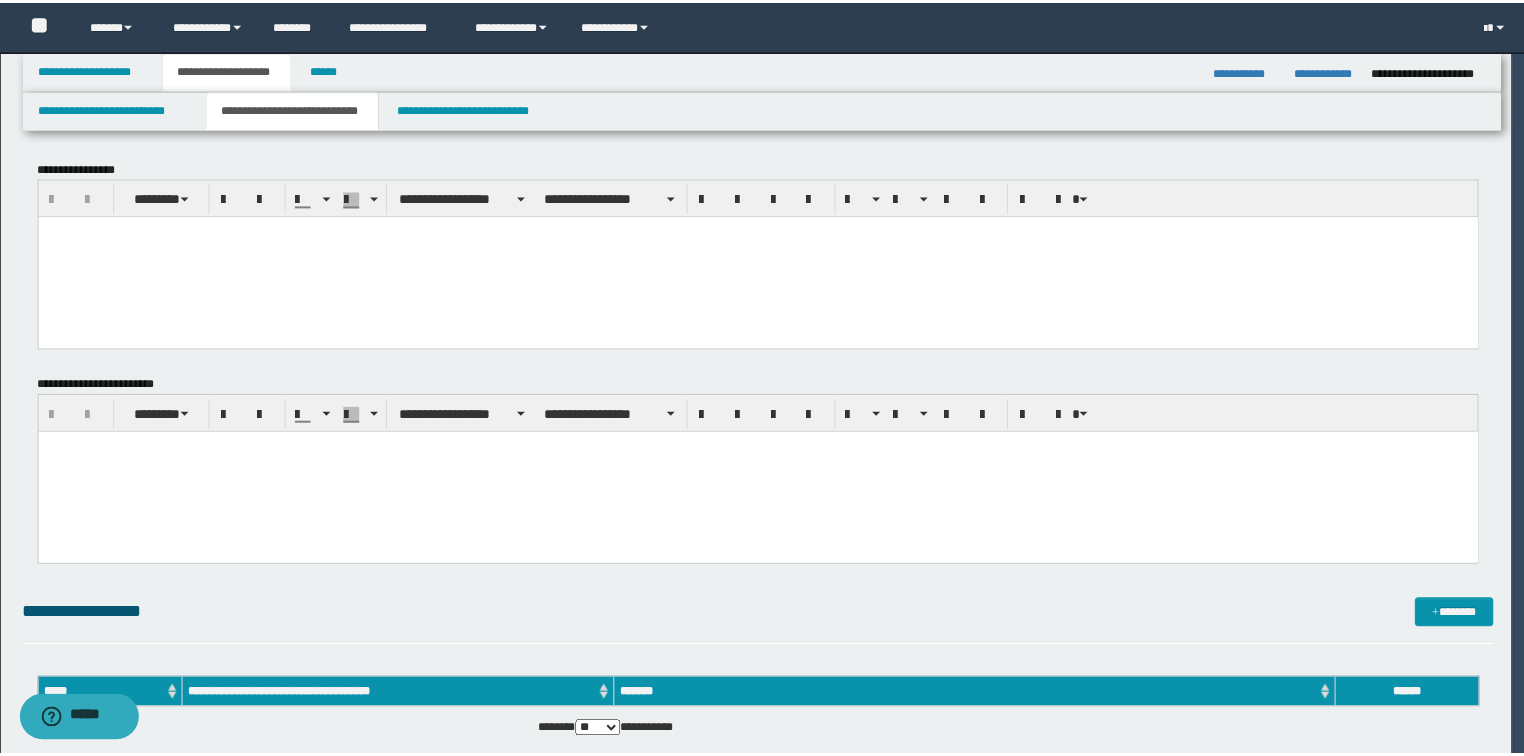 scroll, scrollTop: 0, scrollLeft: 0, axis: both 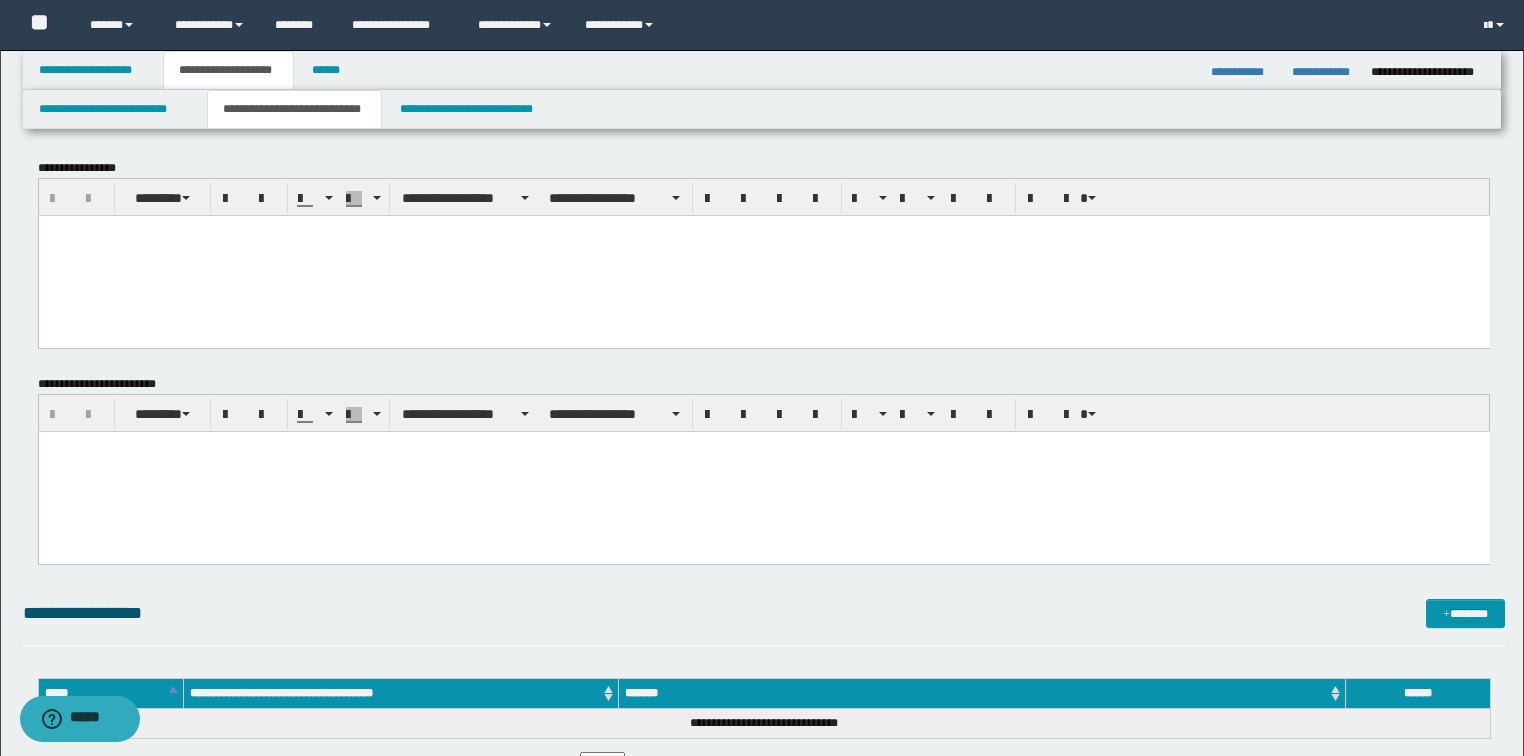 click at bounding box center (763, 255) 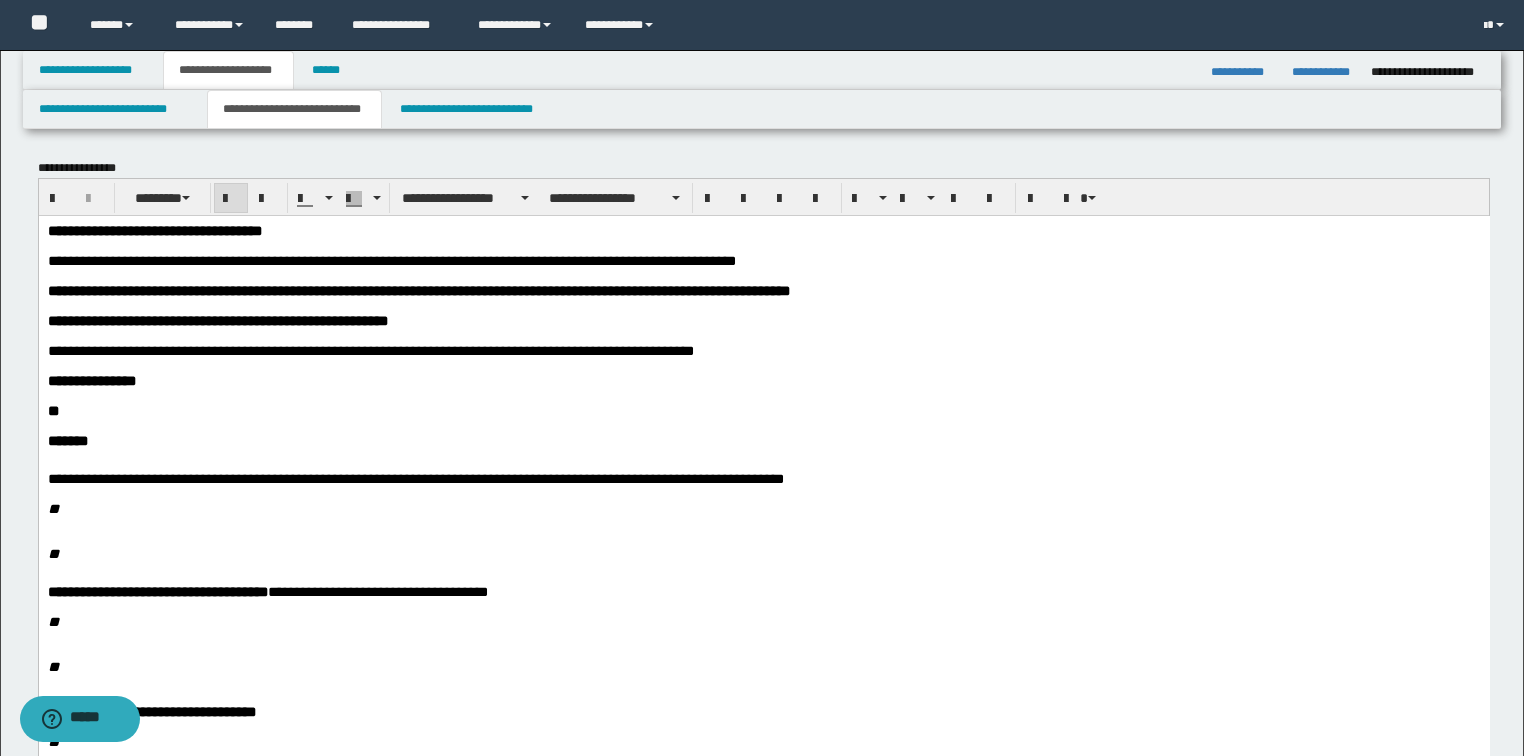 click on "**********" at bounding box center [763, 556] 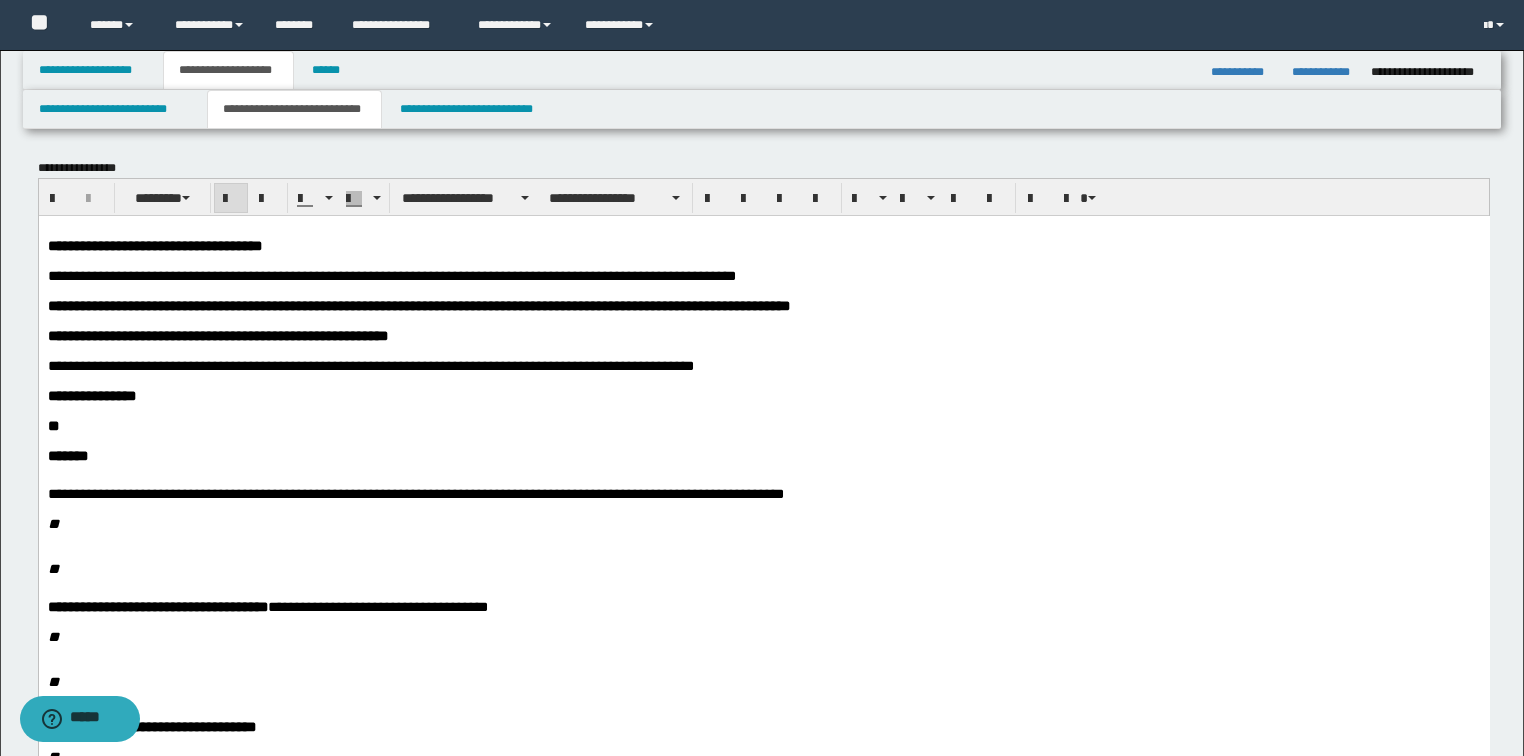 click on "**********" at bounding box center [154, 245] 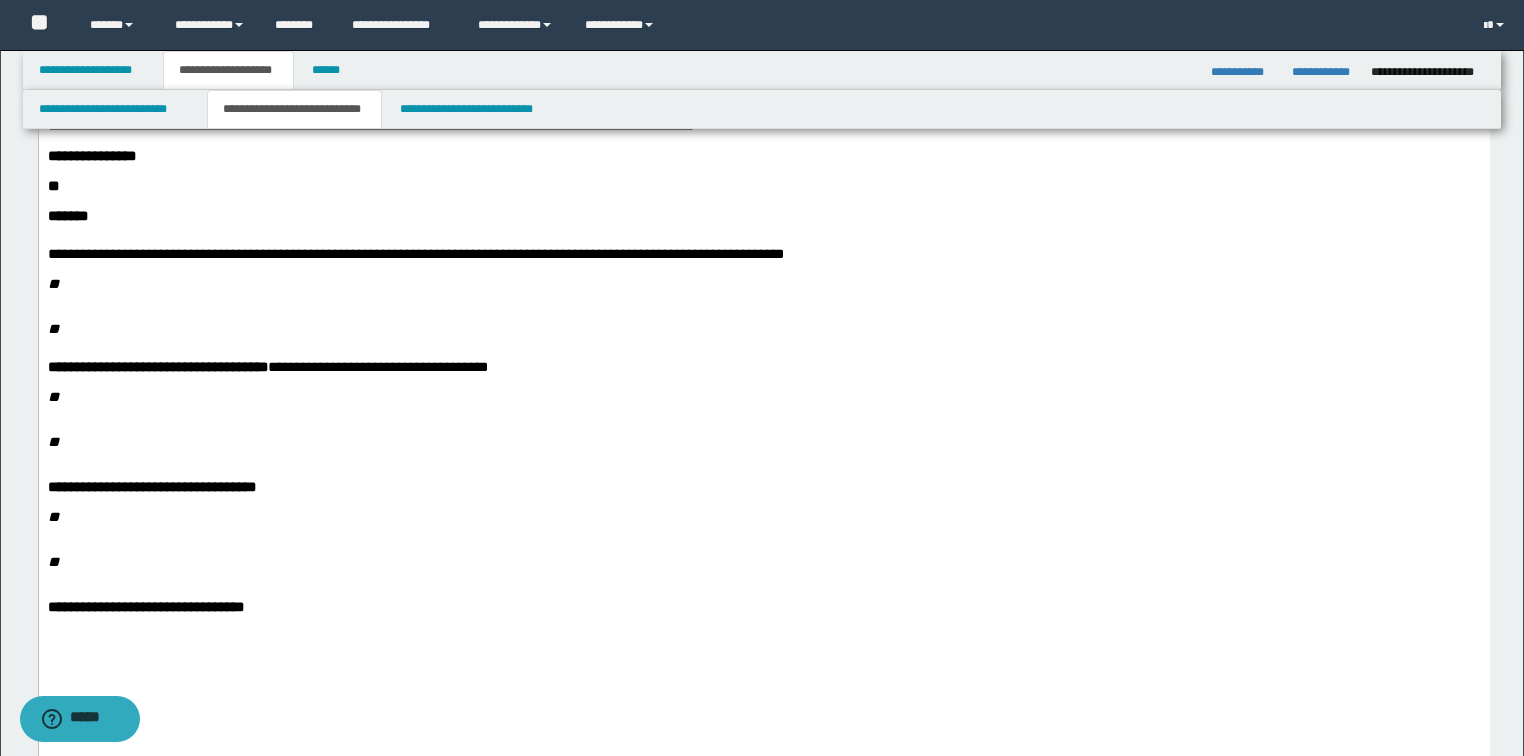 scroll, scrollTop: 480, scrollLeft: 0, axis: vertical 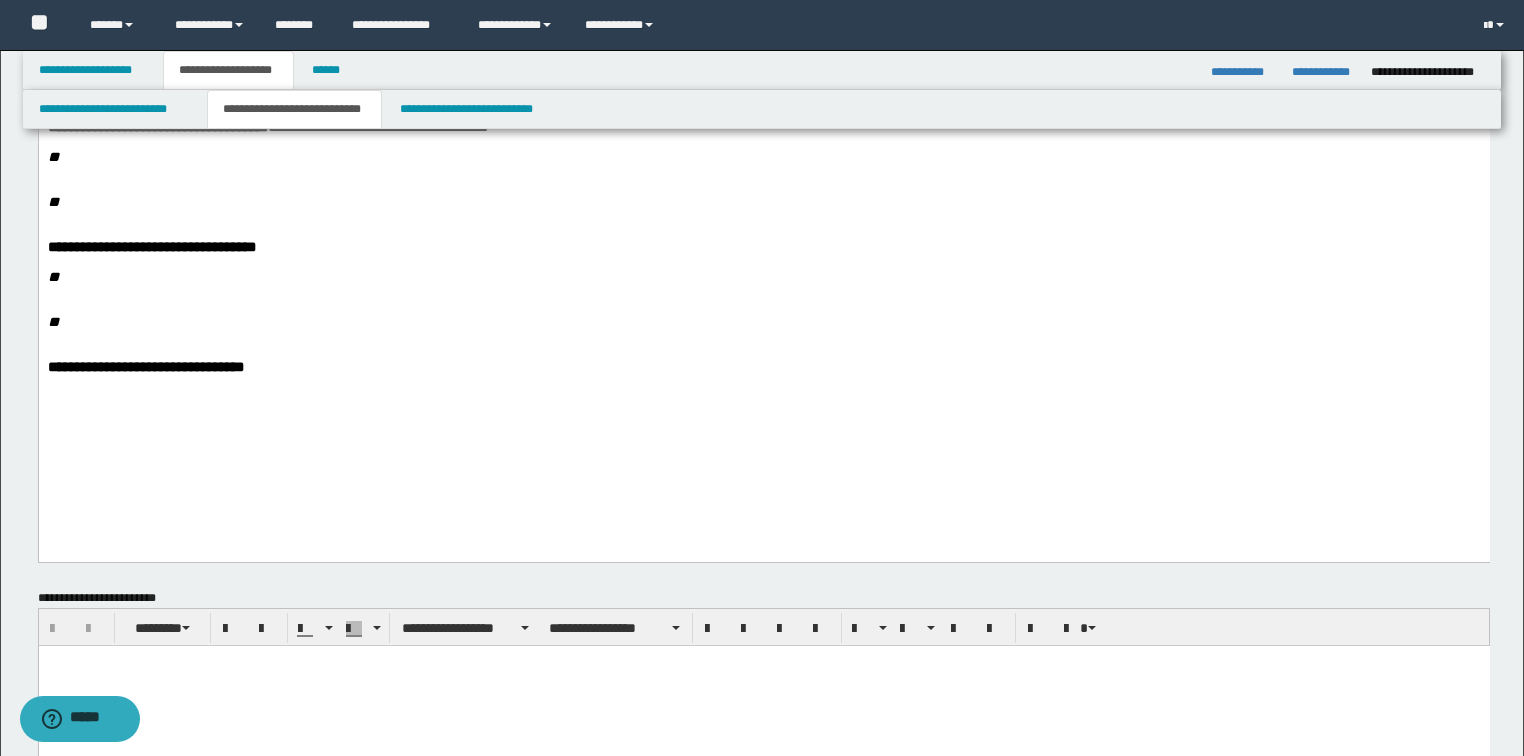 click on "**********" at bounding box center (763, 367) 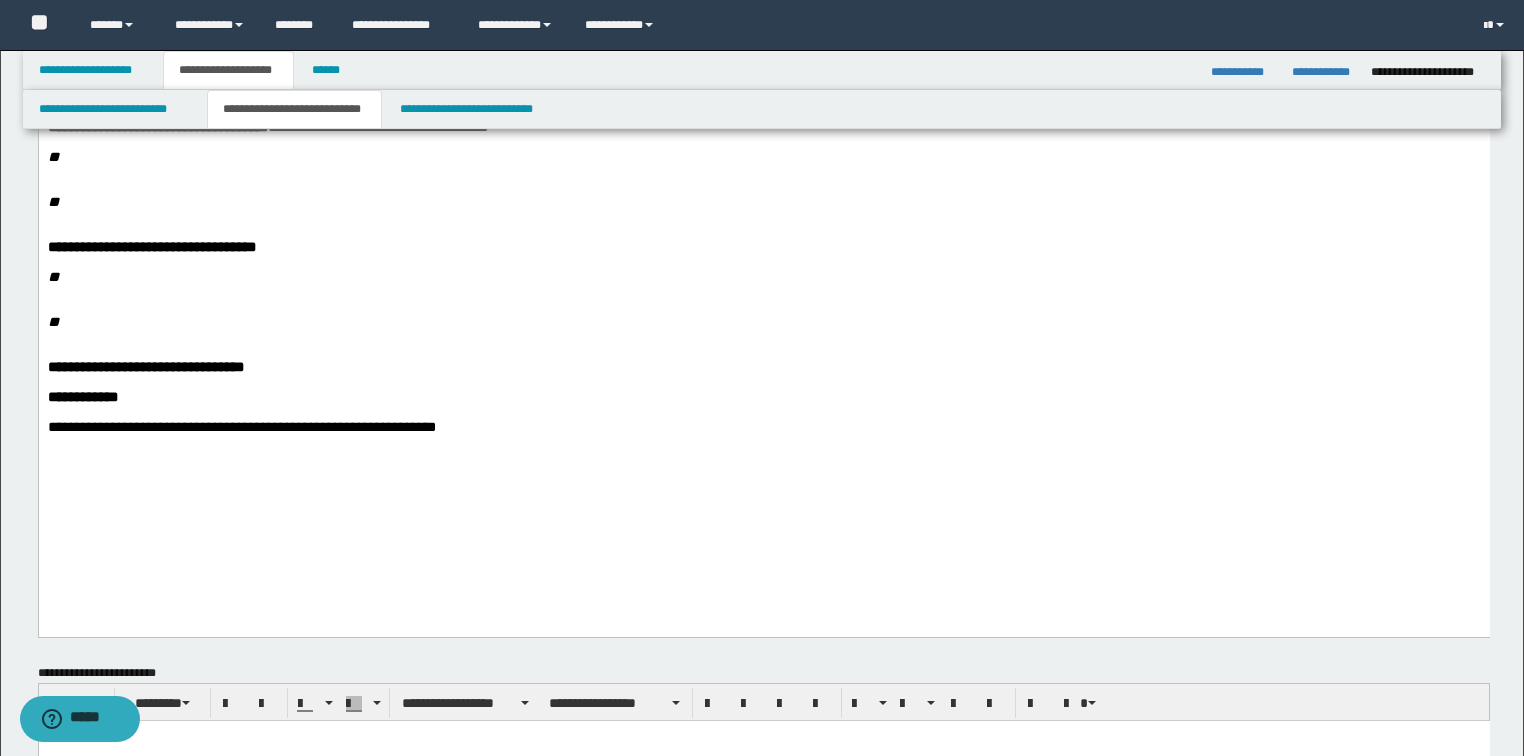 click on "**********" at bounding box center [241, 427] 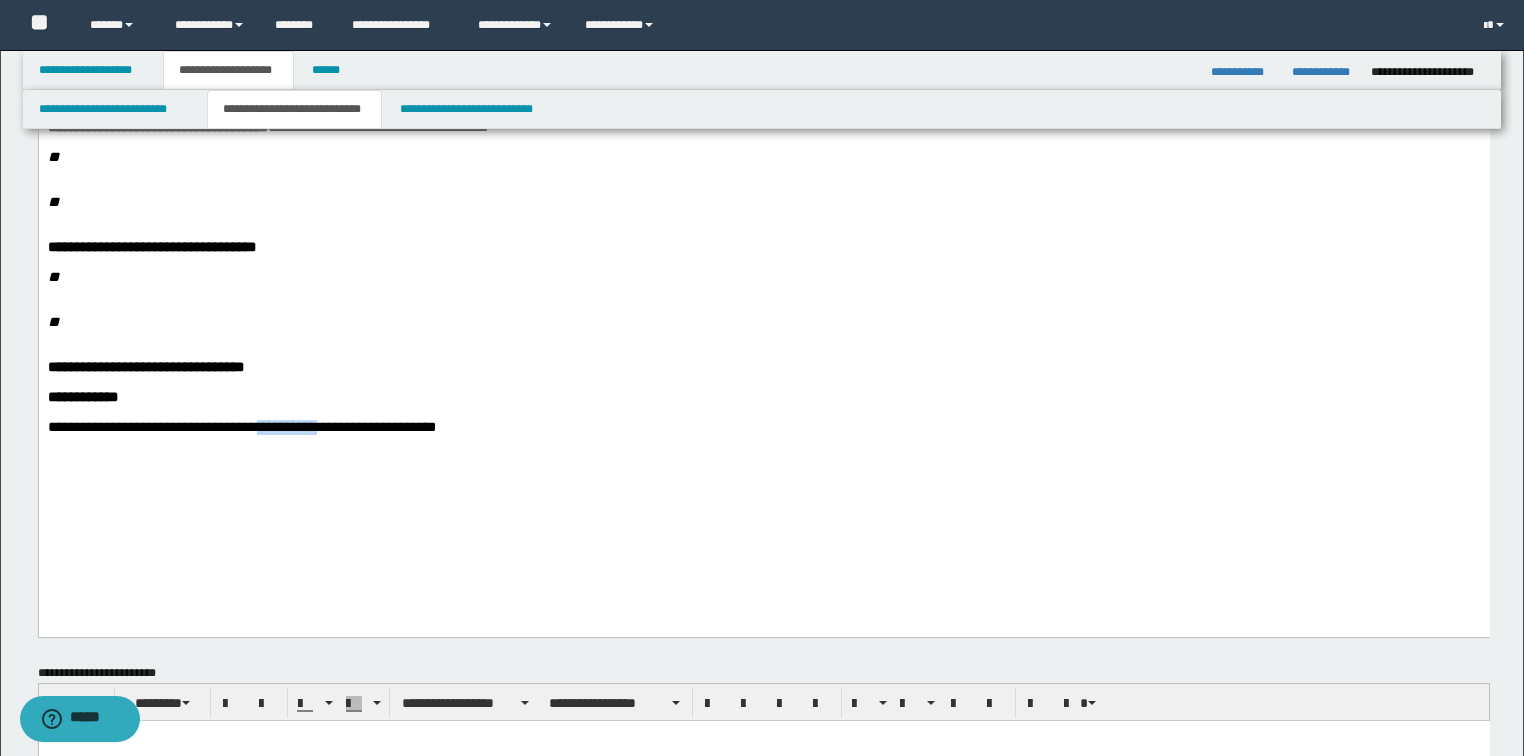 click on "**********" at bounding box center [241, 427] 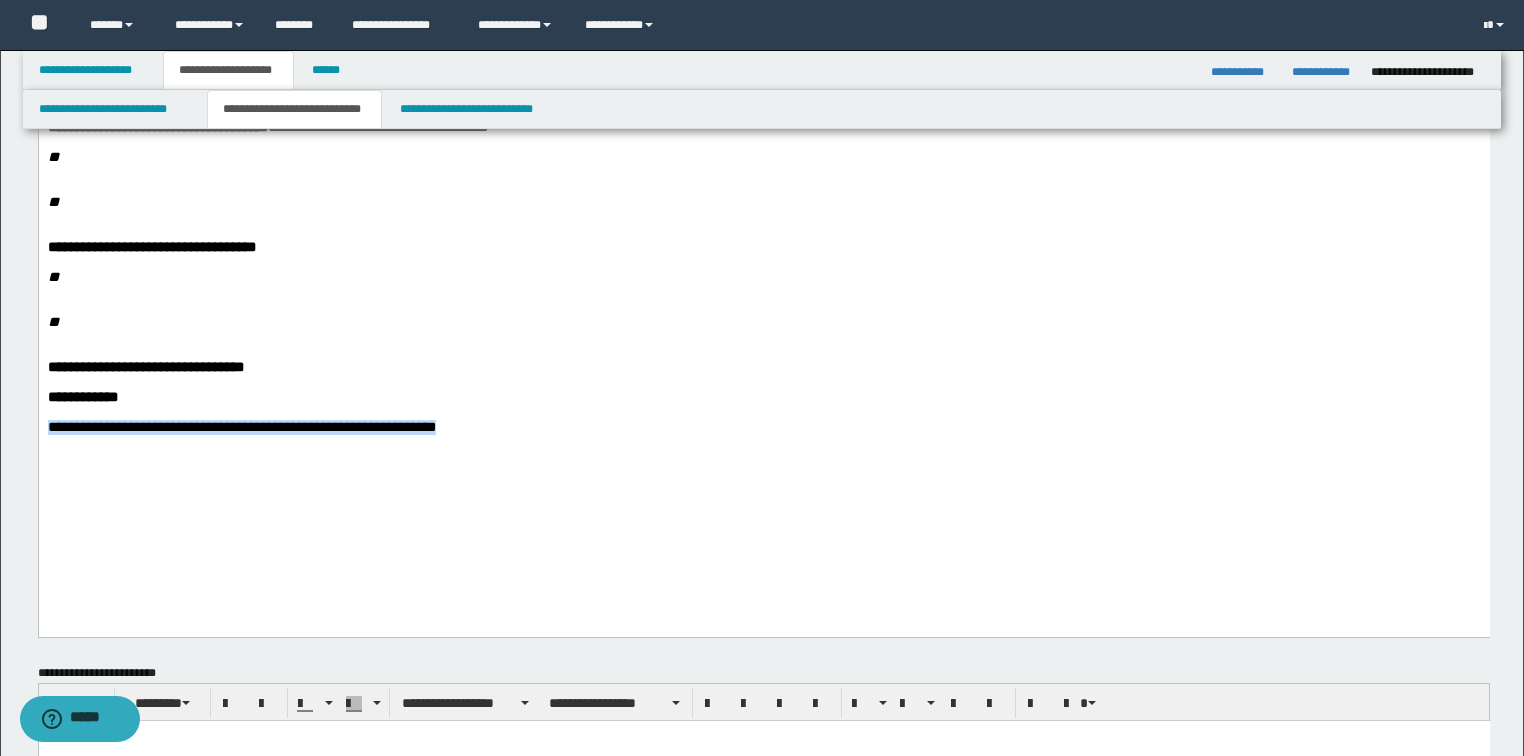 click on "**********" at bounding box center [241, 427] 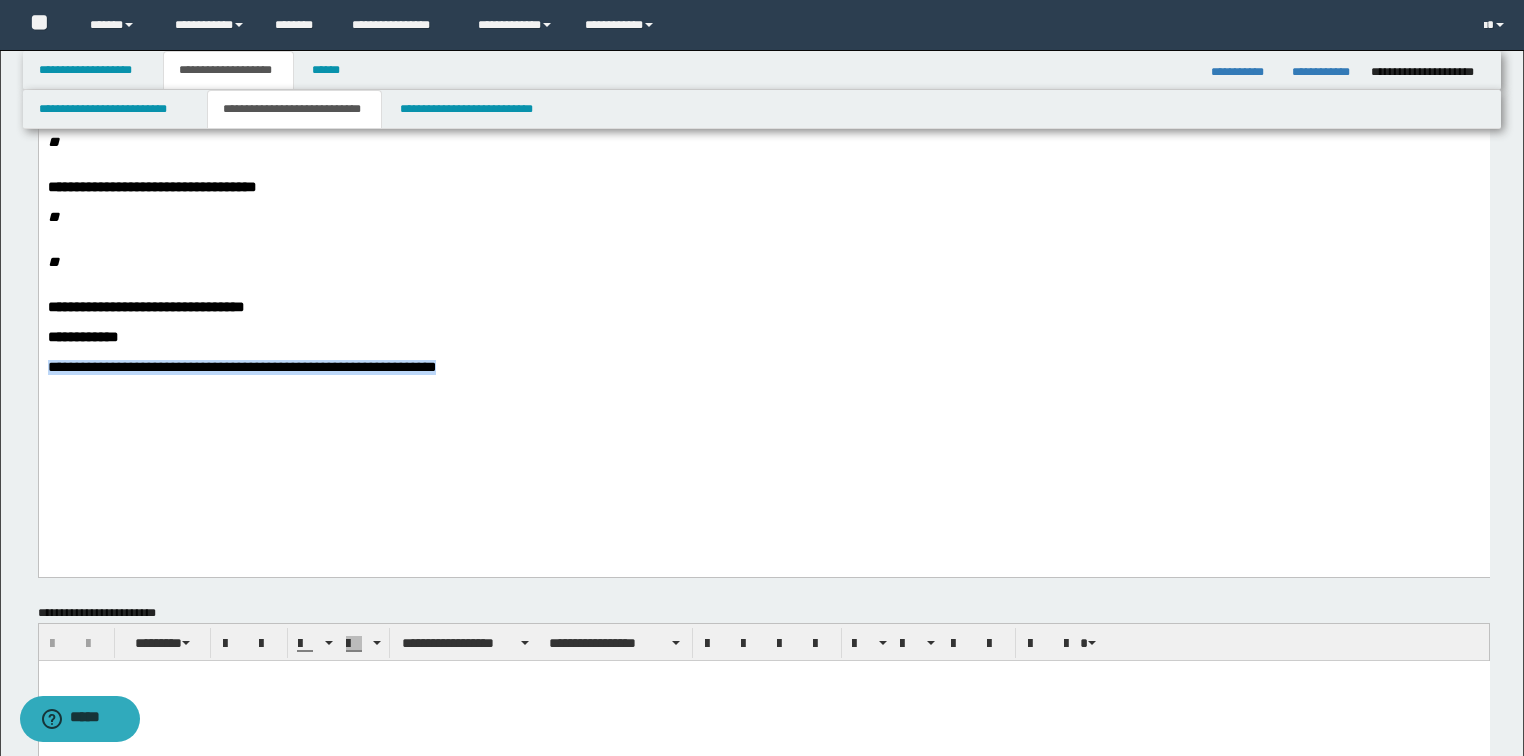 scroll, scrollTop: 640, scrollLeft: 0, axis: vertical 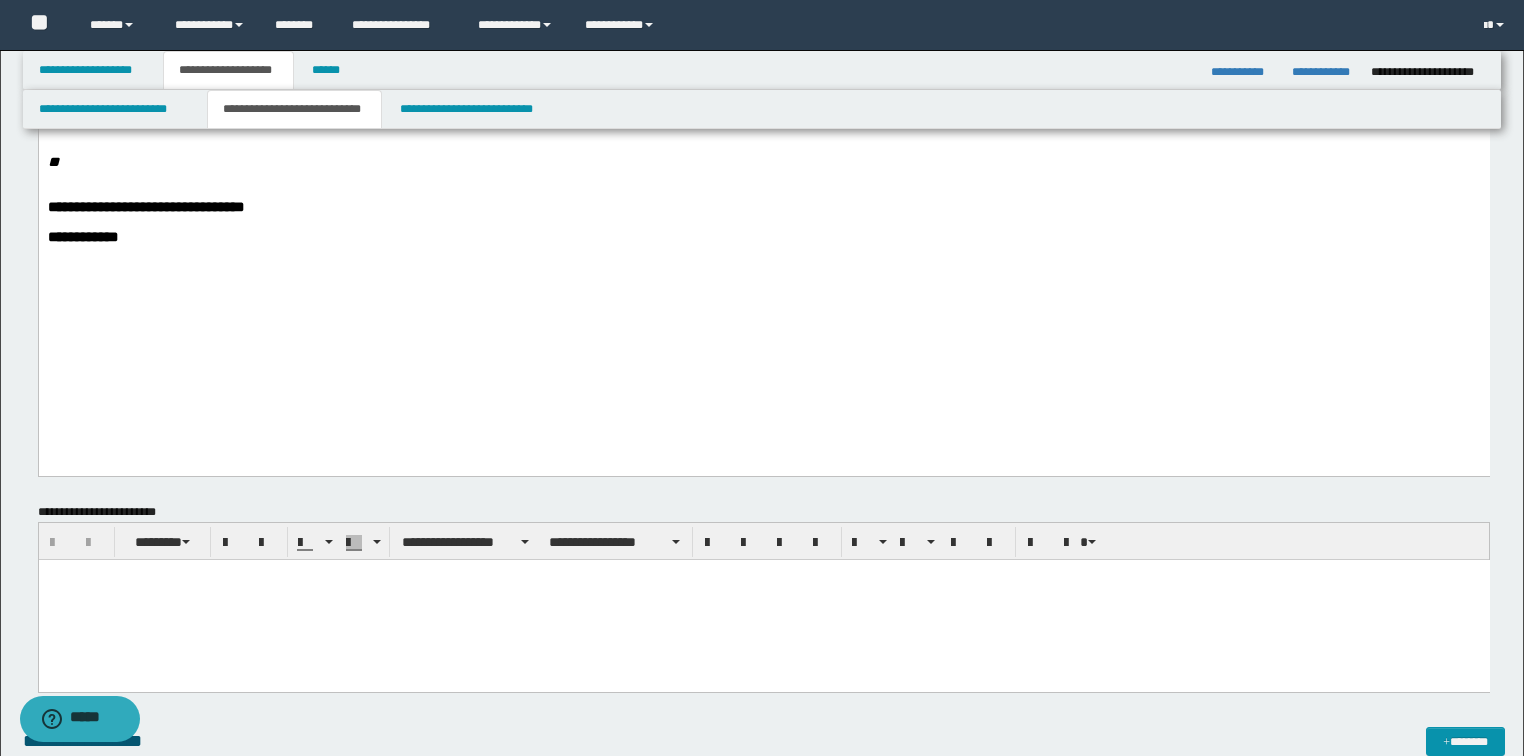 click at bounding box center [763, 599] 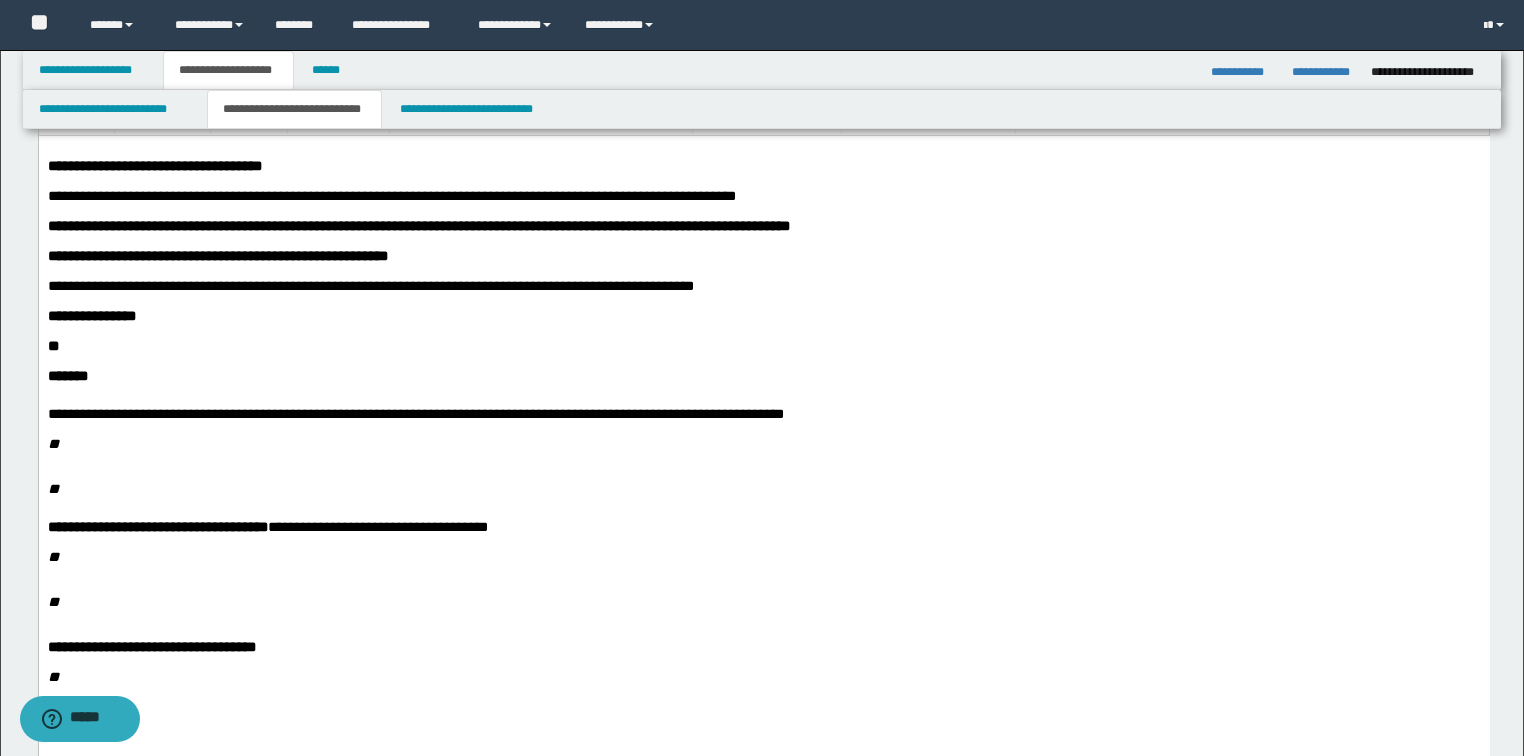 scroll, scrollTop: 0, scrollLeft: 0, axis: both 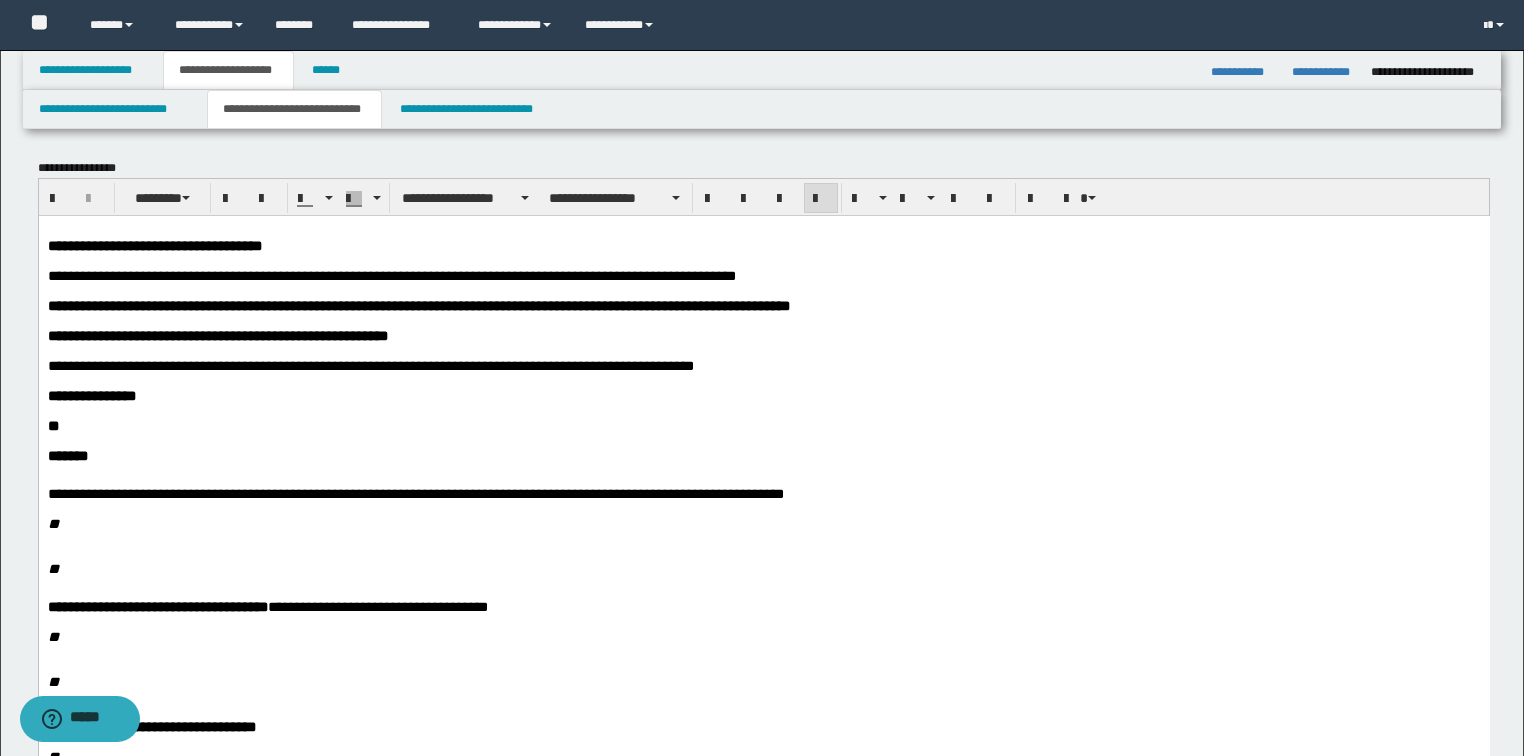click on "**********" at bounding box center (370, 365) 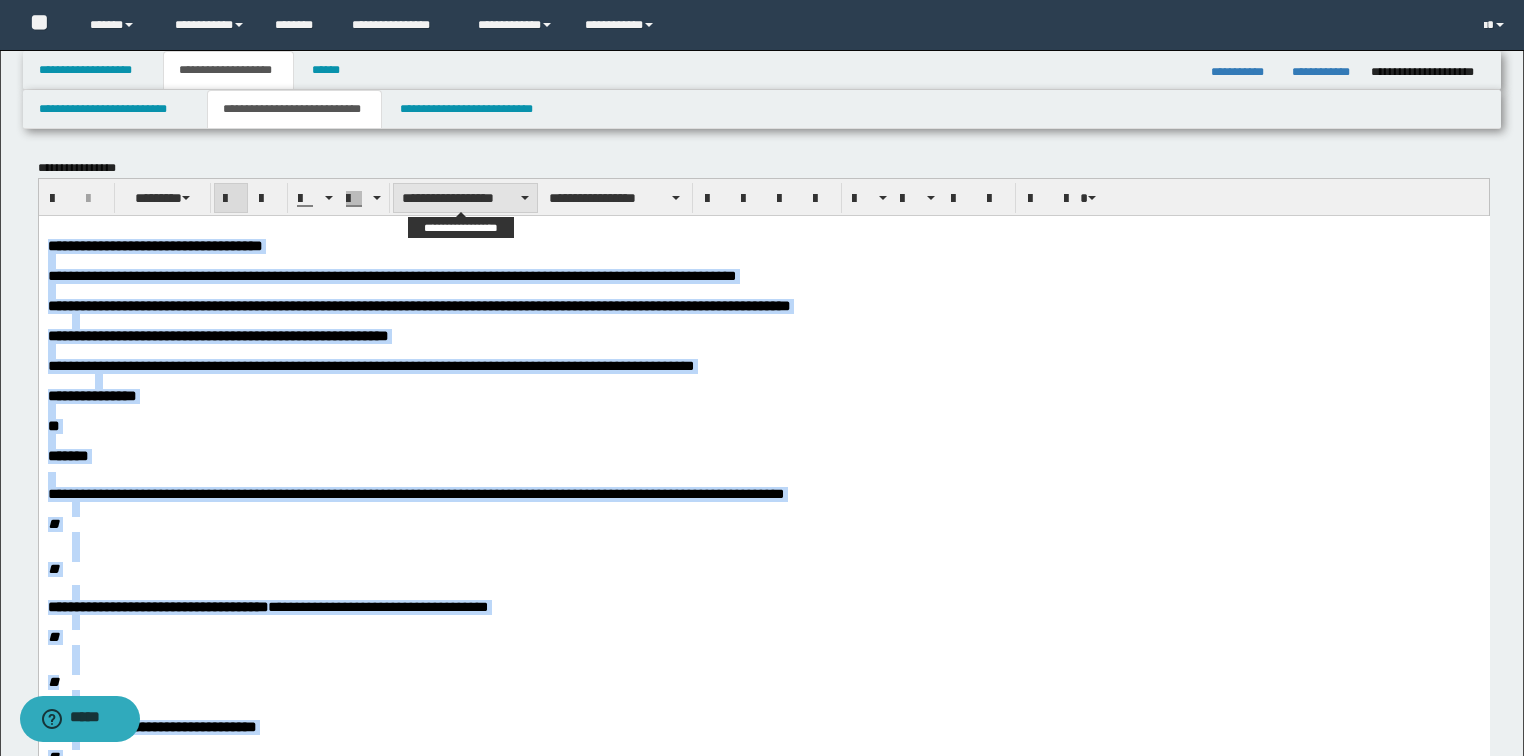 click on "**********" at bounding box center (465, 198) 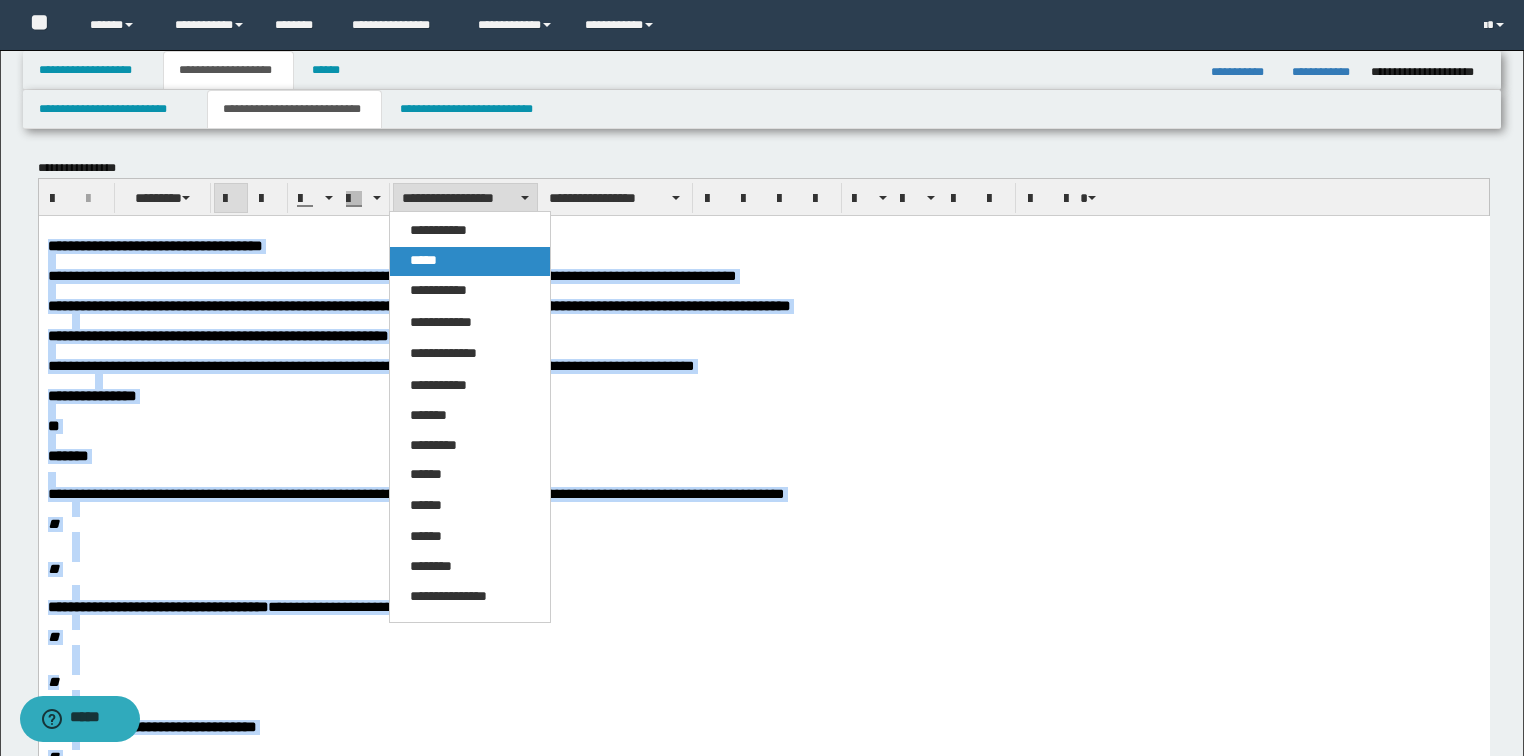 drag, startPoint x: 419, startPoint y: 256, endPoint x: 418, endPoint y: 1, distance: 255.00197 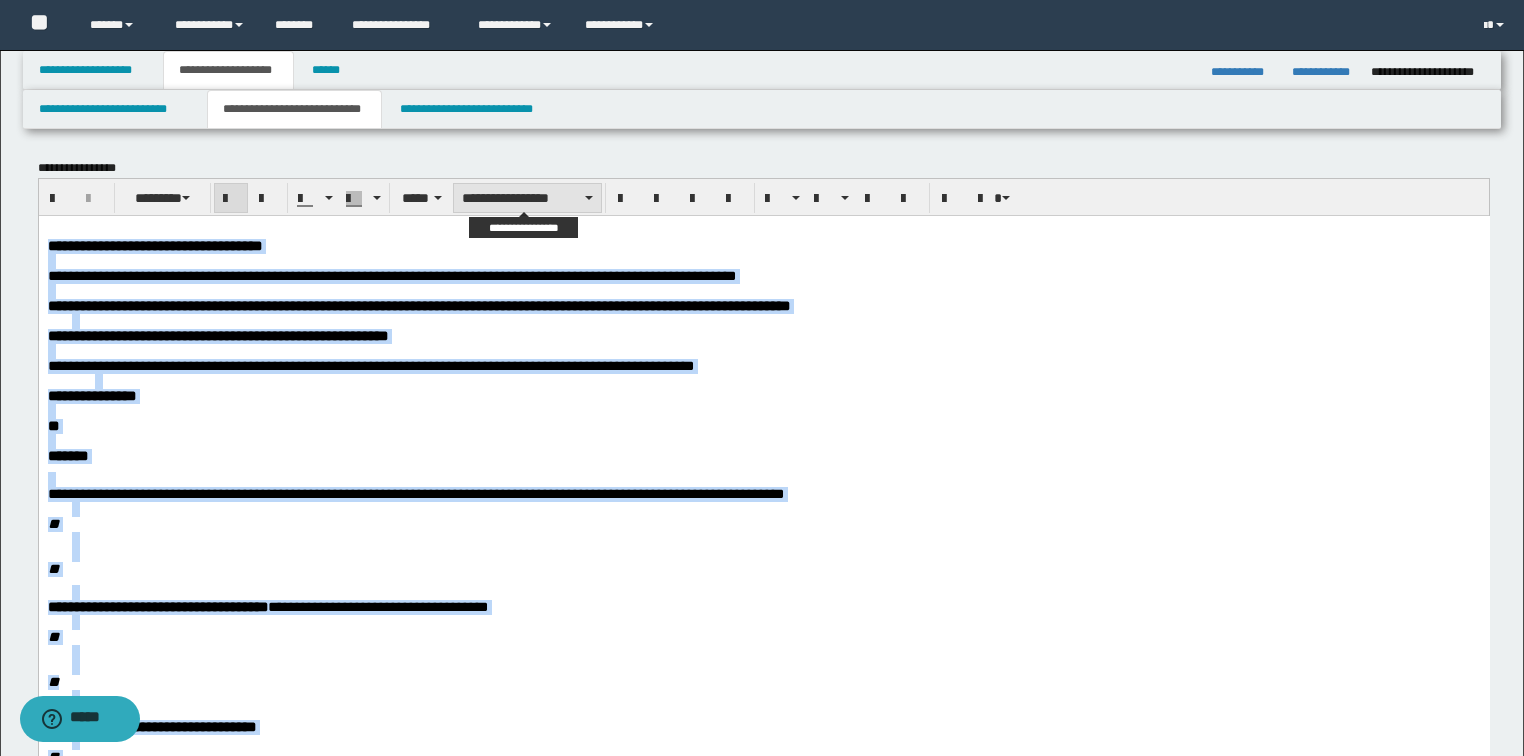 click on "**********" at bounding box center (527, 198) 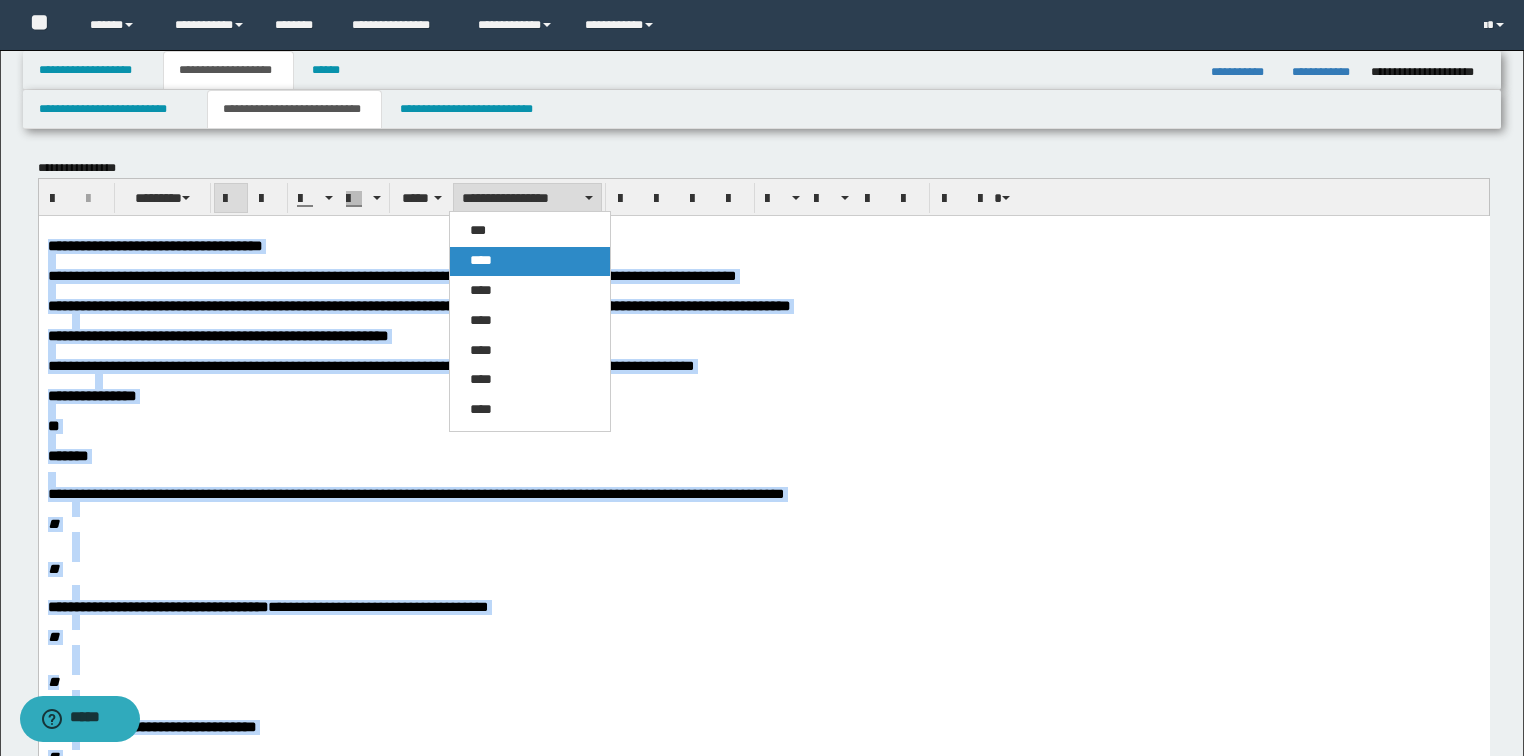 click on "****" at bounding box center [481, 260] 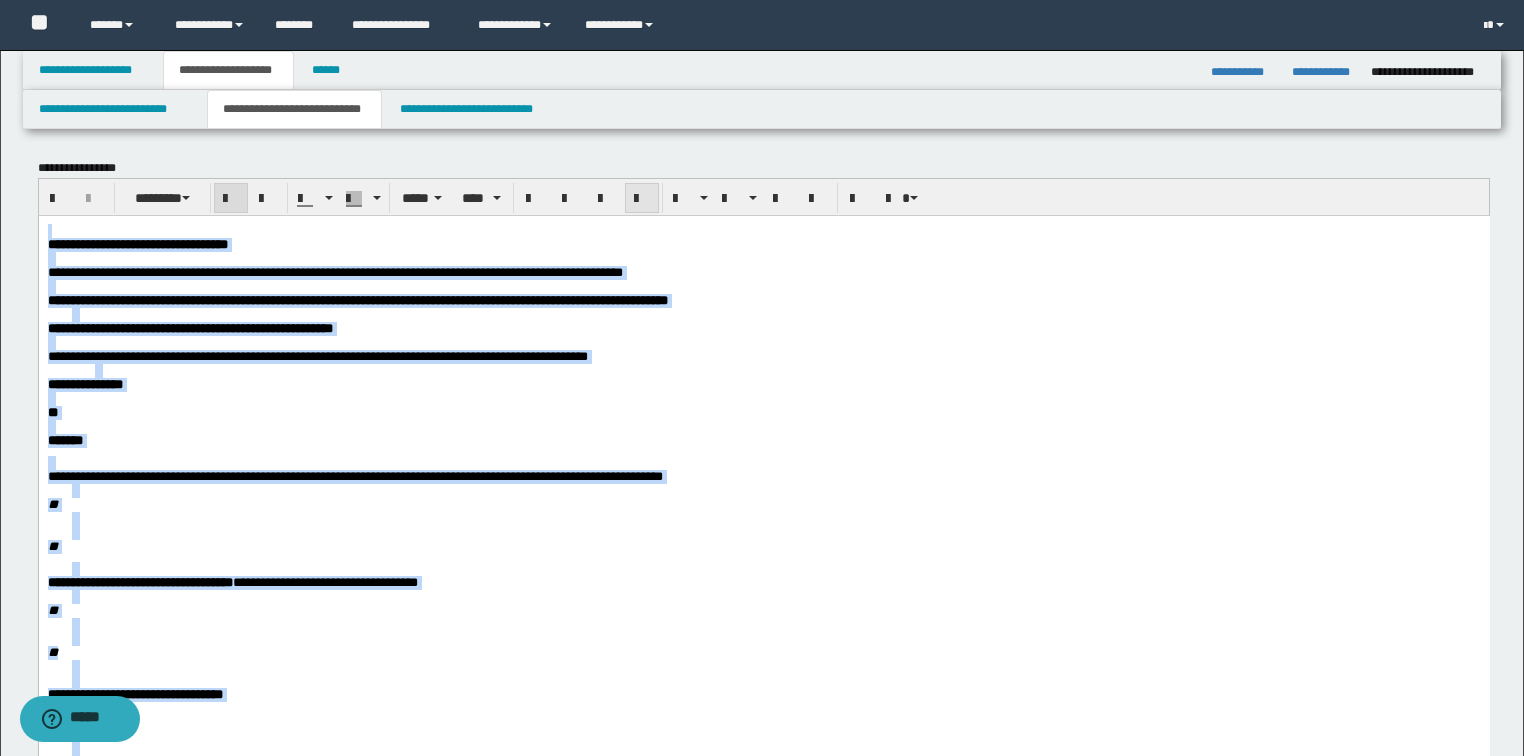 click at bounding box center [642, 199] 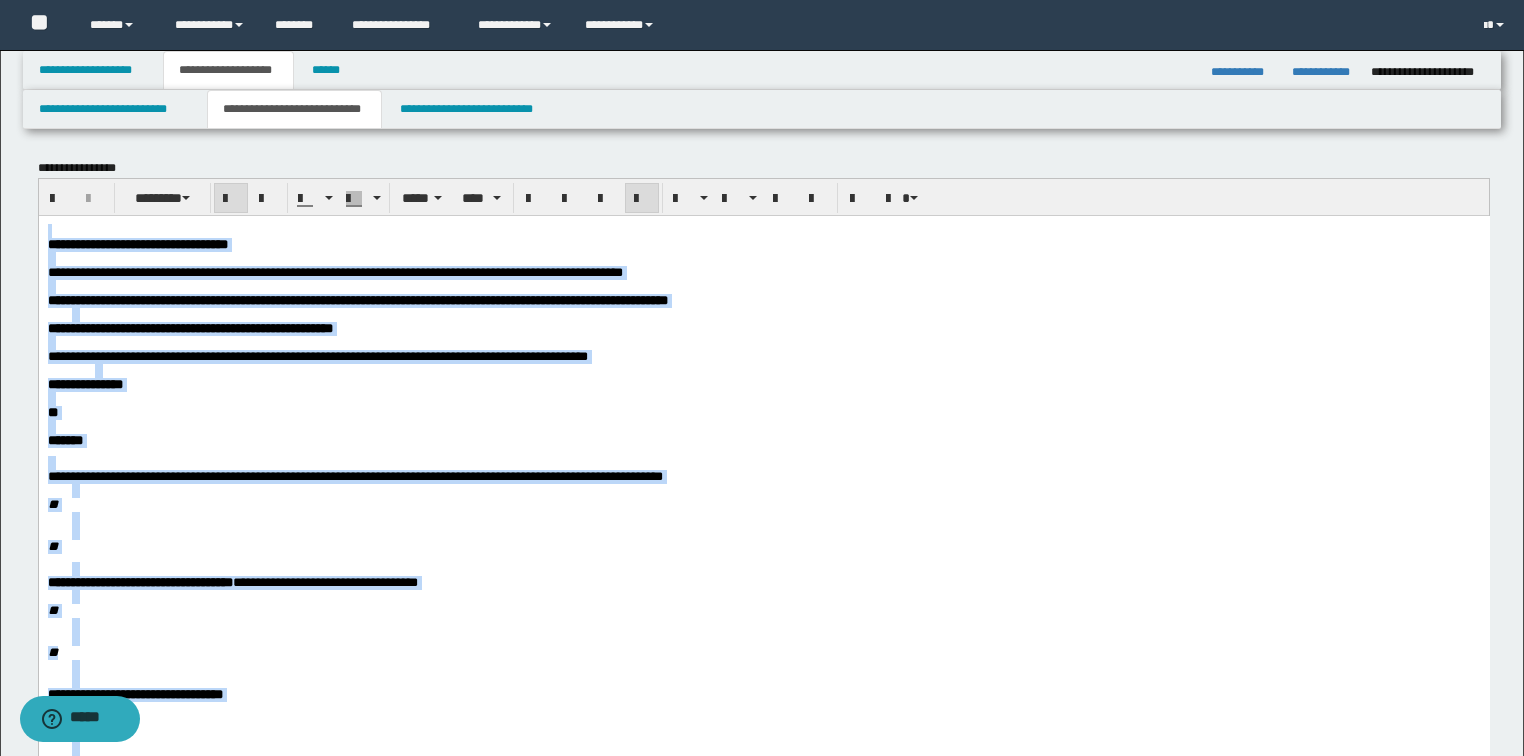 click at bounding box center [642, 199] 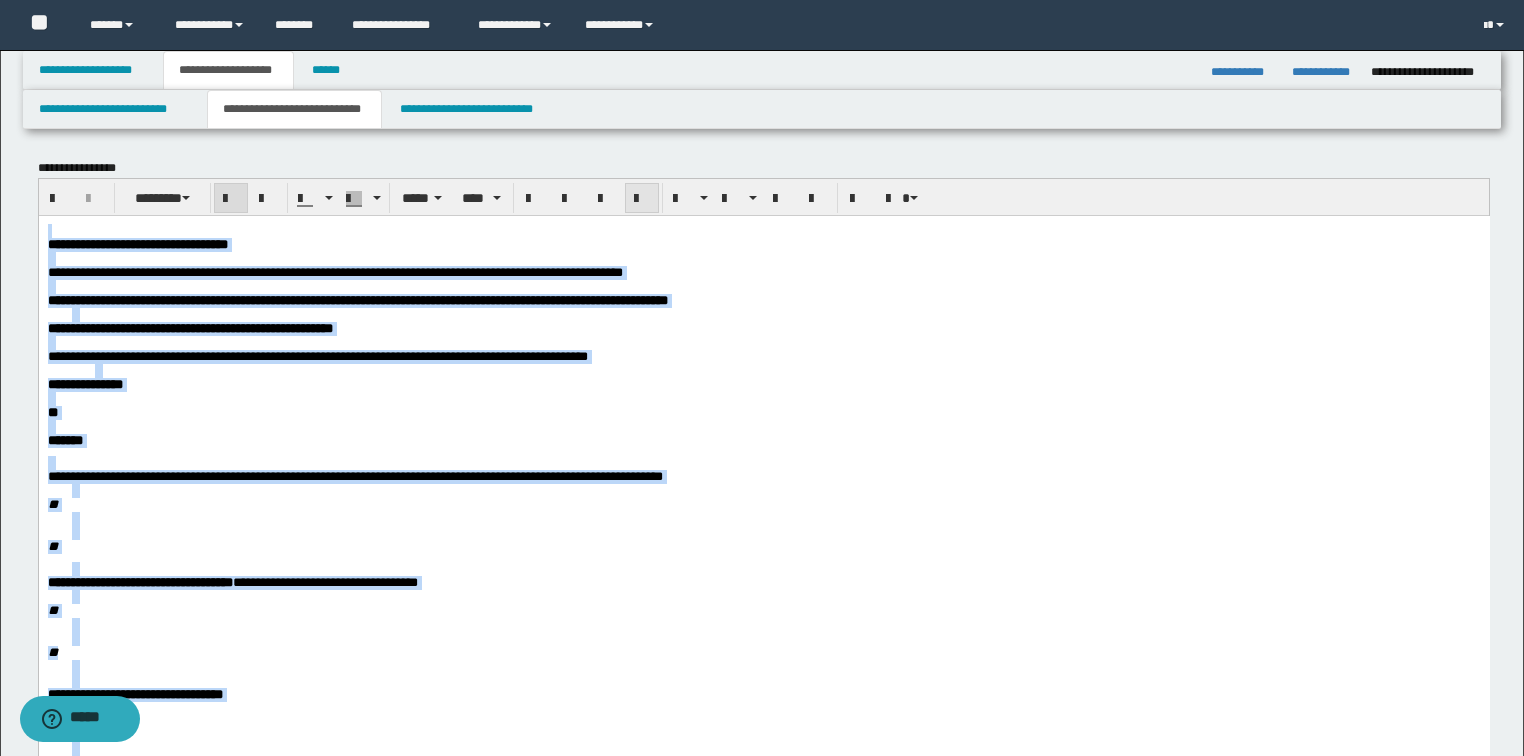 click at bounding box center [642, 199] 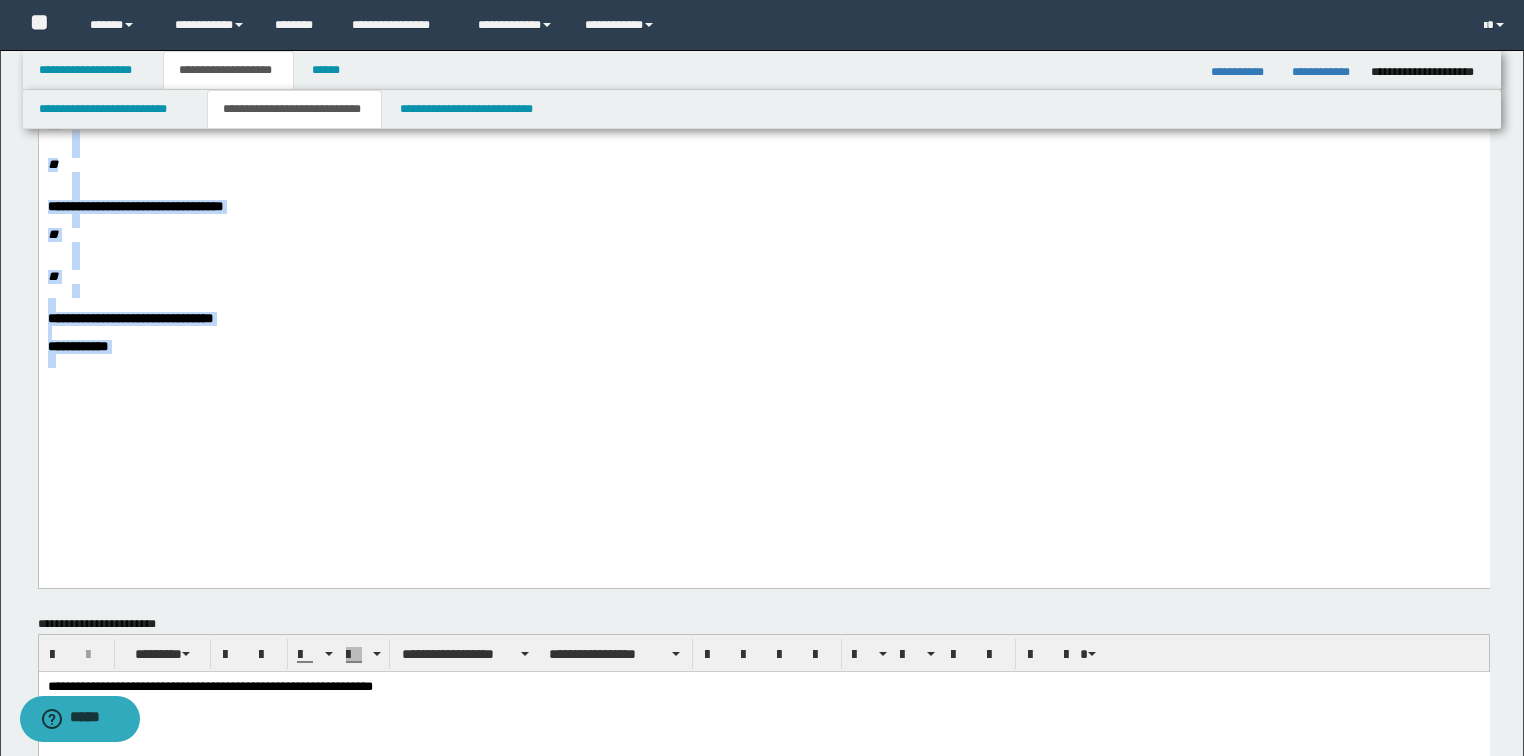 scroll, scrollTop: 640, scrollLeft: 0, axis: vertical 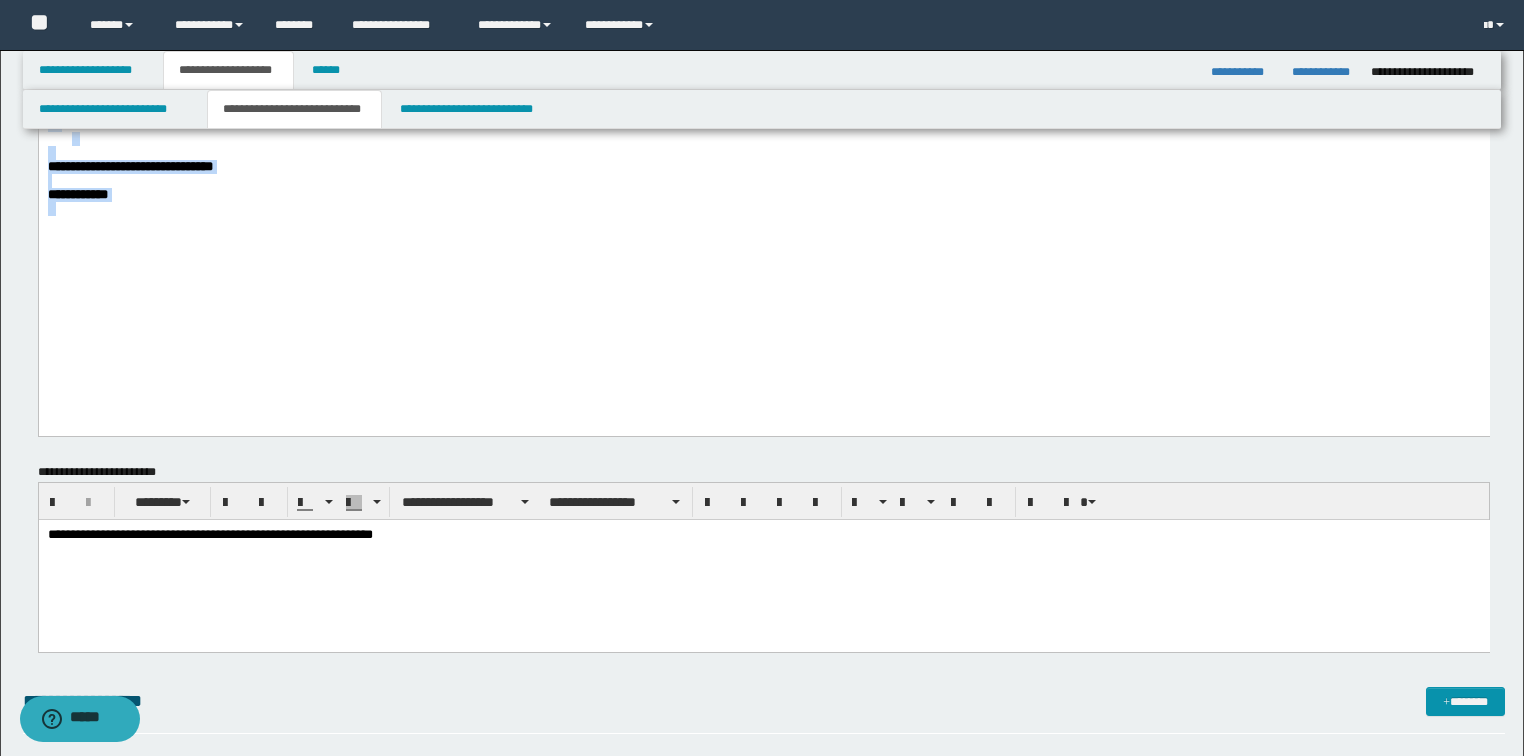 drag, startPoint x: 336, startPoint y: 306, endPoint x: 297, endPoint y: 309, distance: 39.115215 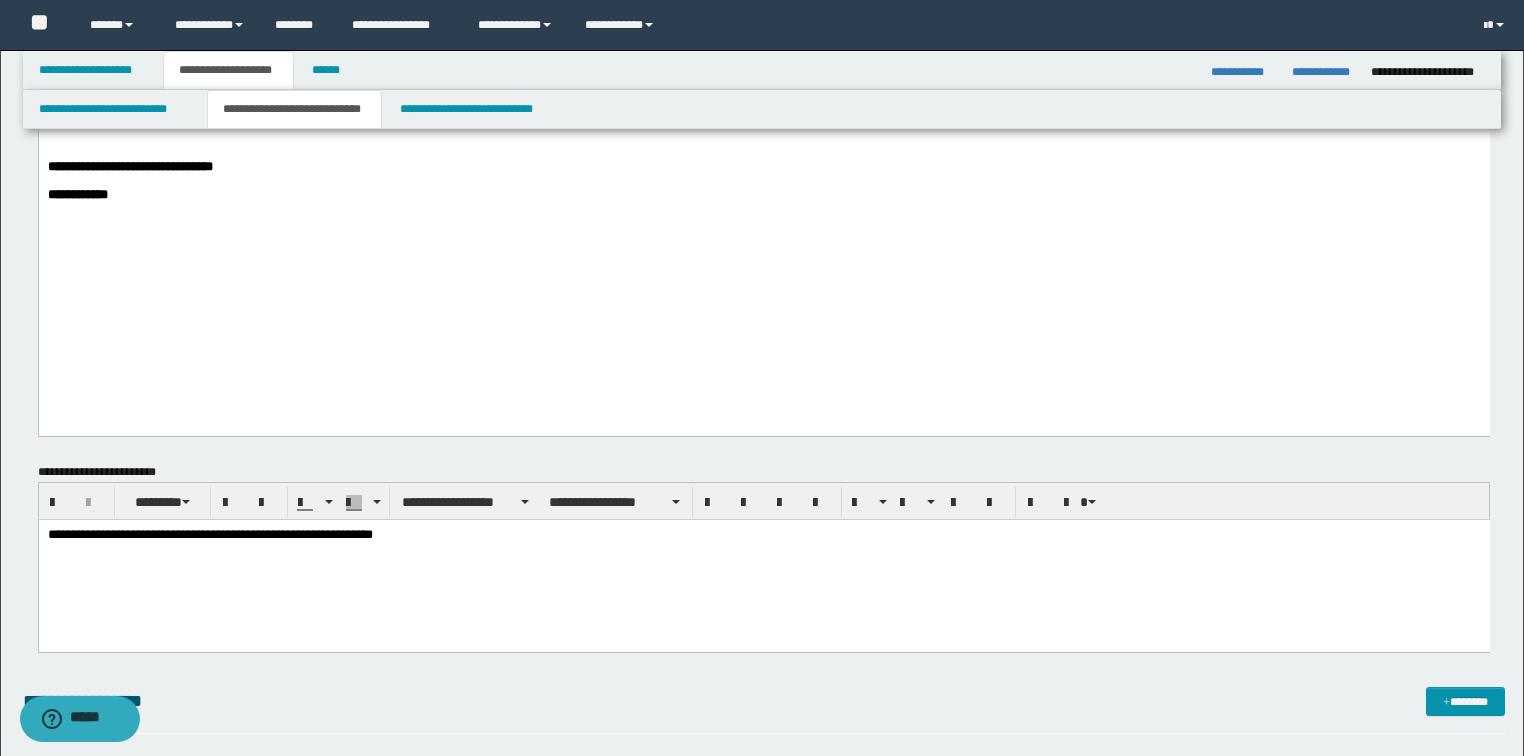 click on "**********" at bounding box center (763, 195) 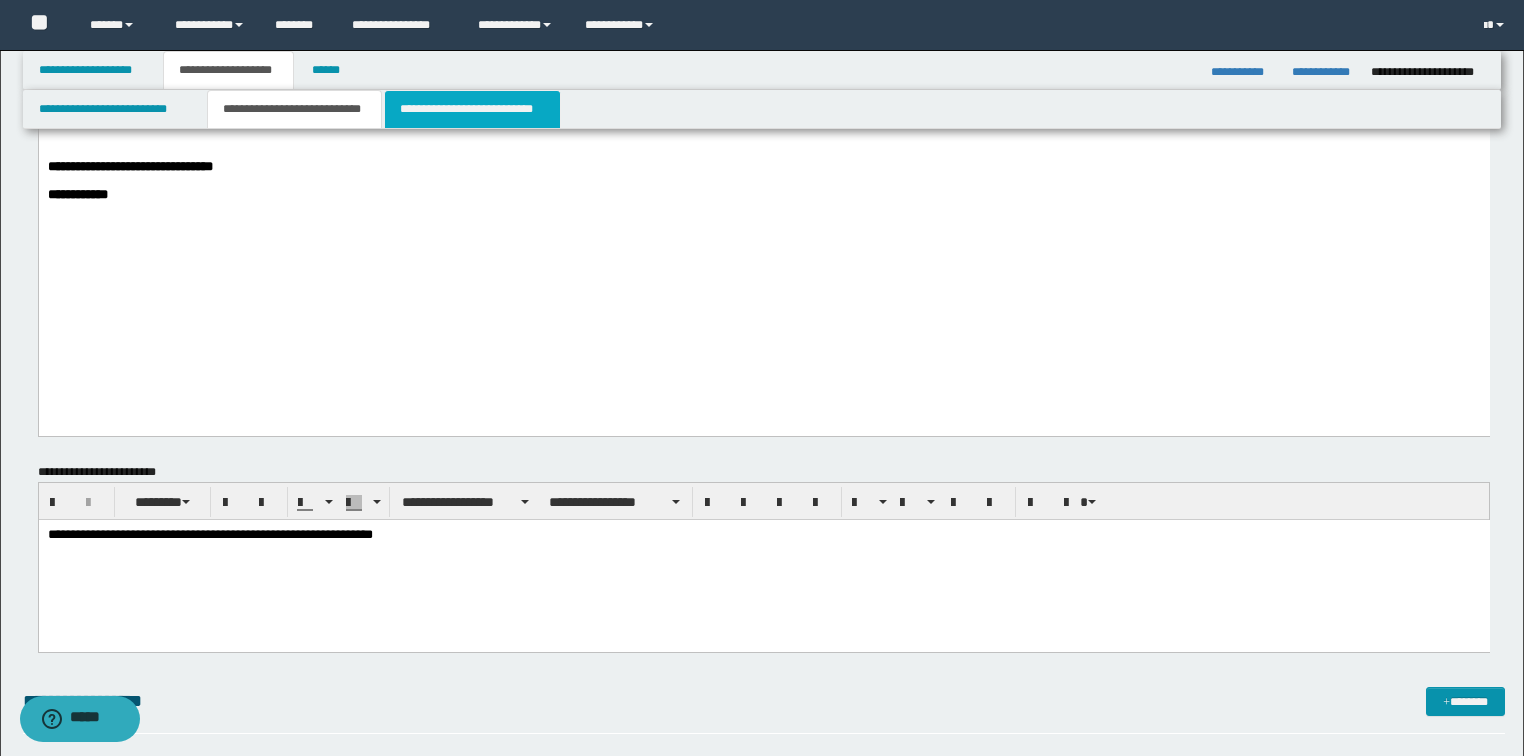 click on "**********" at bounding box center [472, 109] 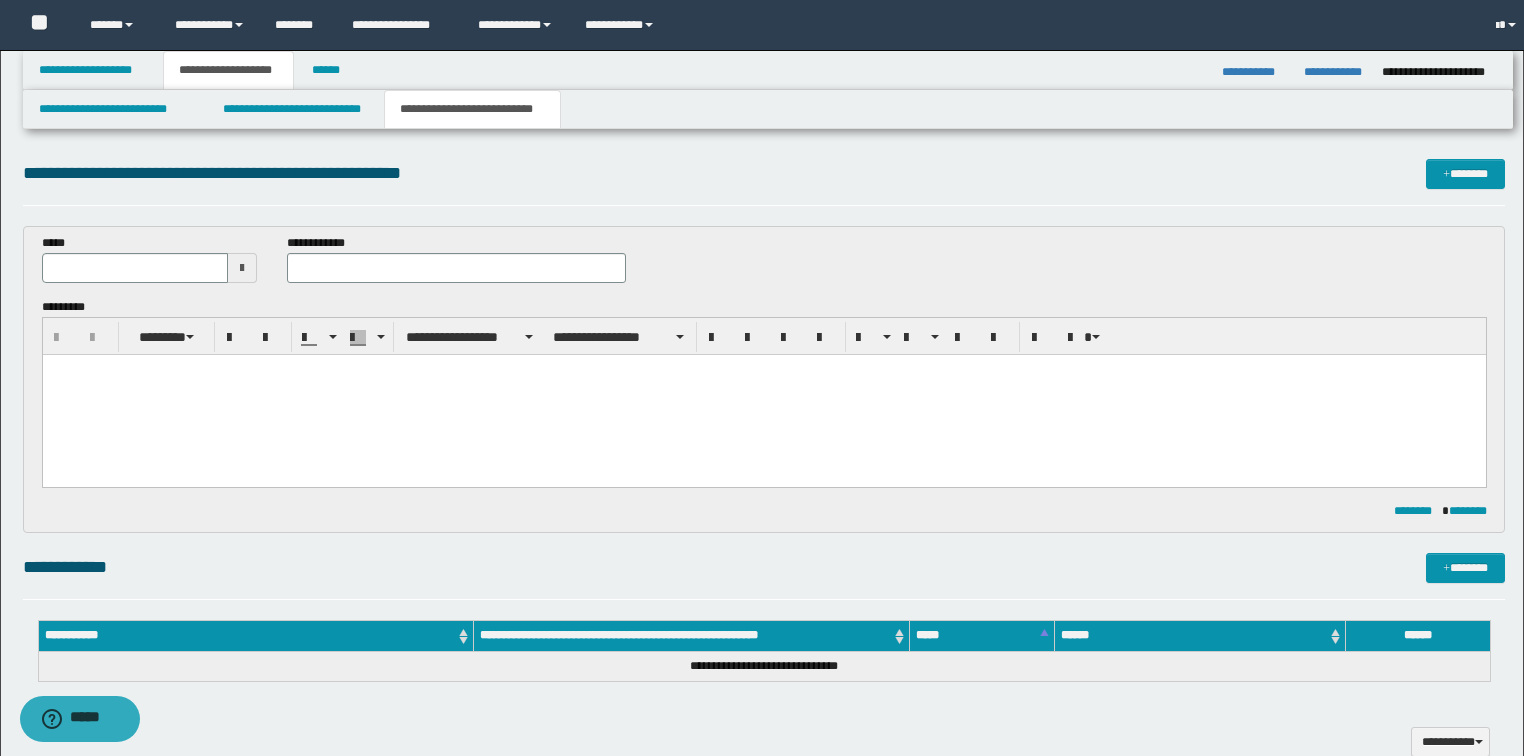 scroll, scrollTop: 0, scrollLeft: 0, axis: both 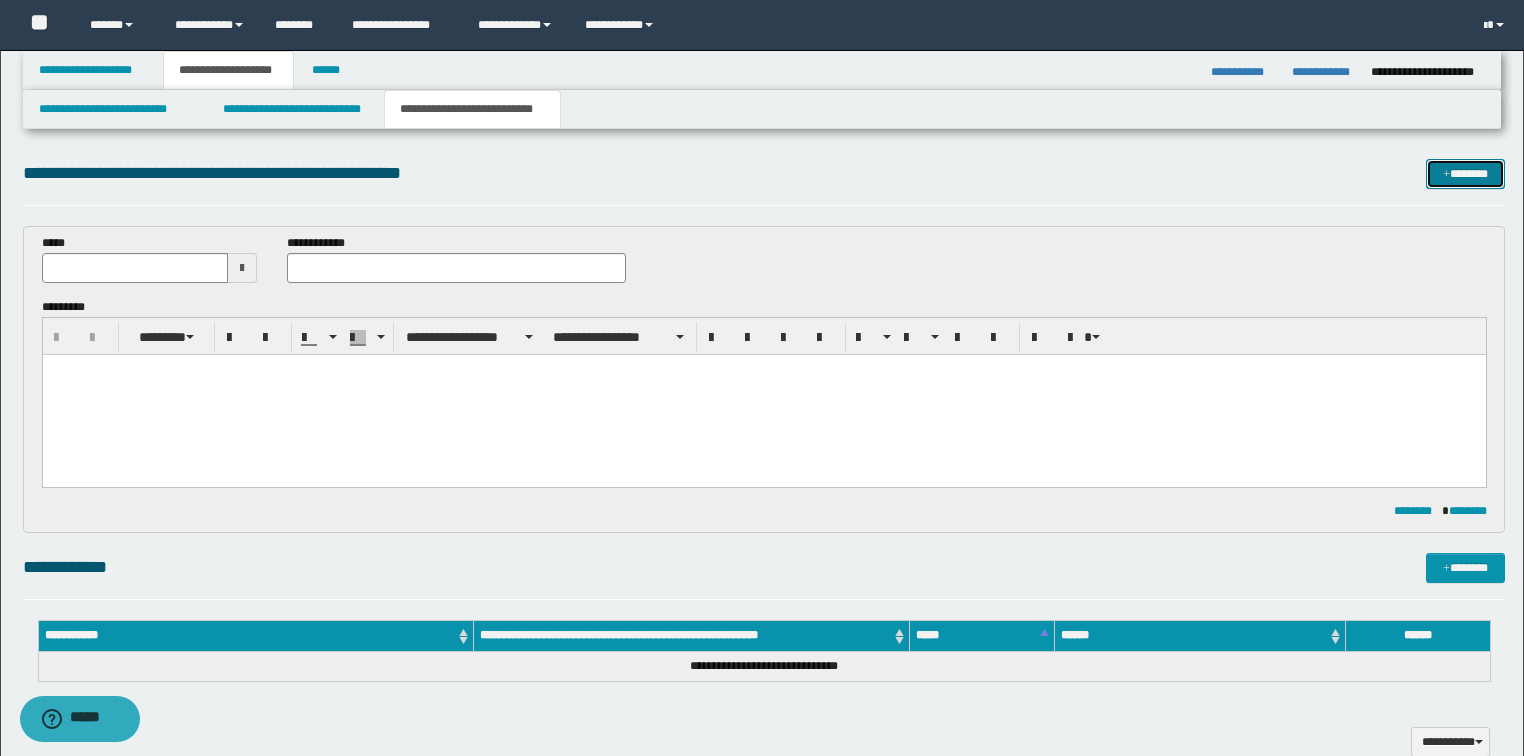 click on "*******" at bounding box center [1465, 174] 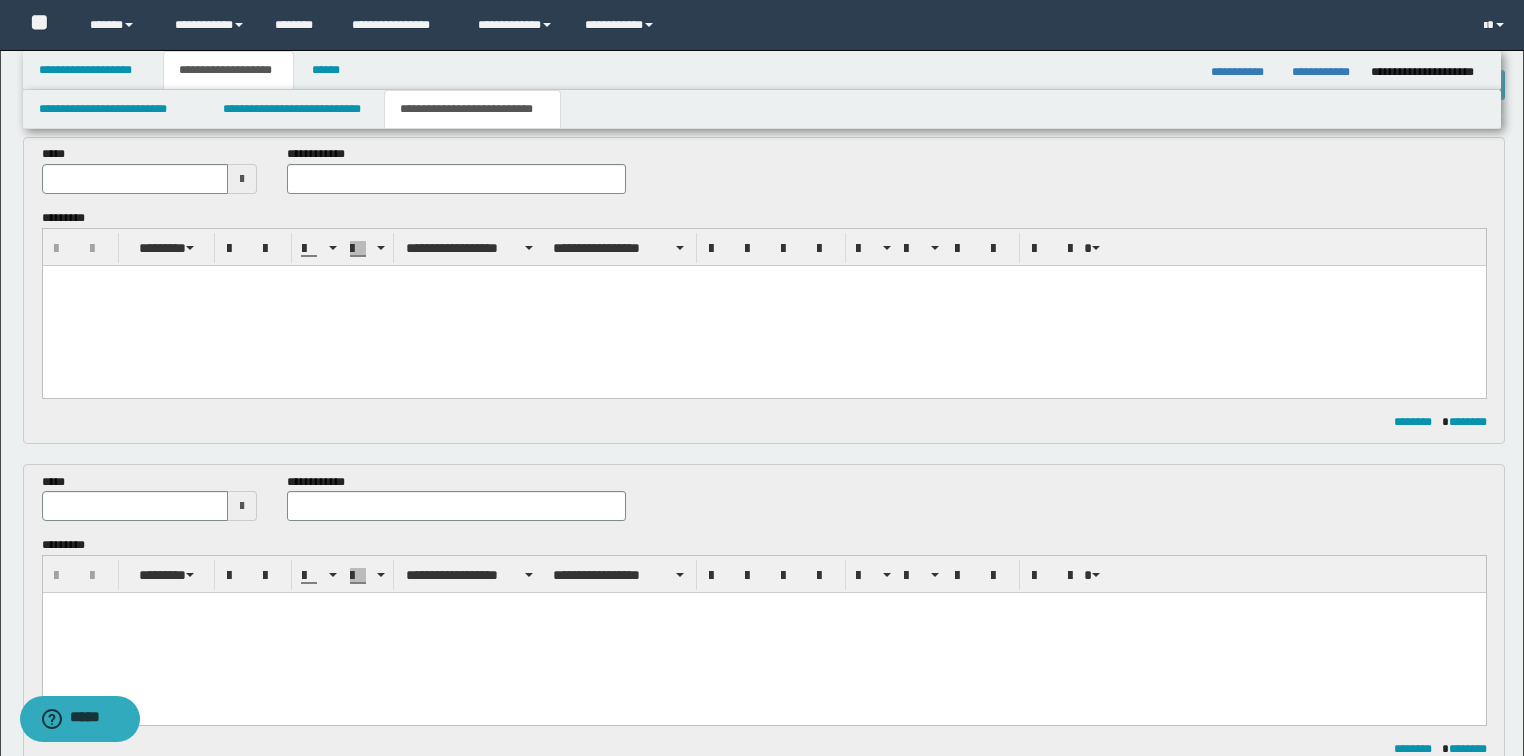 scroll, scrollTop: 0, scrollLeft: 0, axis: both 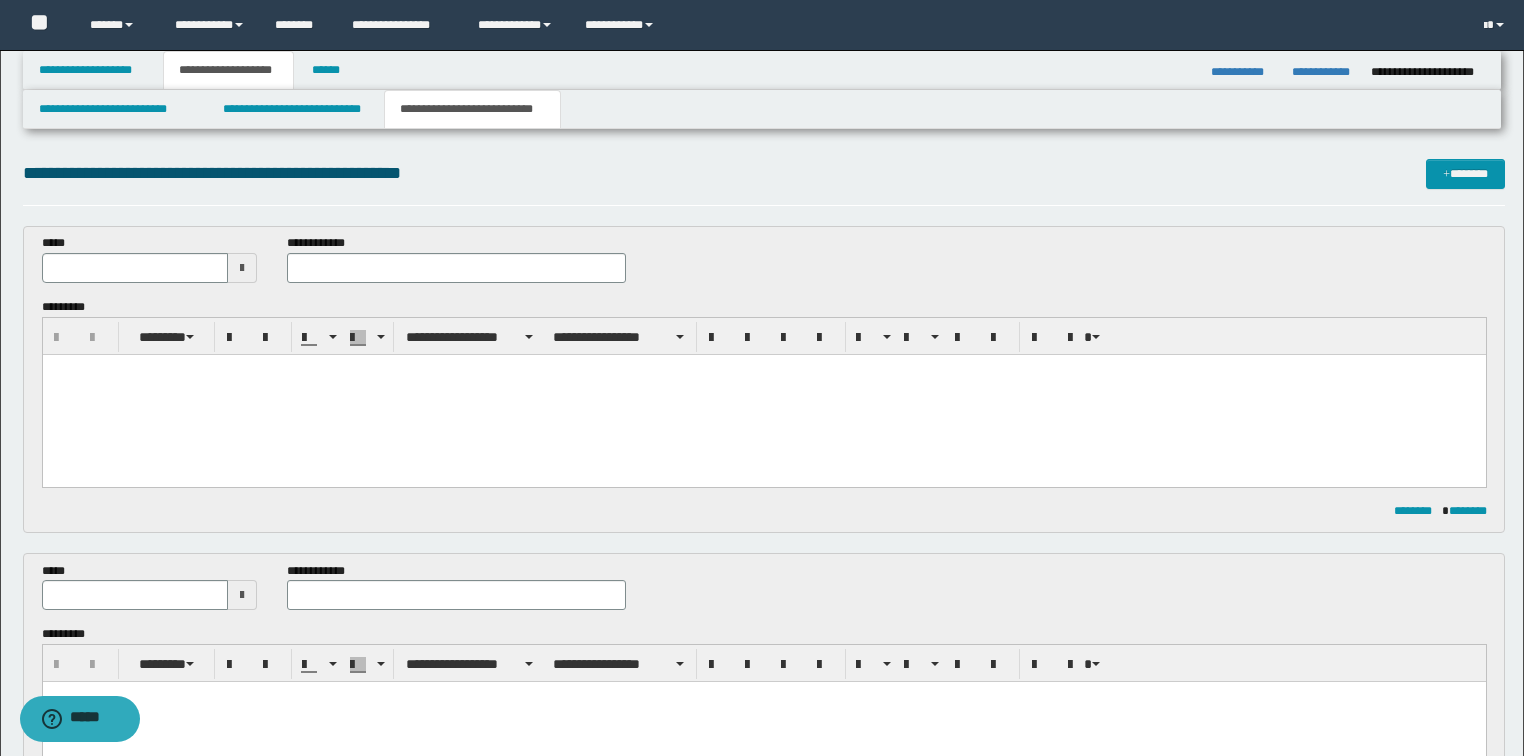 click at bounding box center [763, 394] 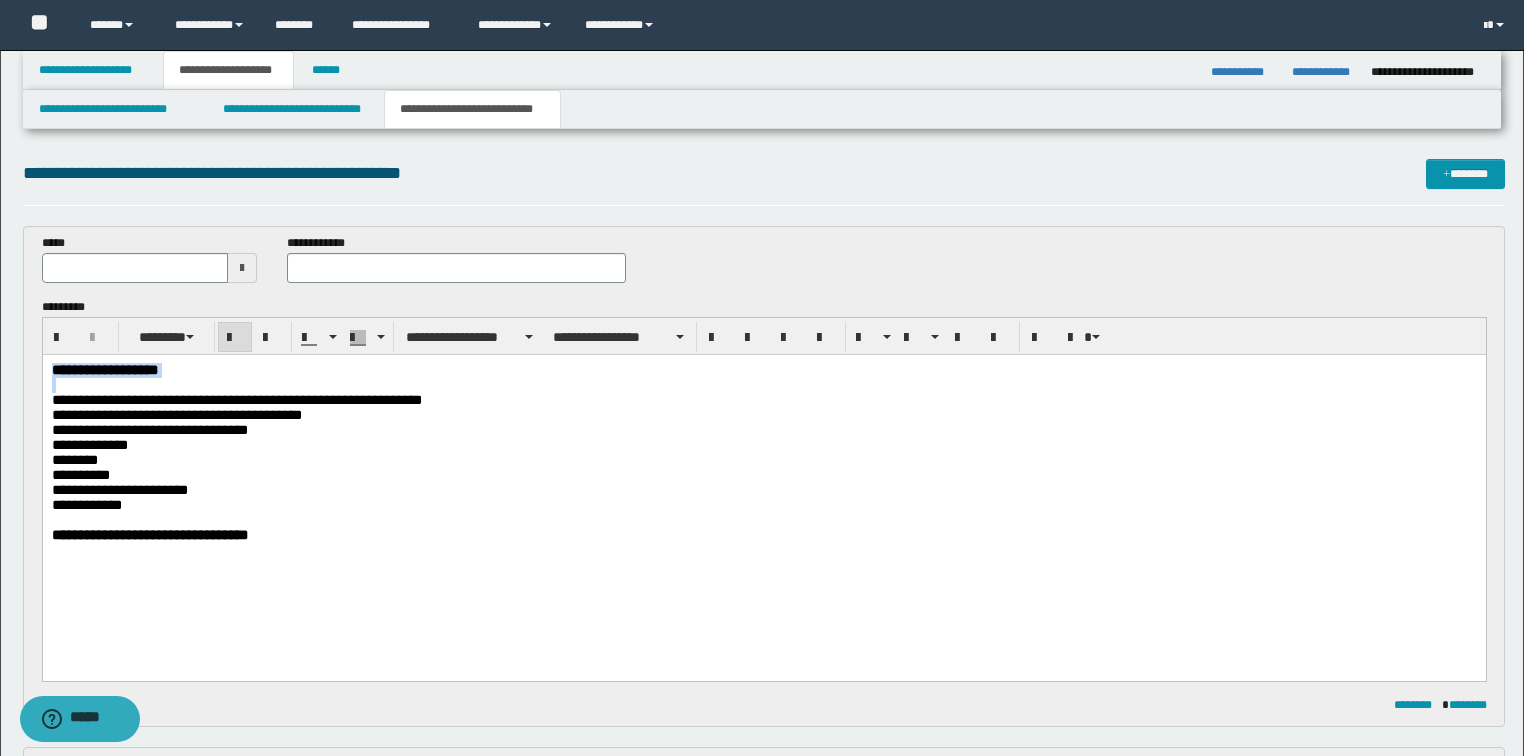 drag, startPoint x: 190, startPoint y: 380, endPoint x: 42, endPoint y: 690, distance: 343.5171 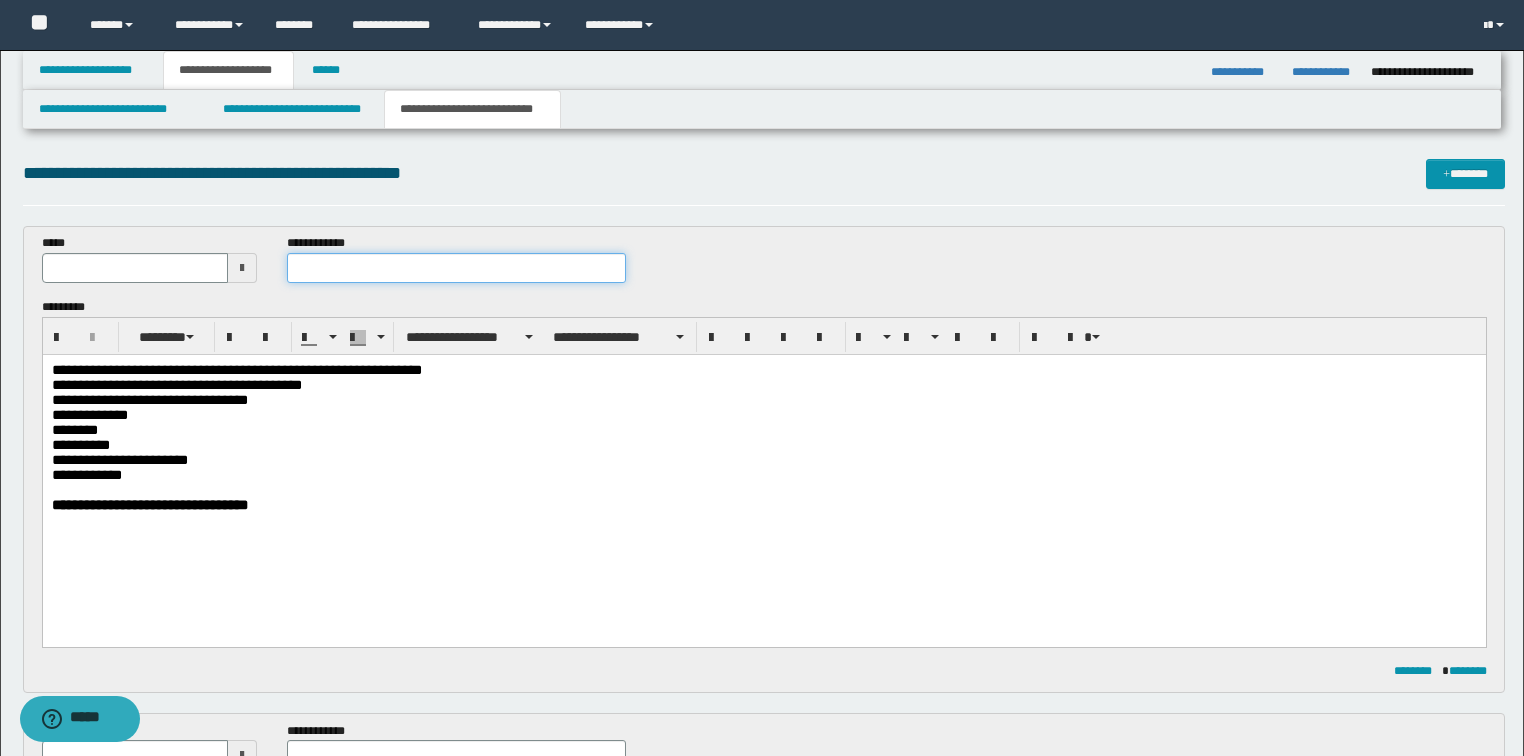 click at bounding box center [456, 268] 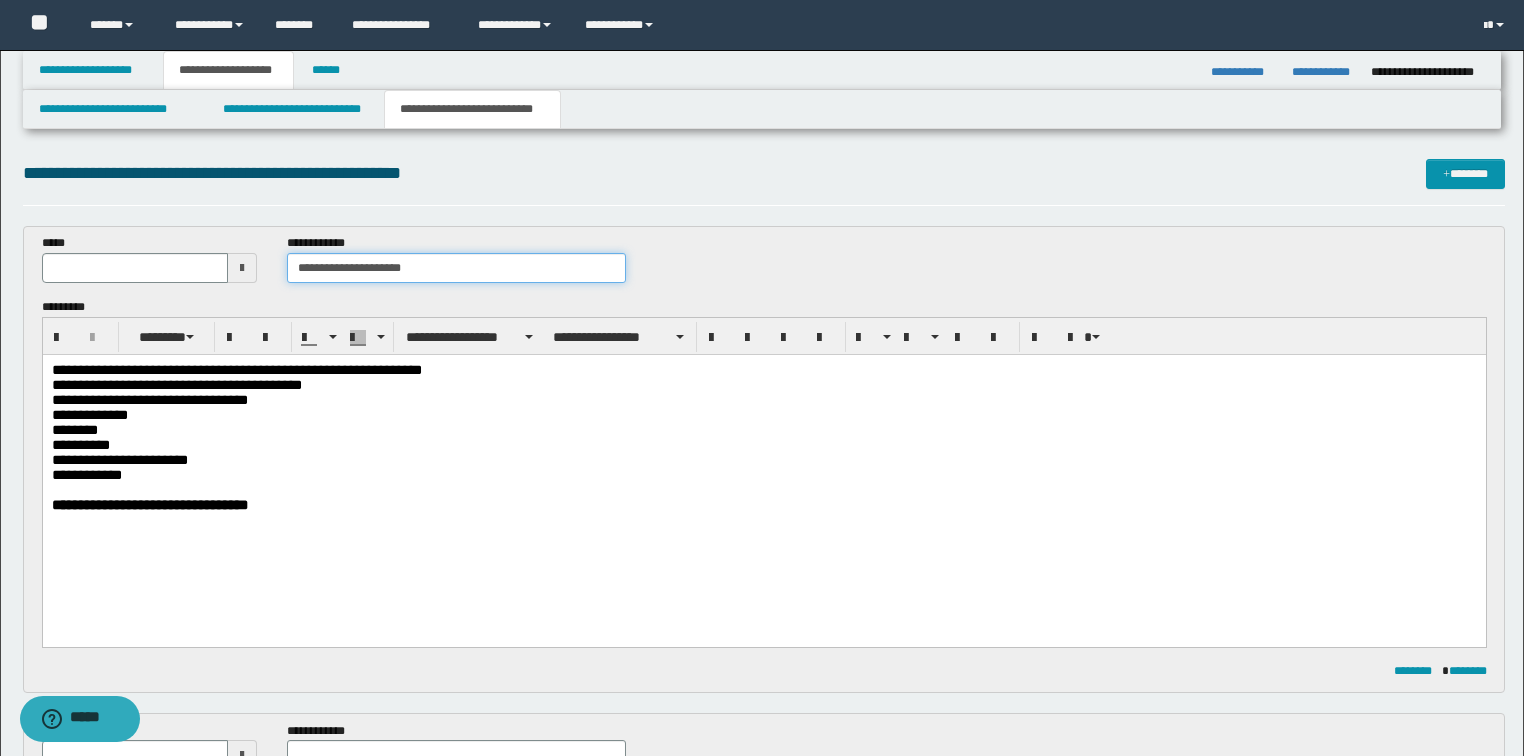 type 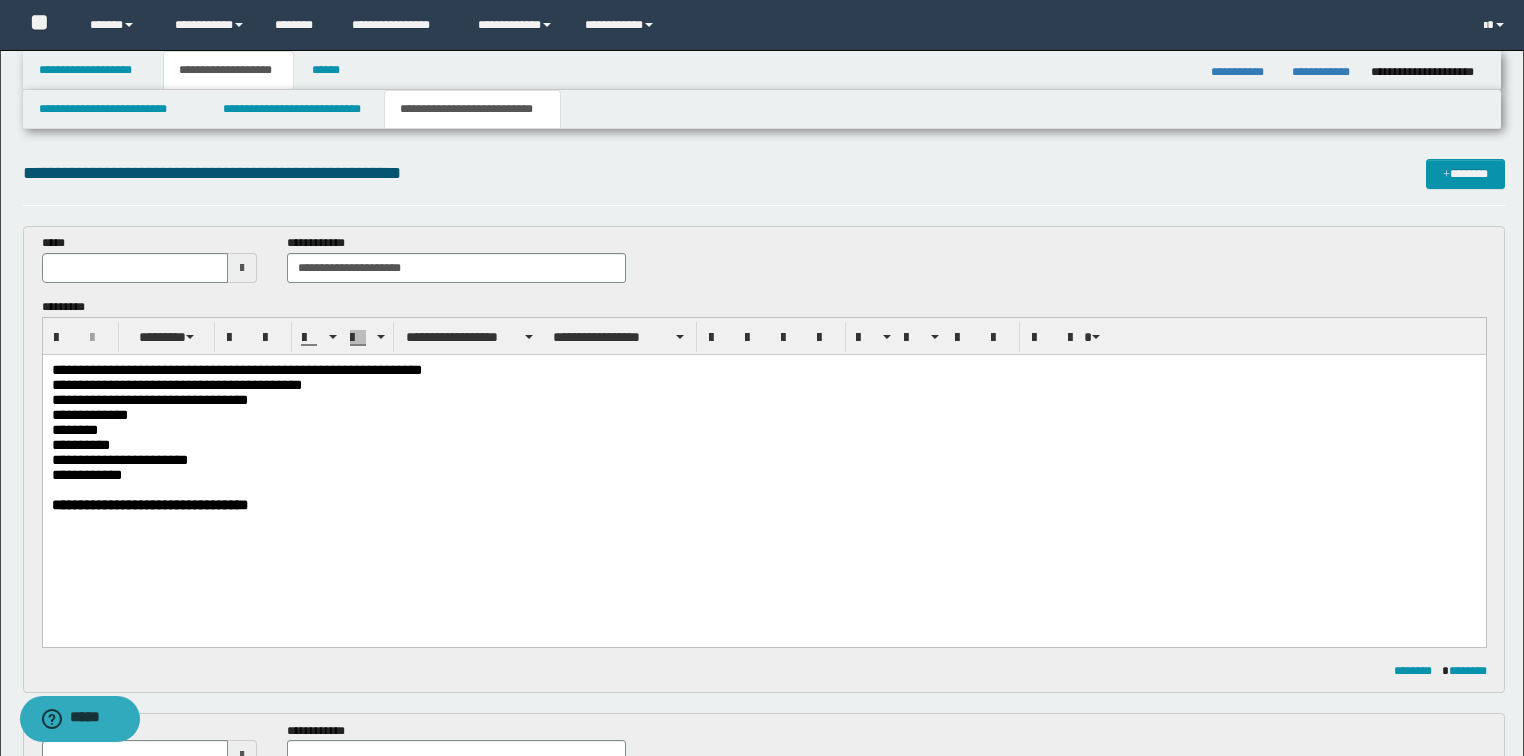 click at bounding box center [242, 268] 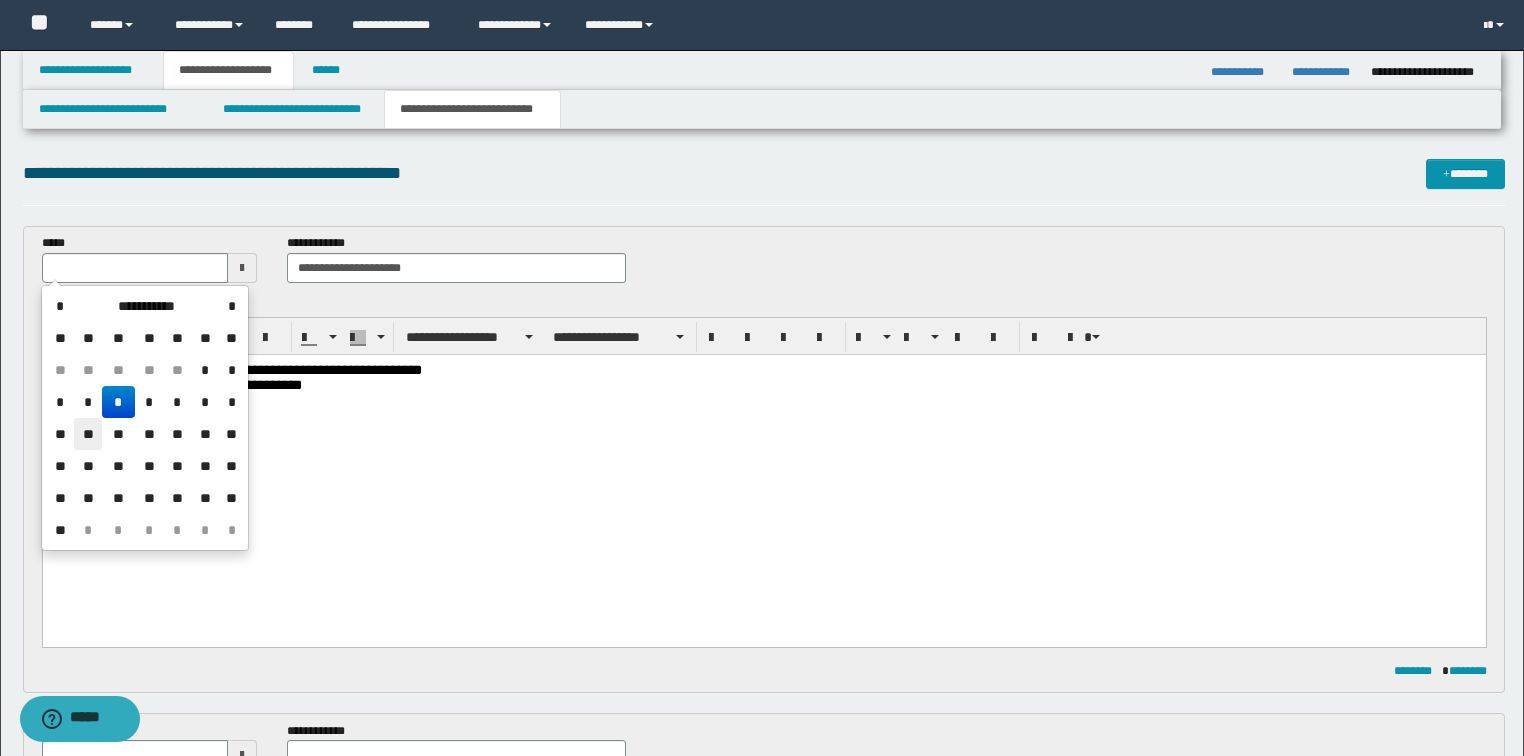 click on "**" at bounding box center (88, 434) 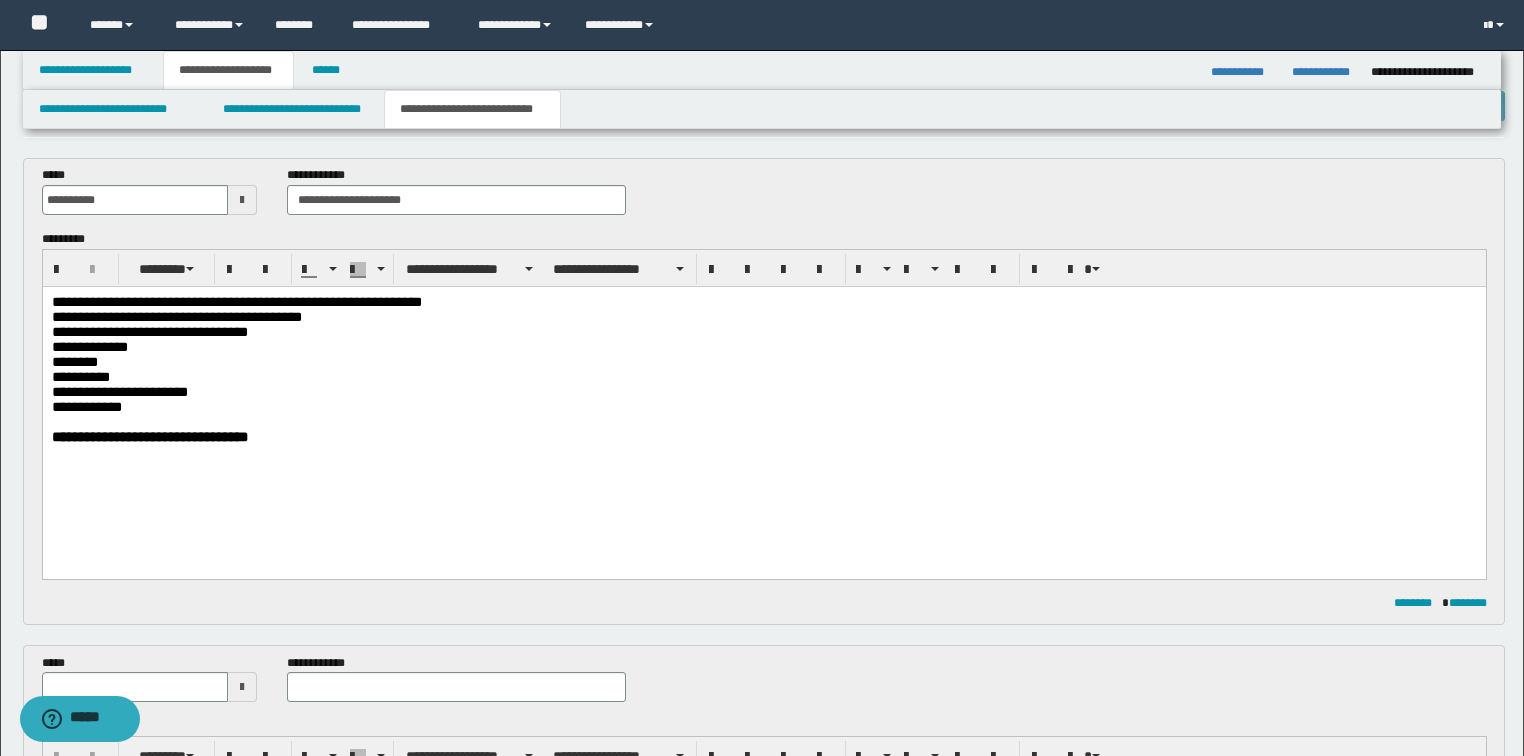 scroll, scrollTop: 160, scrollLeft: 0, axis: vertical 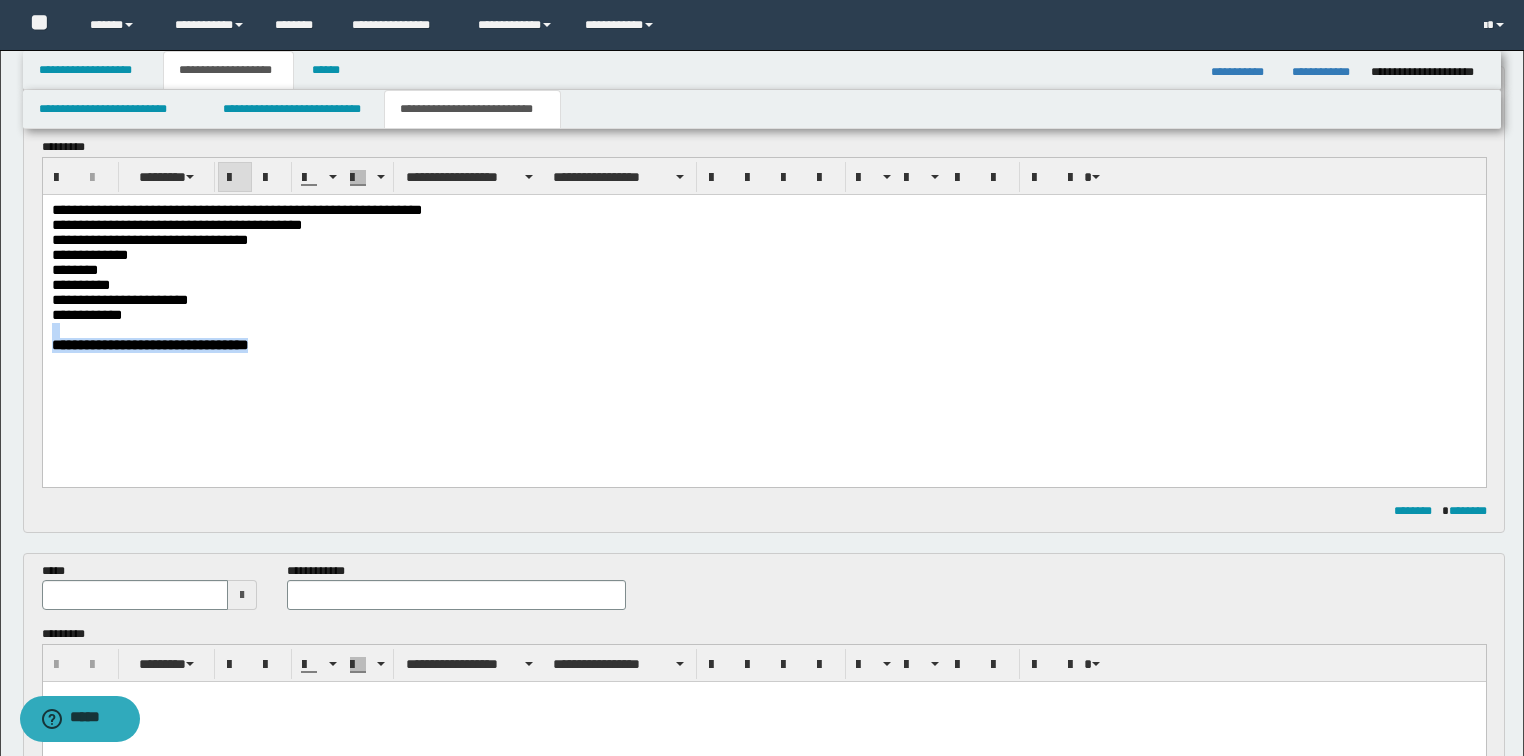 drag, startPoint x: 303, startPoint y: 364, endPoint x: 42, endPoint y: 530, distance: 309.317 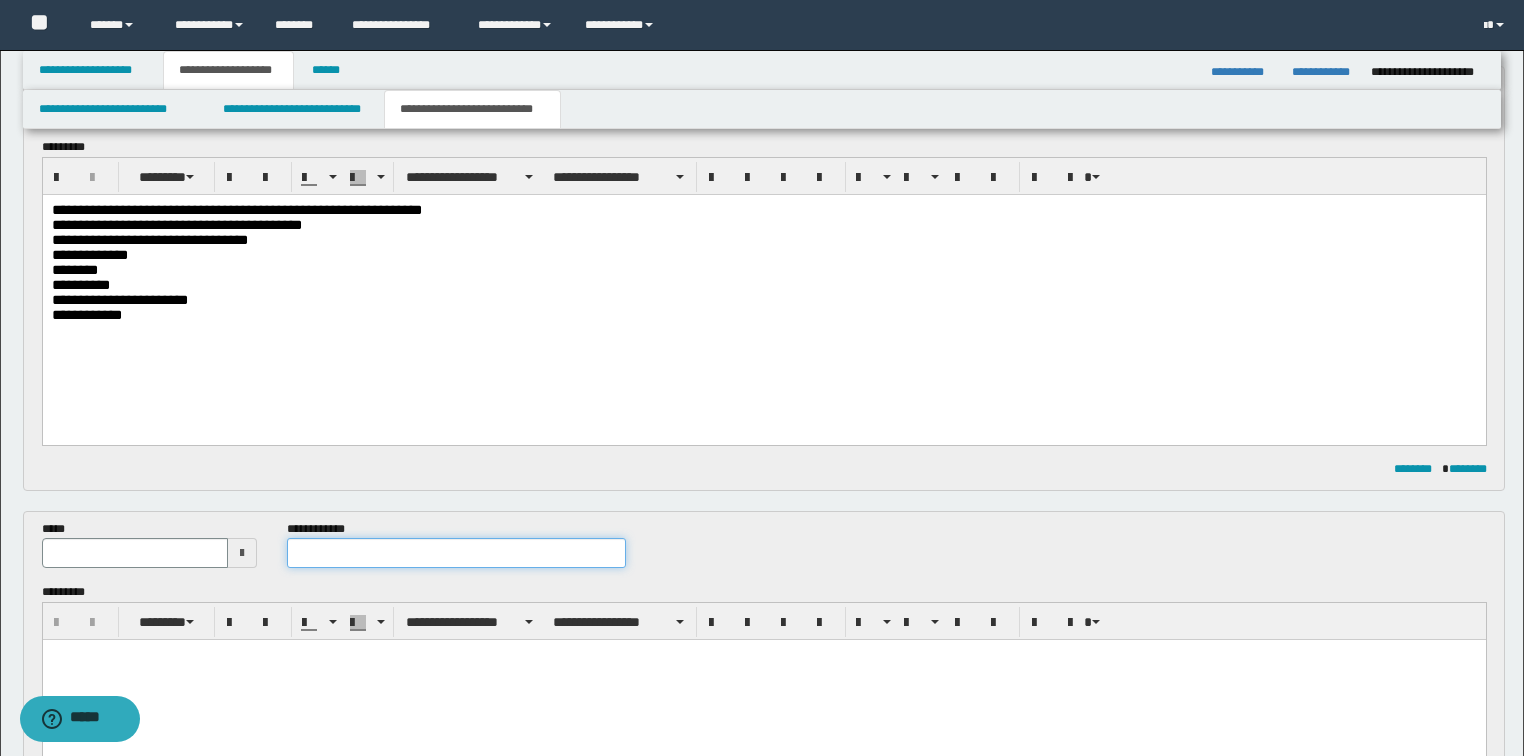 click at bounding box center [456, 553] 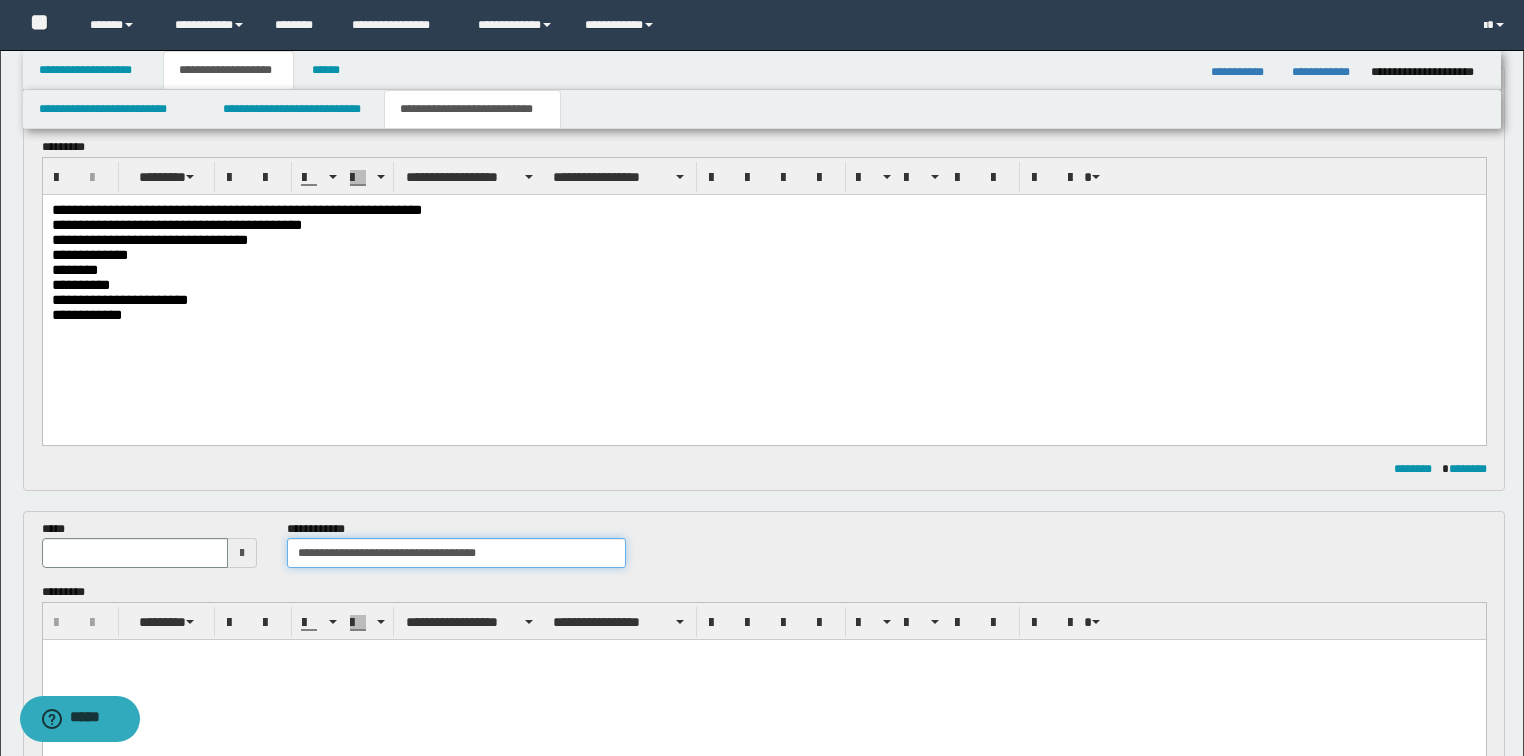 click on "**********" at bounding box center [456, 553] 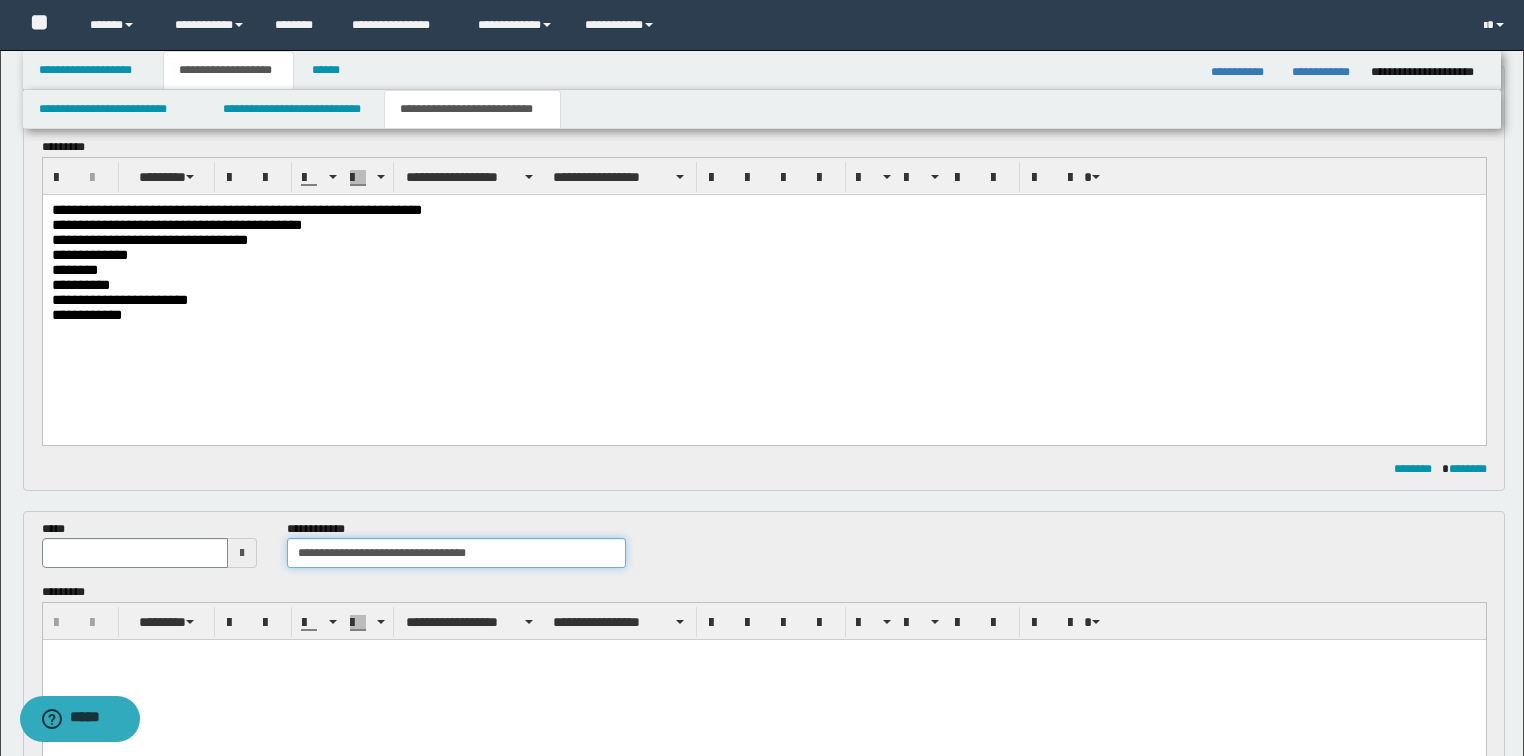 type on "**********" 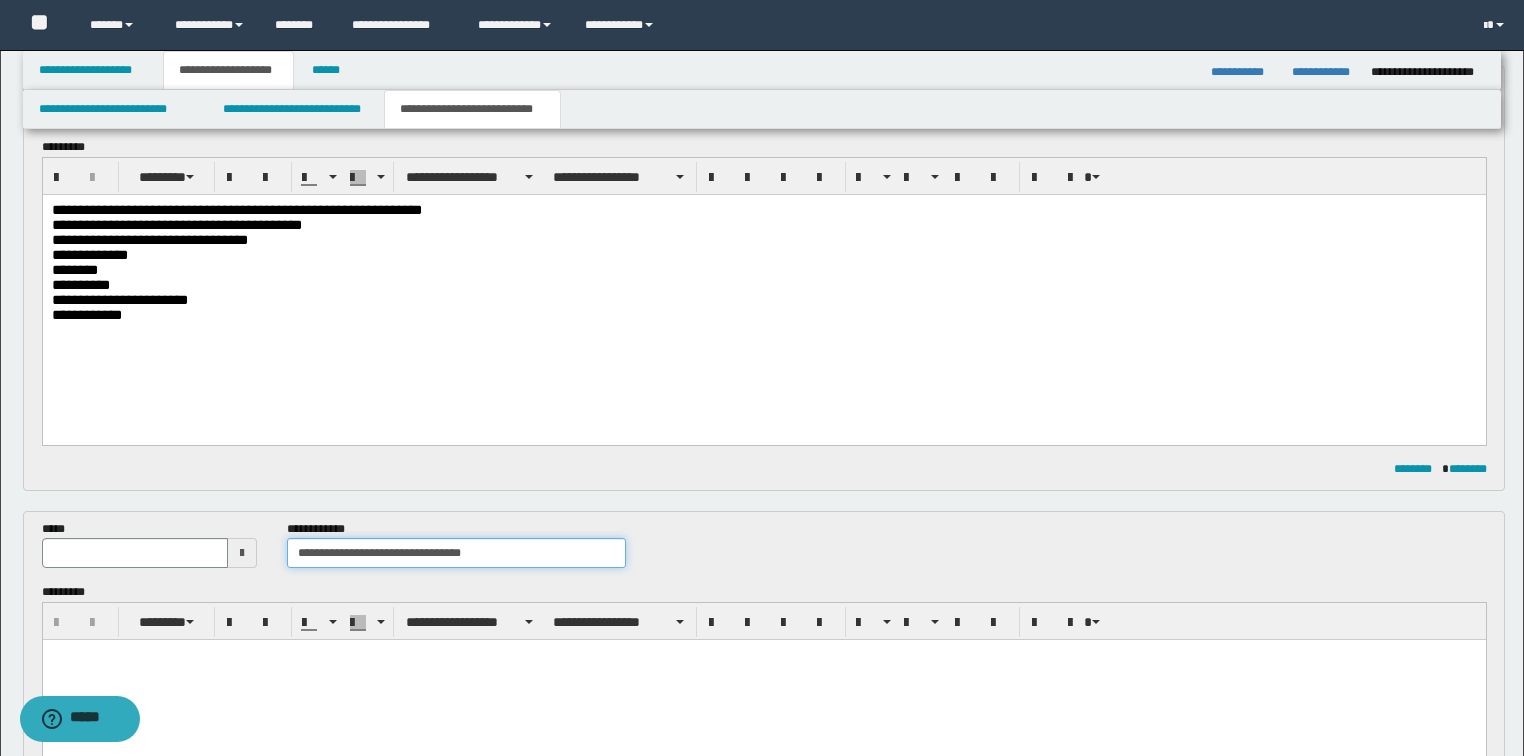 type 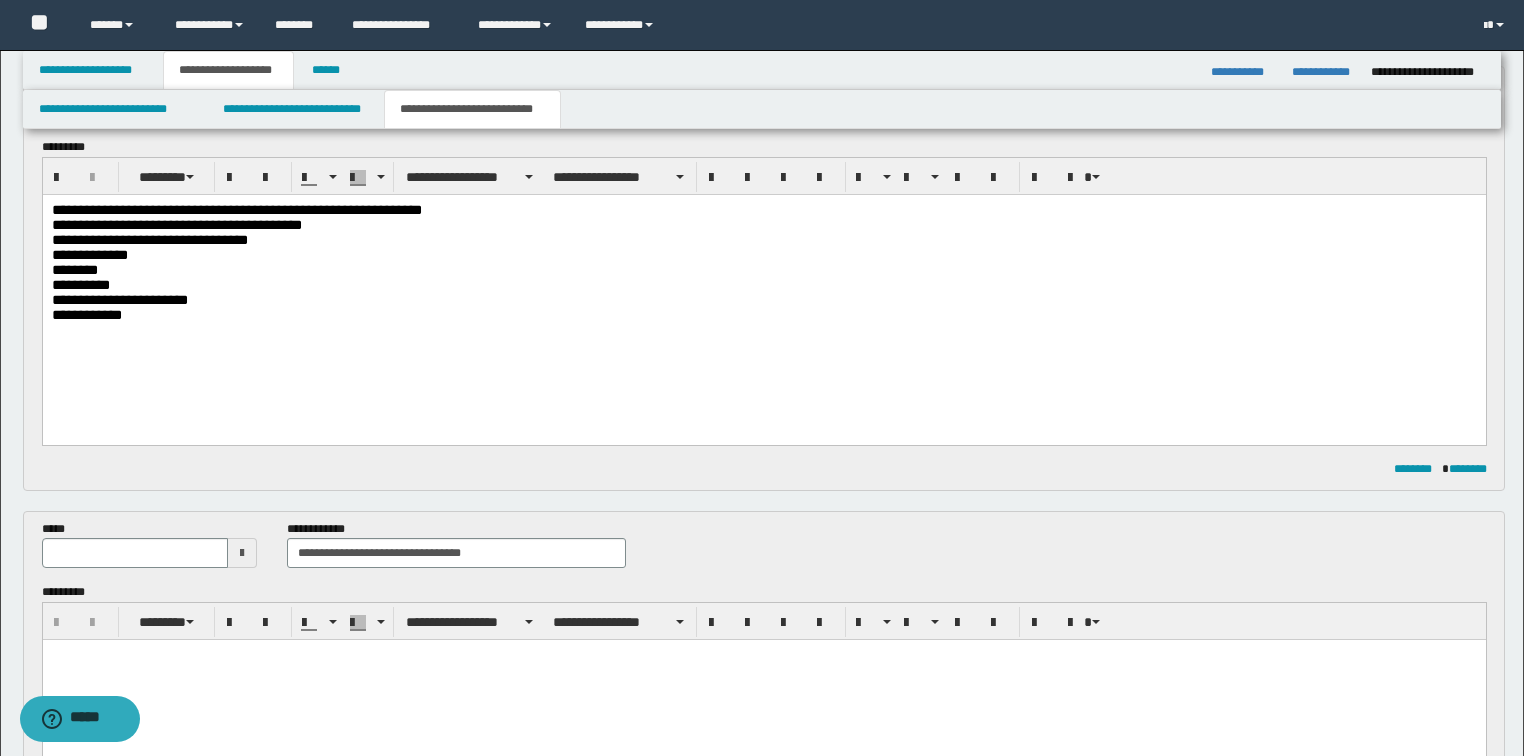 click at bounding box center [242, 553] 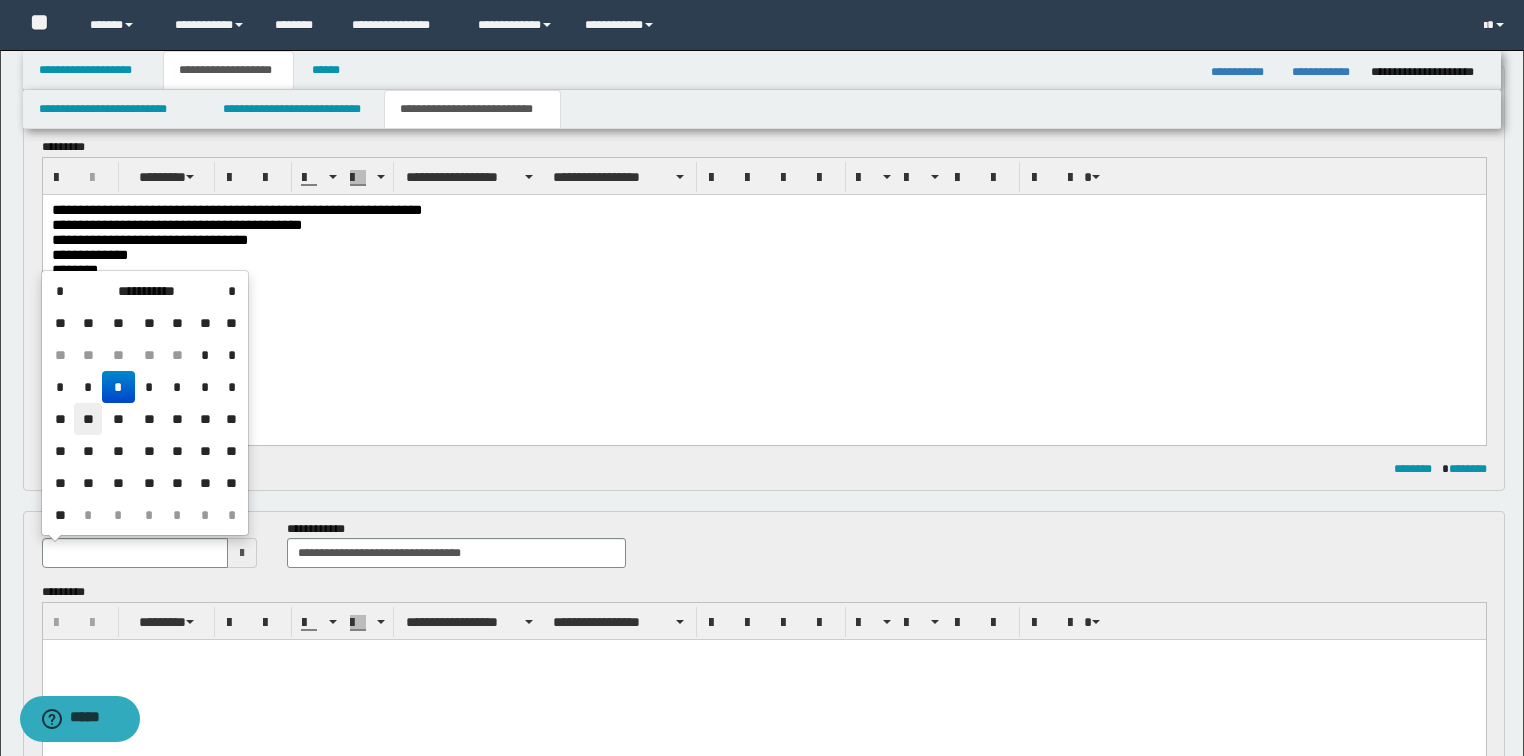 click on "**" at bounding box center (88, 419) 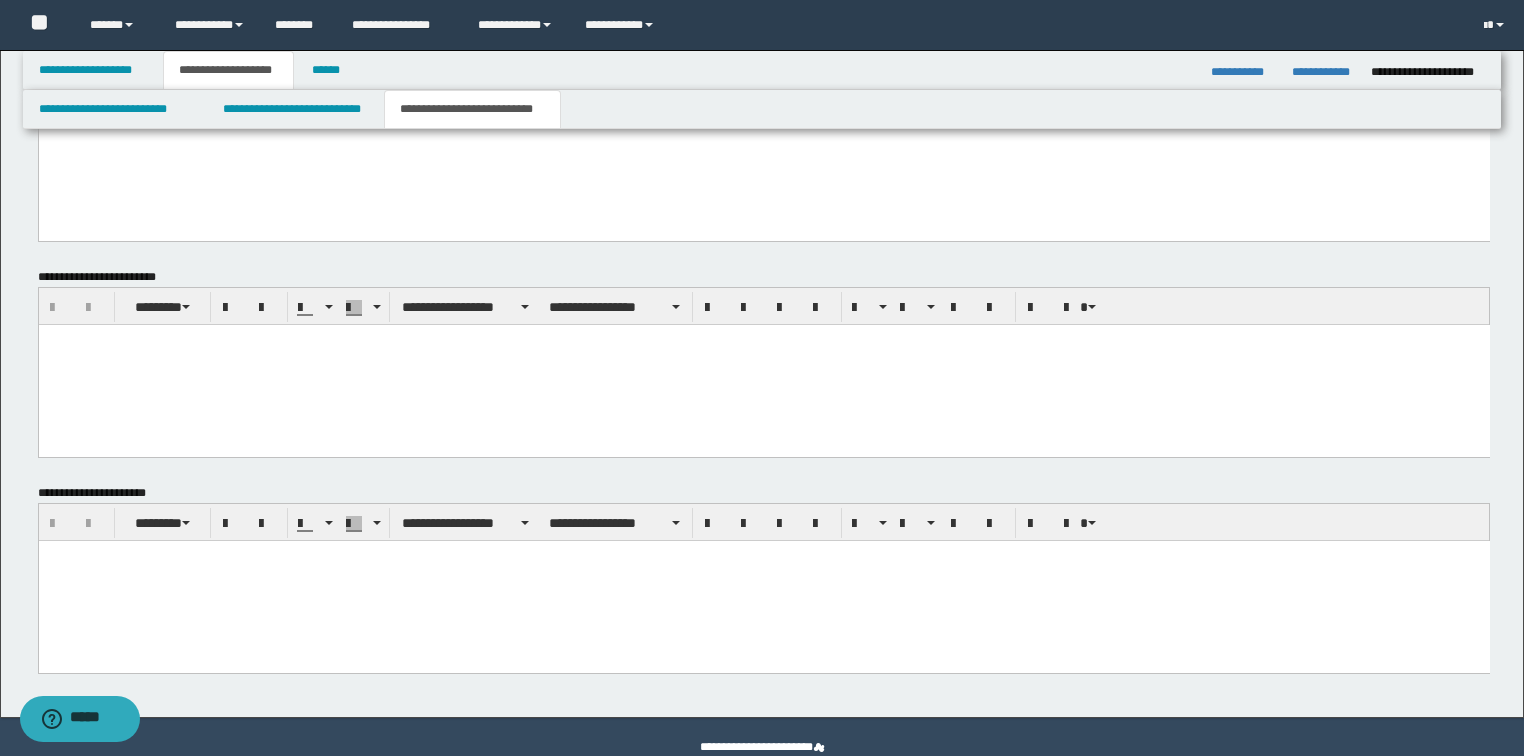 scroll, scrollTop: 1201, scrollLeft: 0, axis: vertical 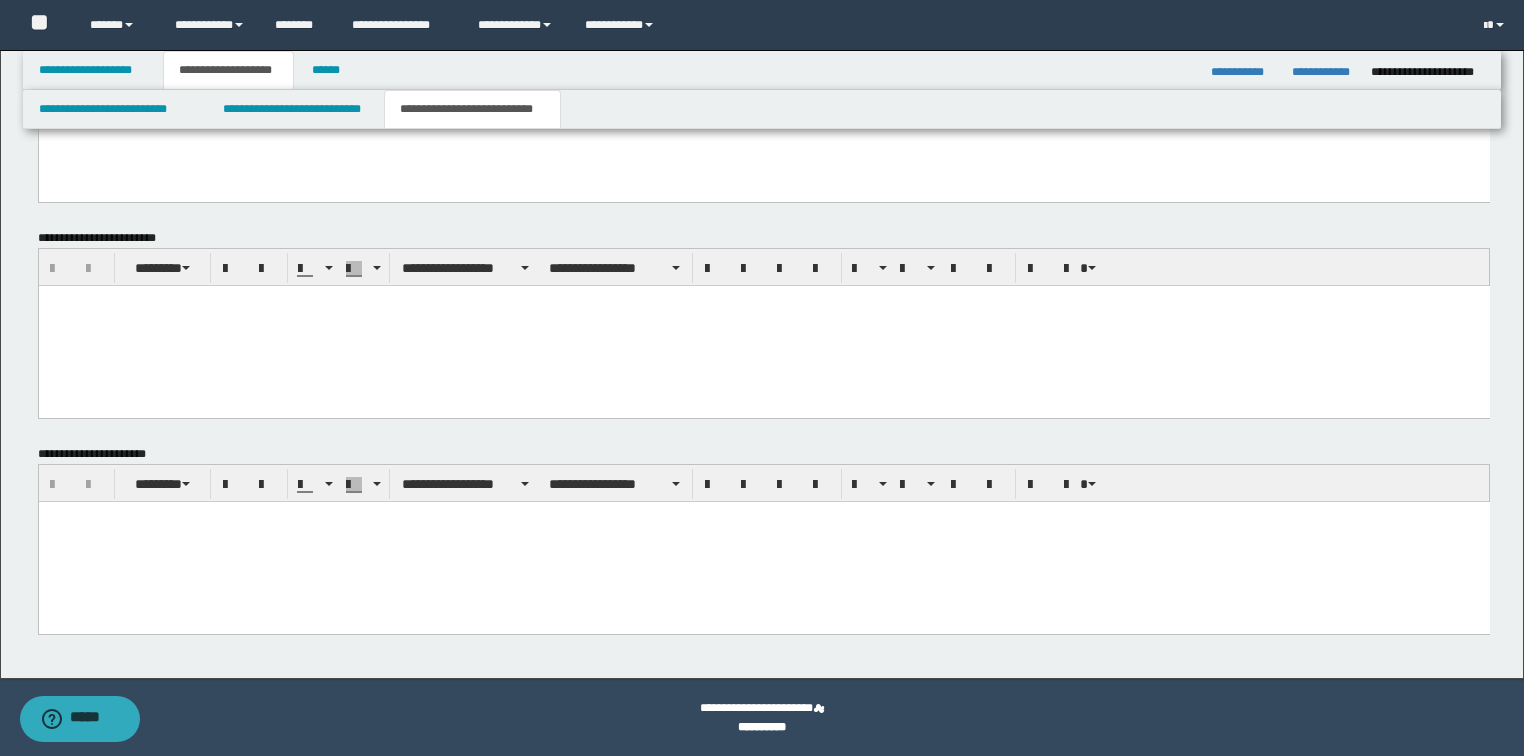 click at bounding box center [763, 541] 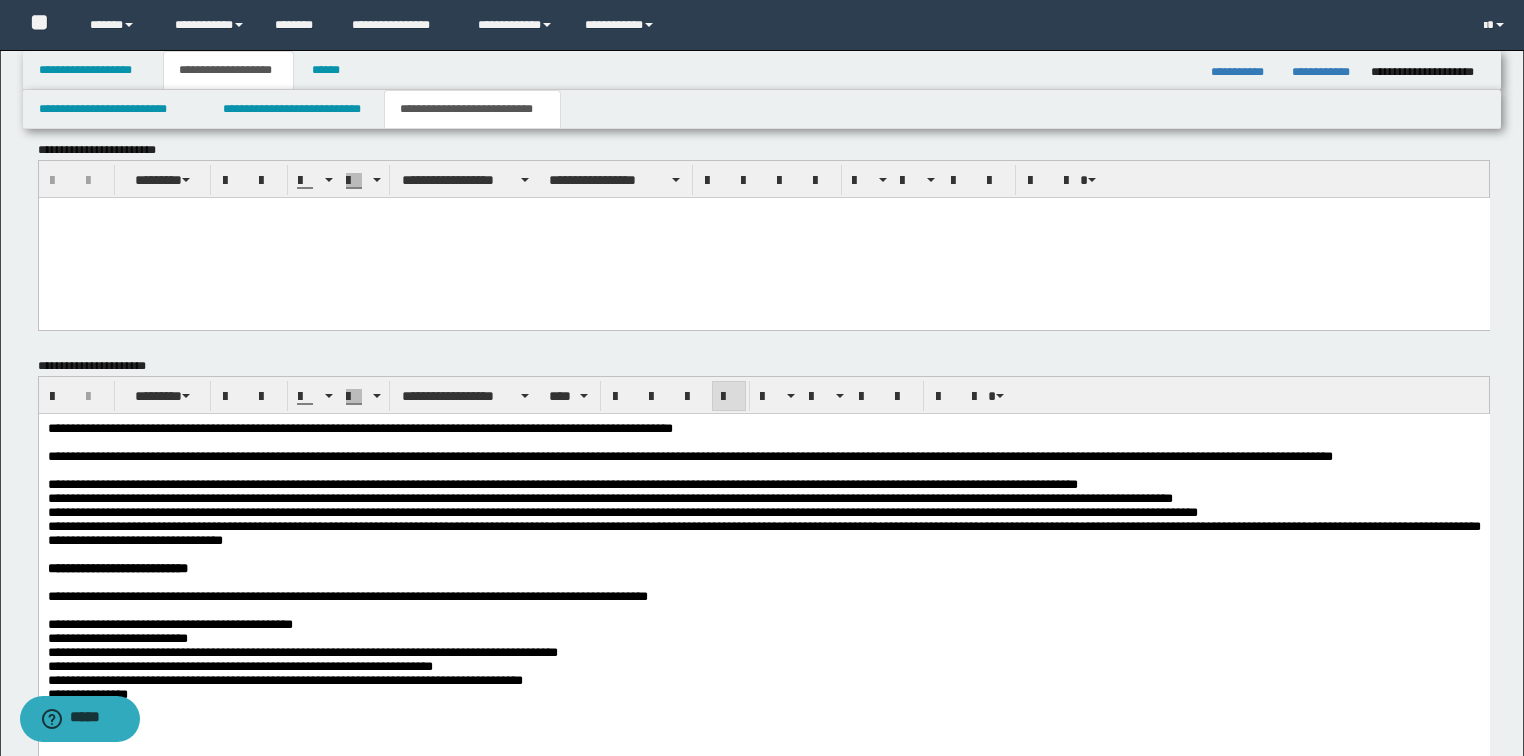 scroll, scrollTop: 1441, scrollLeft: 0, axis: vertical 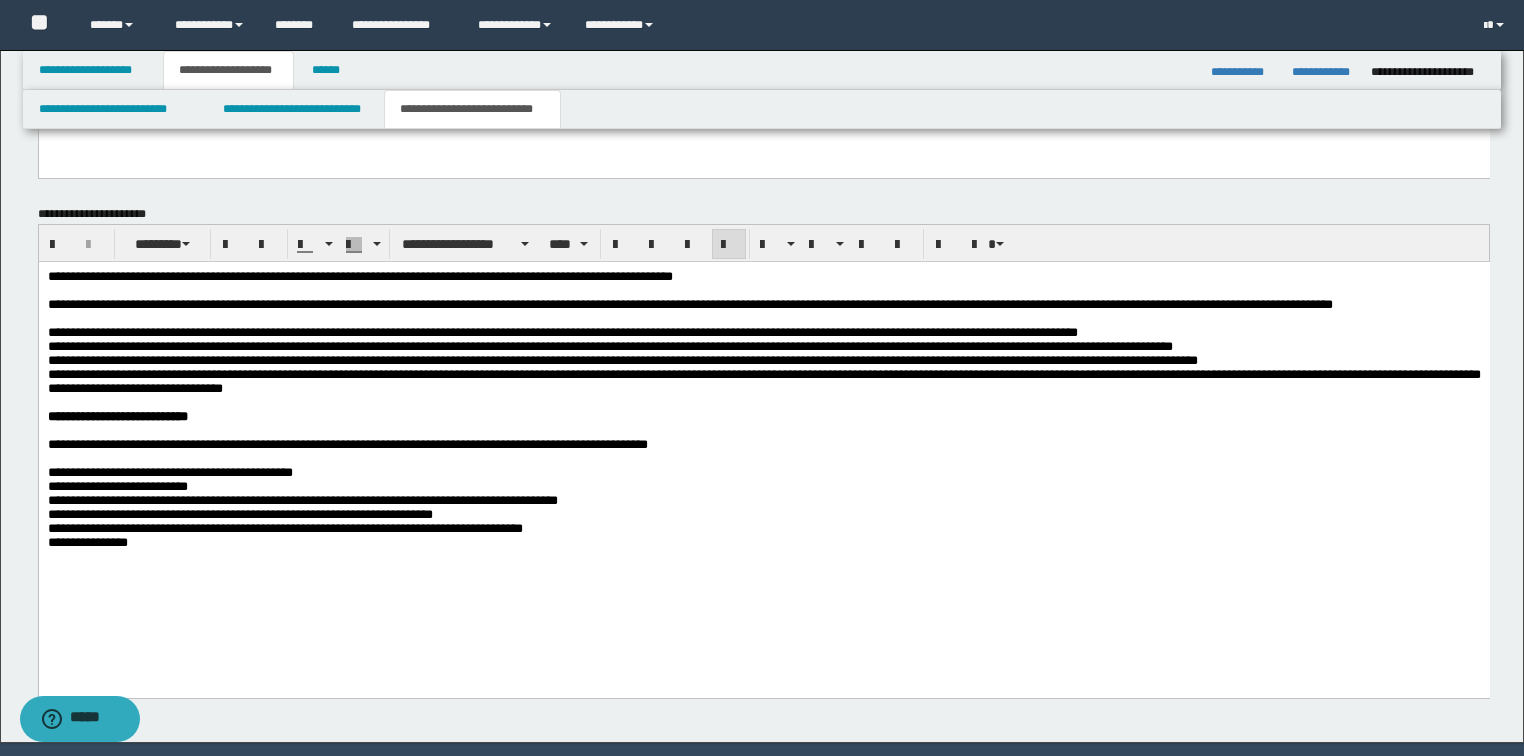 click on "**********" at bounding box center (763, 434) 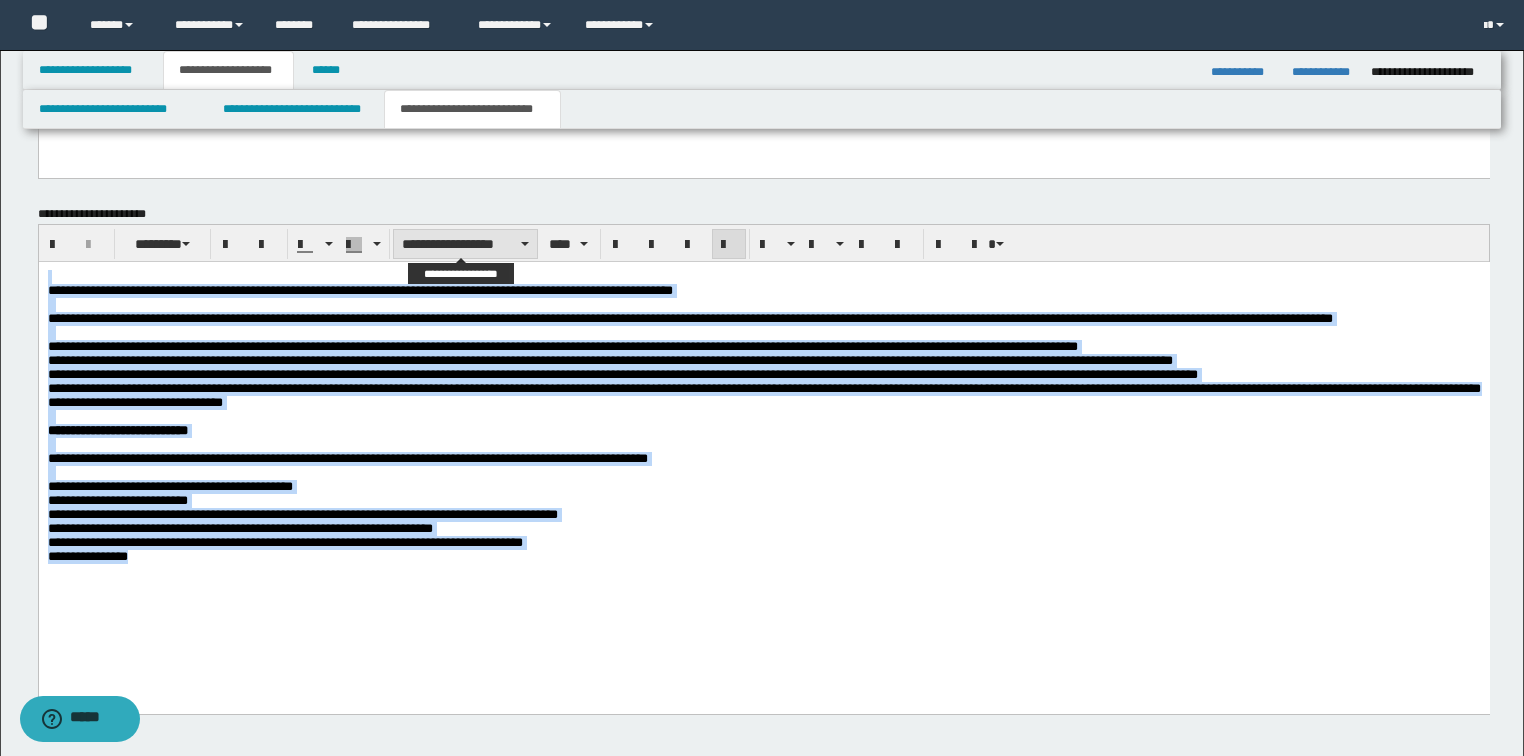 click on "**********" at bounding box center [465, 244] 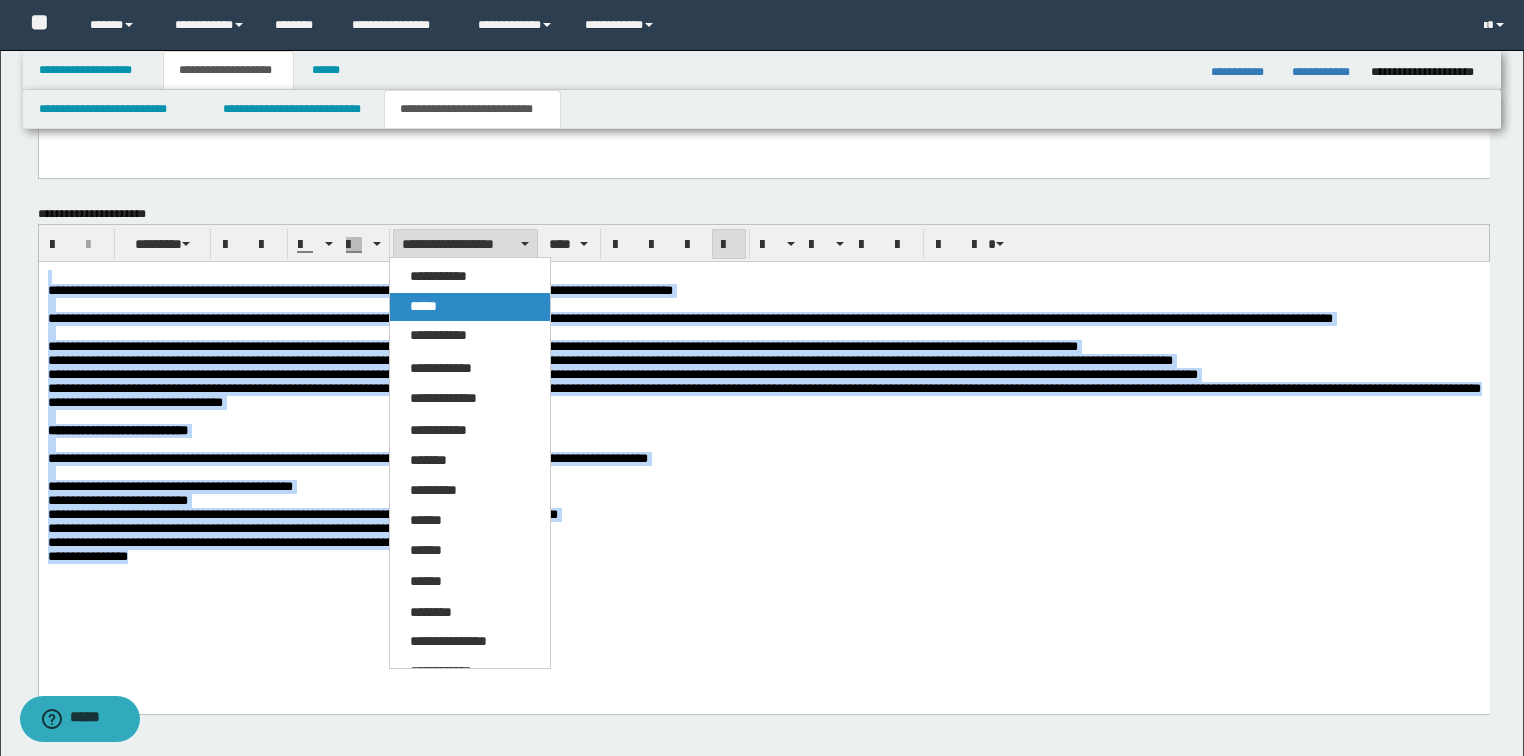 click on "*****" at bounding box center (423, 306) 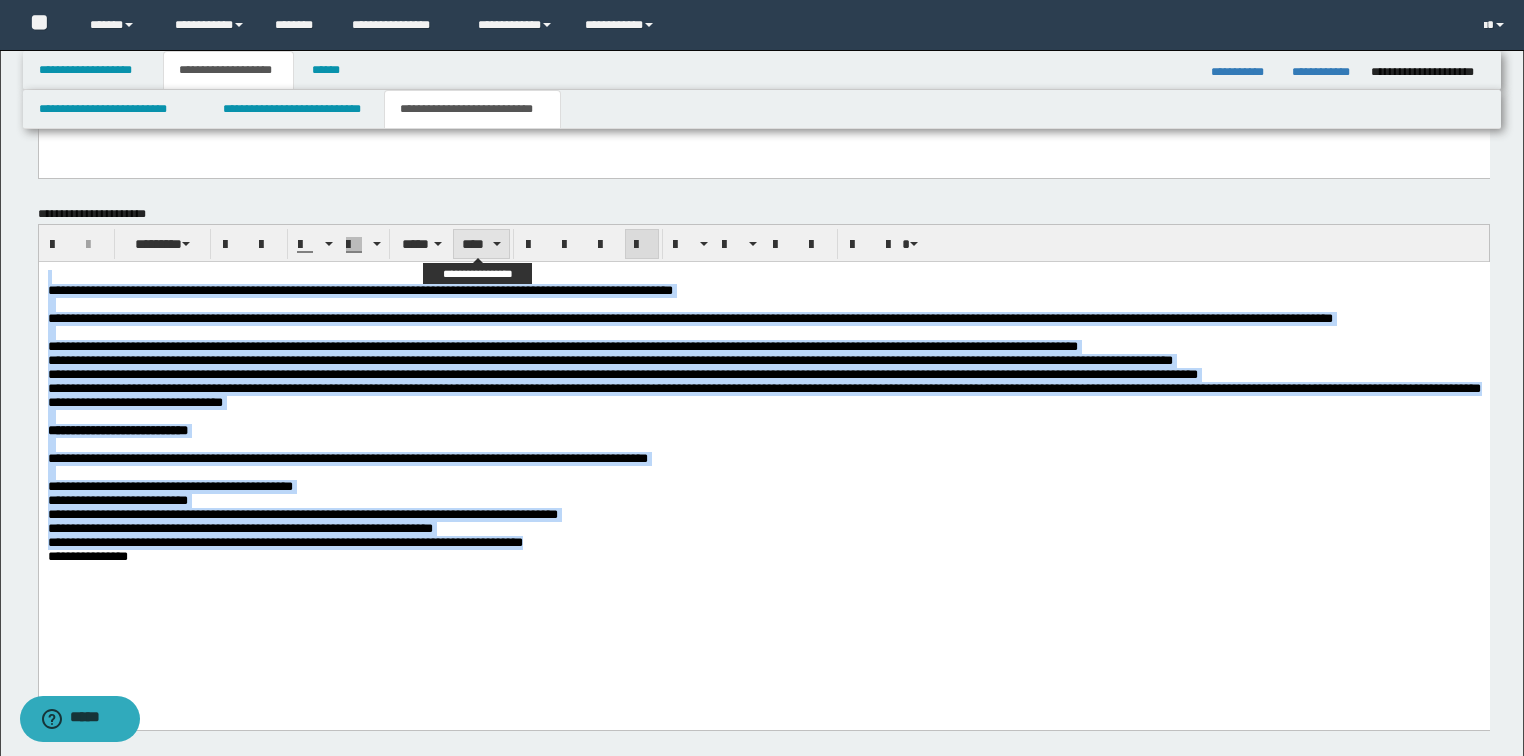 click on "****" at bounding box center [481, 244] 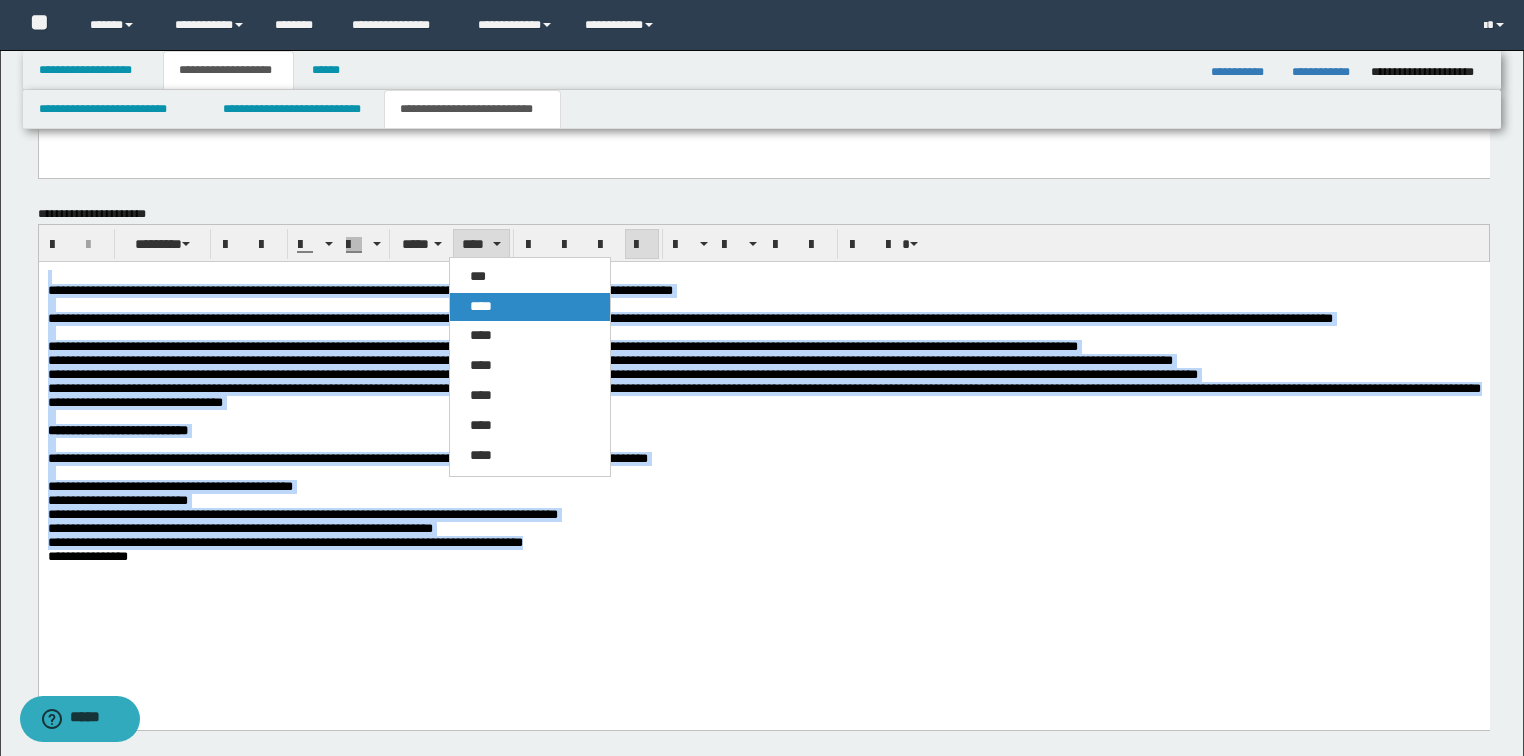 click on "****" at bounding box center [481, 306] 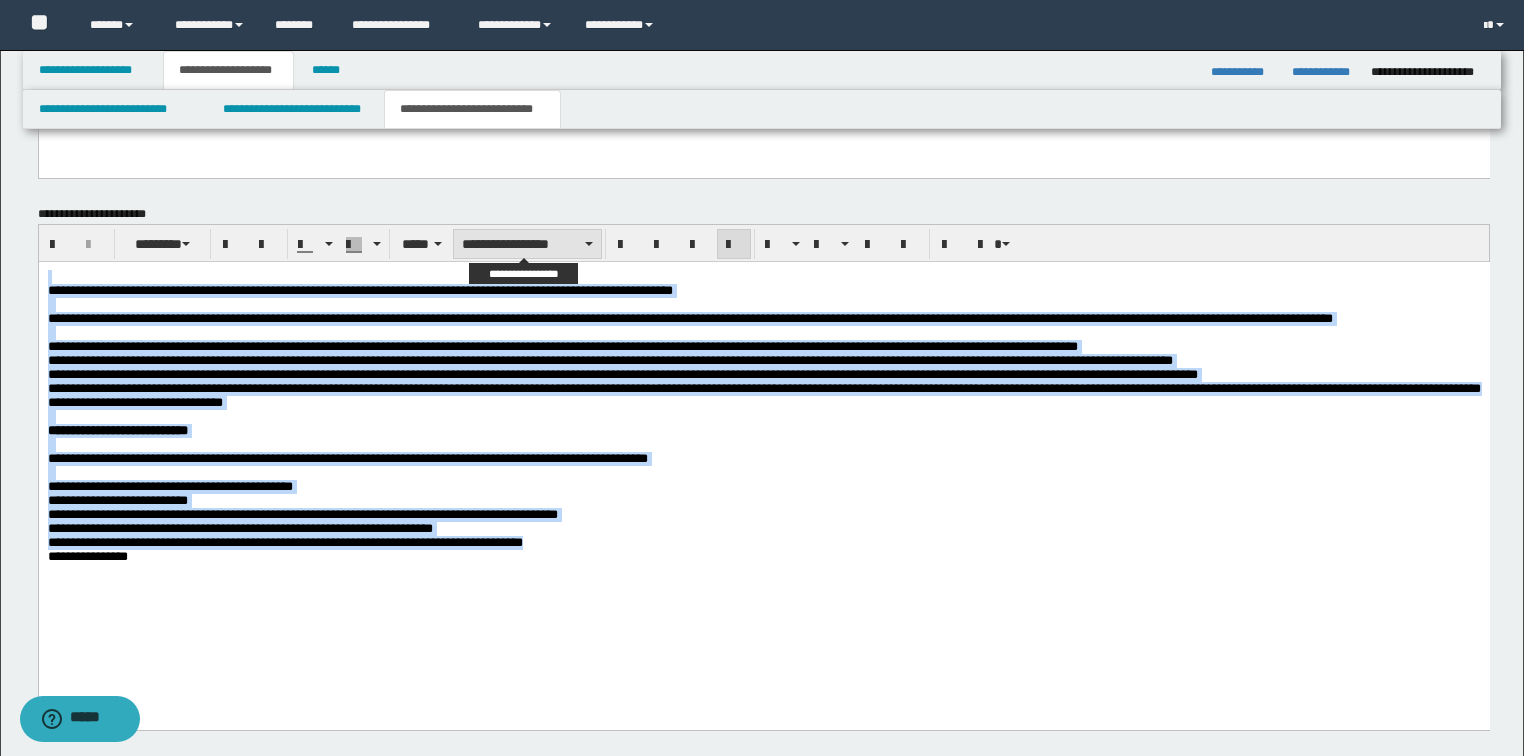 click on "**********" at bounding box center [527, 244] 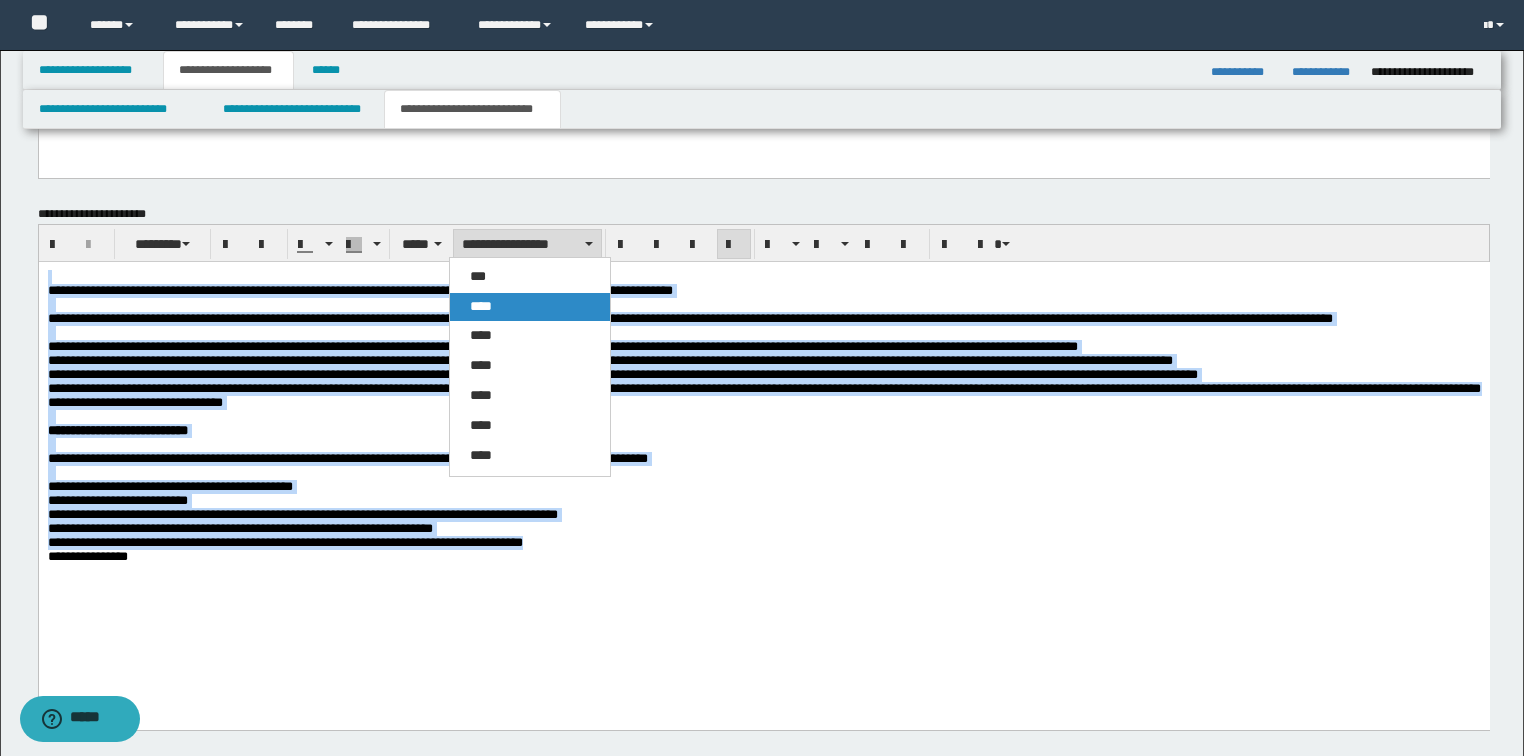 click on "****" at bounding box center [481, 306] 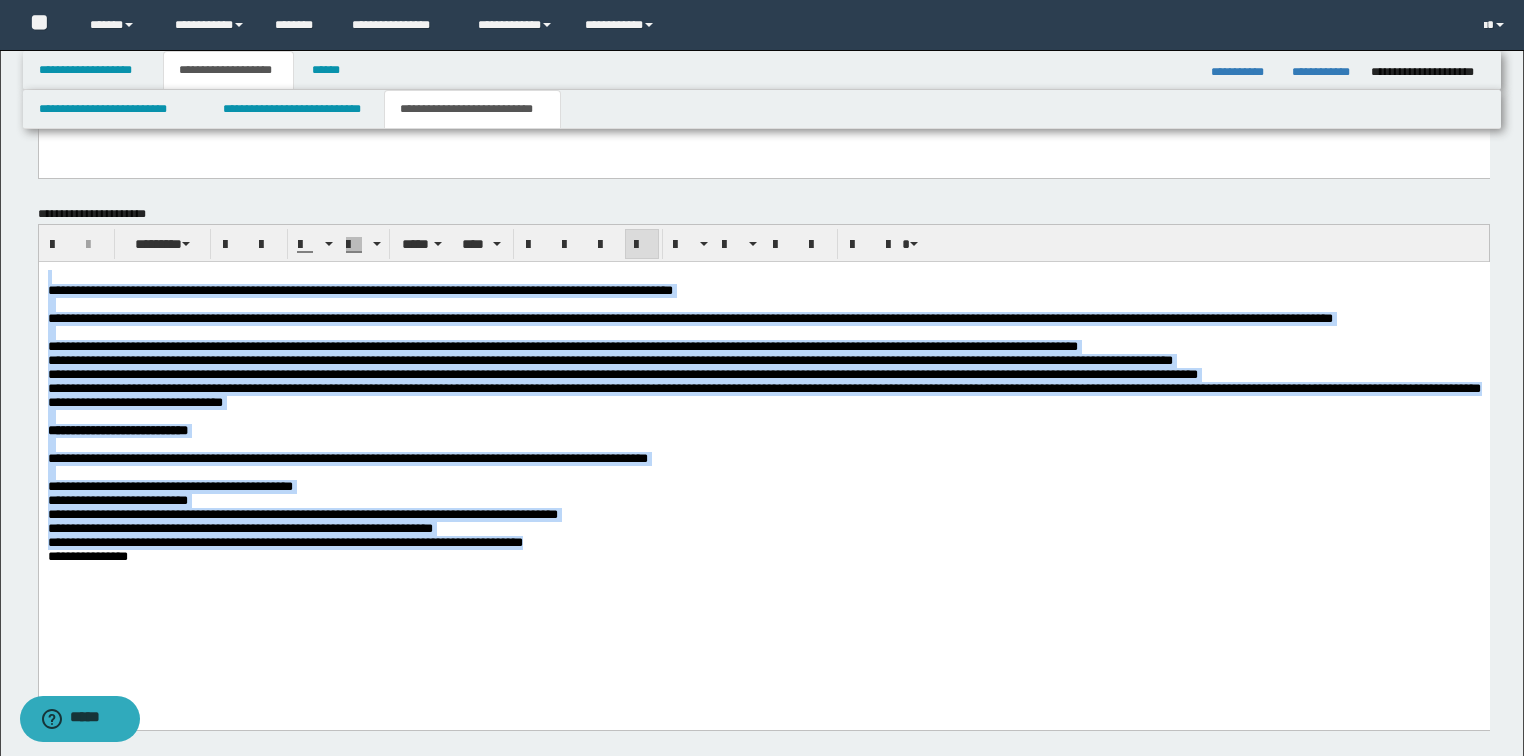 click at bounding box center (642, 244) 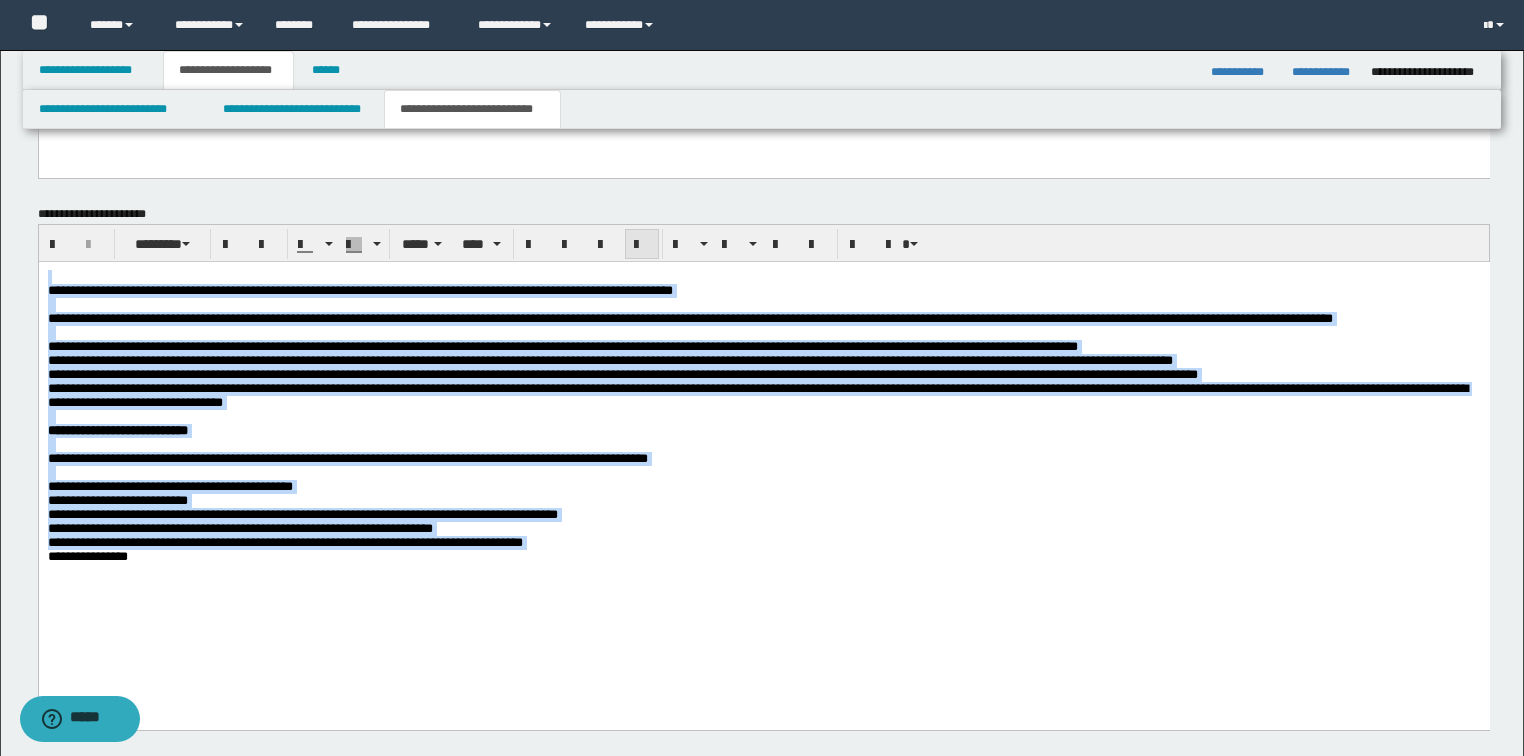 click at bounding box center (642, 244) 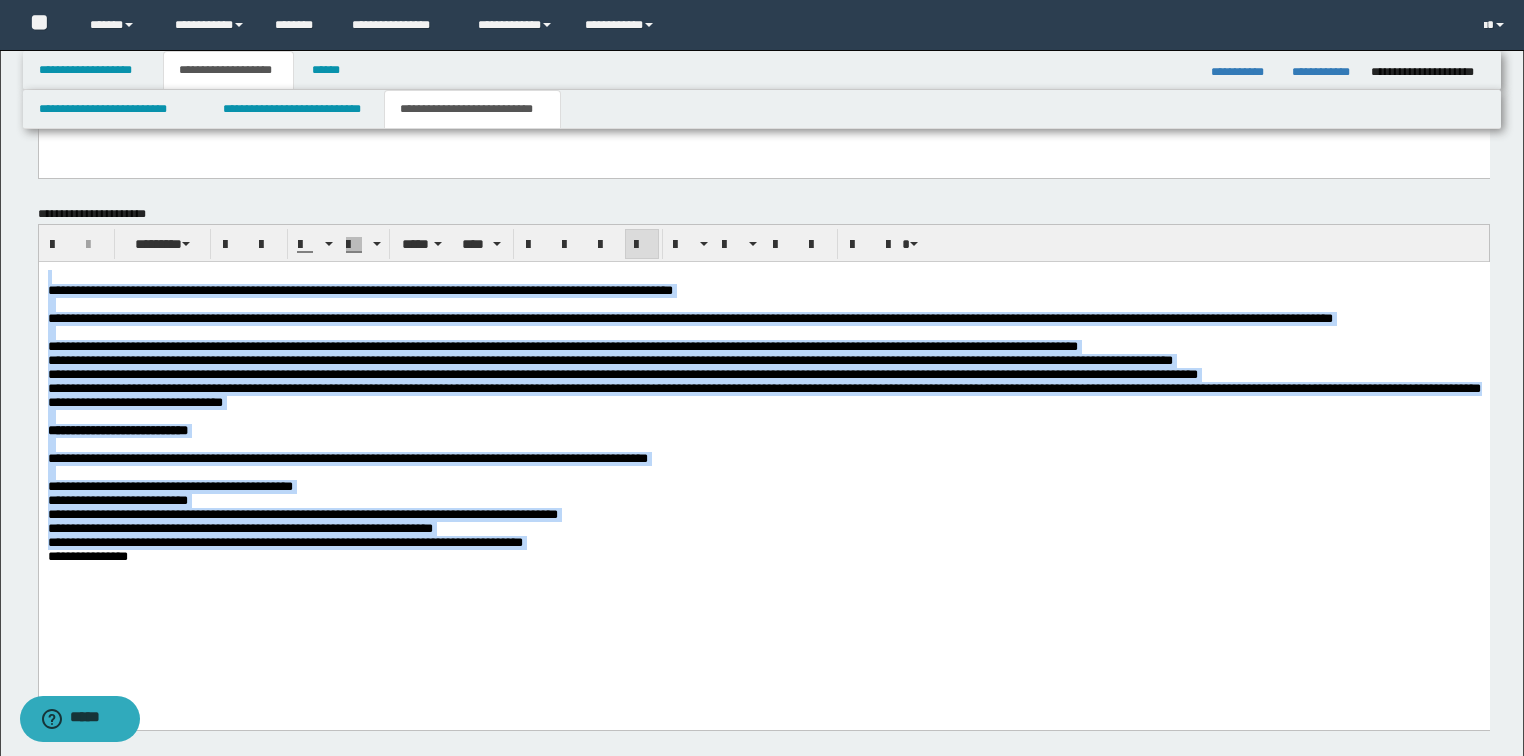 click at bounding box center (642, 244) 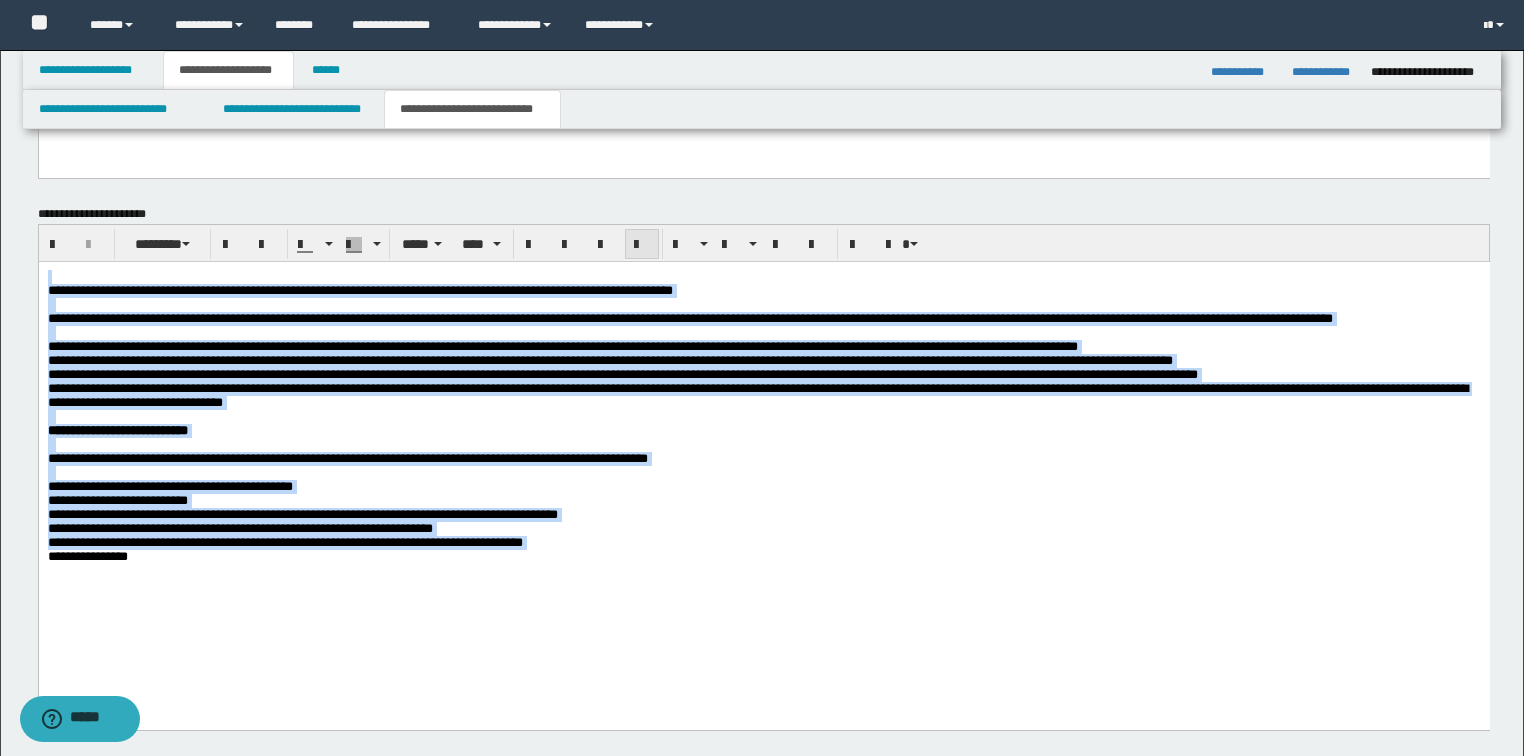 click at bounding box center [642, 244] 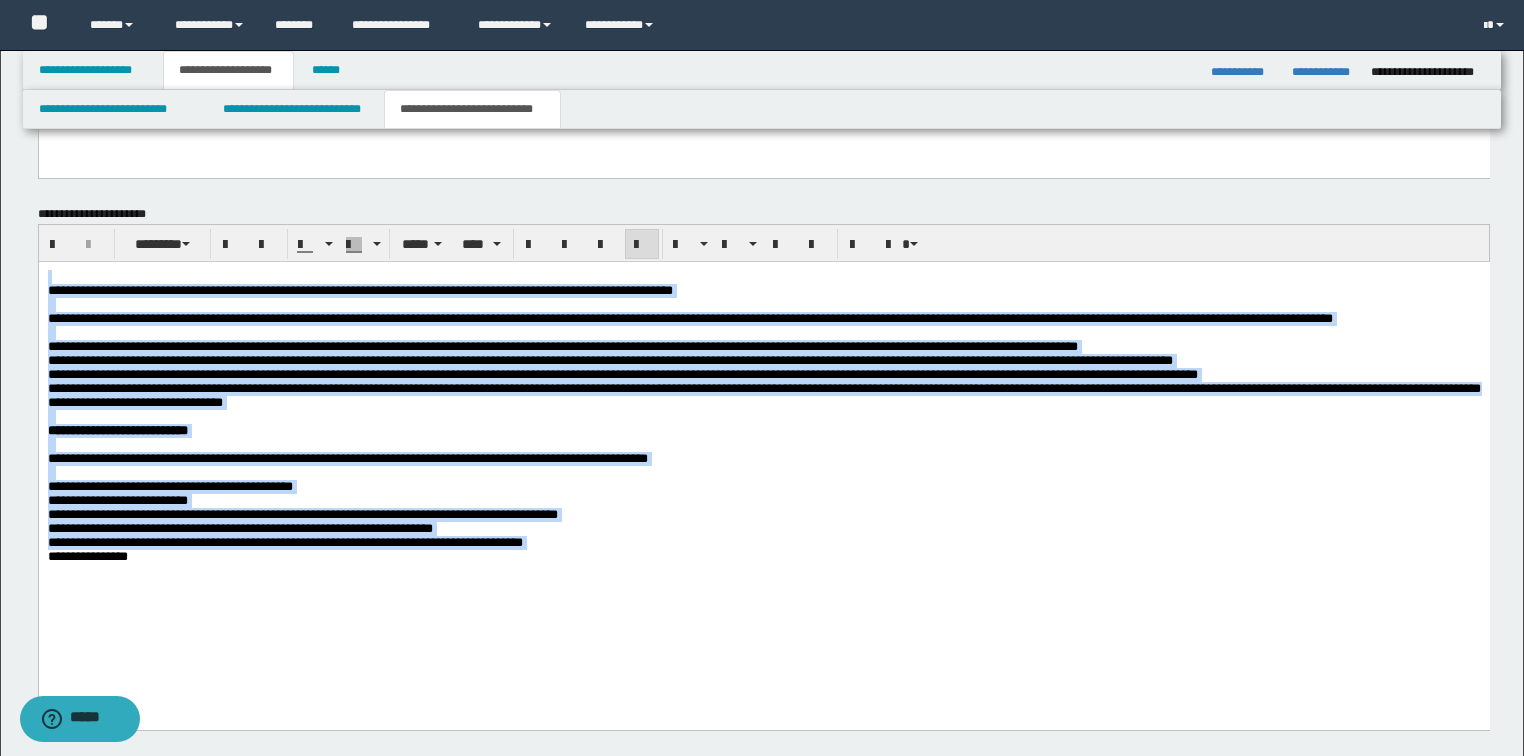 click on "**********" at bounding box center [622, 373] 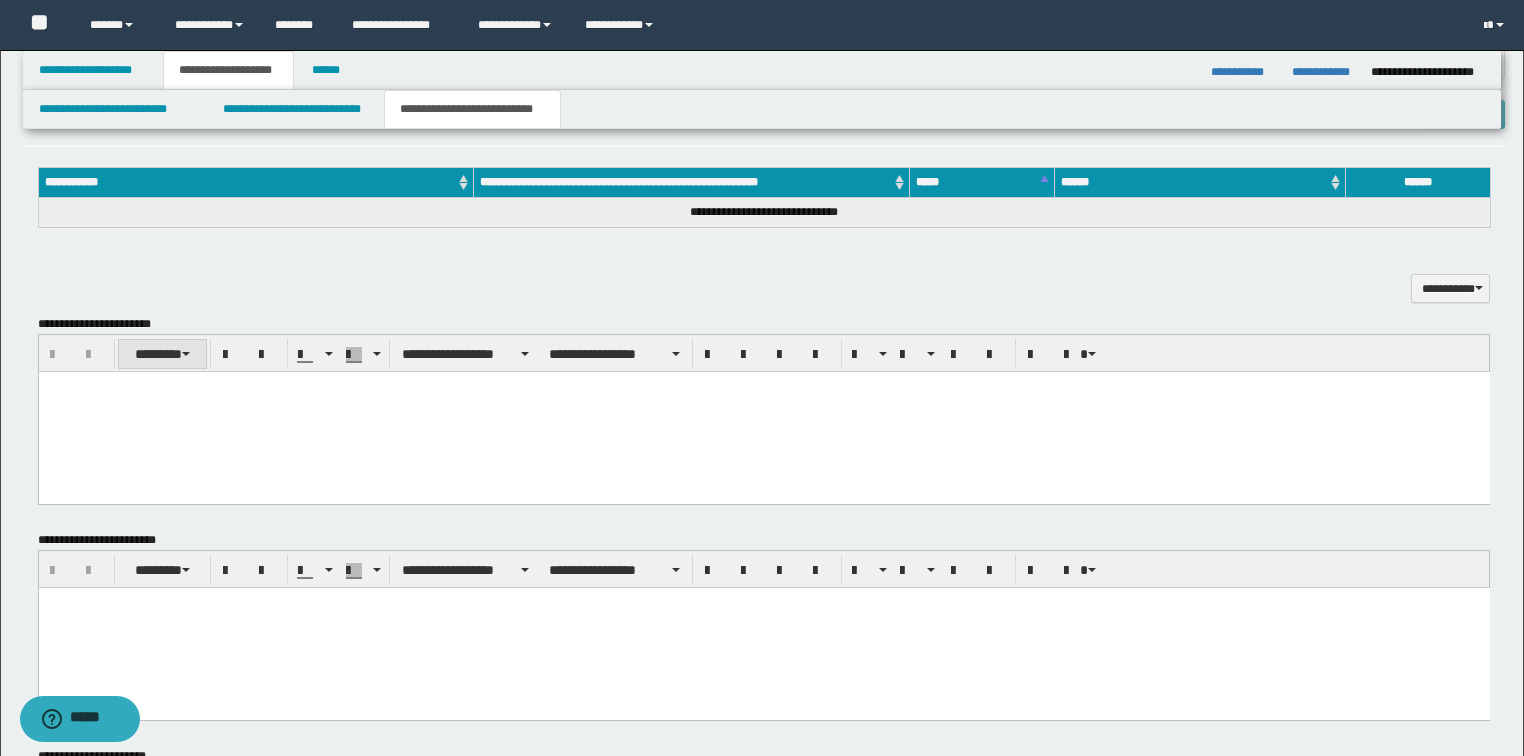 scroll, scrollTop: 881, scrollLeft: 0, axis: vertical 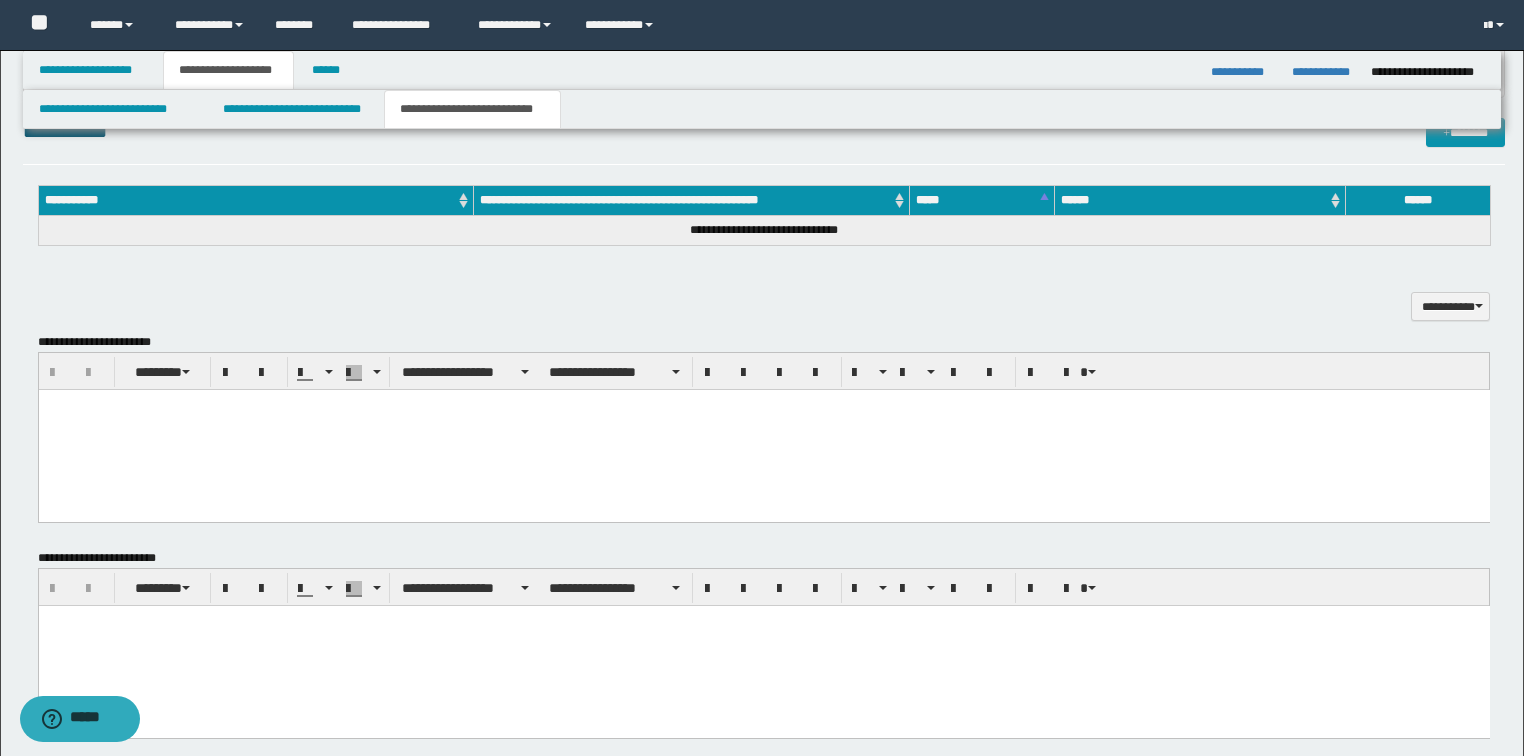 click at bounding box center (763, 430) 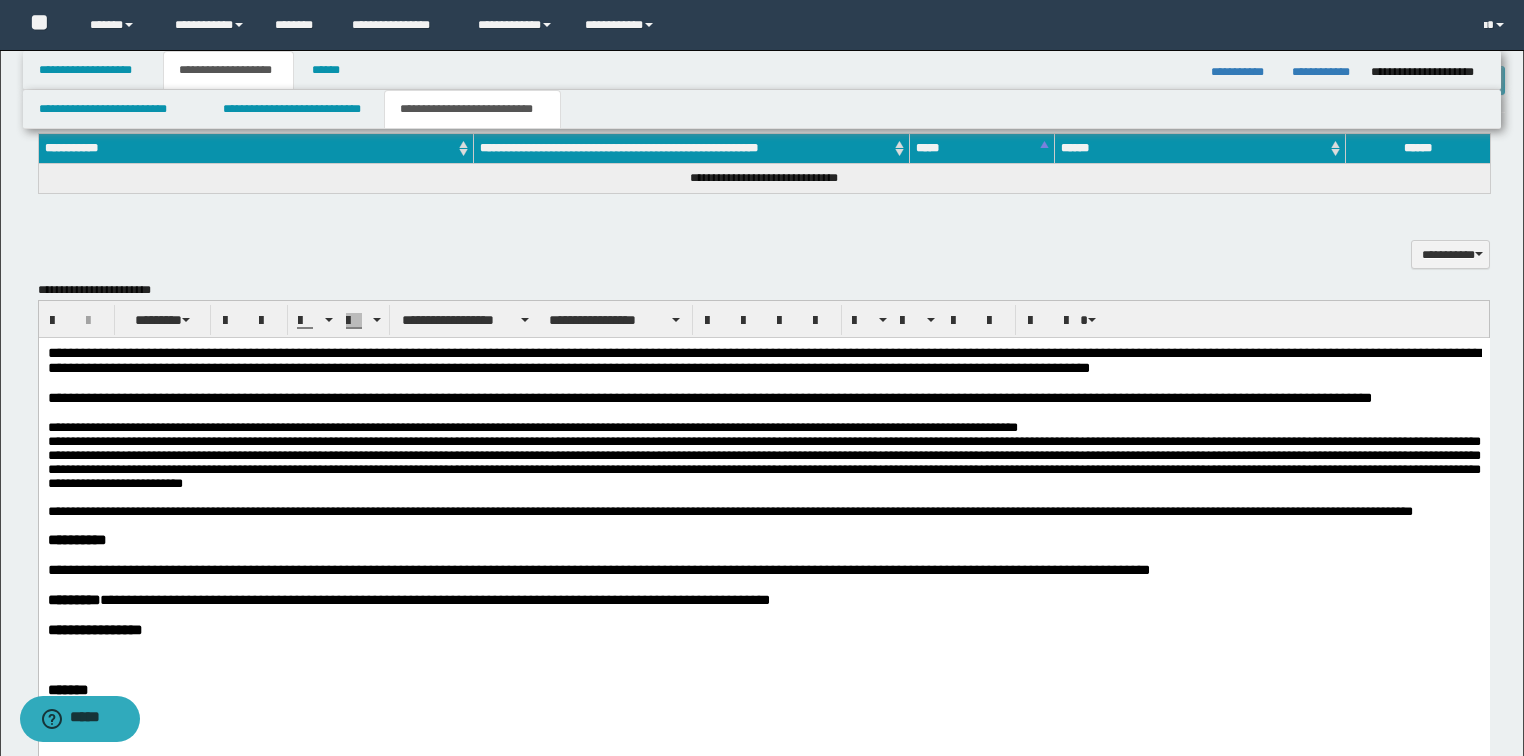 scroll, scrollTop: 961, scrollLeft: 0, axis: vertical 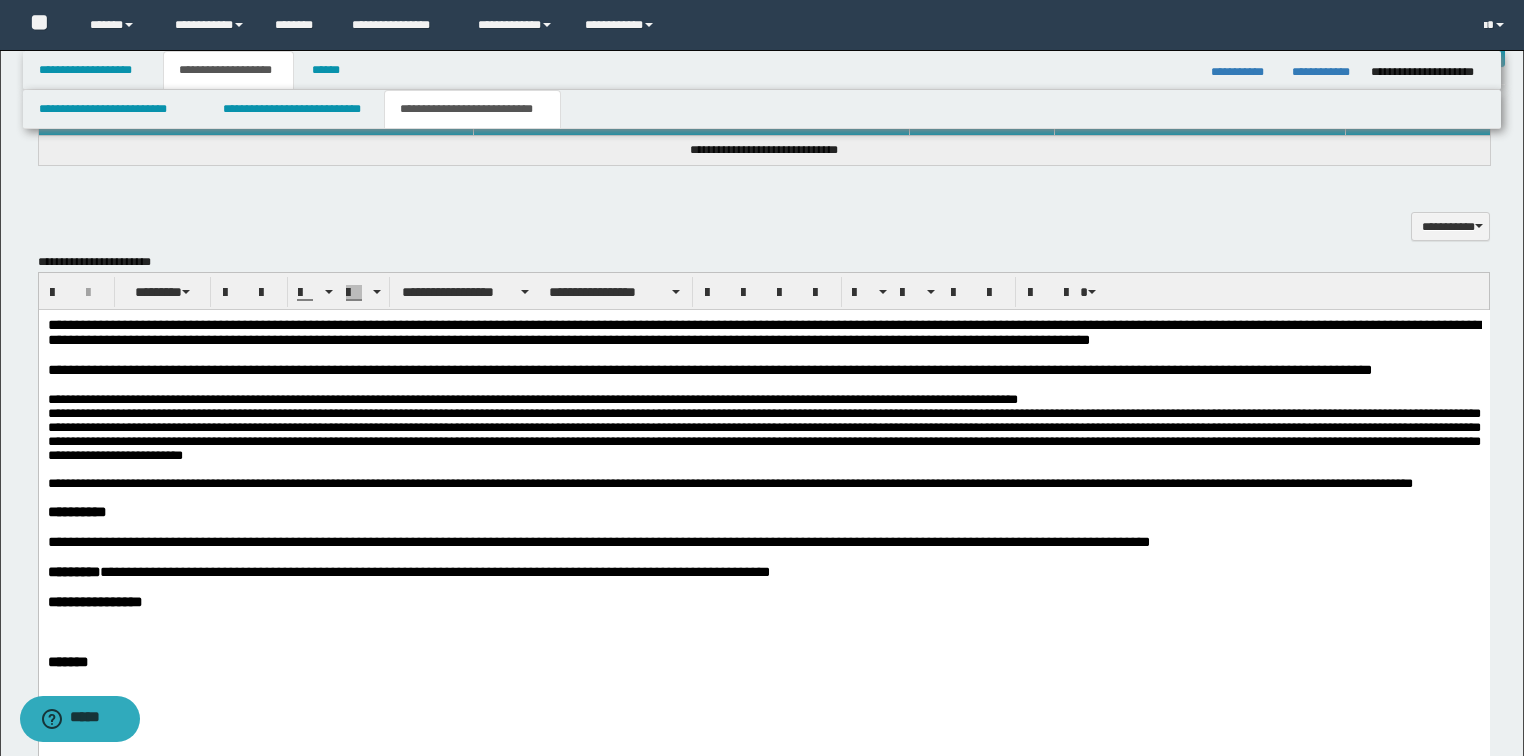 click on "**********" at bounding box center (763, 332) 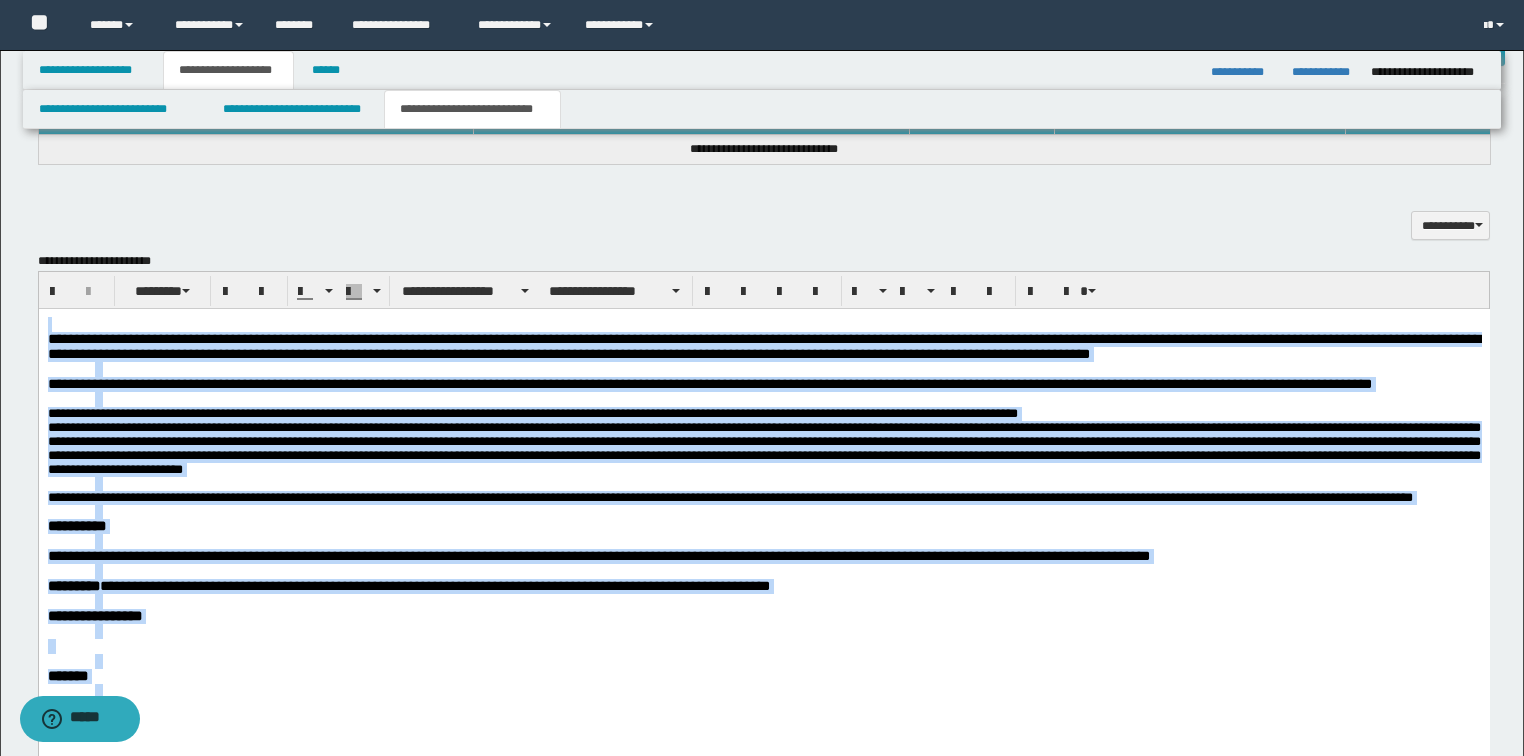 scroll, scrollTop: 961, scrollLeft: 0, axis: vertical 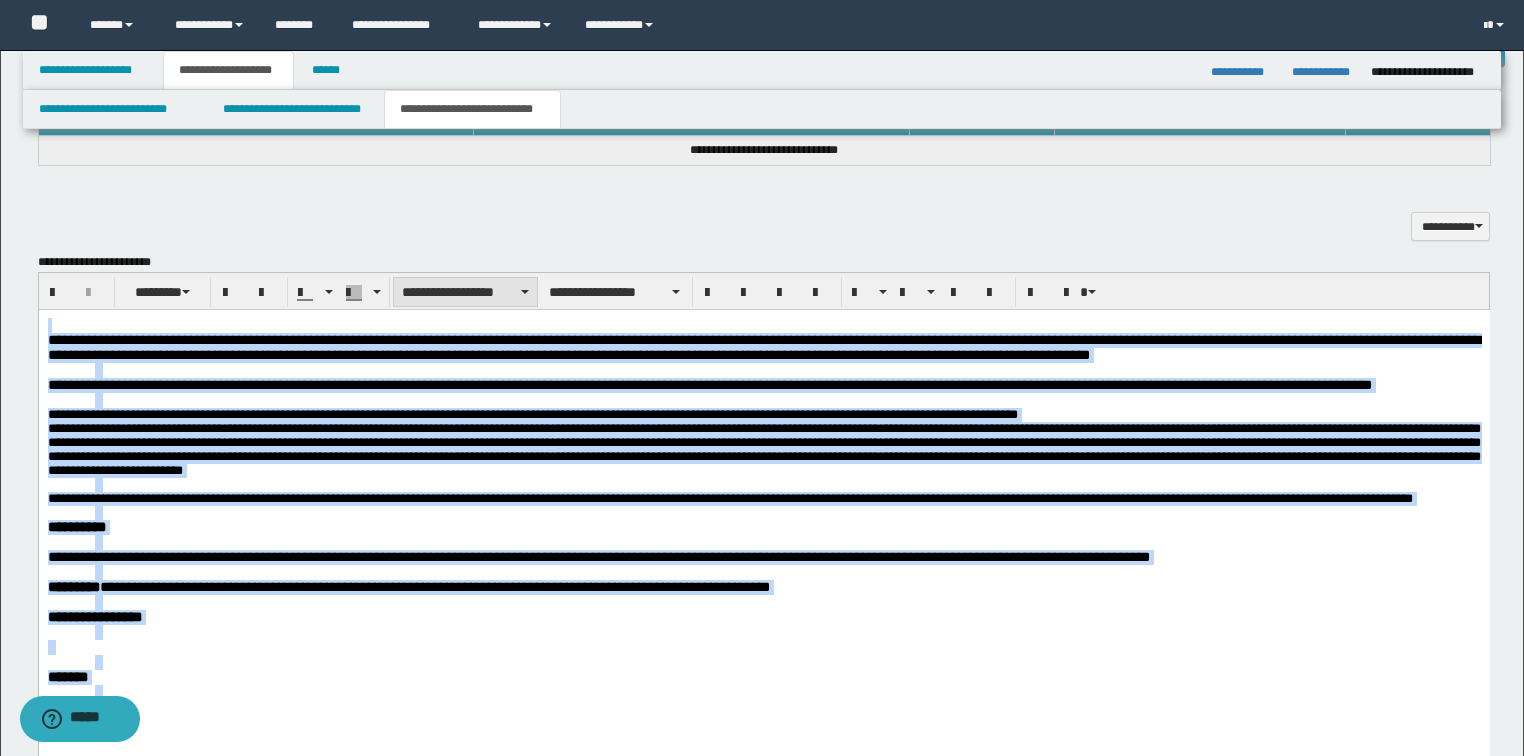click on "**********" at bounding box center (465, 292) 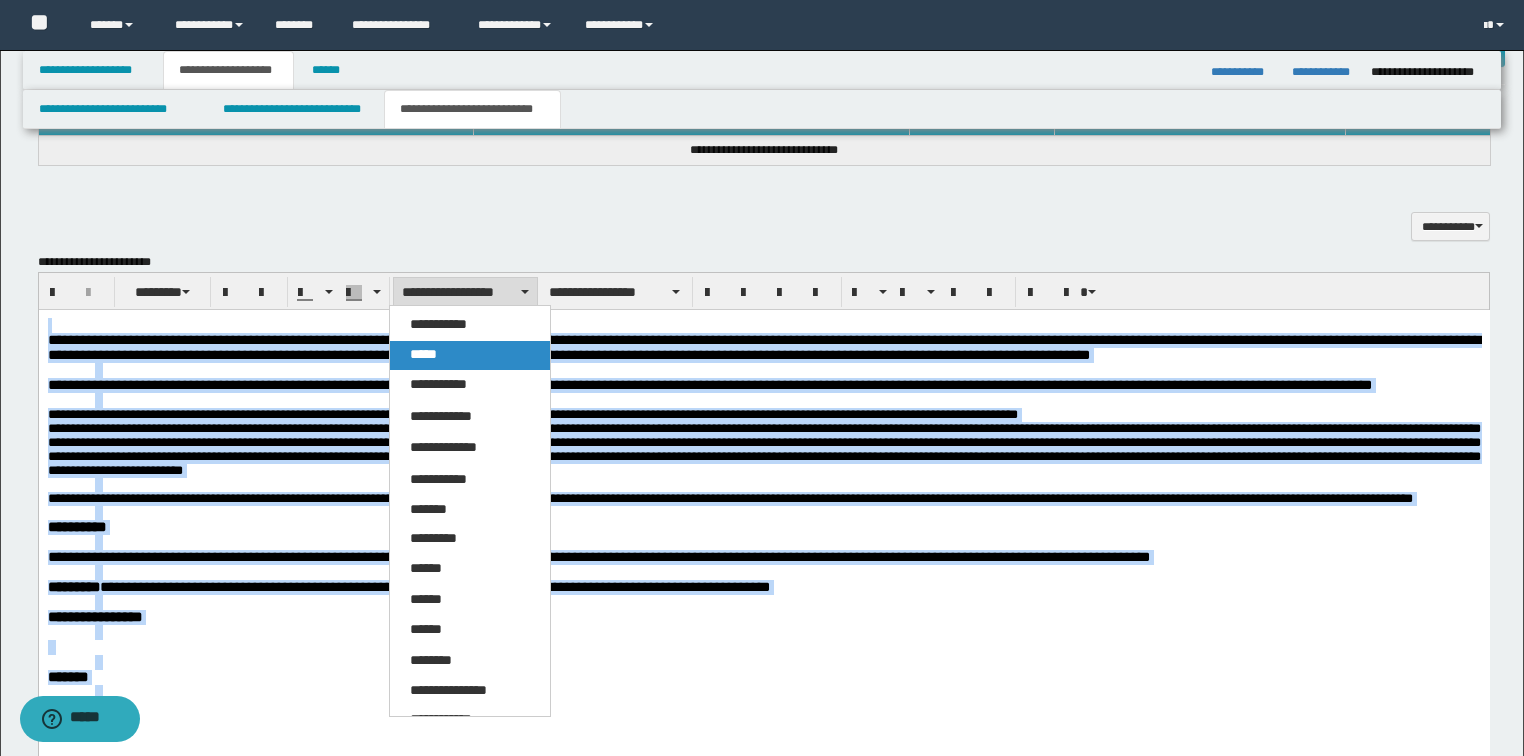 click on "*****" at bounding box center (470, 355) 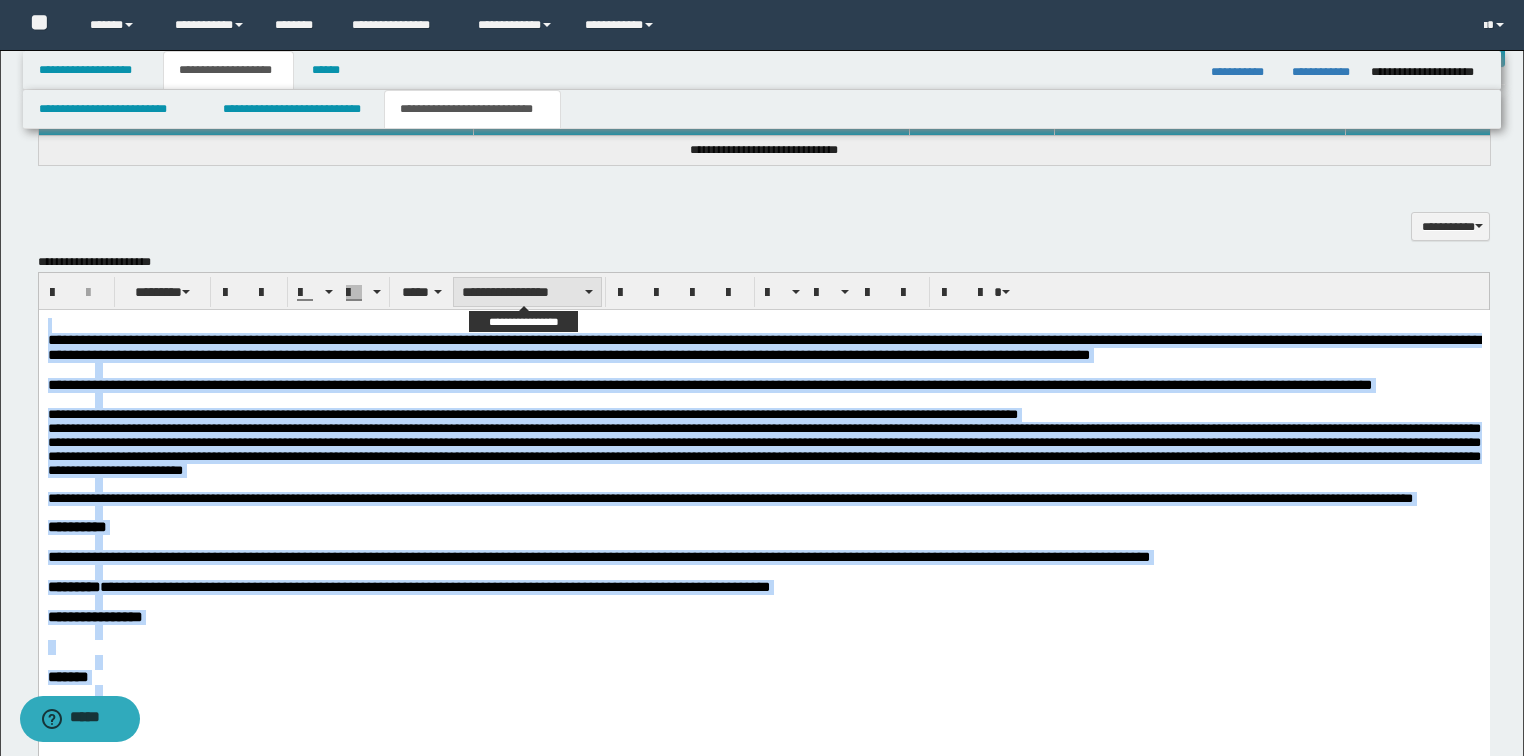 click on "**********" at bounding box center (527, 292) 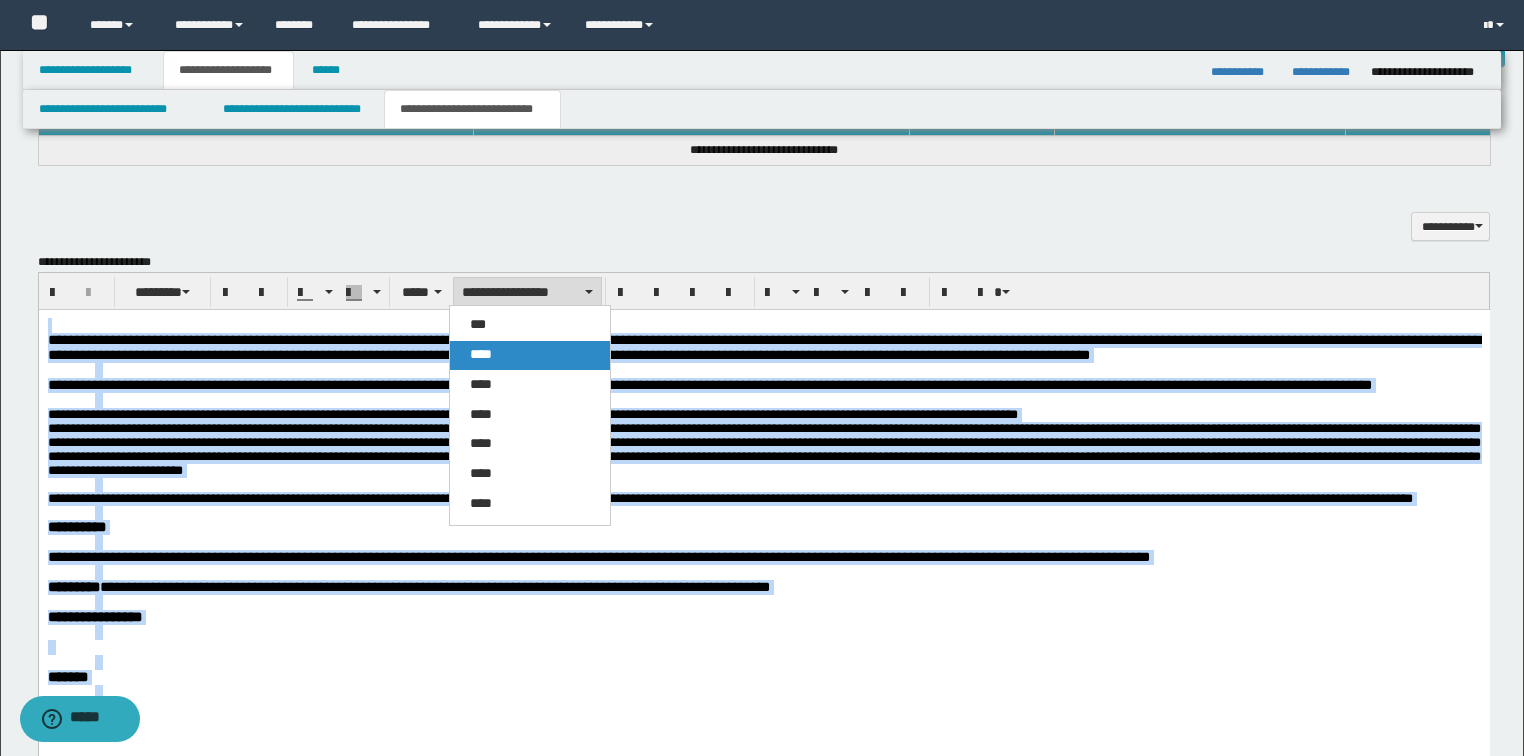 click on "****" at bounding box center [481, 354] 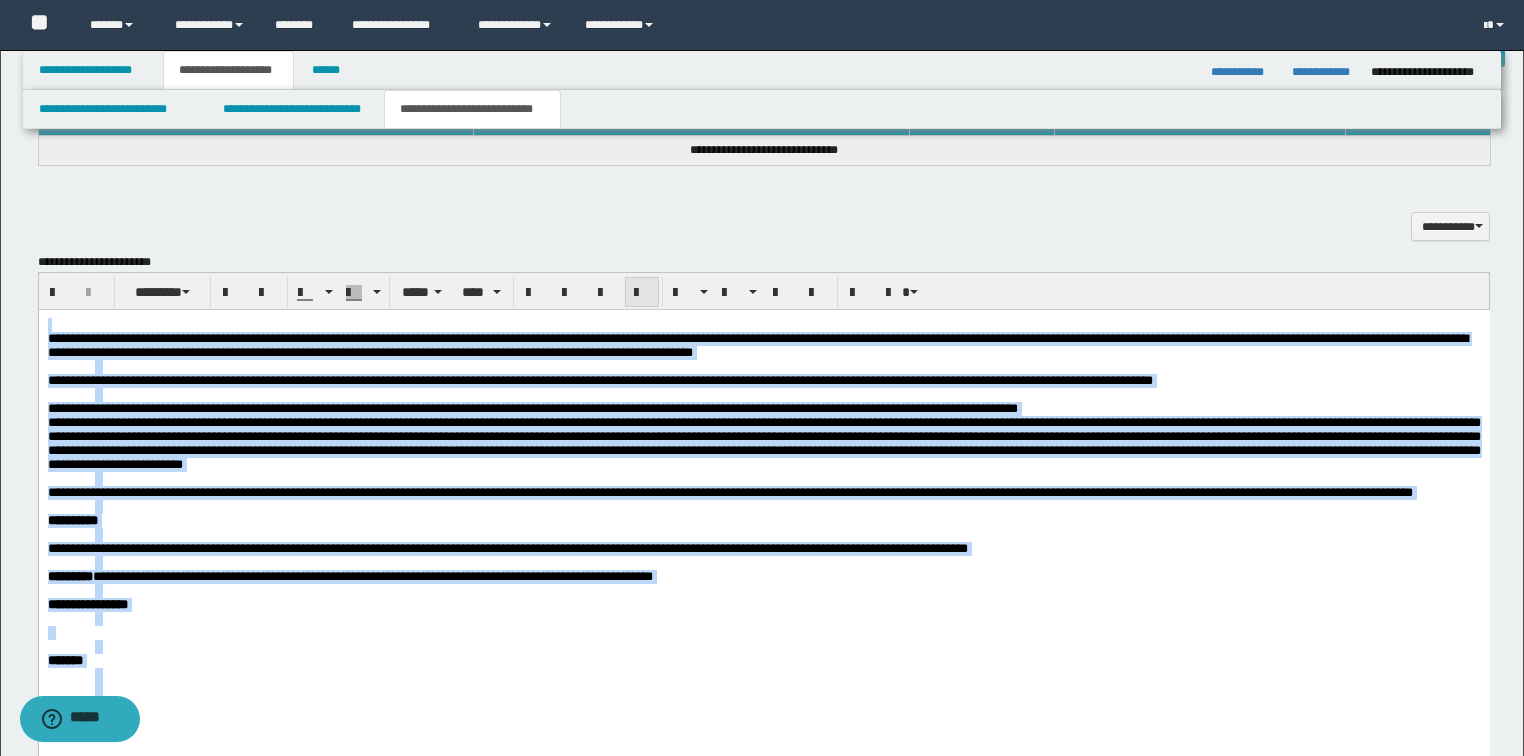 click at bounding box center [642, 293] 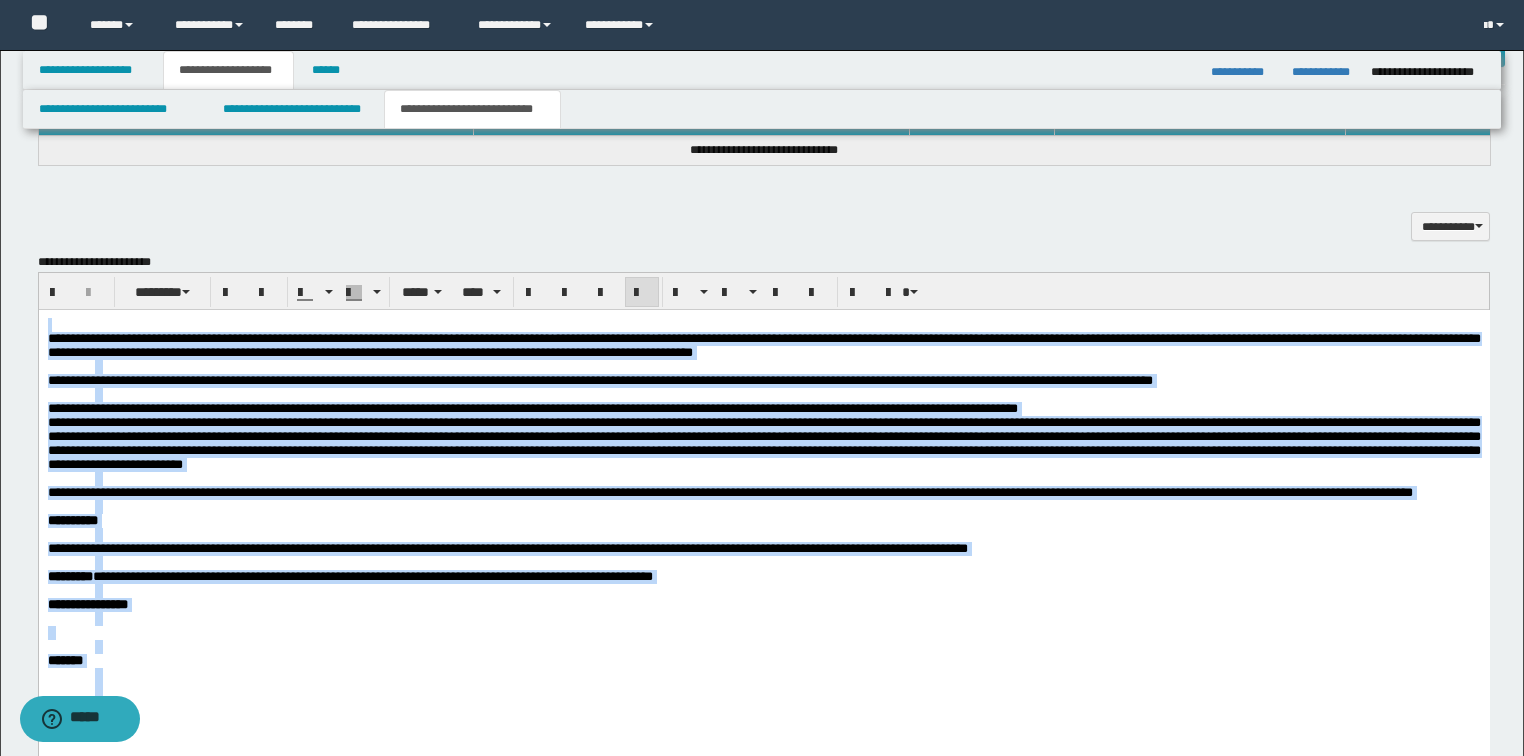 click at bounding box center (642, 293) 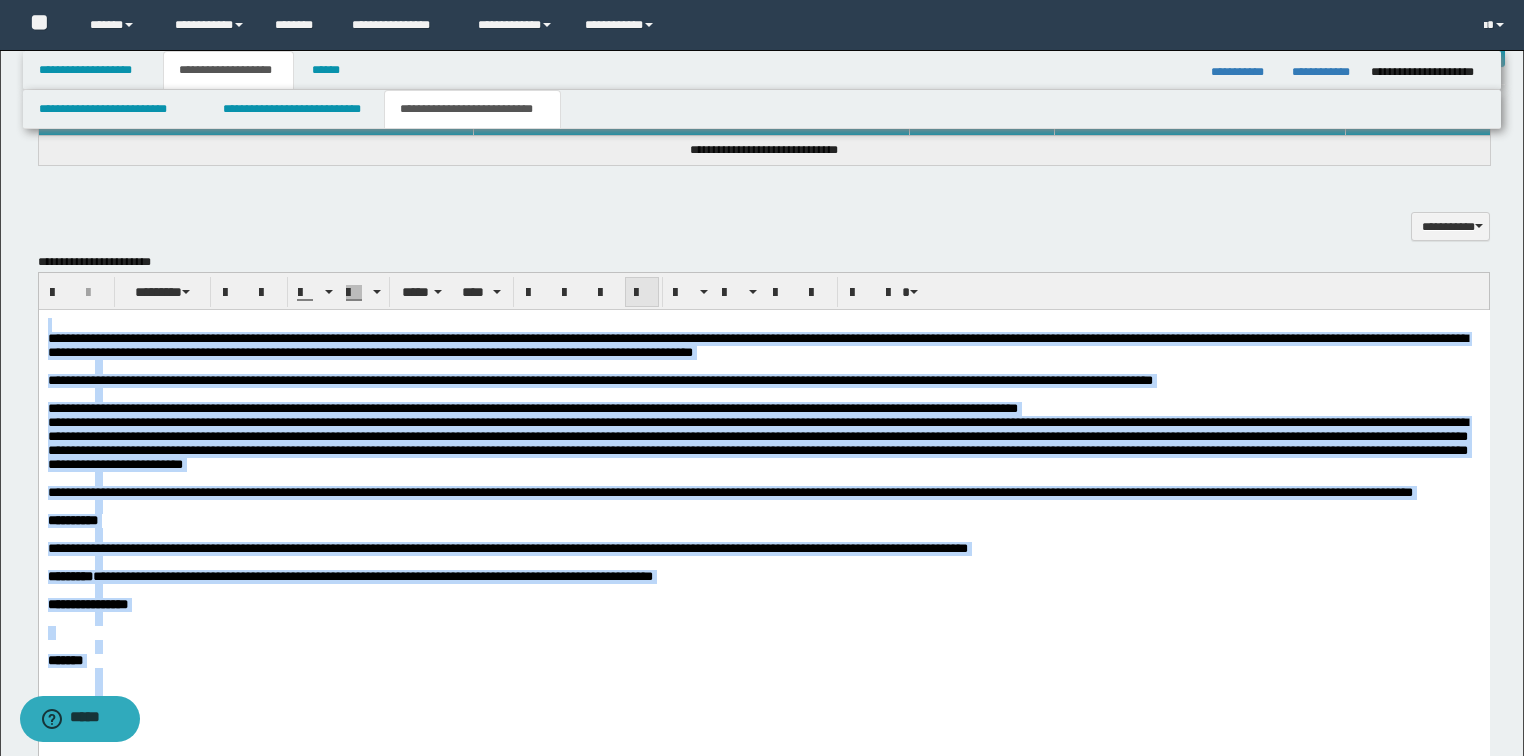 click at bounding box center (642, 293) 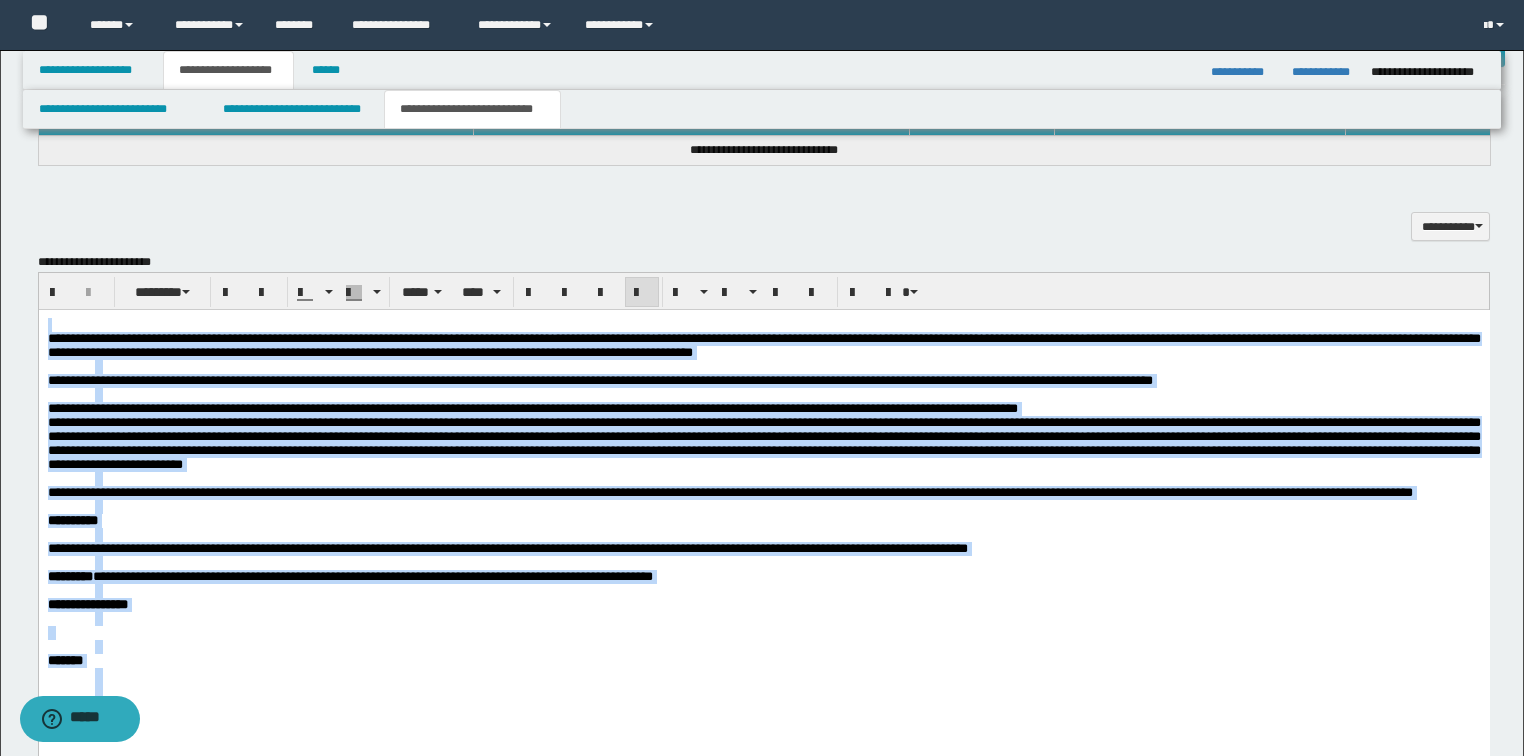 click at bounding box center [642, 293] 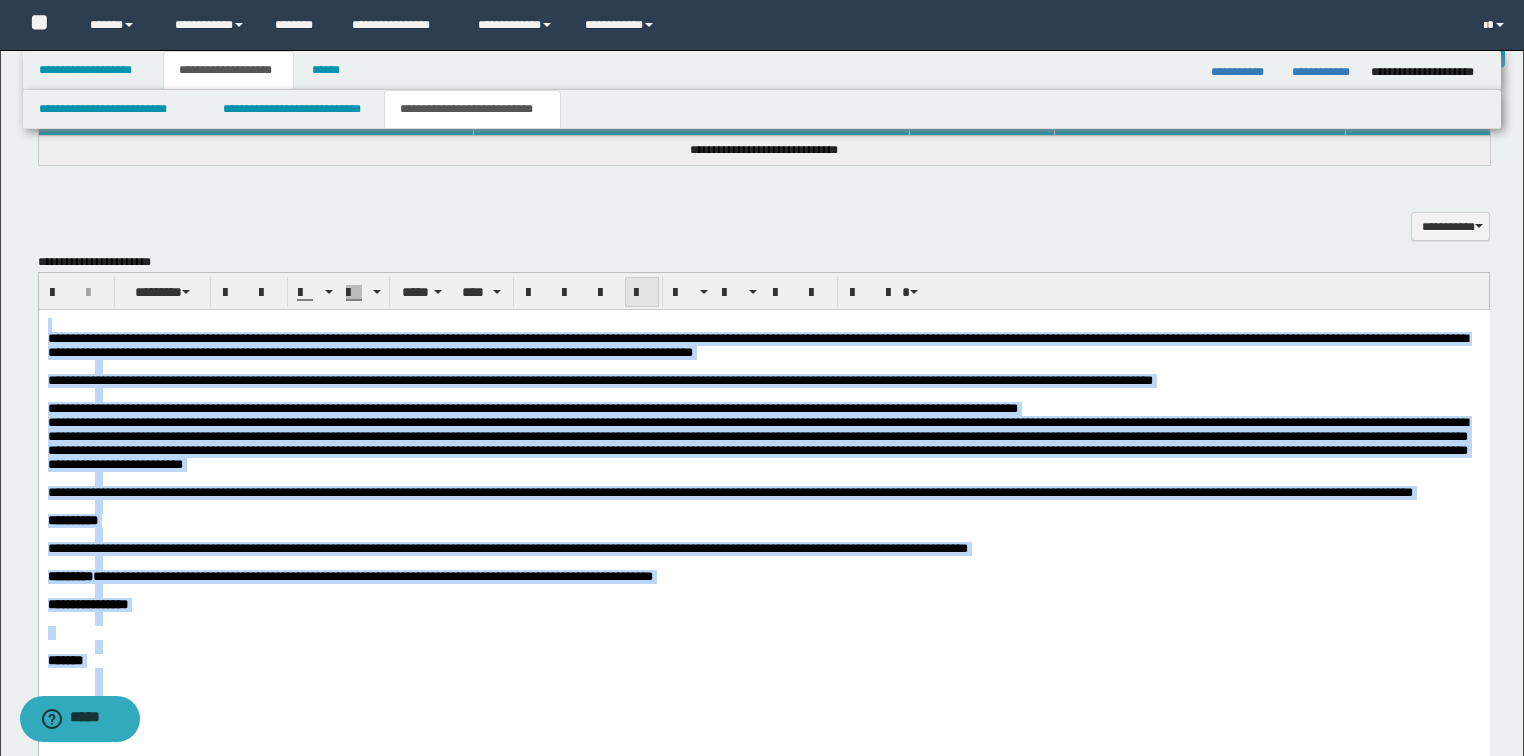 click at bounding box center (642, 293) 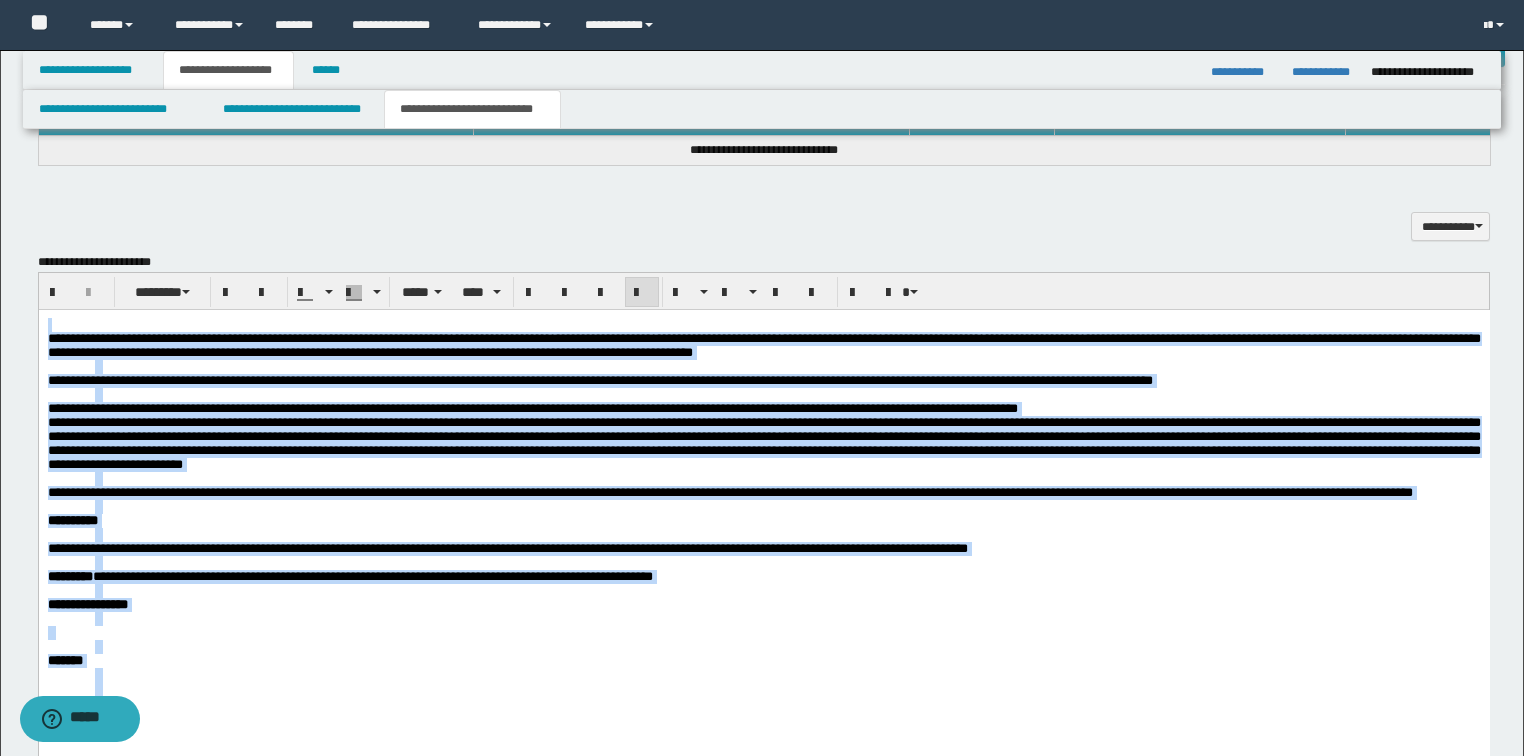 click on "**********" at bounding box center [599, 380] 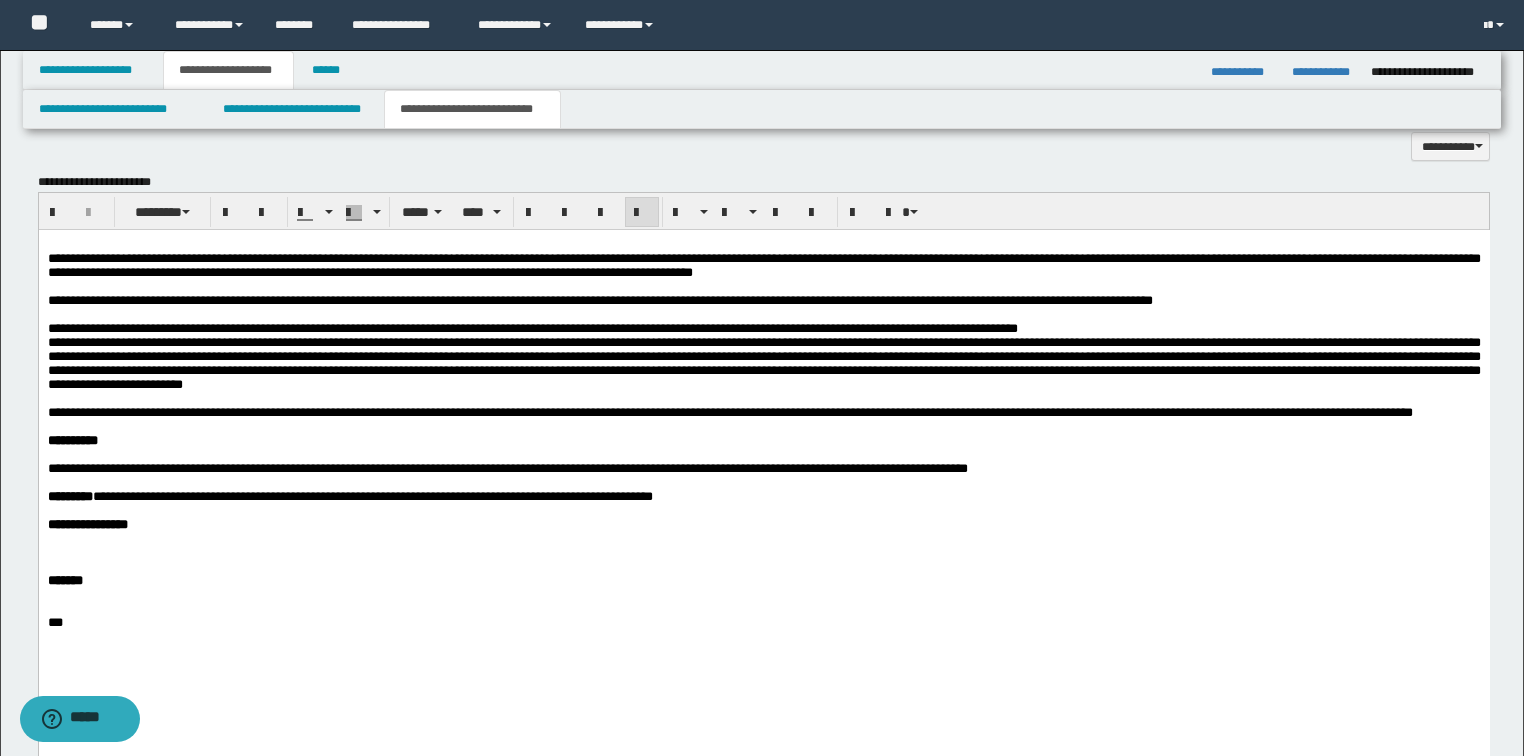 scroll, scrollTop: 1201, scrollLeft: 0, axis: vertical 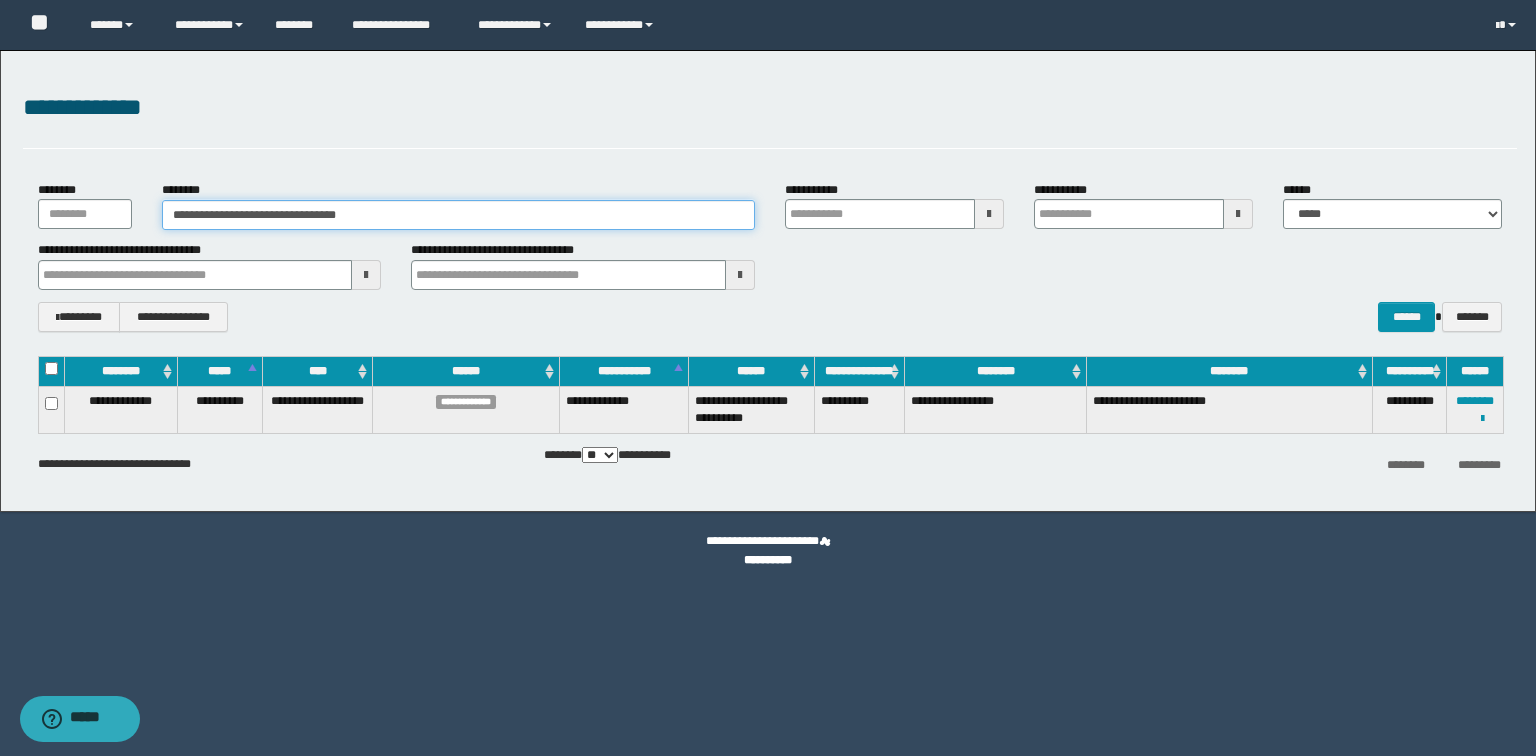 drag, startPoint x: 337, startPoint y: 206, endPoint x: 0, endPoint y: 164, distance: 339.60712 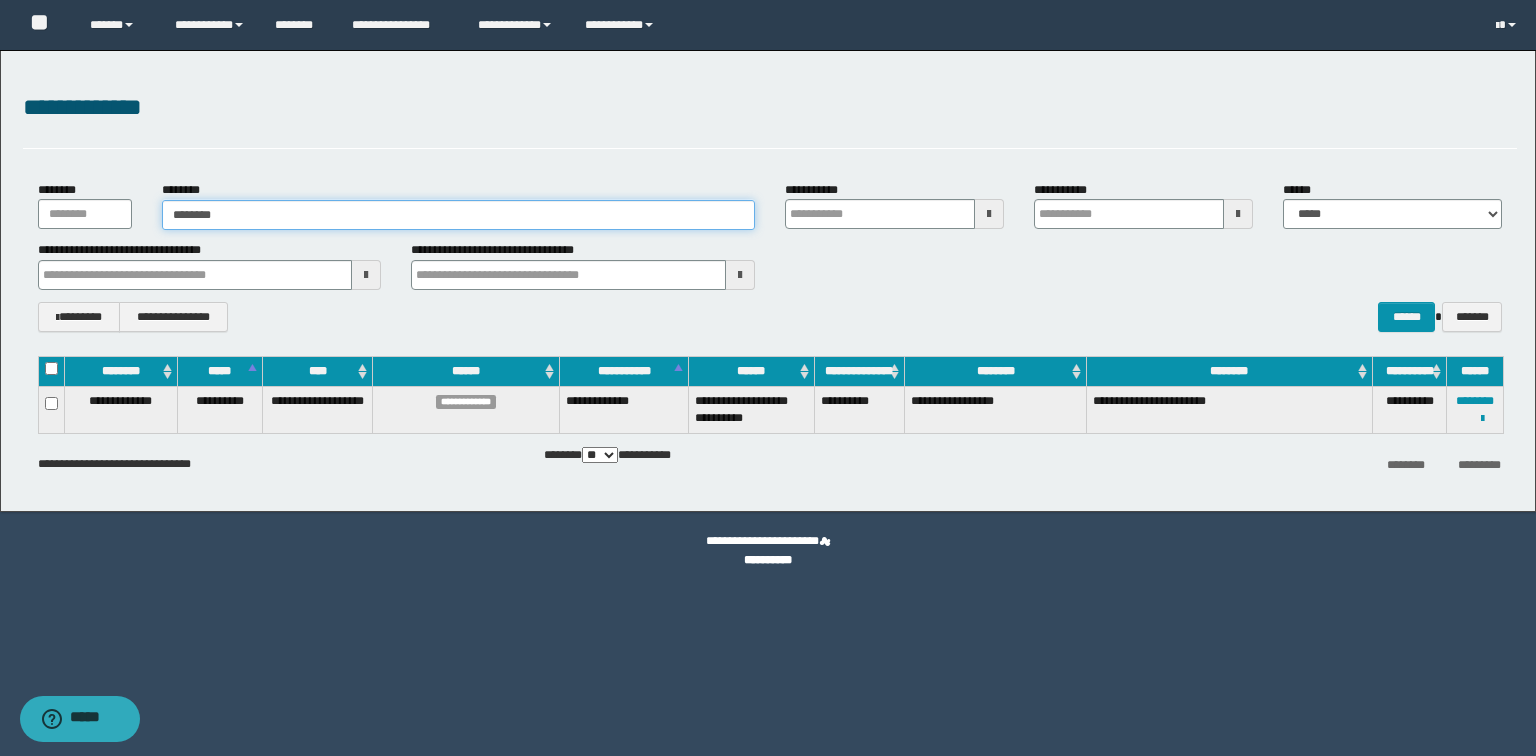 type on "********" 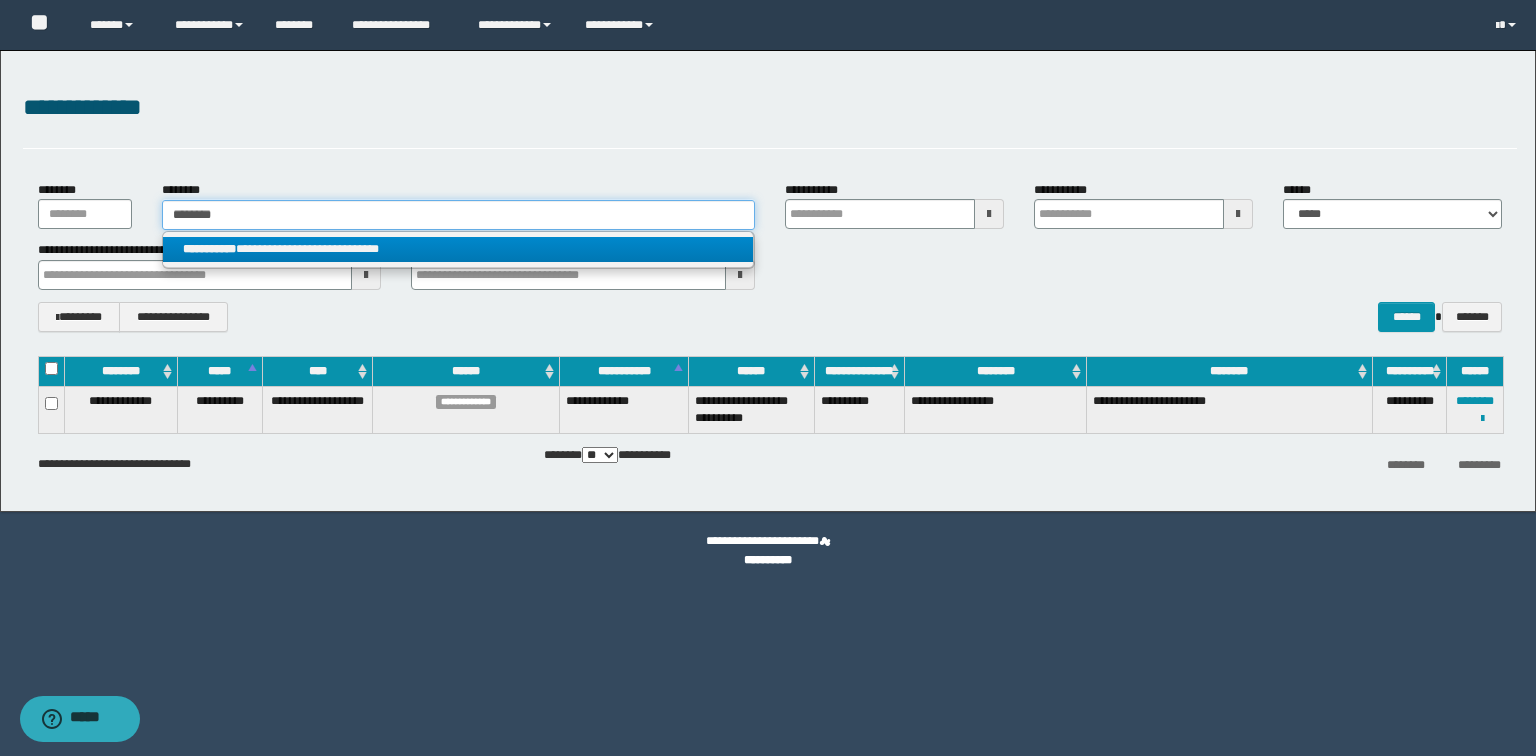 type on "********" 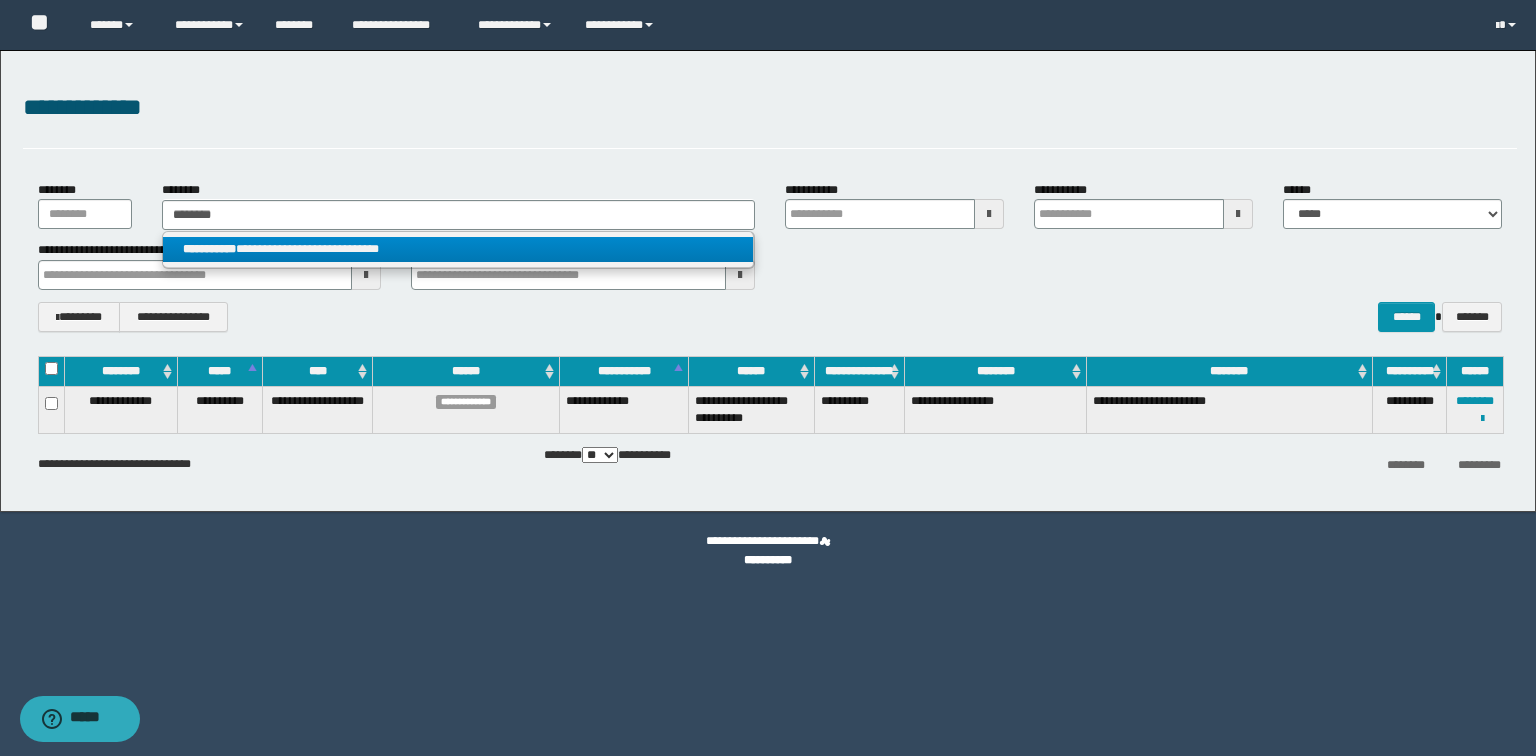 click on "**********" at bounding box center (458, 249) 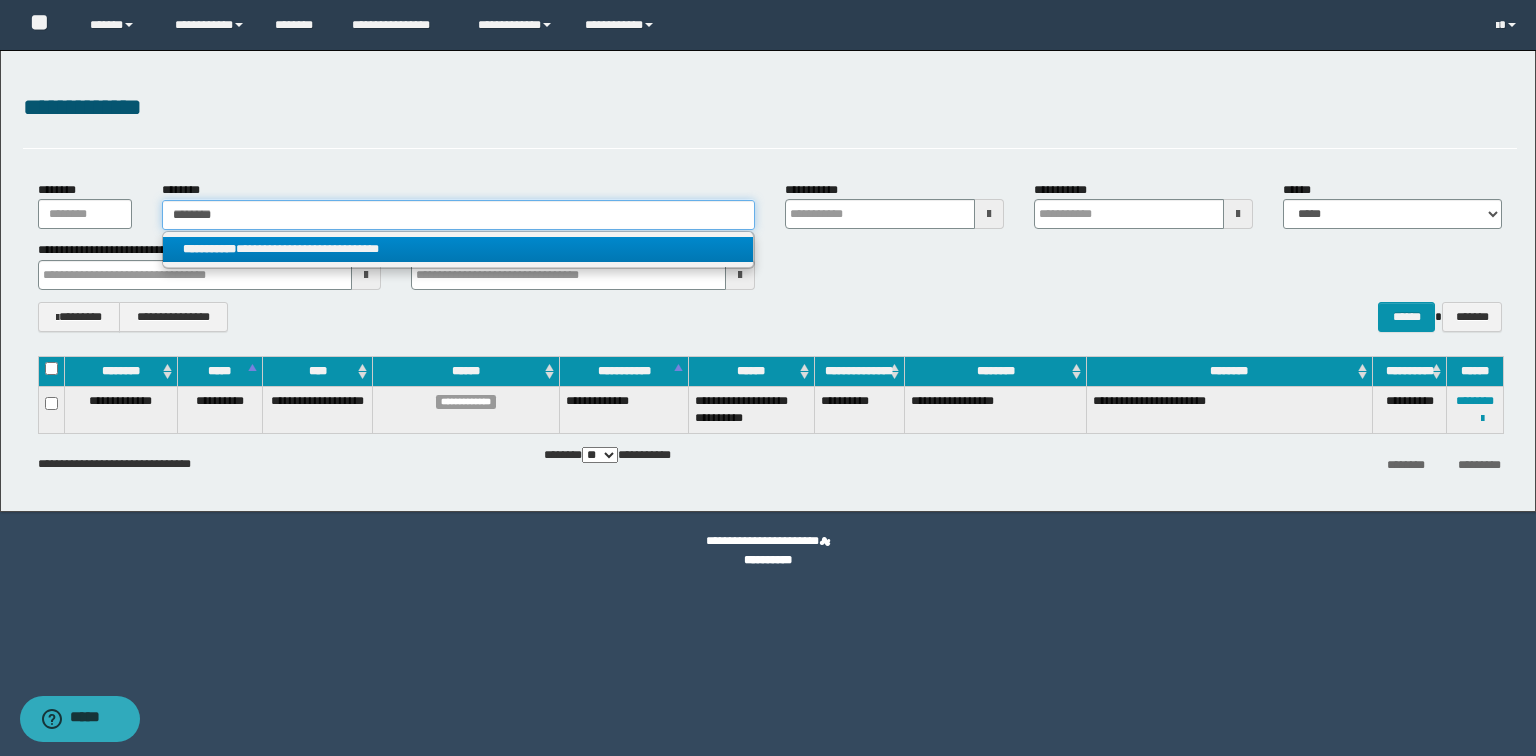 type 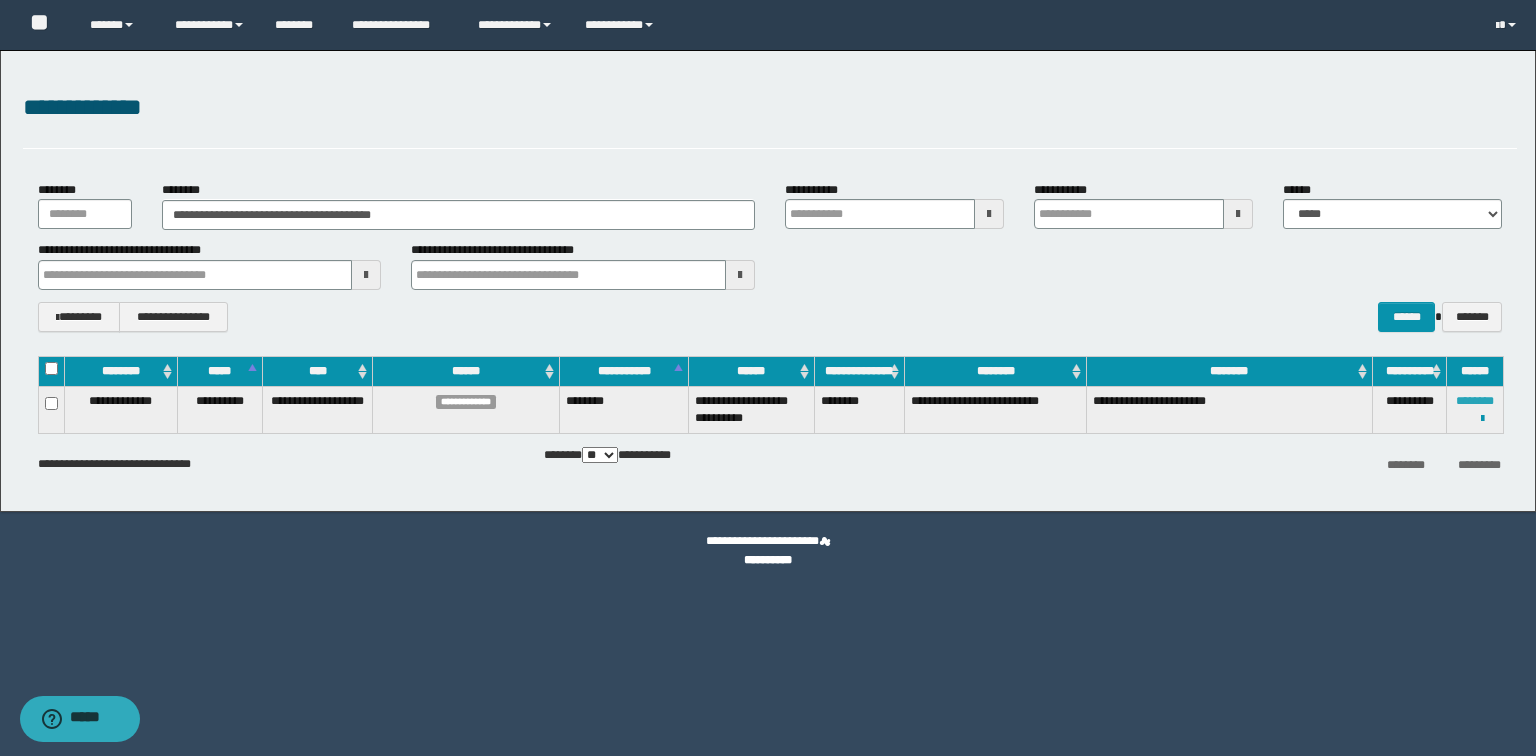 click on "********" at bounding box center (1475, 401) 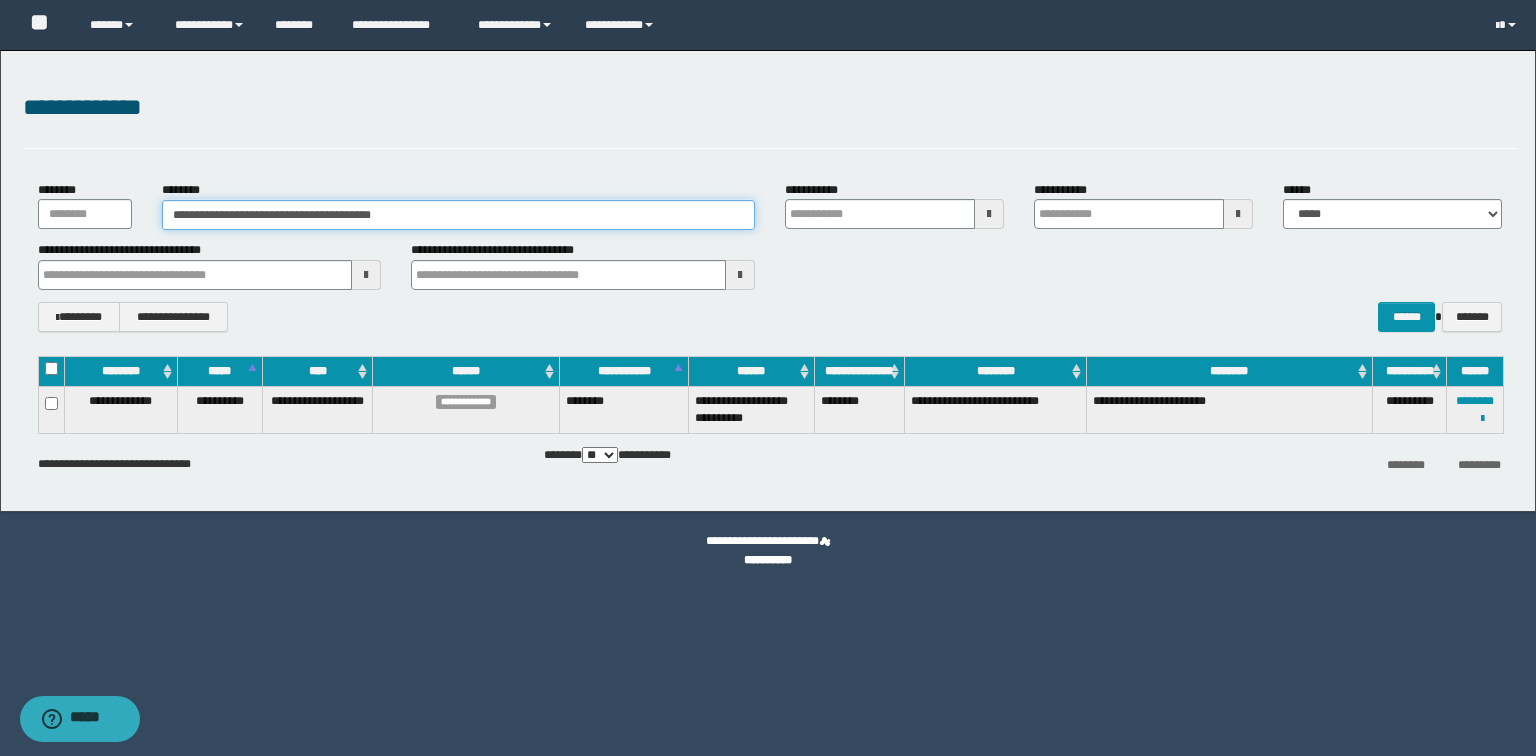 drag, startPoint x: 476, startPoint y: 219, endPoint x: 0, endPoint y: 142, distance: 482.1877 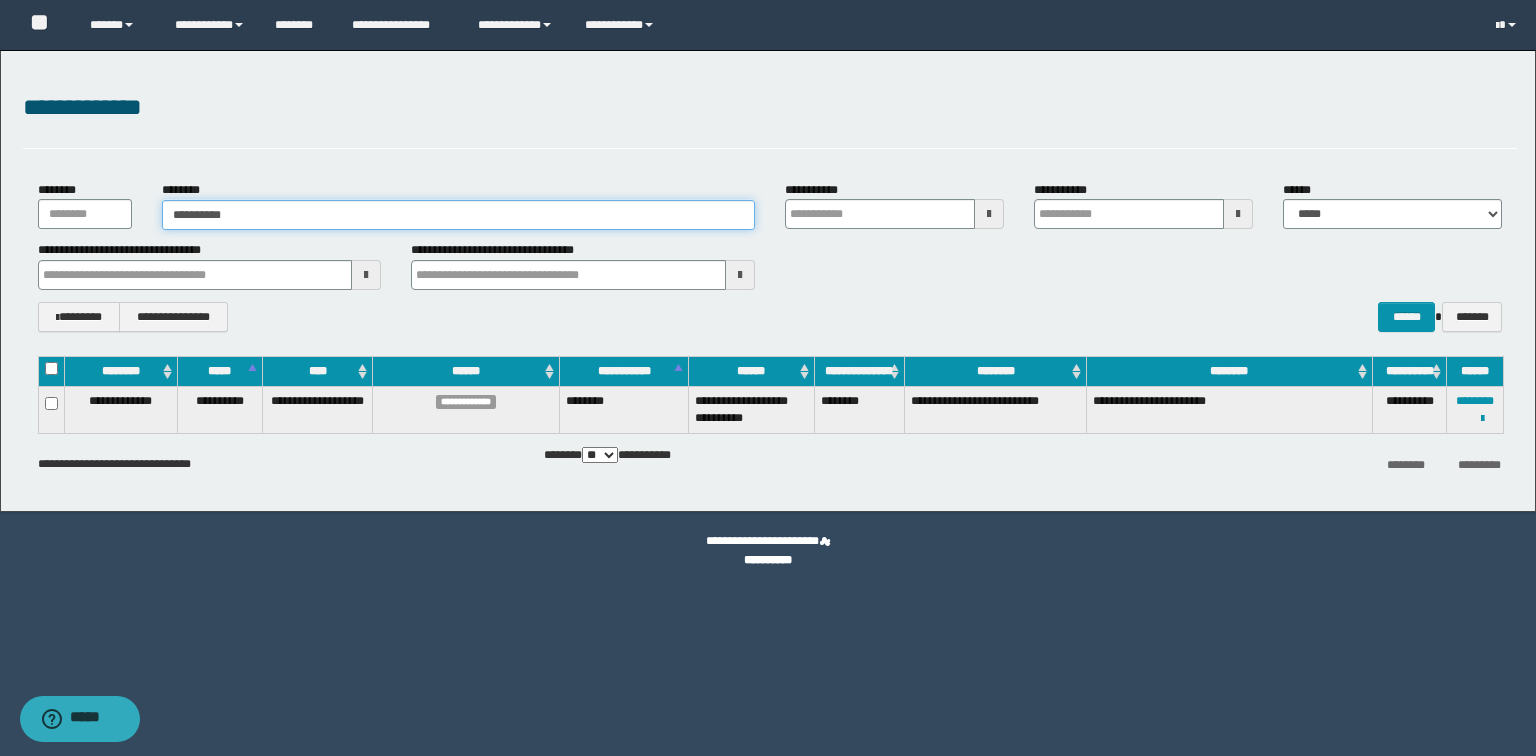 type on "**********" 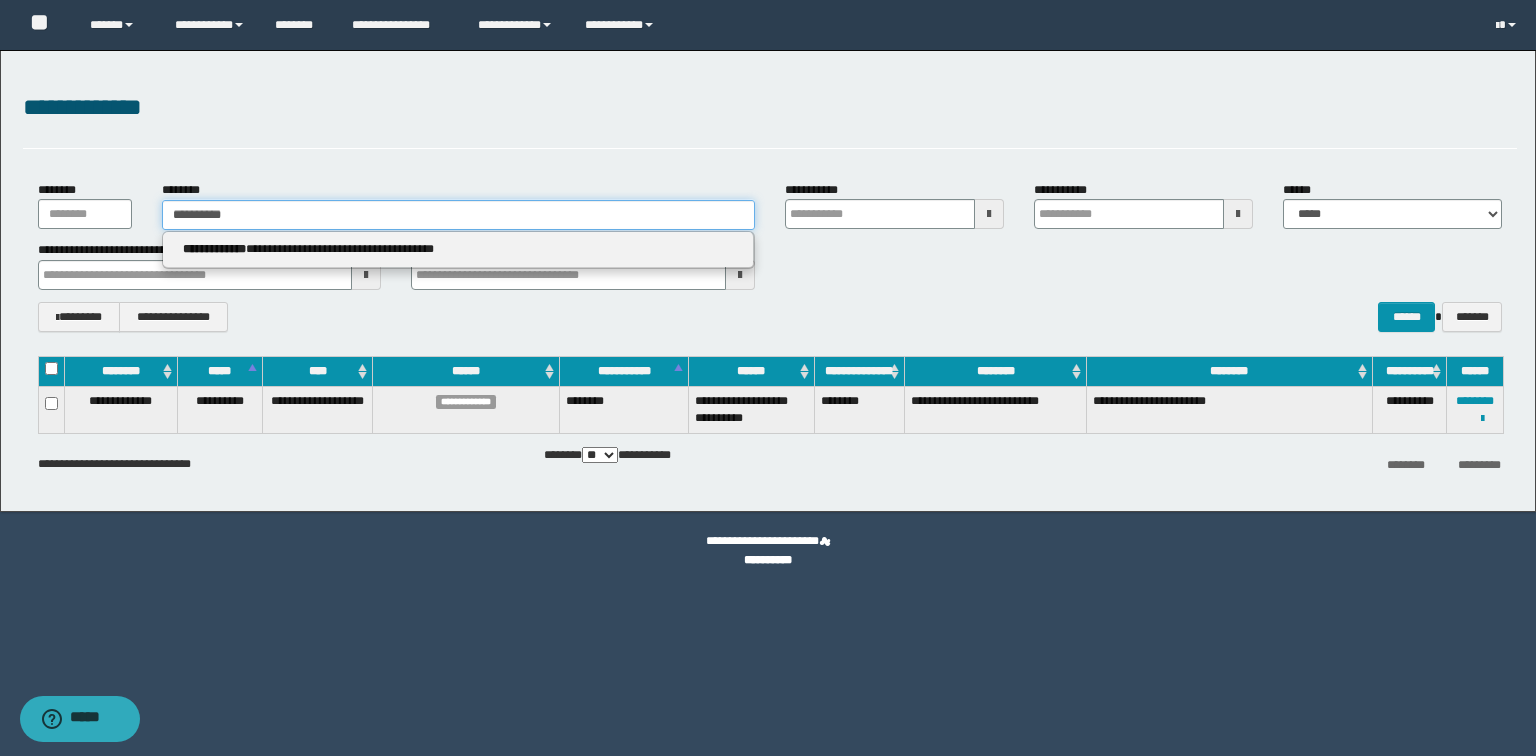 type on "**********" 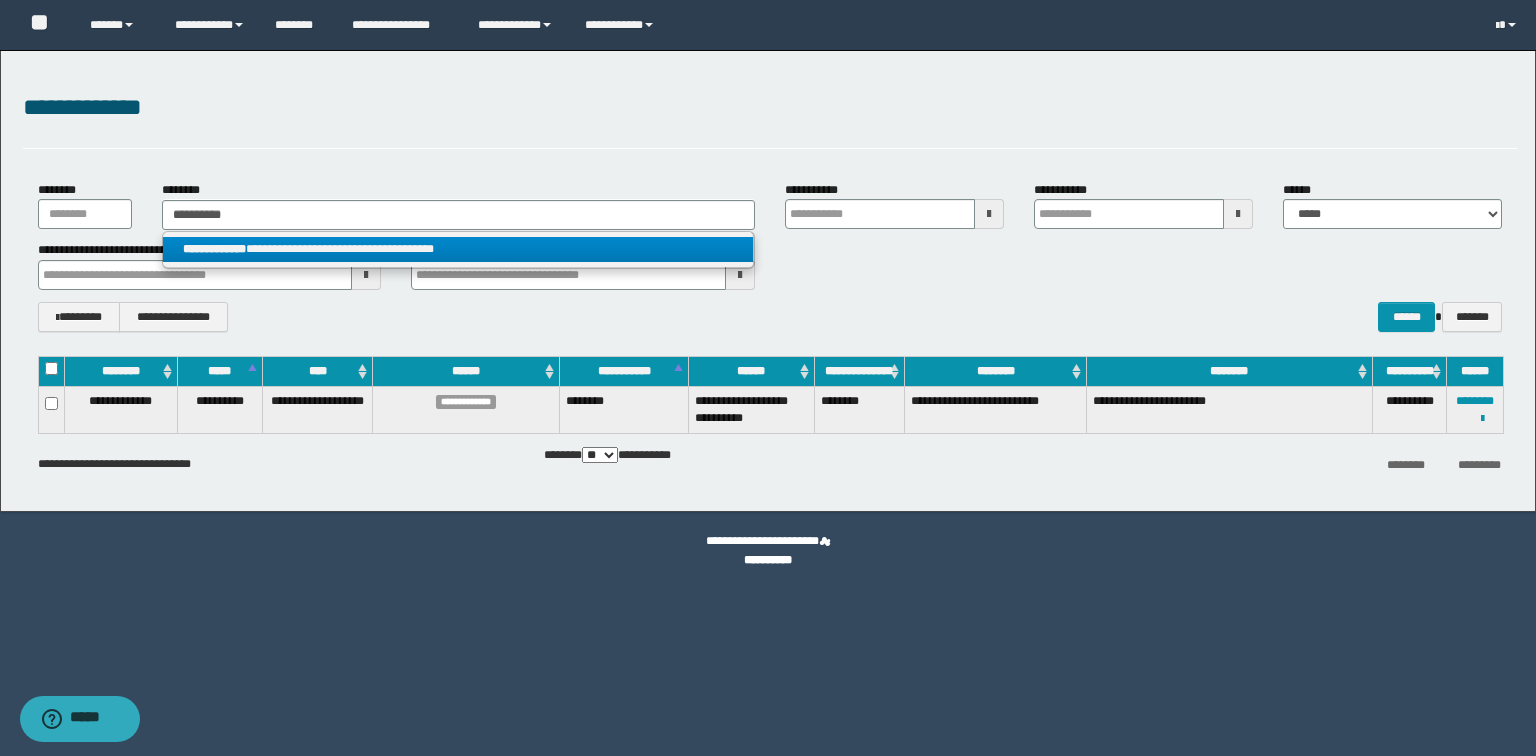click on "**********" at bounding box center (458, 249) 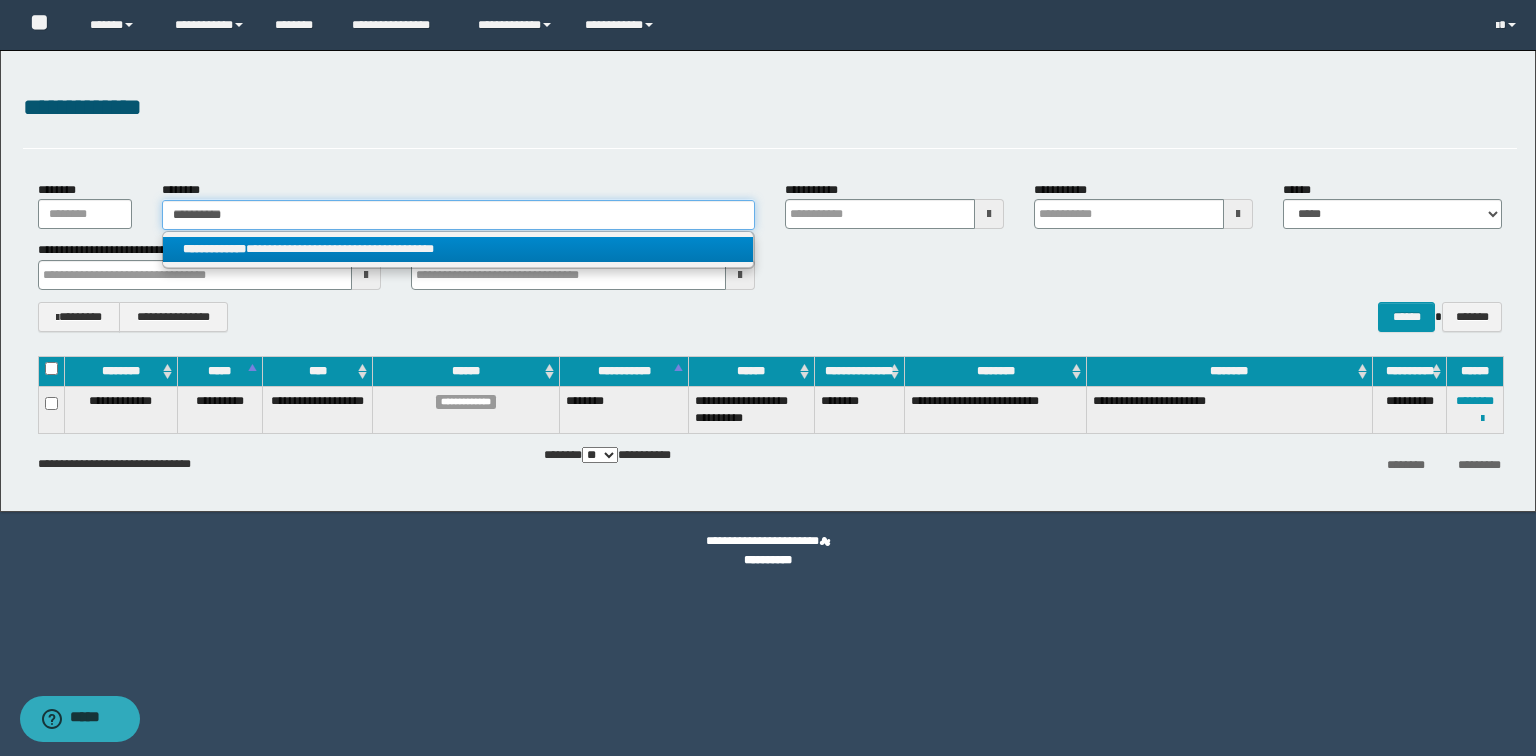 type 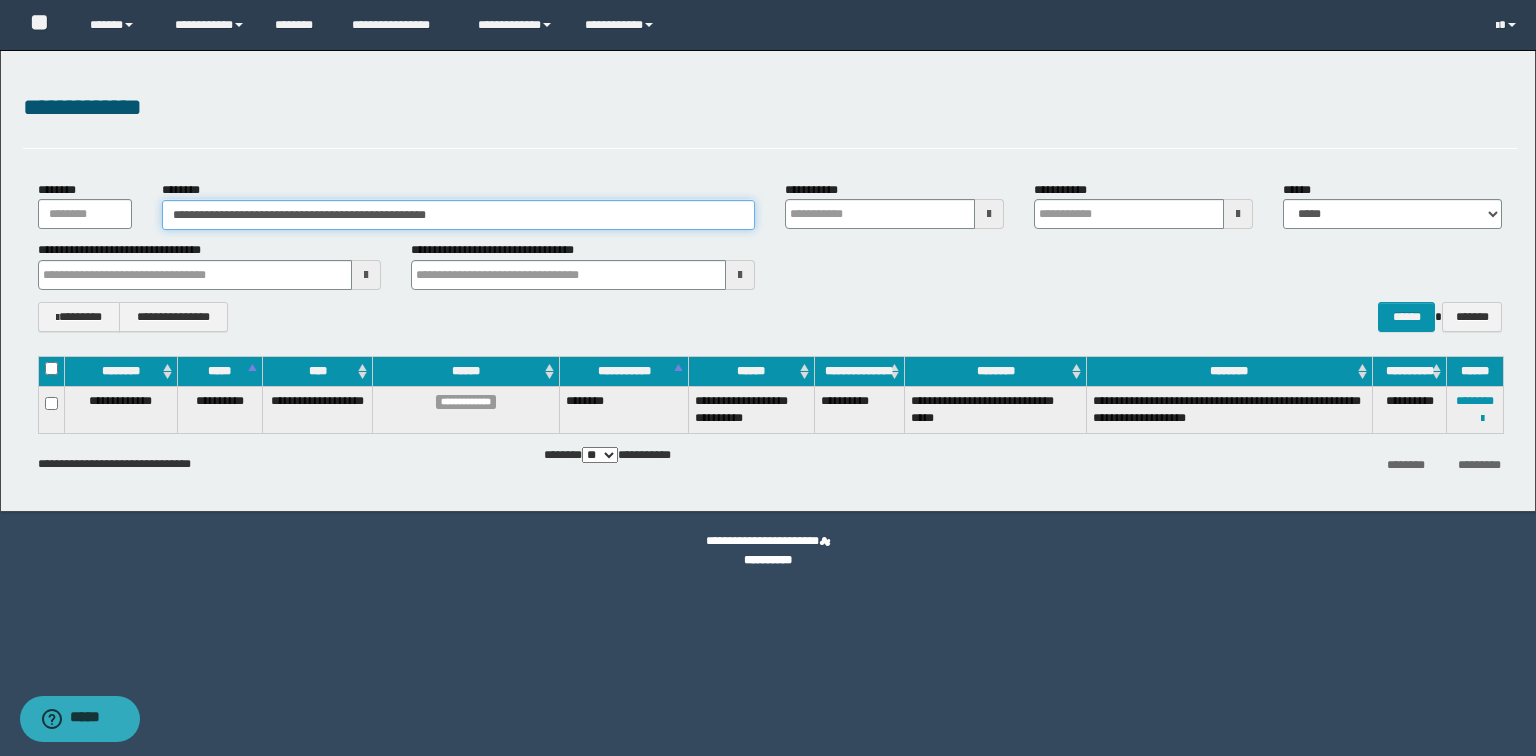 drag, startPoint x: 521, startPoint y: 220, endPoint x: 92, endPoint y: 145, distance: 435.5066 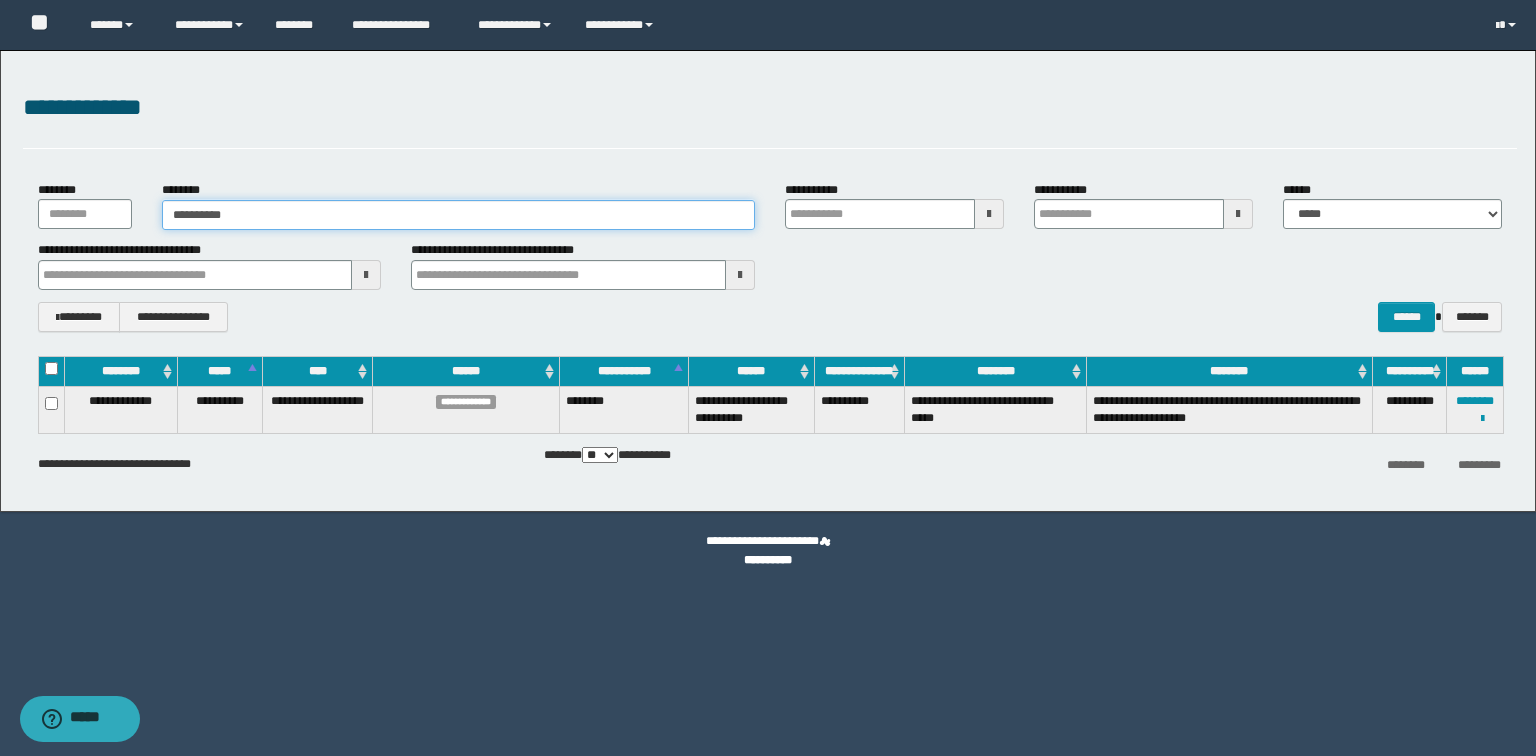 type on "**********" 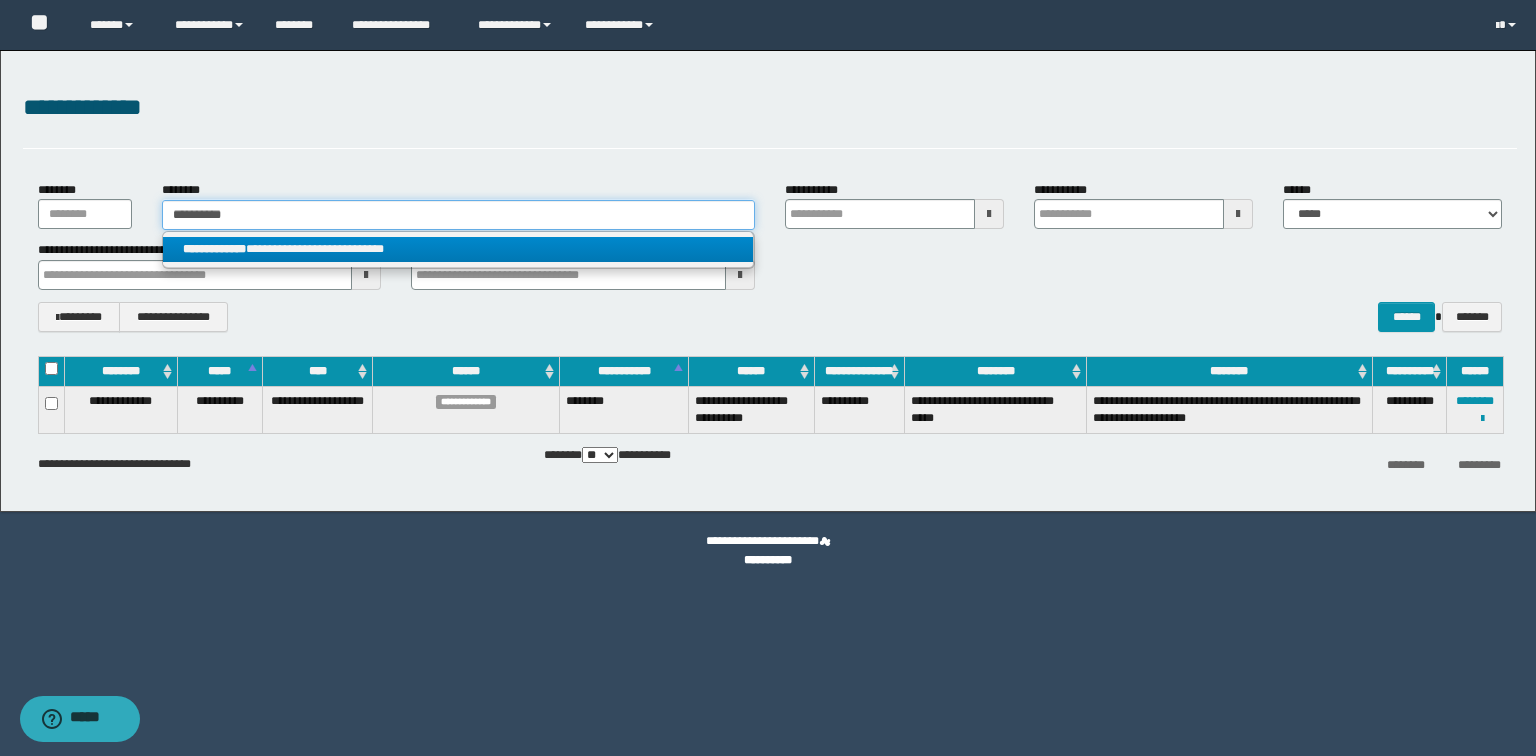 type on "**********" 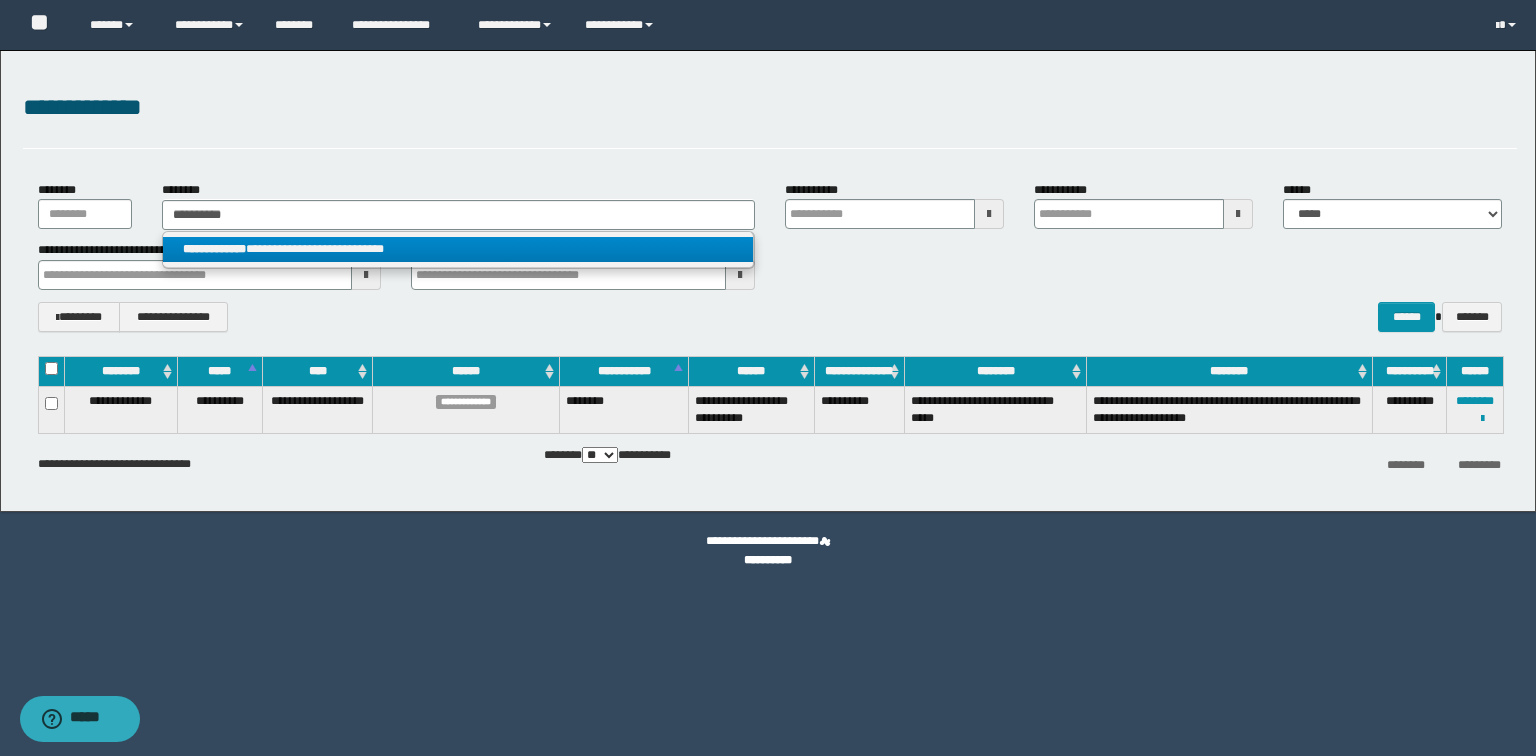 click on "**********" at bounding box center [458, 250] 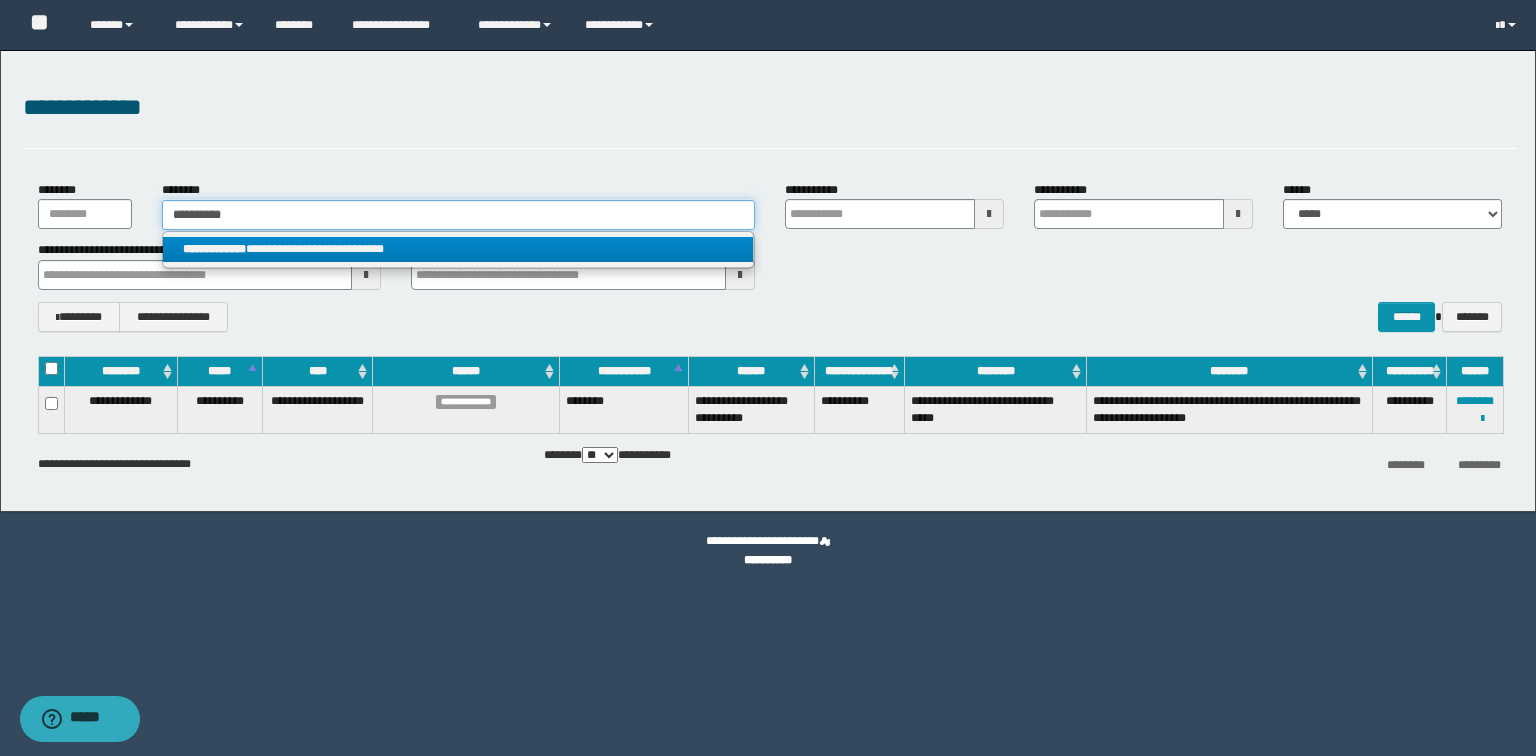 type 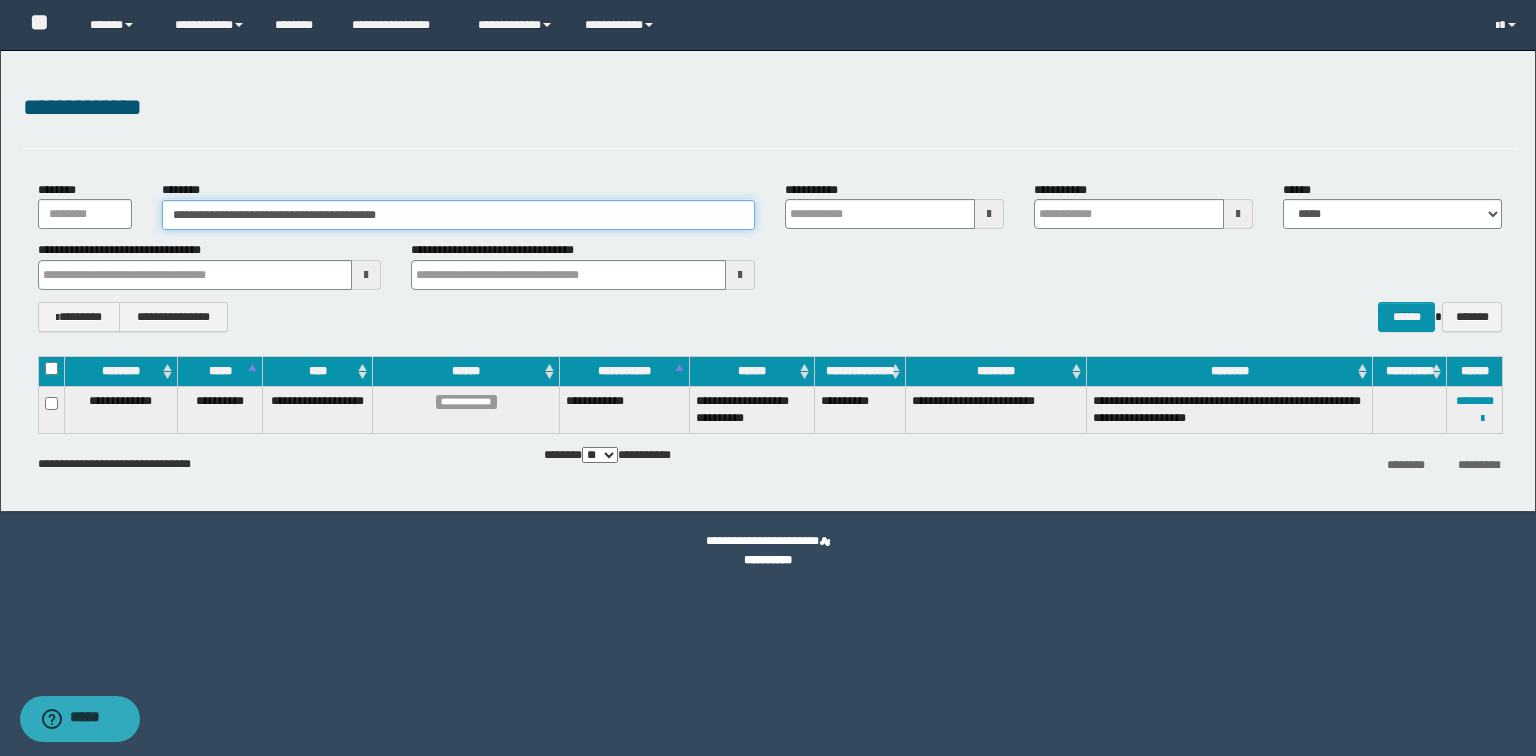 drag, startPoint x: 486, startPoint y: 223, endPoint x: 0, endPoint y: 116, distance: 497.63943 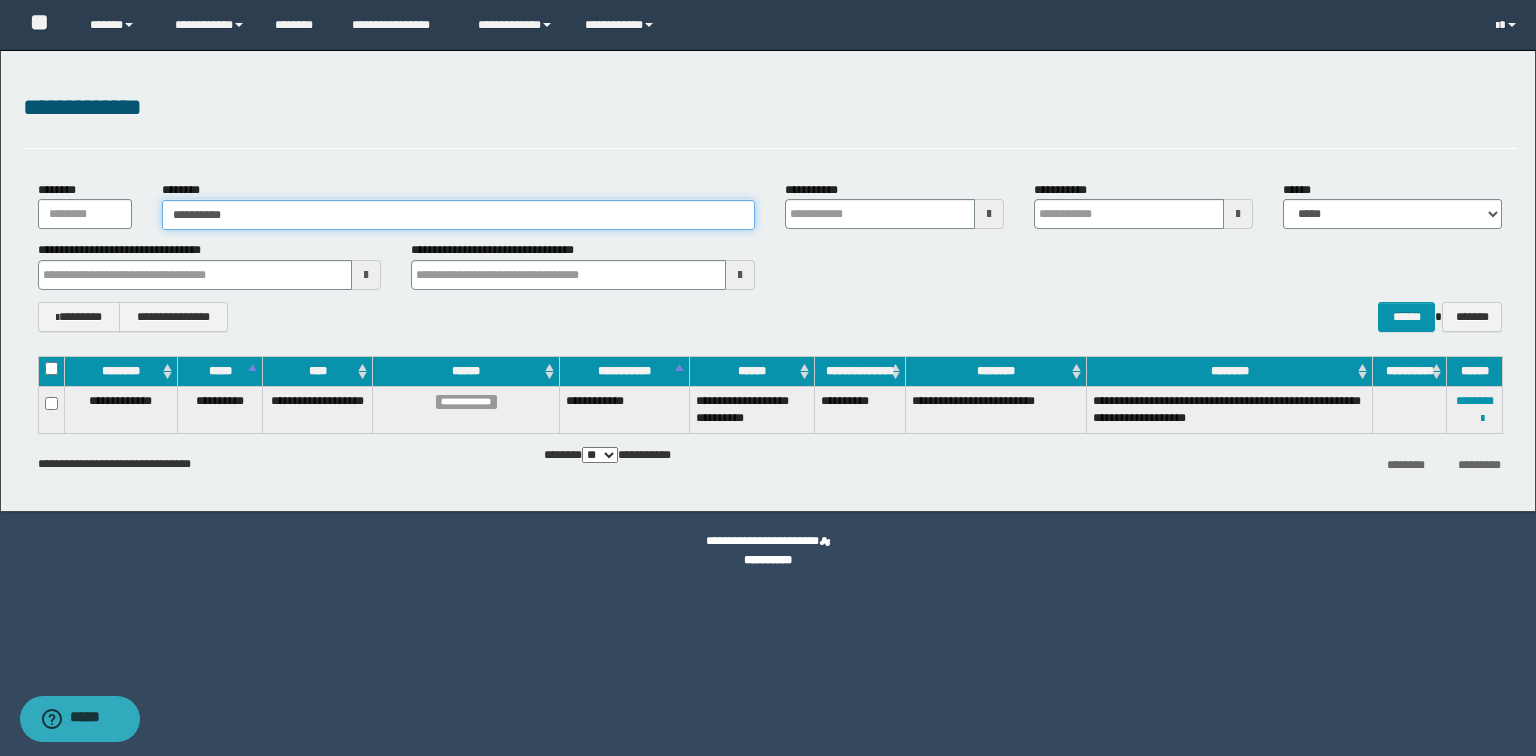 type on "**********" 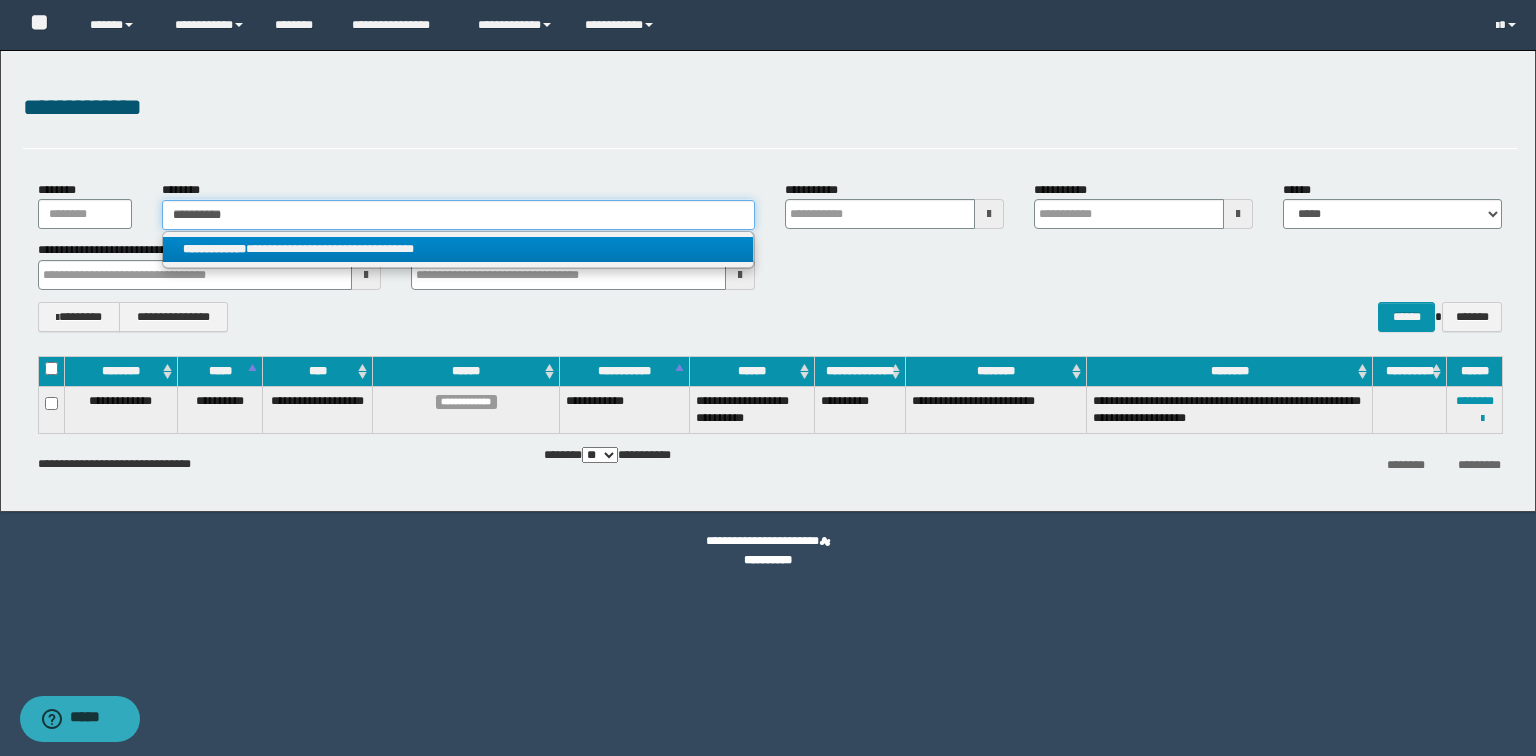 type on "**********" 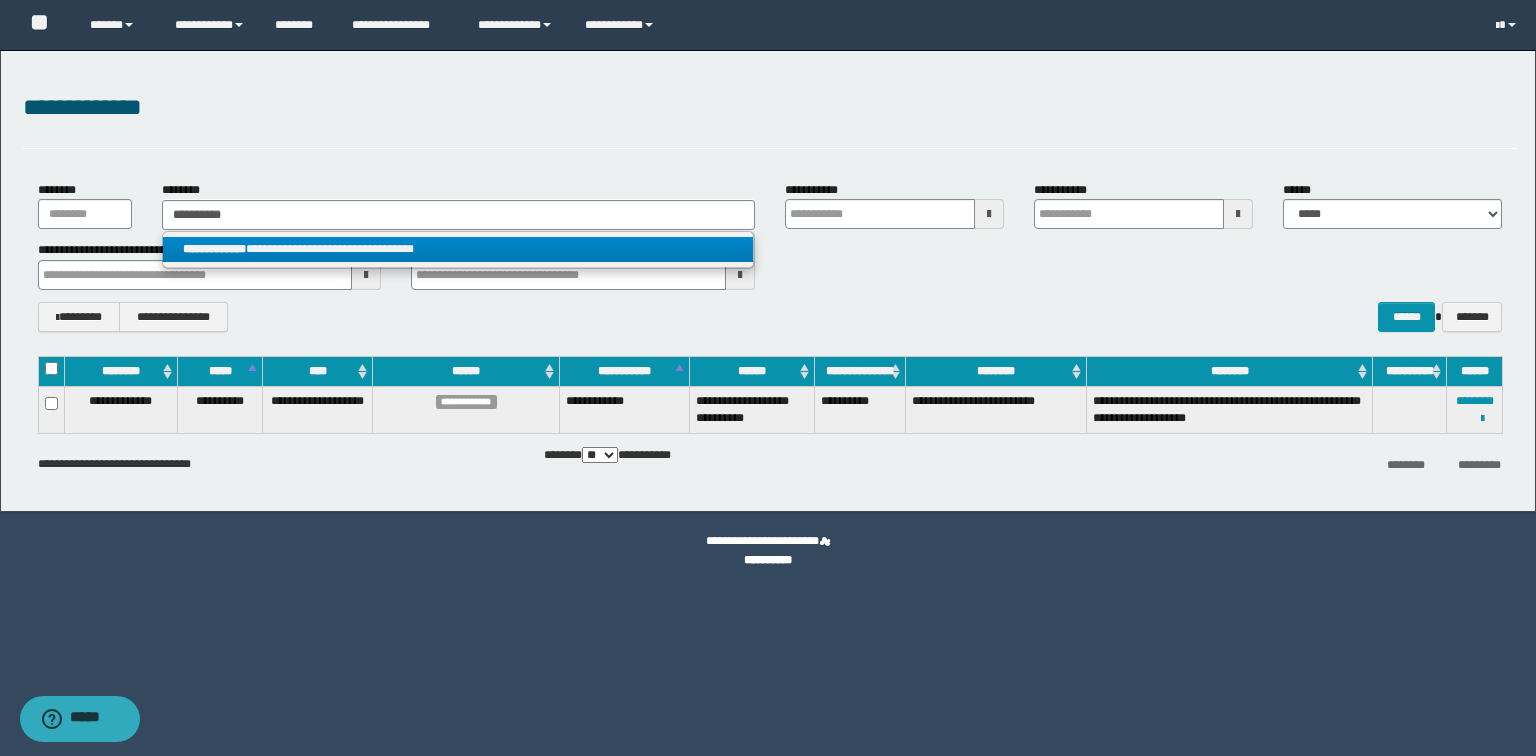 click on "**********" at bounding box center (458, 249) 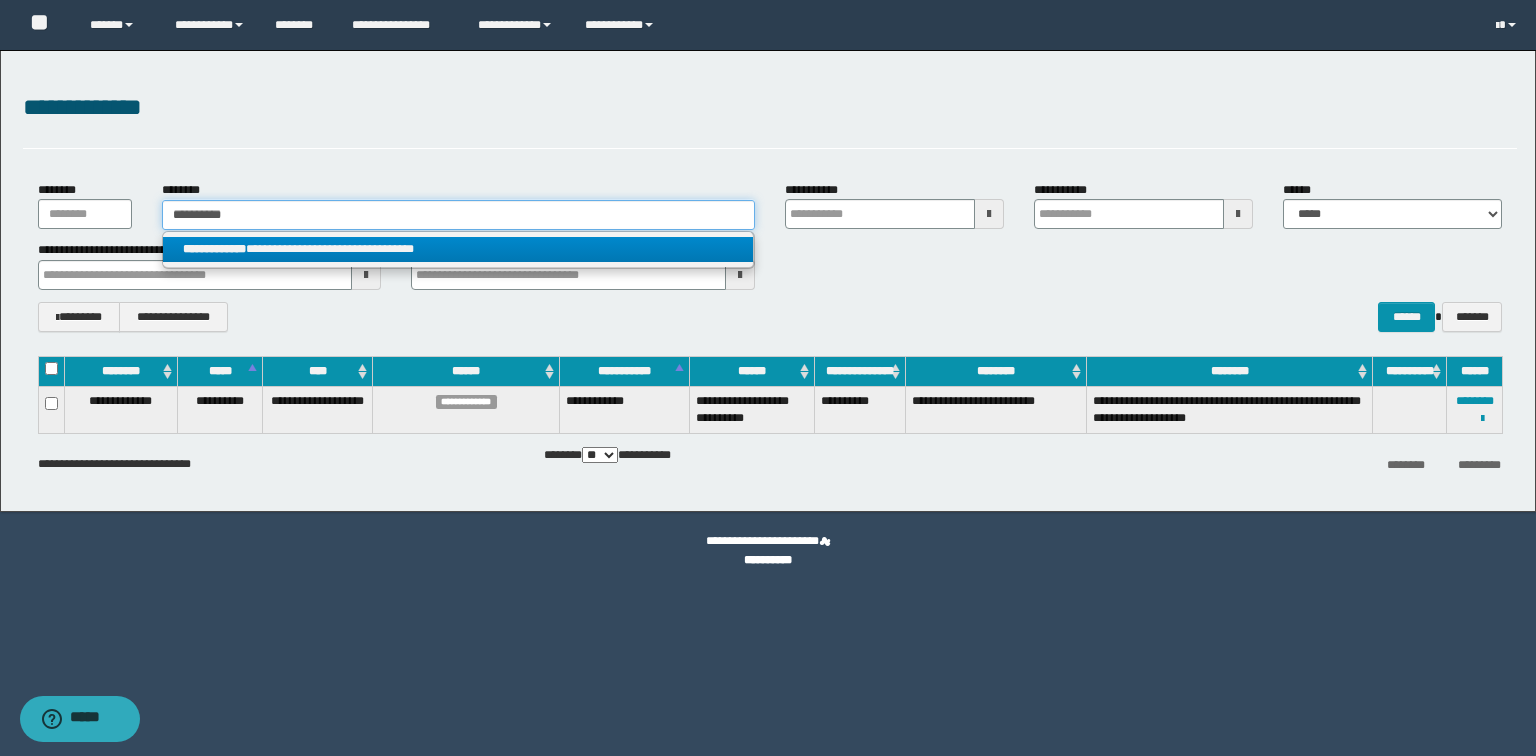 type 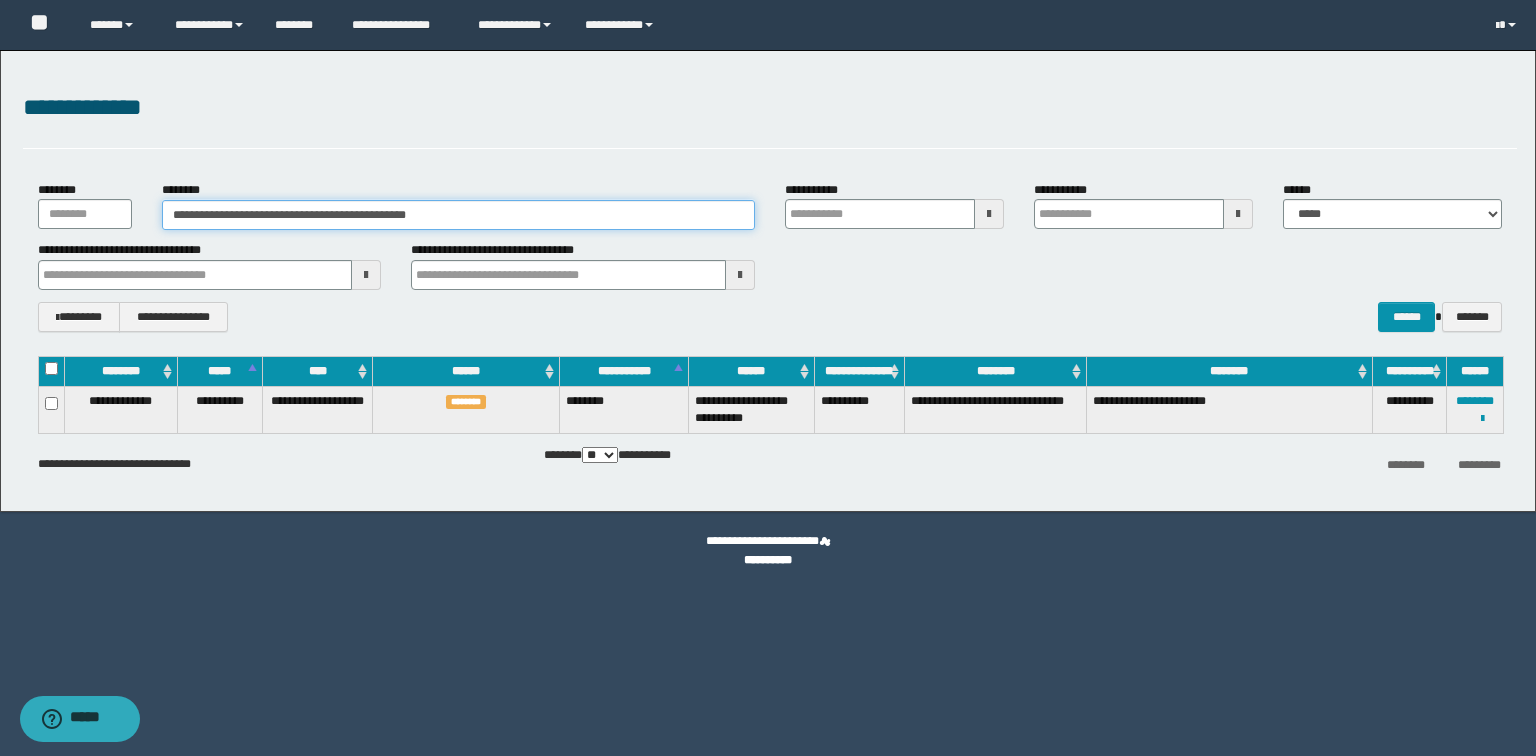 drag, startPoint x: 521, startPoint y: 218, endPoint x: 0, endPoint y: 160, distance: 524.21844 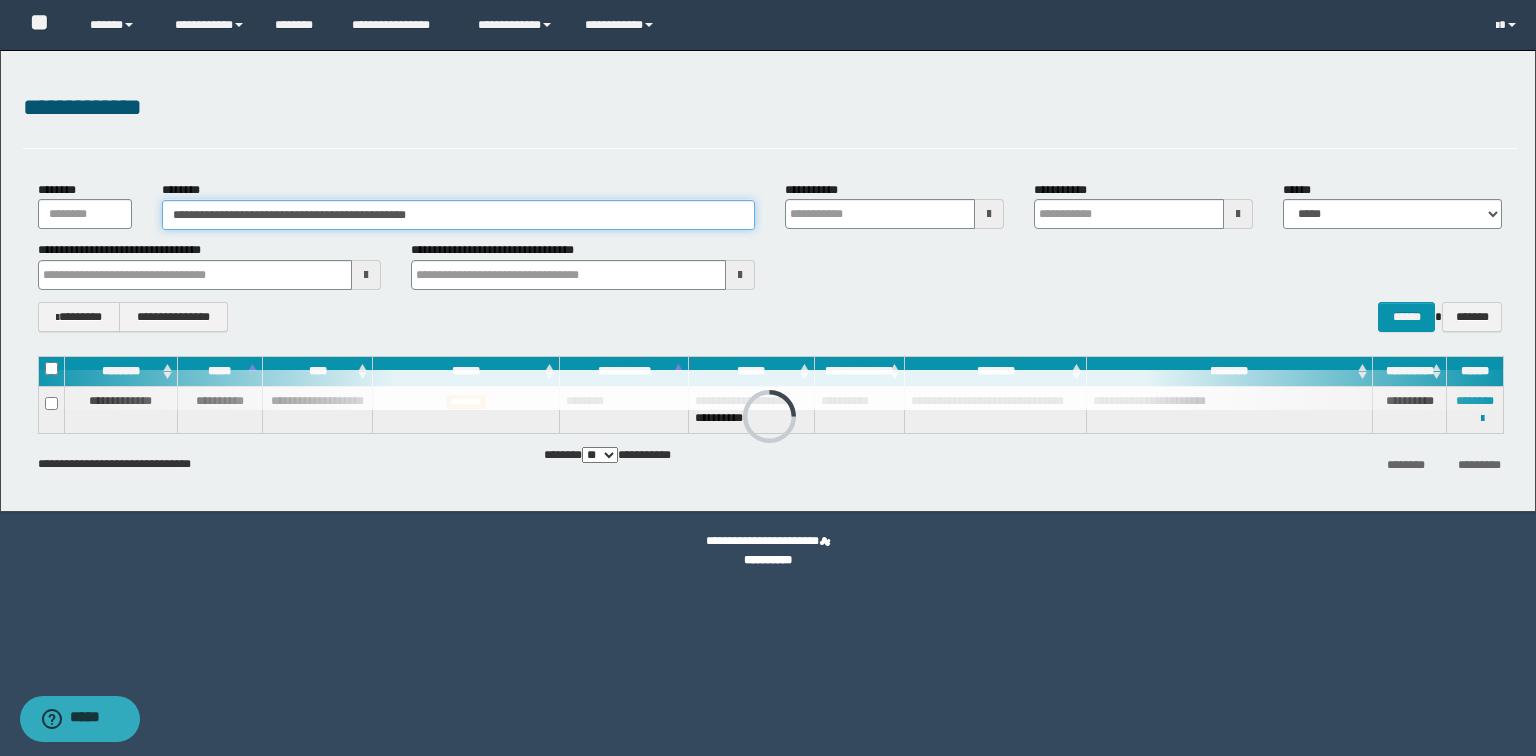 paste 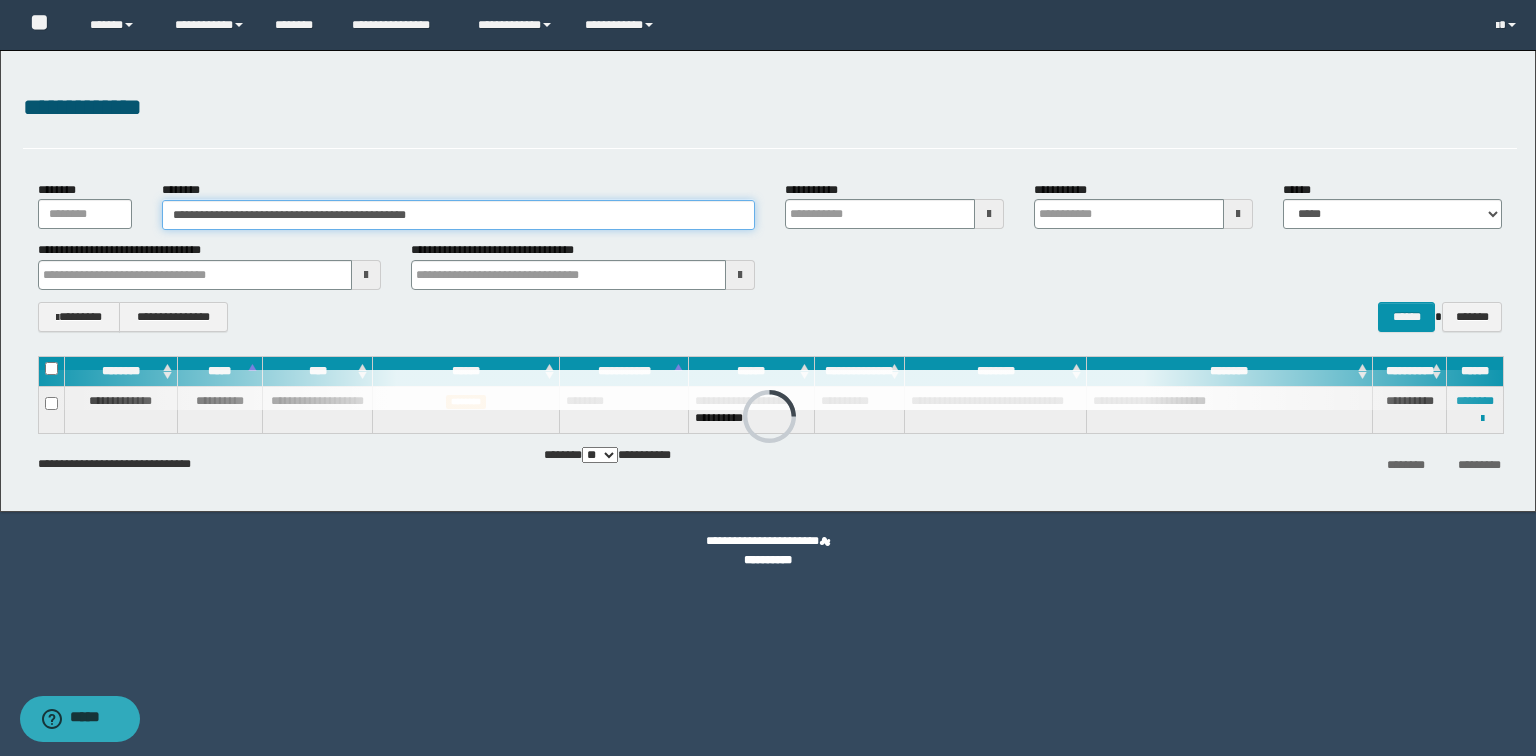 type on "********" 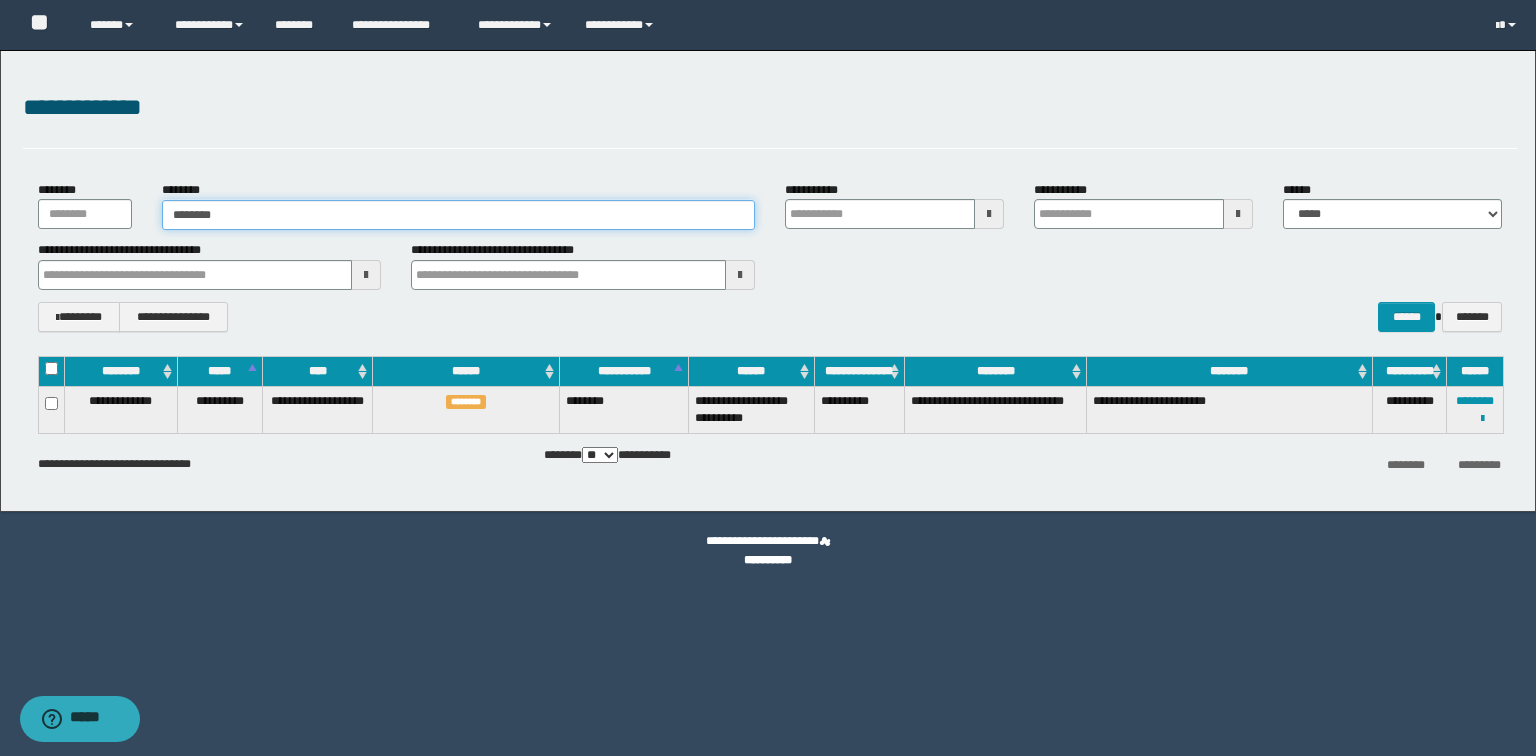 type on "********" 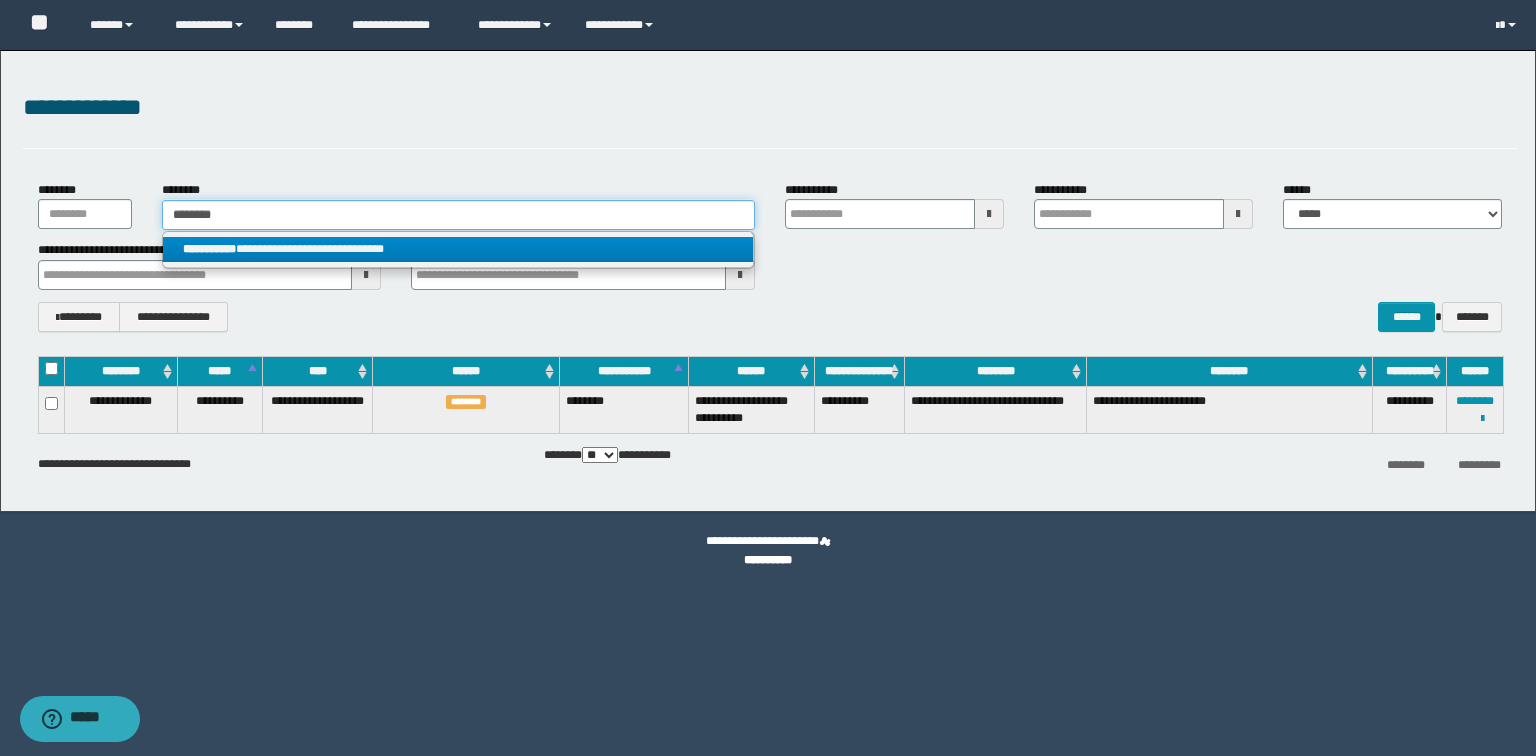 type on "********" 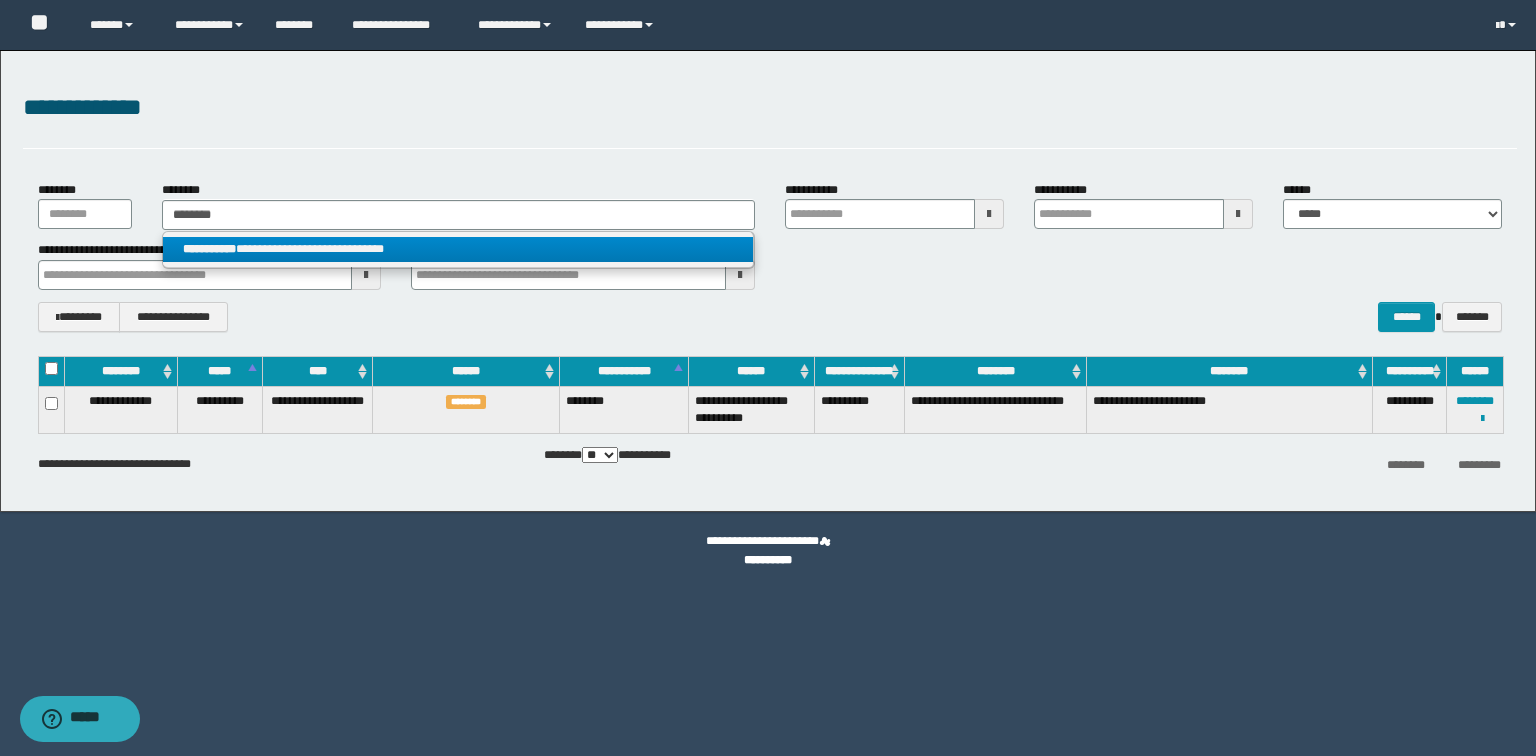 click on "**********" at bounding box center (458, 249) 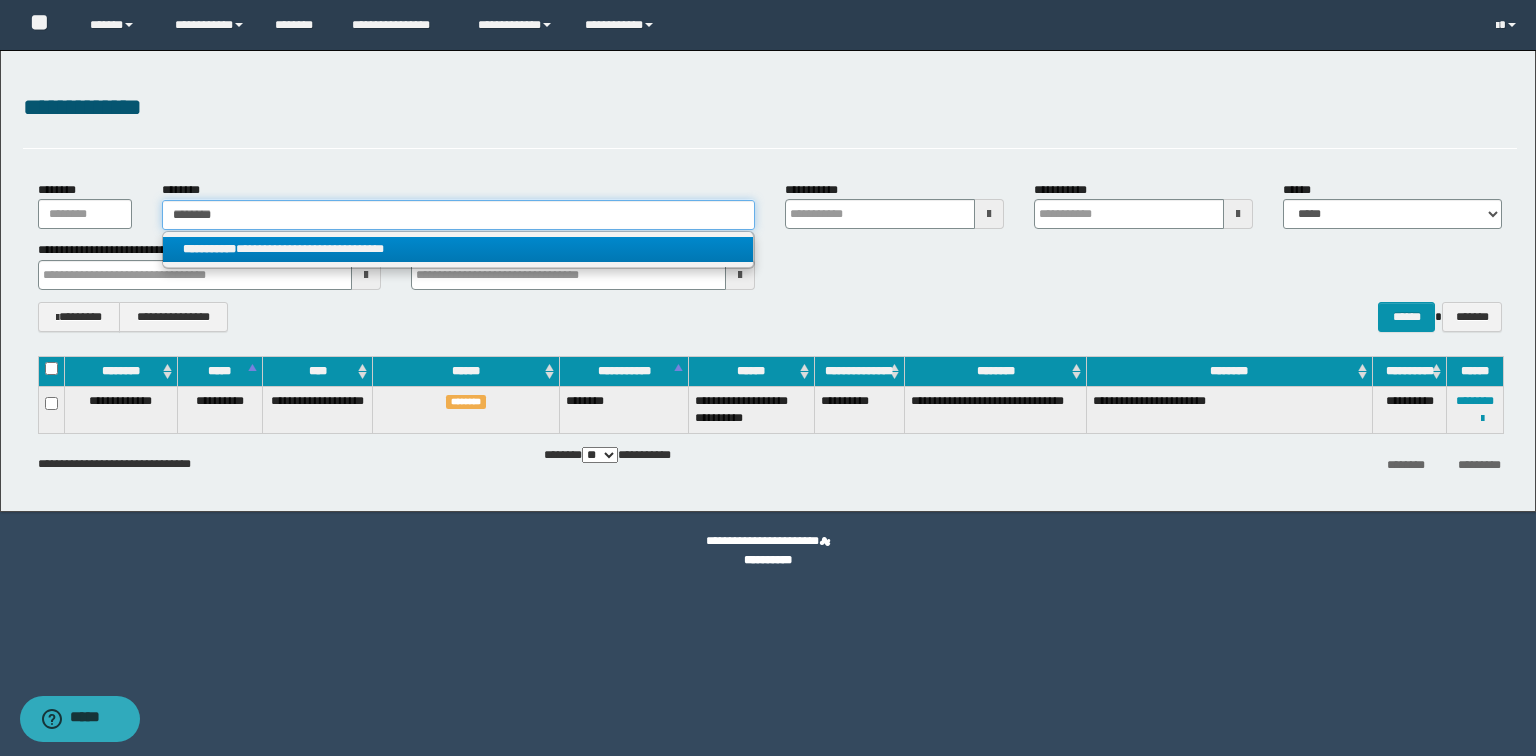 type 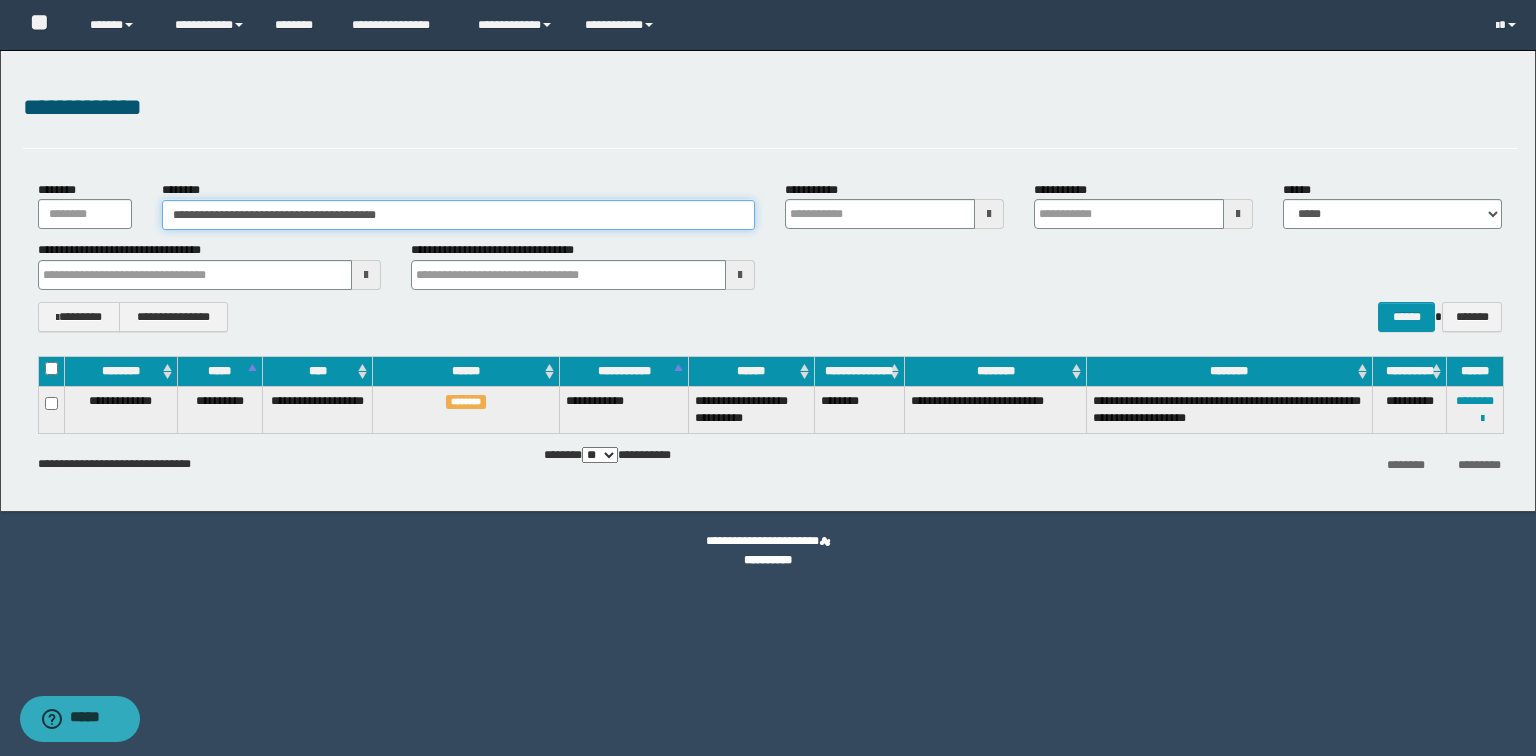 drag, startPoint x: 472, startPoint y: 211, endPoint x: 0, endPoint y: 148, distance: 476.18588 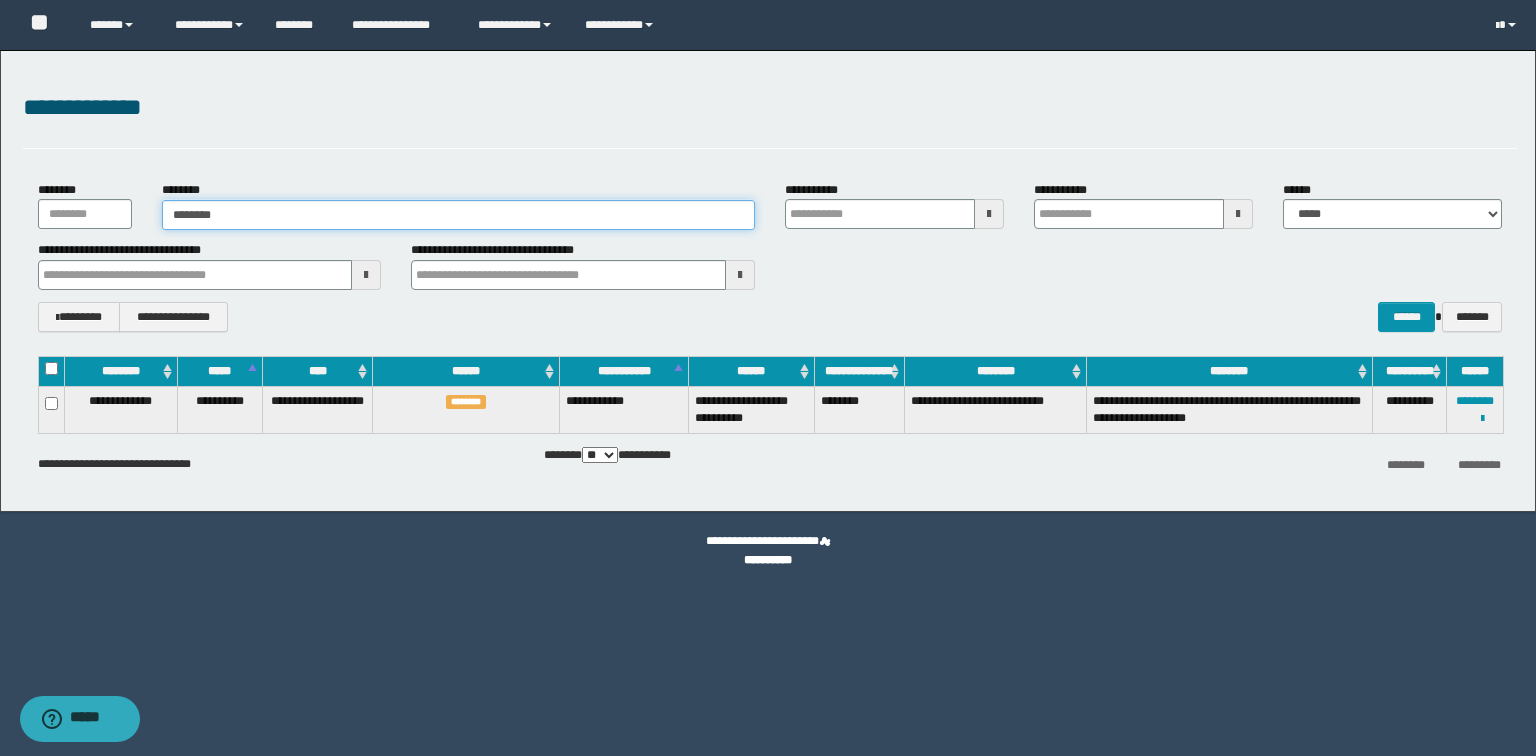 type on "********" 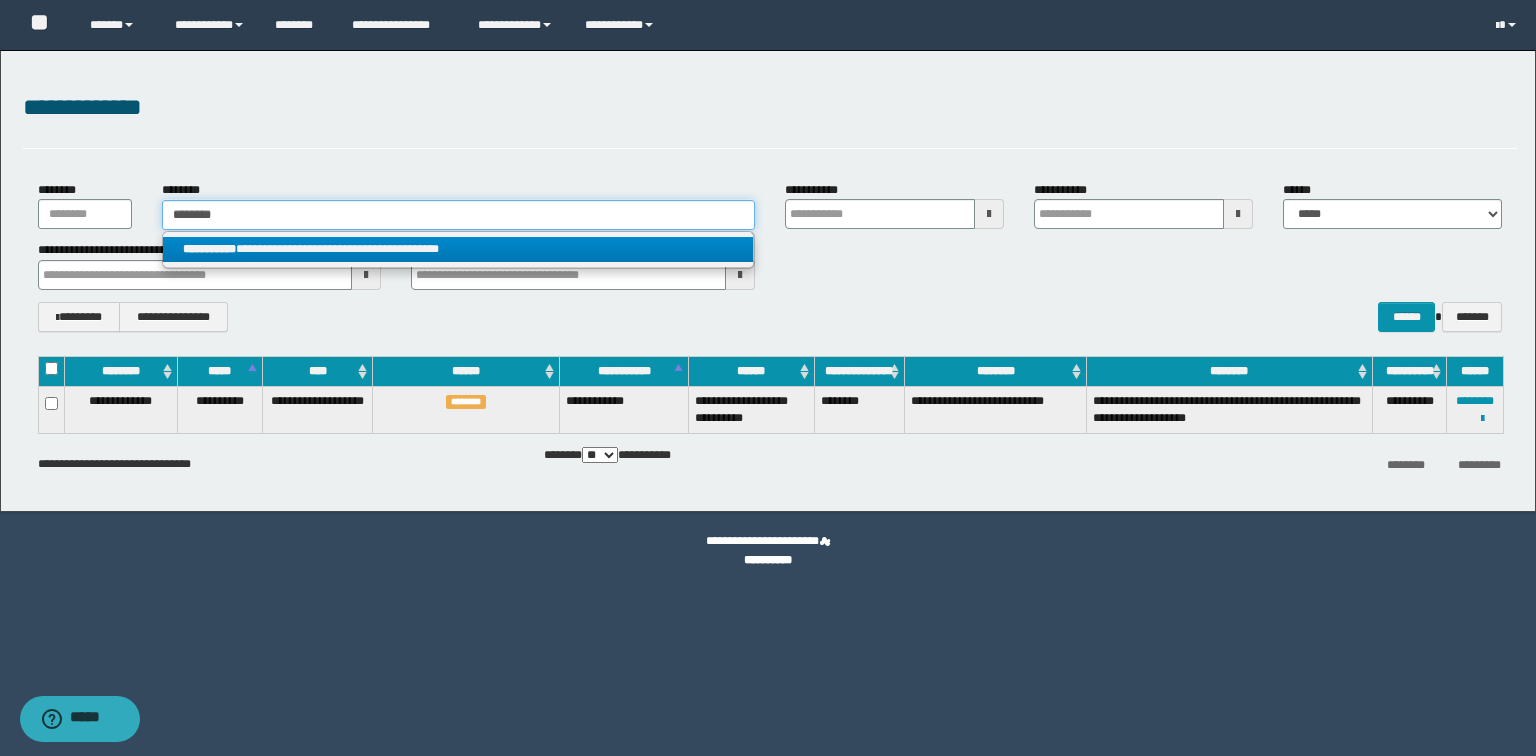 type on "********" 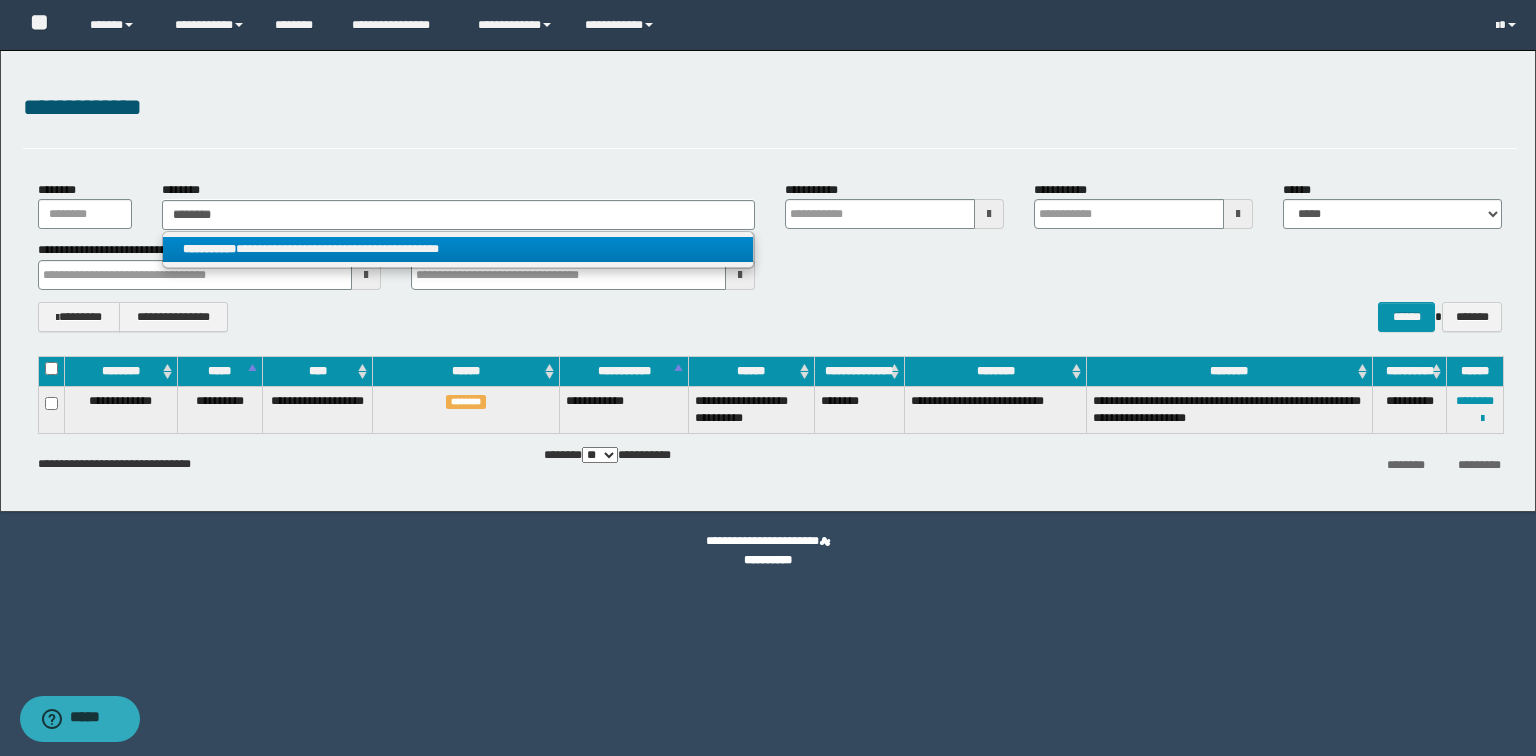 click on "**********" at bounding box center (458, 249) 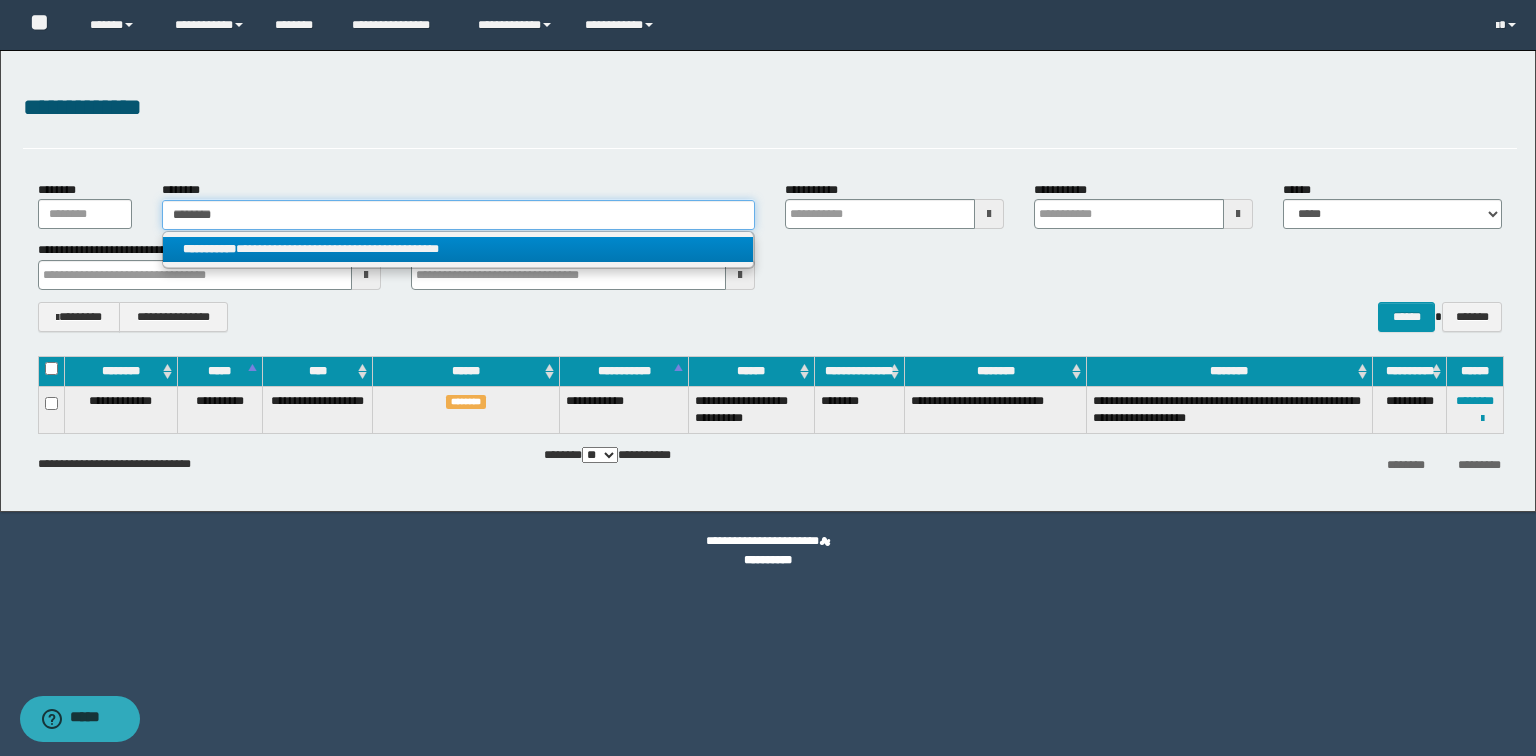 type 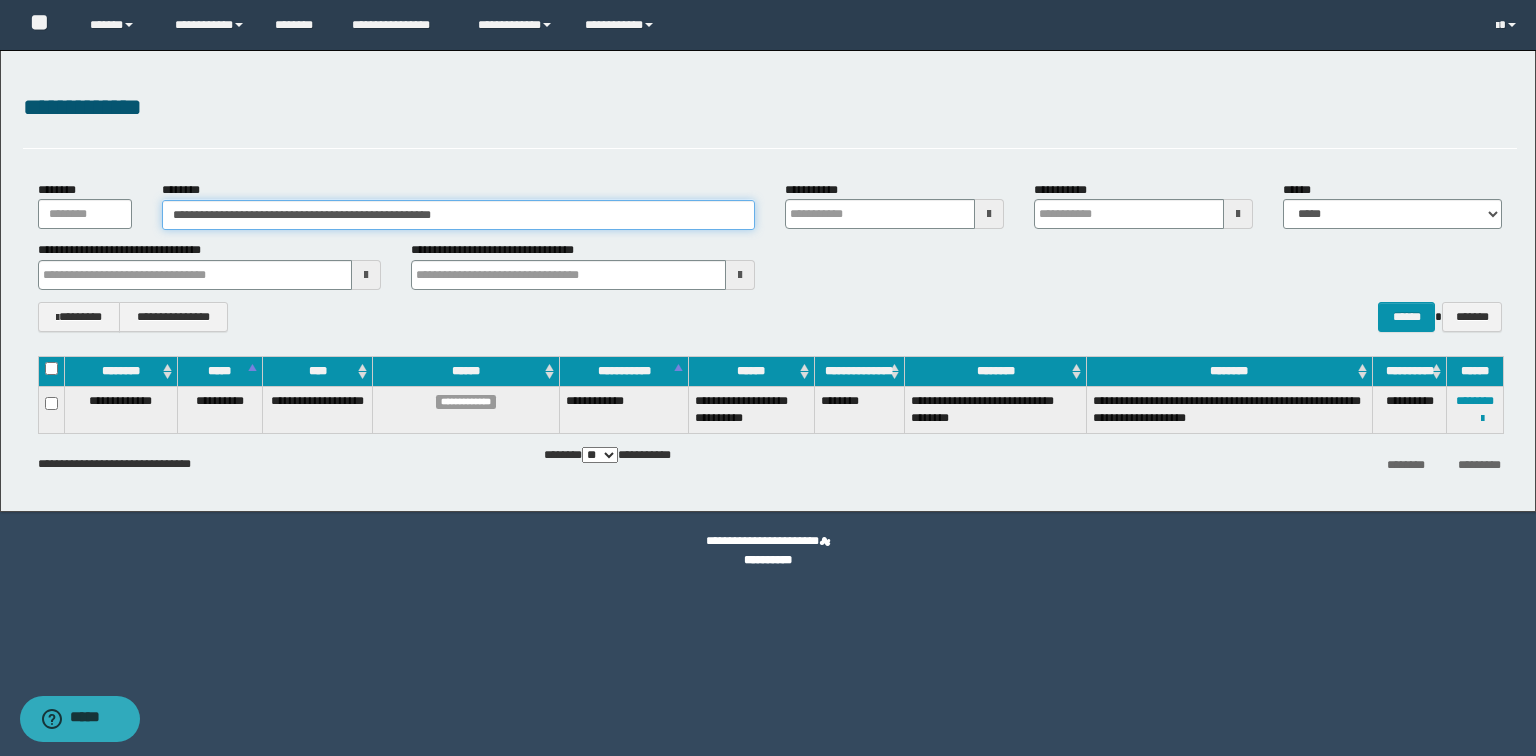 drag, startPoint x: 550, startPoint y: 206, endPoint x: 0, endPoint y: 129, distance: 555.36383 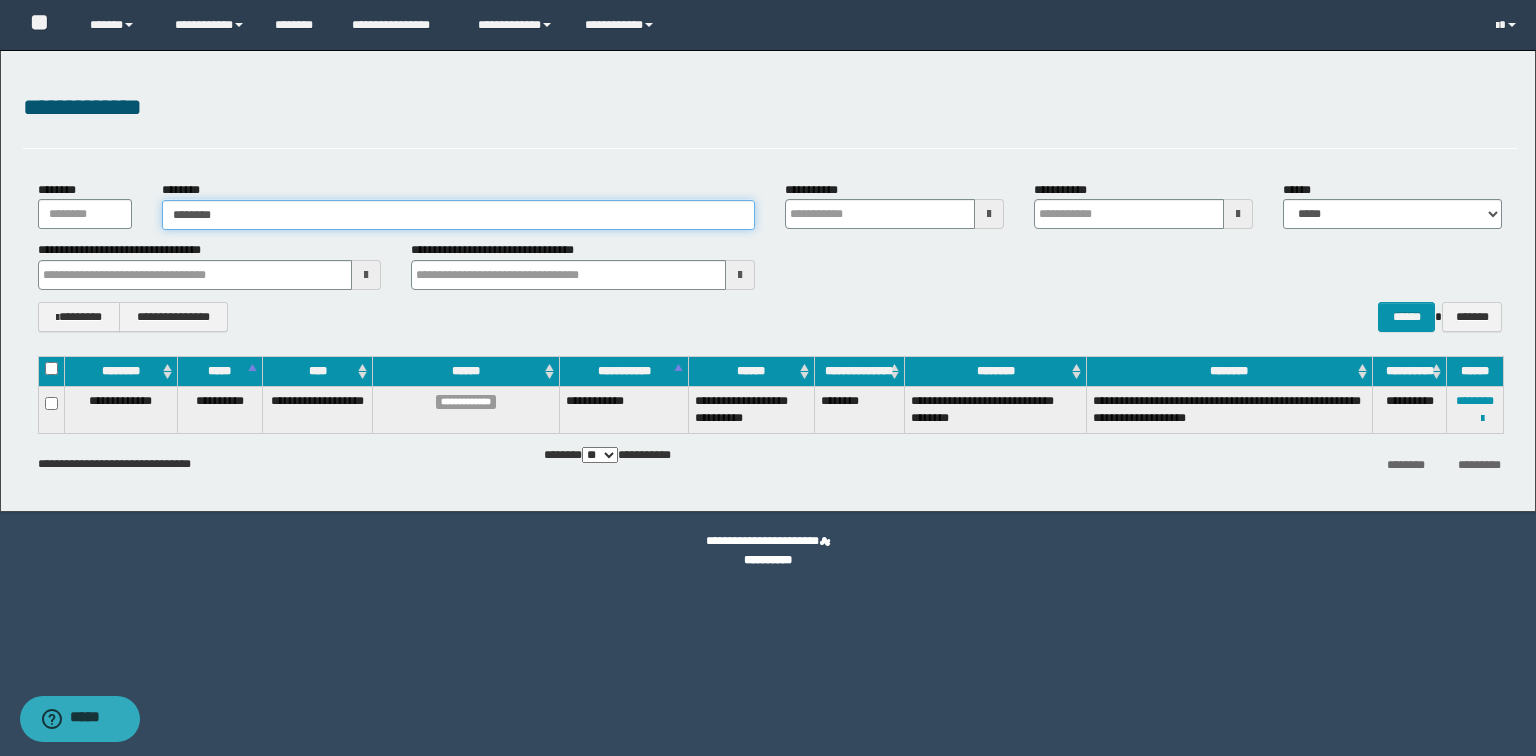 type on "********" 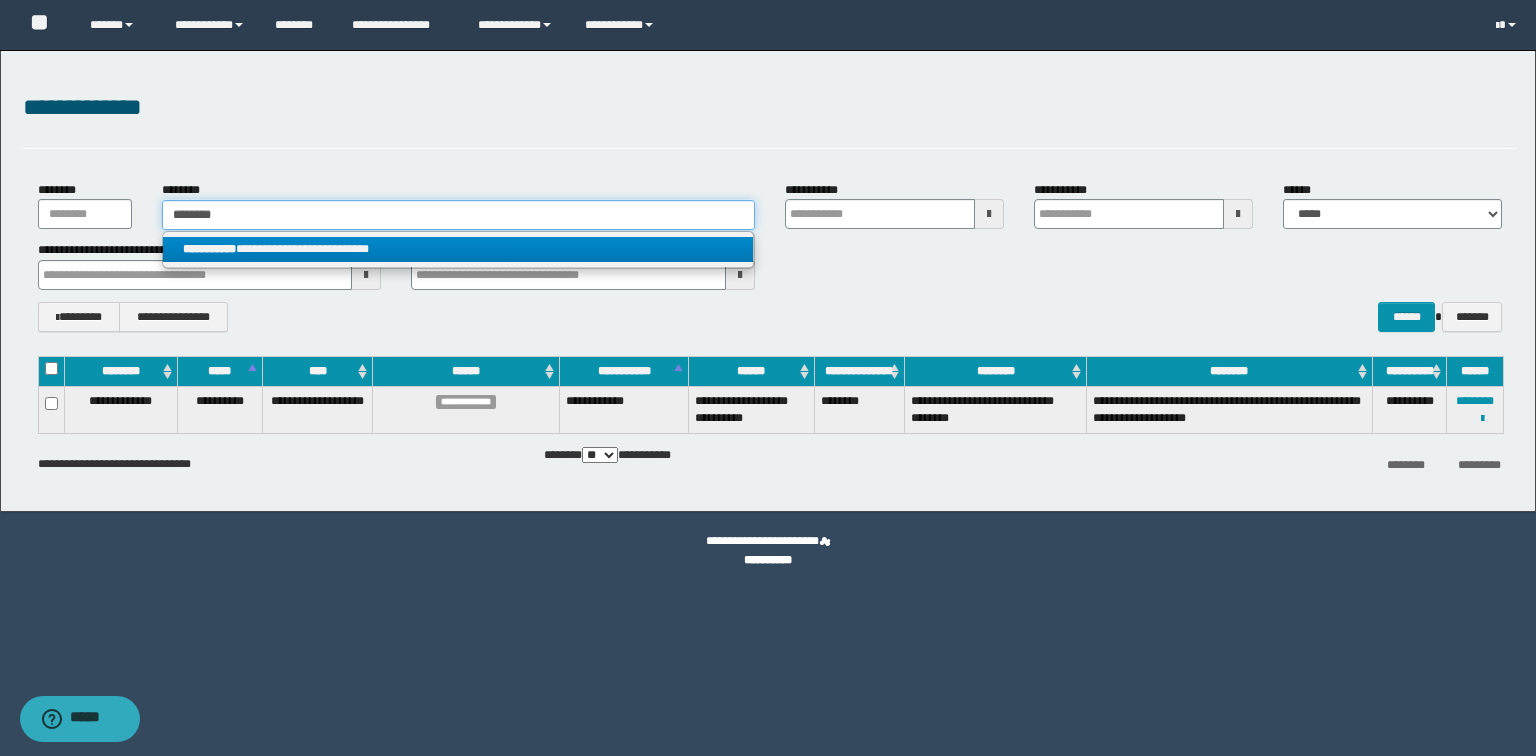 type on "********" 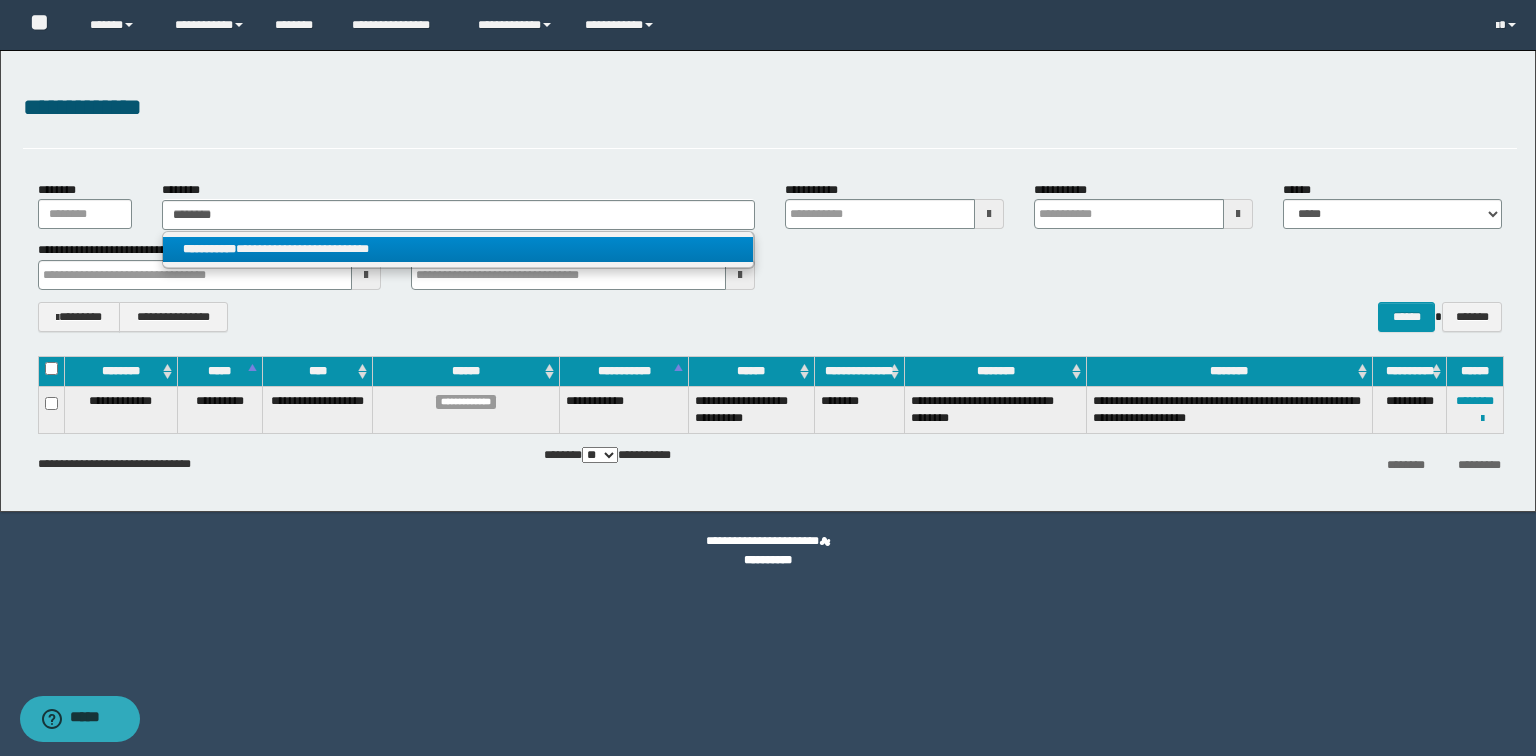 click on "**********" at bounding box center [458, 249] 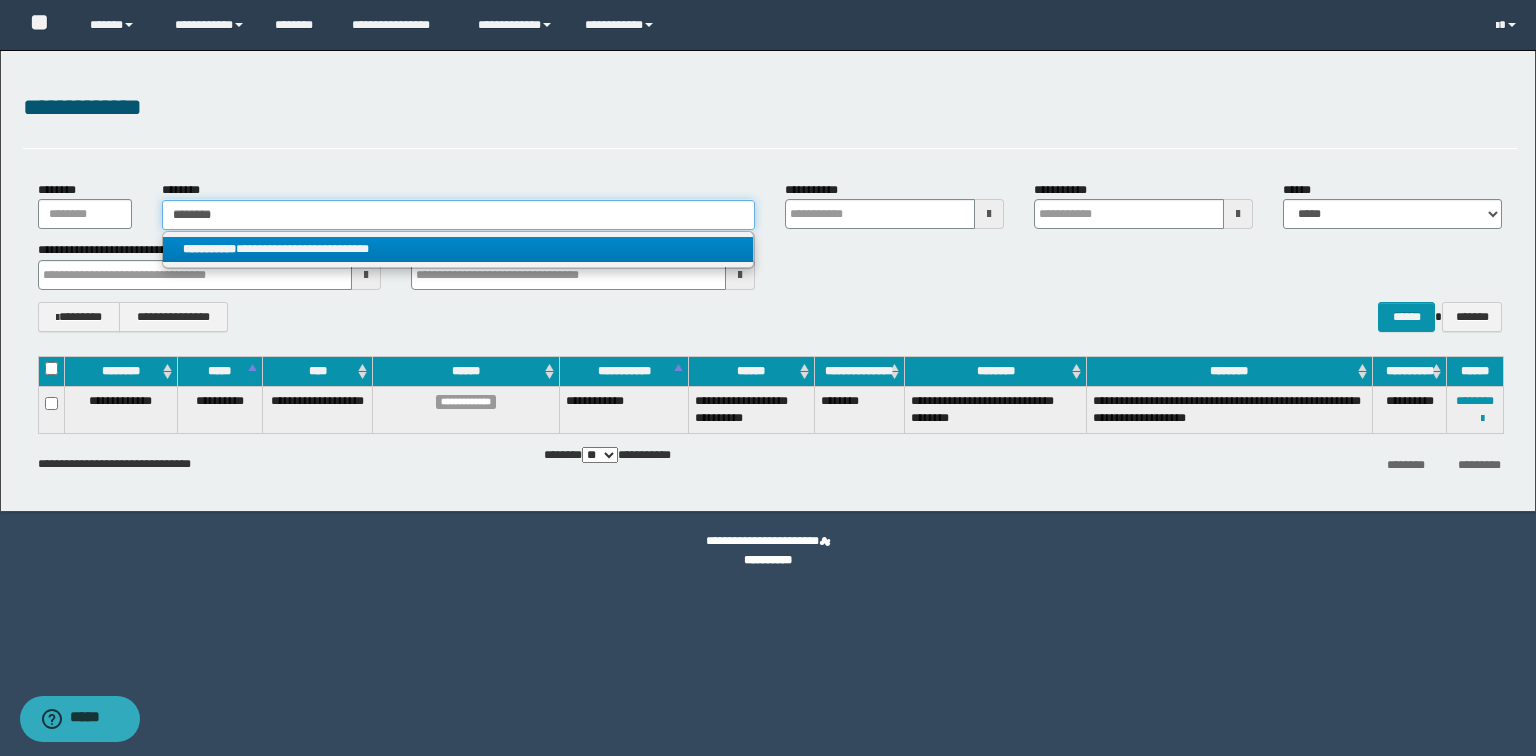 type 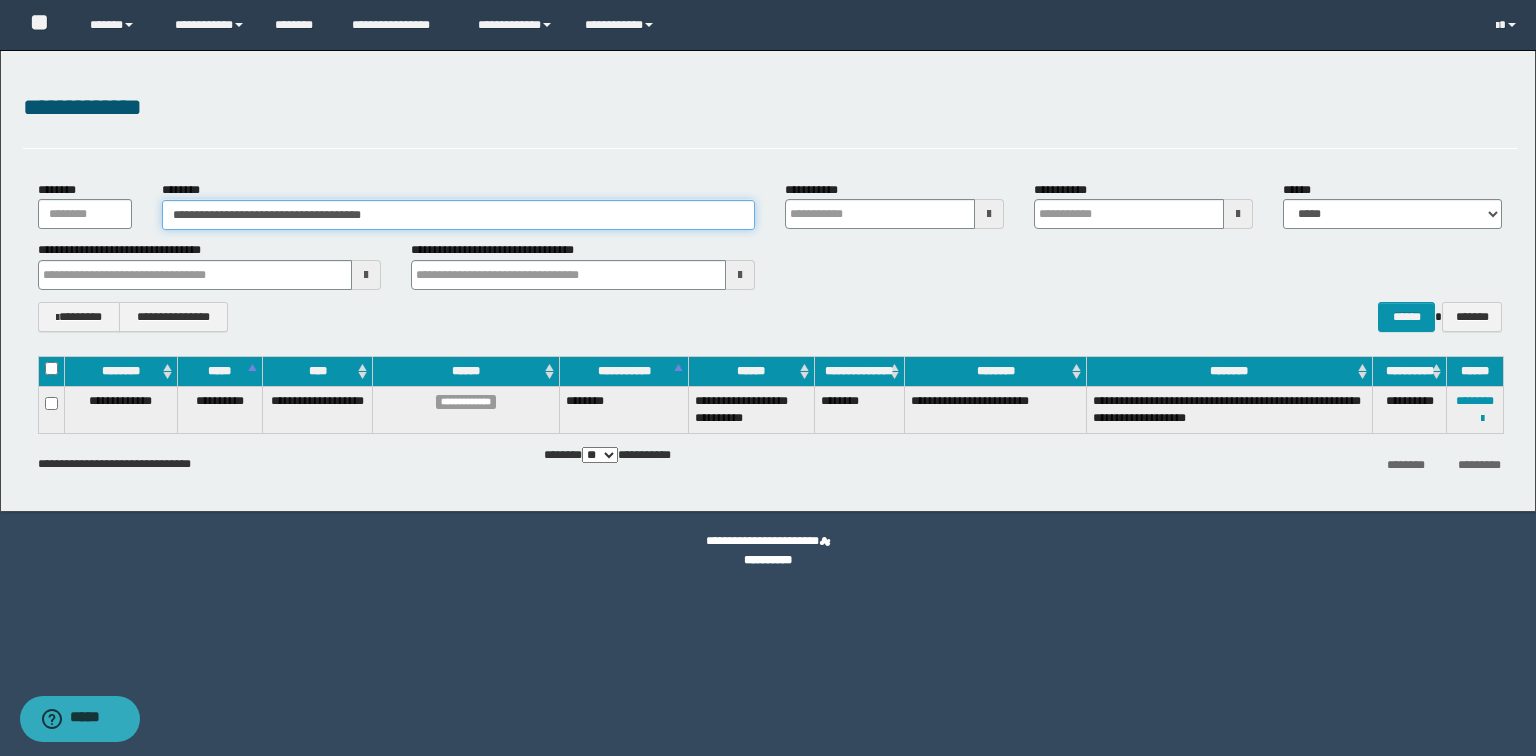 drag, startPoint x: 438, startPoint y: 220, endPoint x: 0, endPoint y: 91, distance: 456.60156 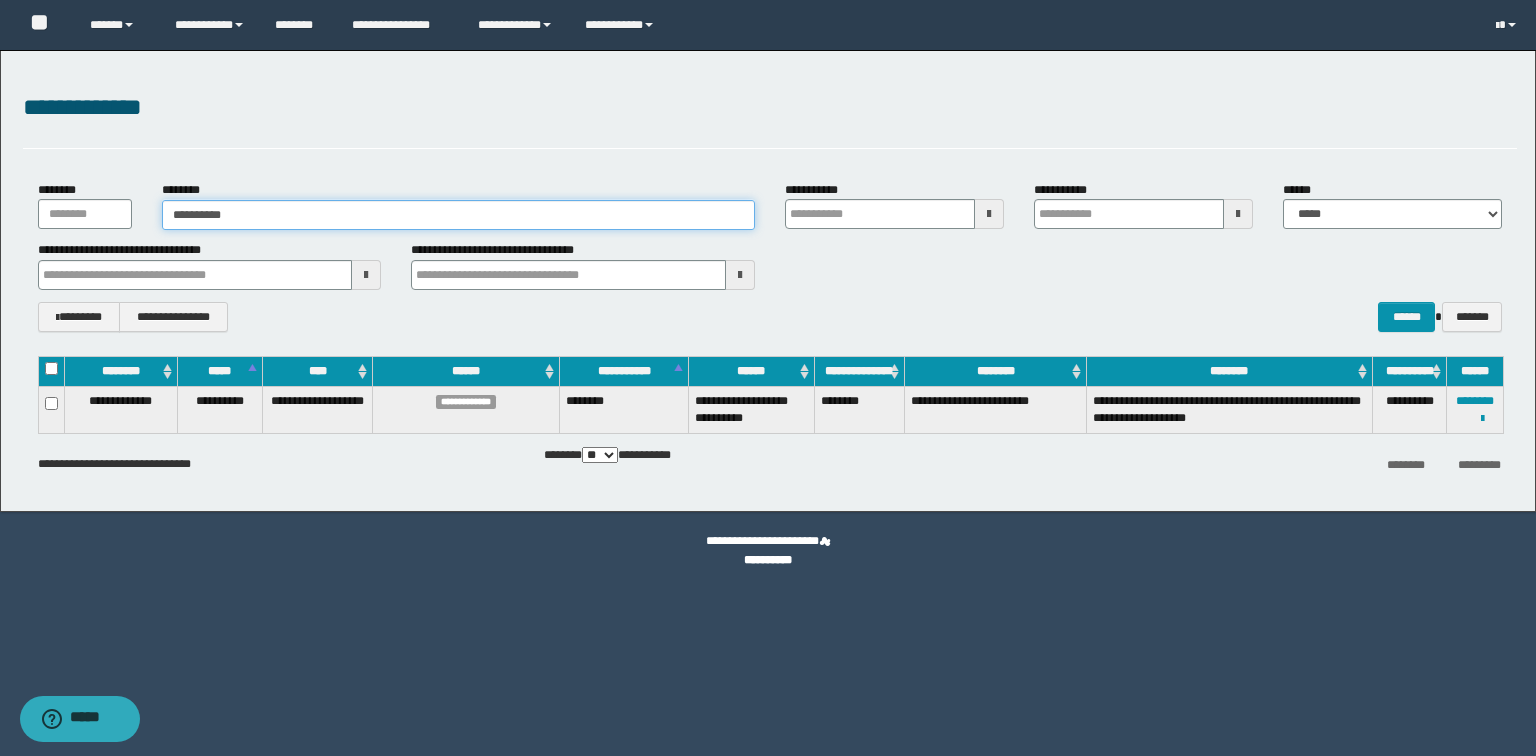 type on "**********" 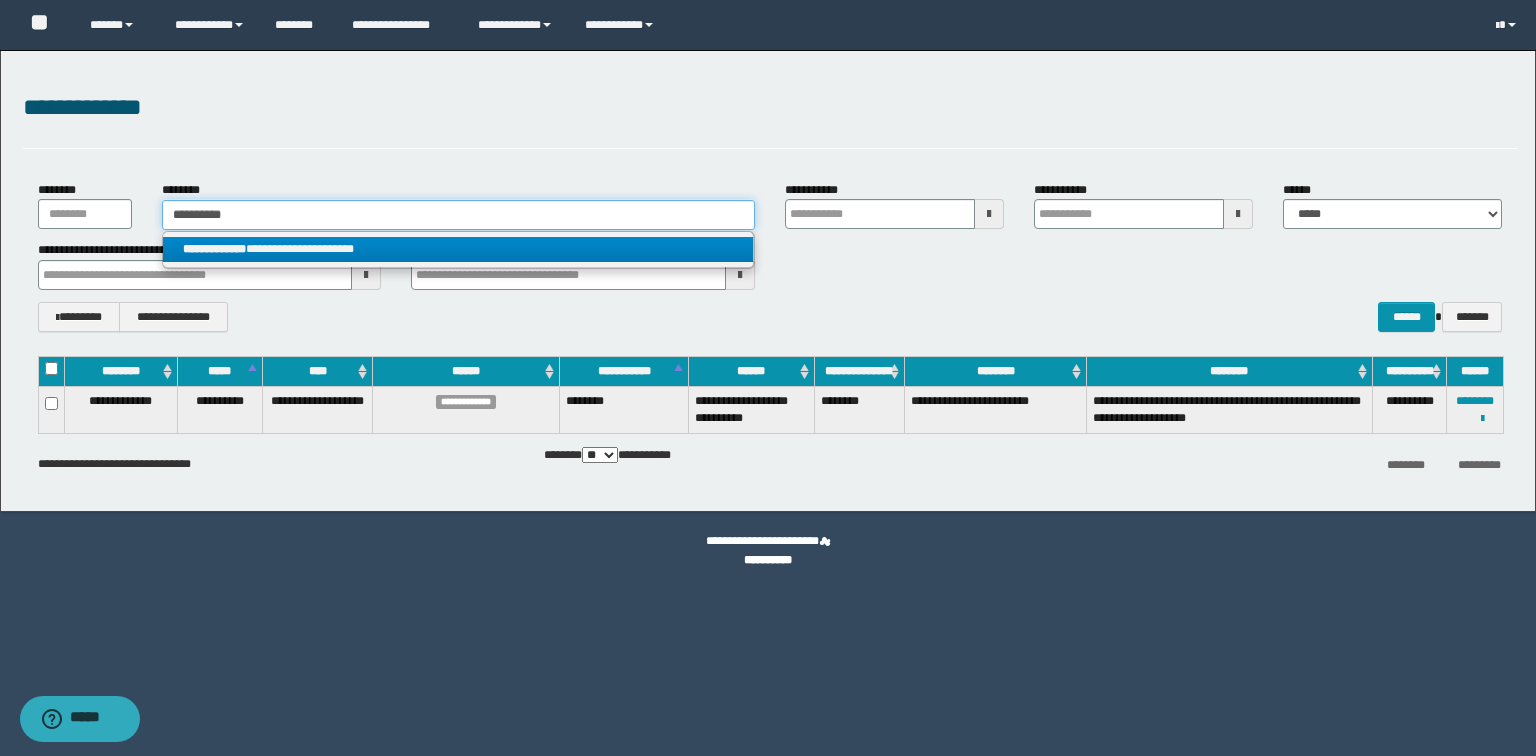 type on "**********" 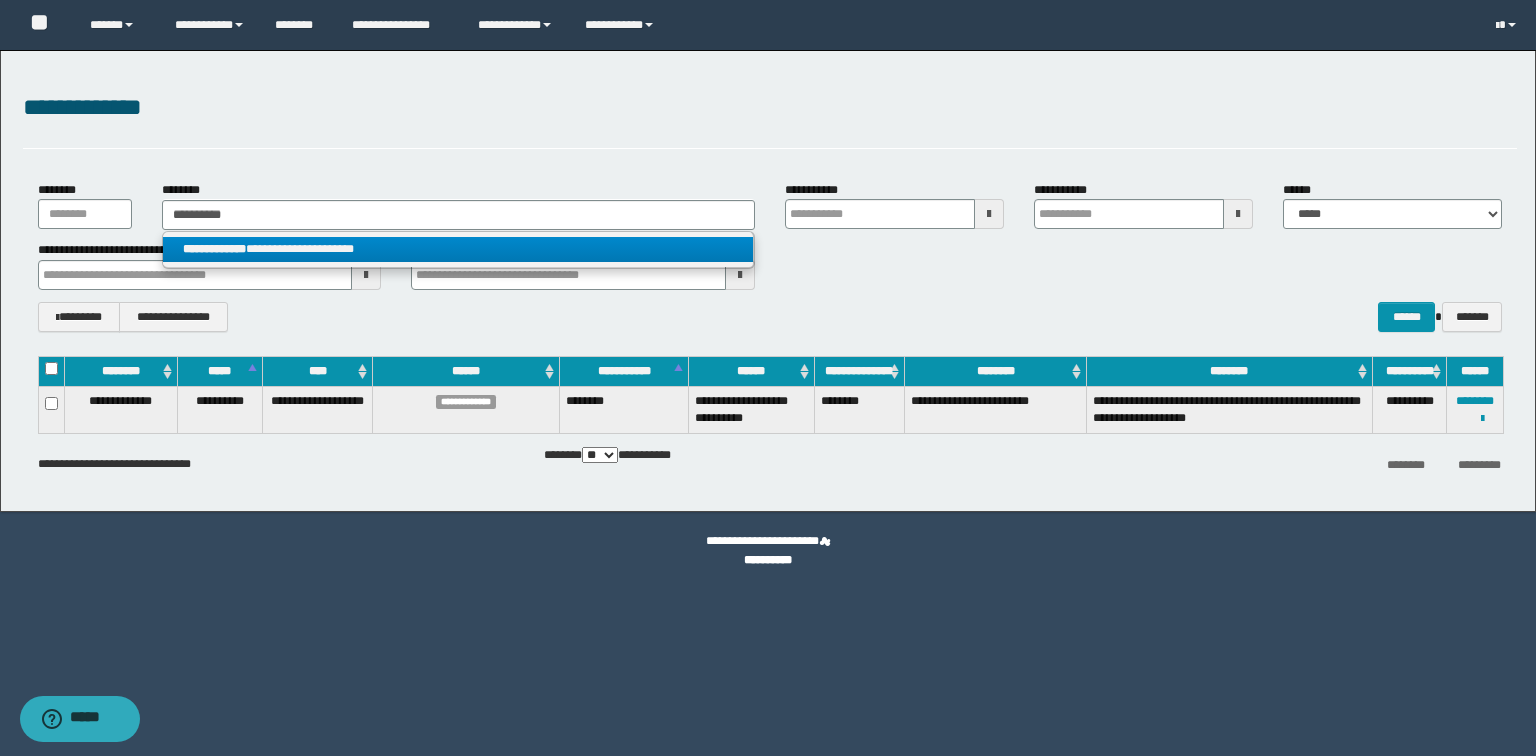 click on "**********" at bounding box center [458, 249] 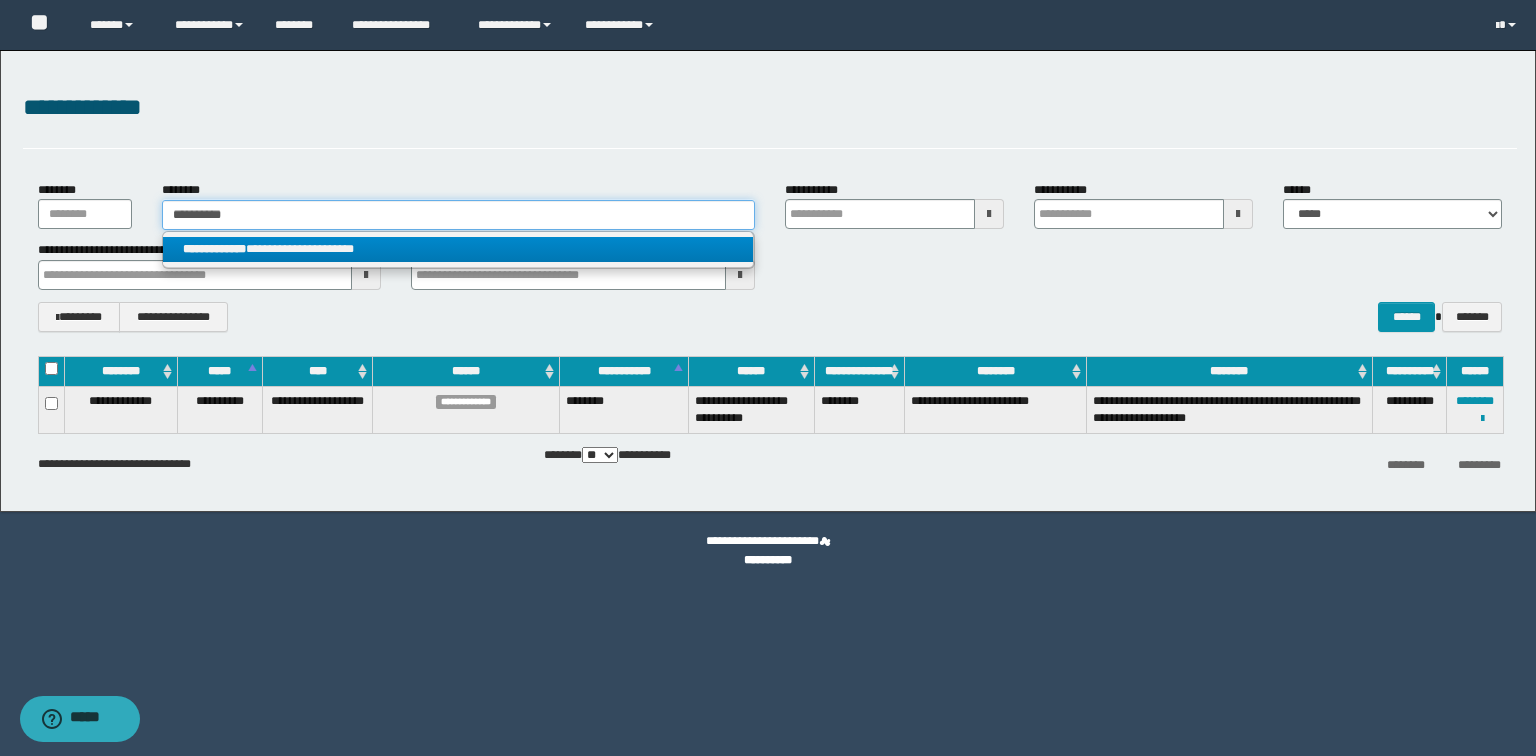 type 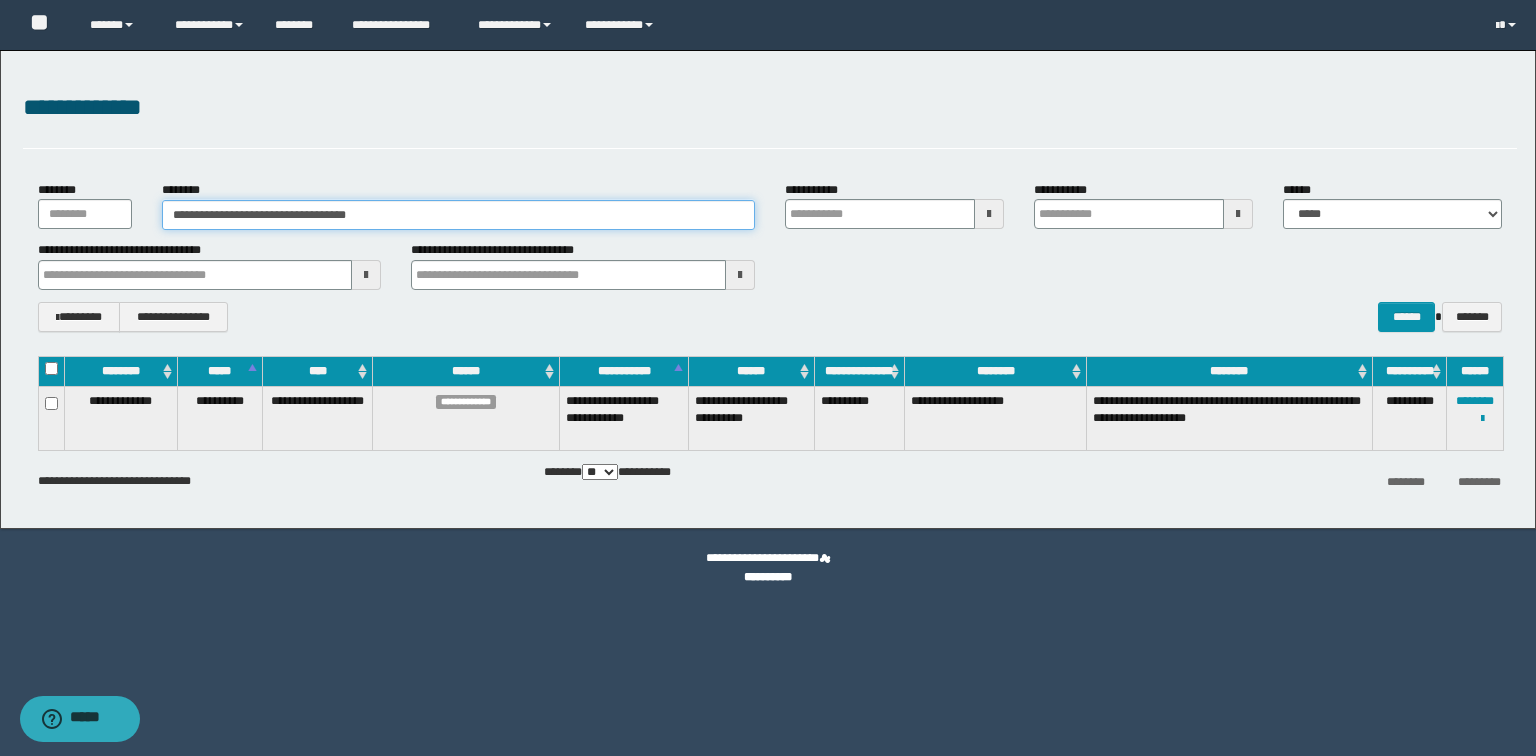 drag, startPoint x: 456, startPoint y: 227, endPoint x: 0, endPoint y: 159, distance: 461.0423 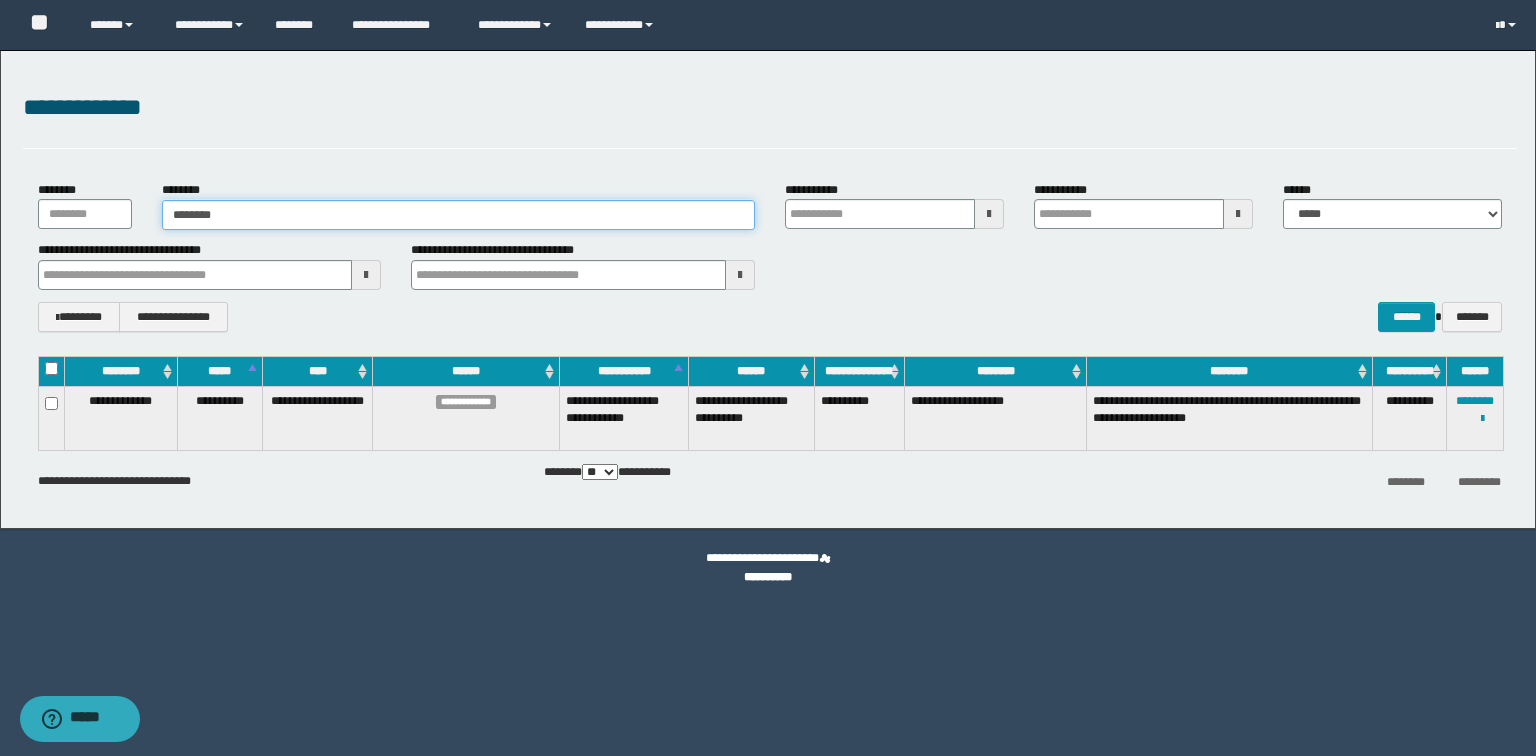 type on "********" 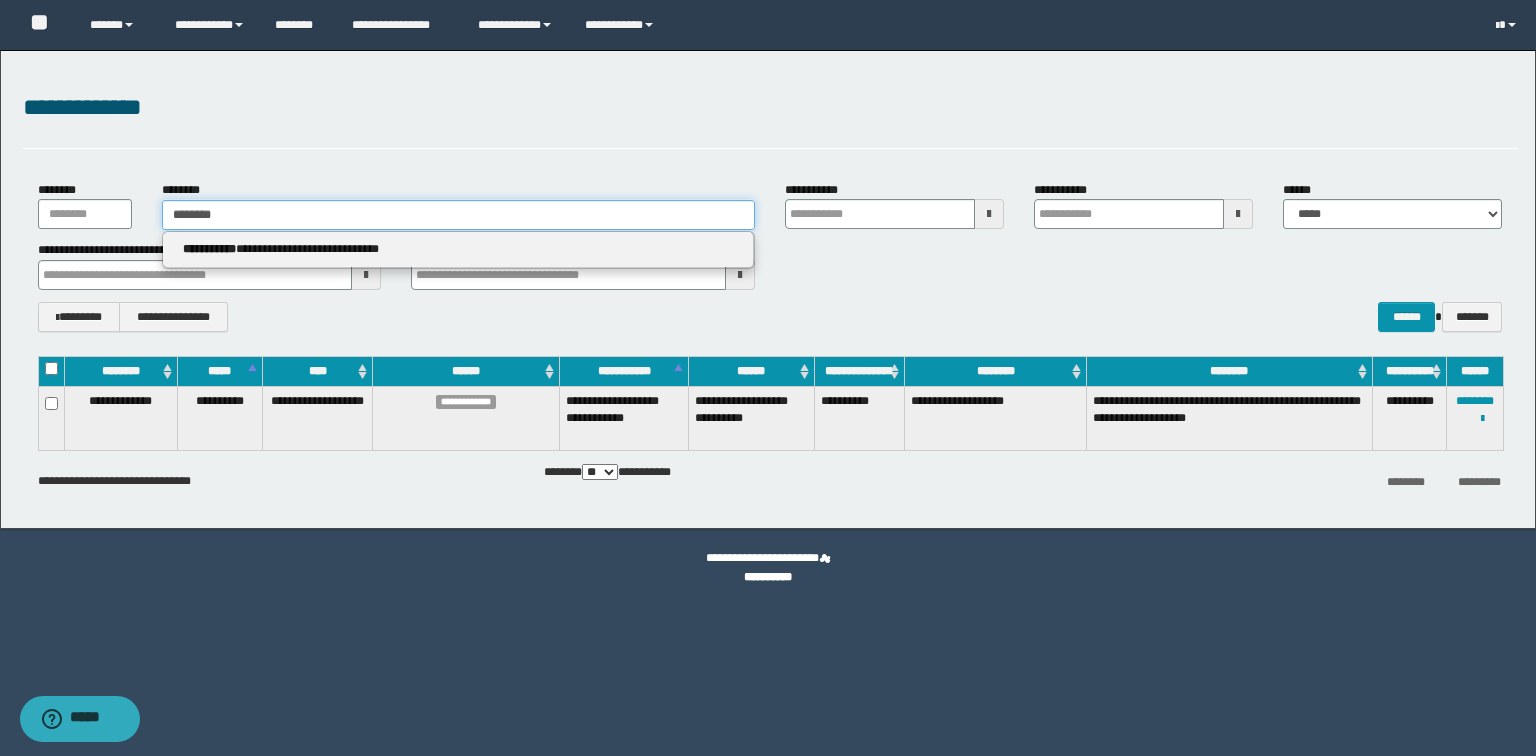 type on "********" 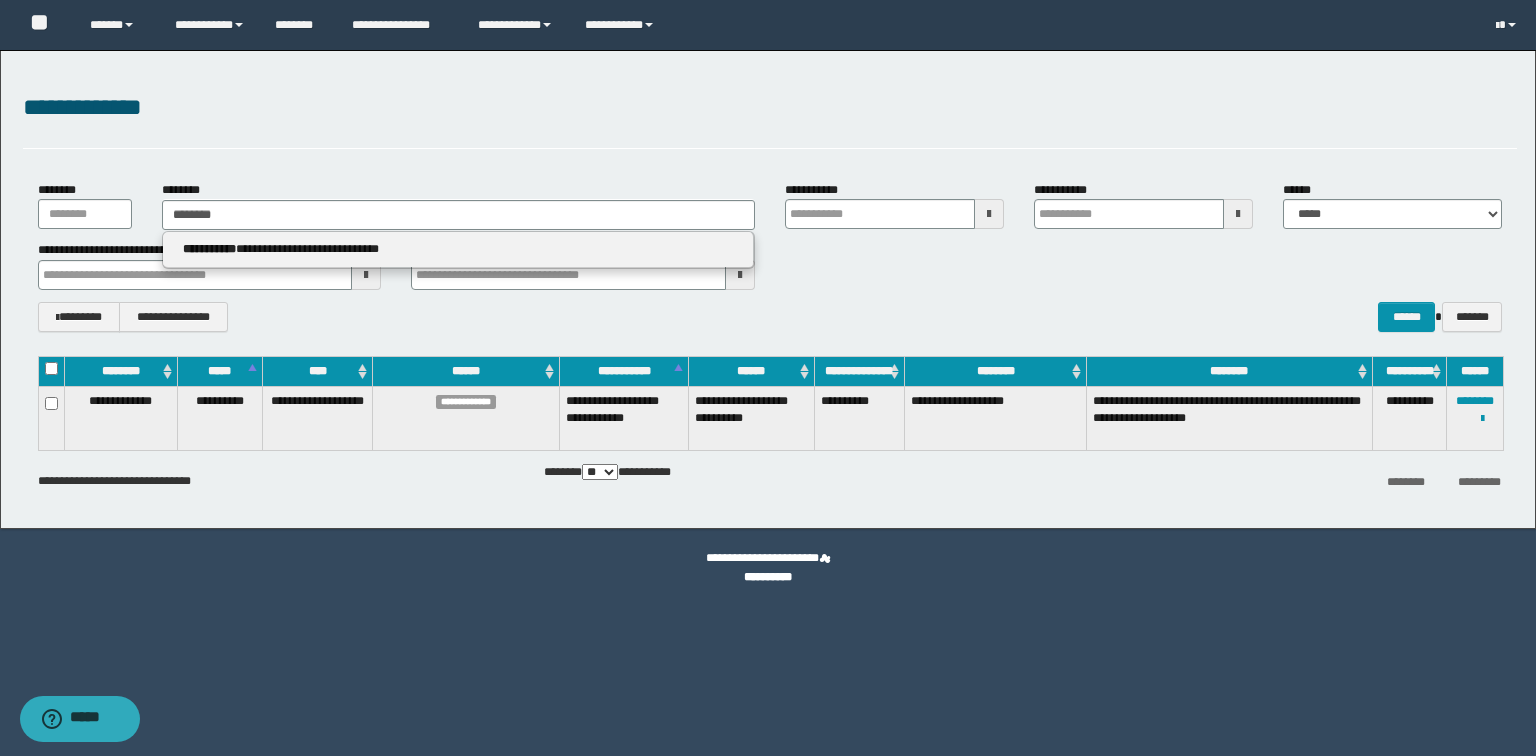 click on "**********" at bounding box center (458, 249) 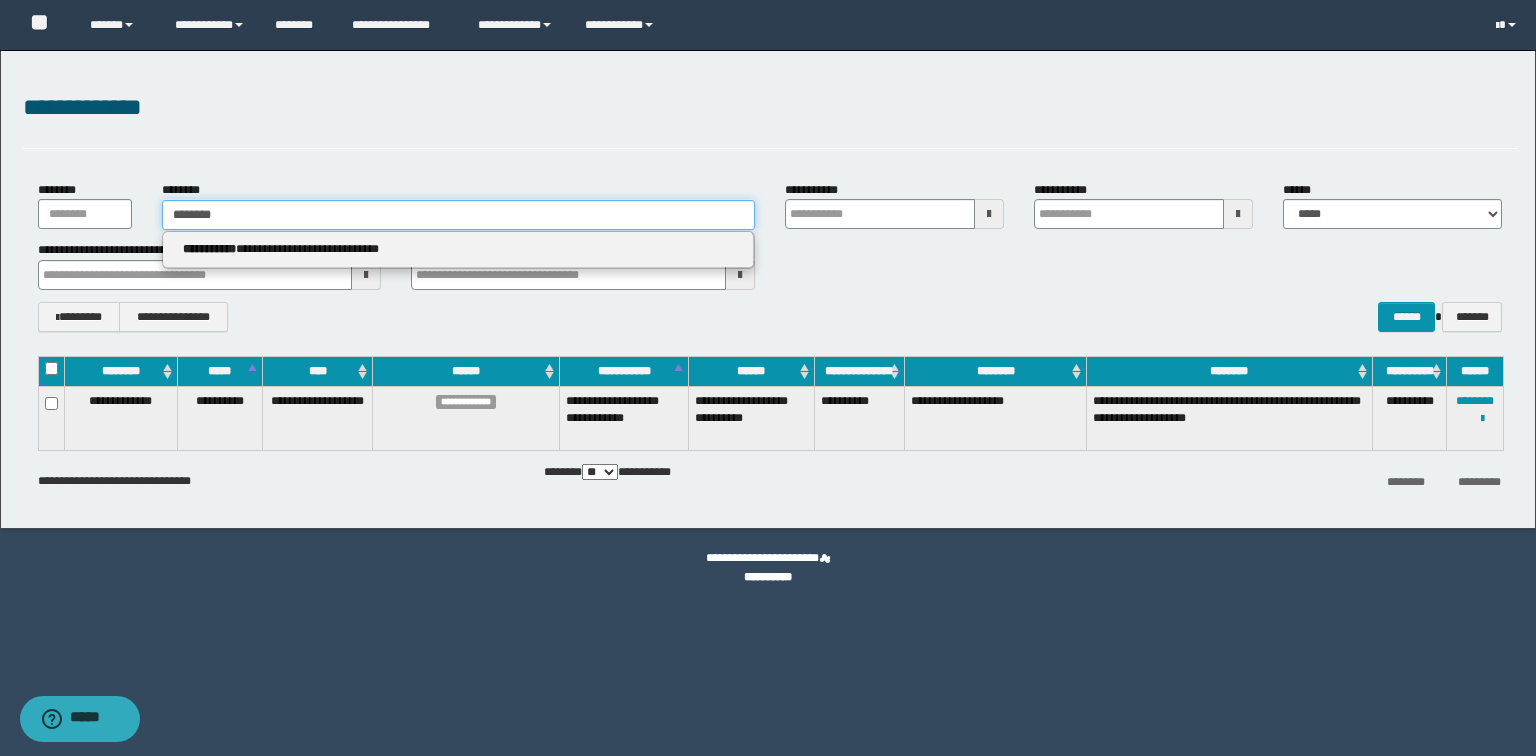 type 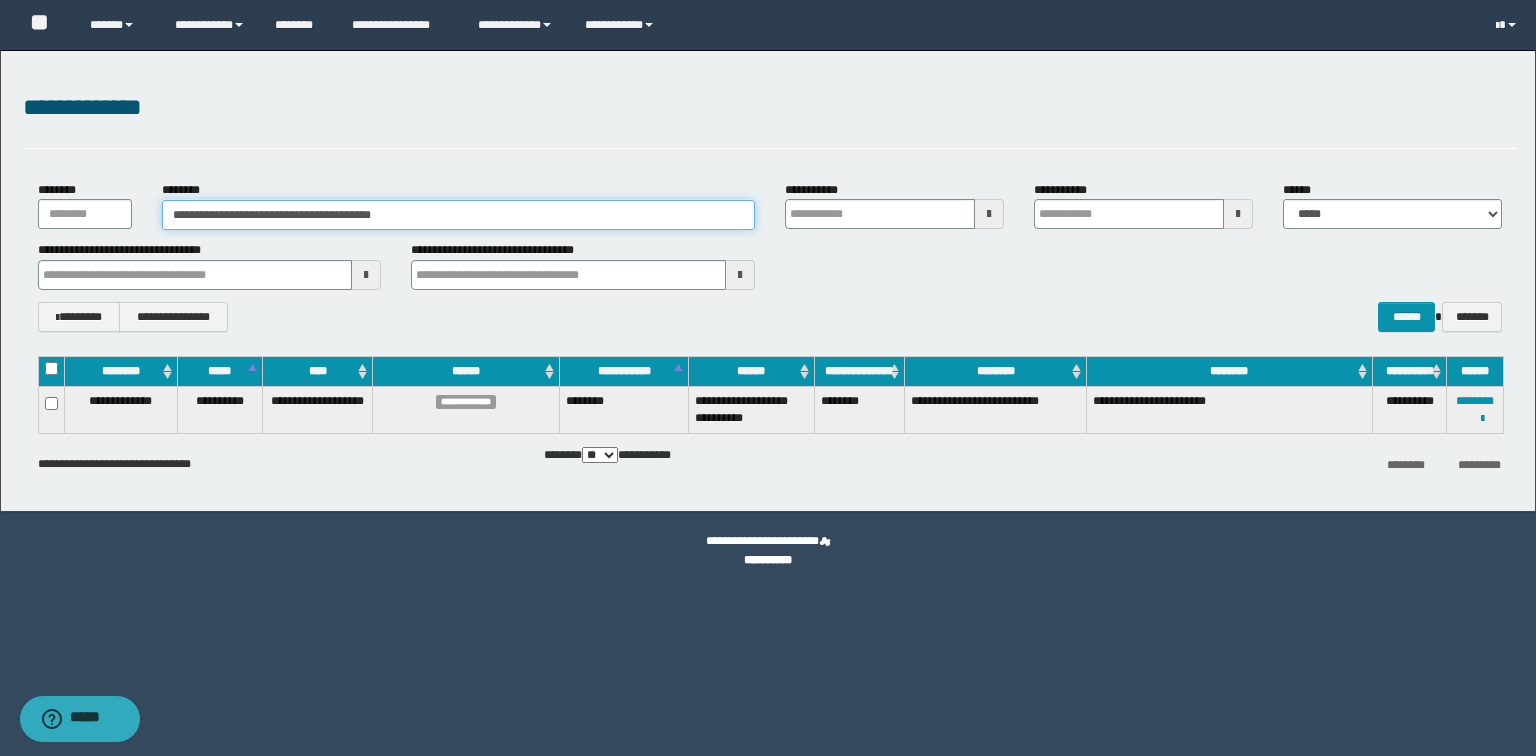 drag, startPoint x: 462, startPoint y: 216, endPoint x: 0, endPoint y: 120, distance: 471.86862 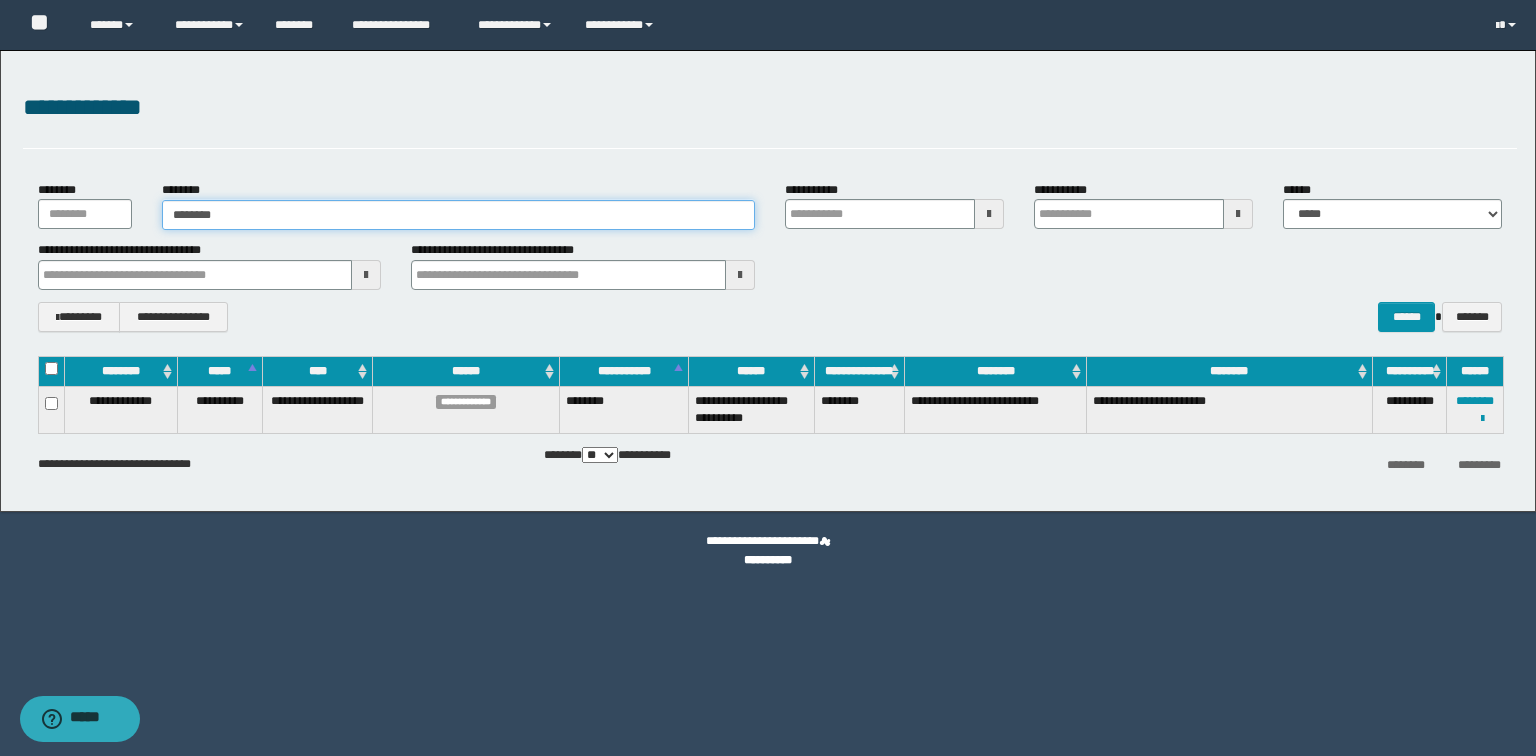 type on "********" 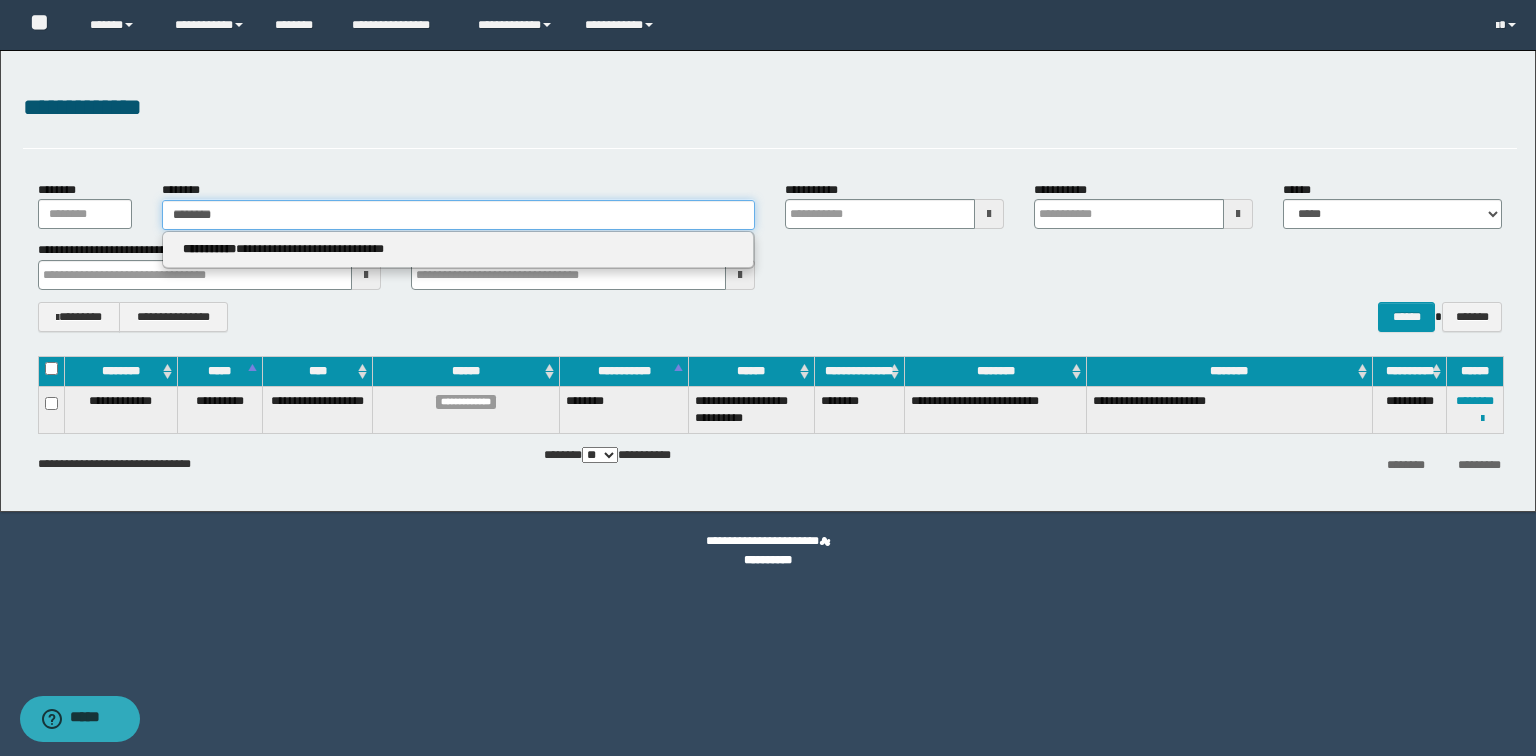 type on "********" 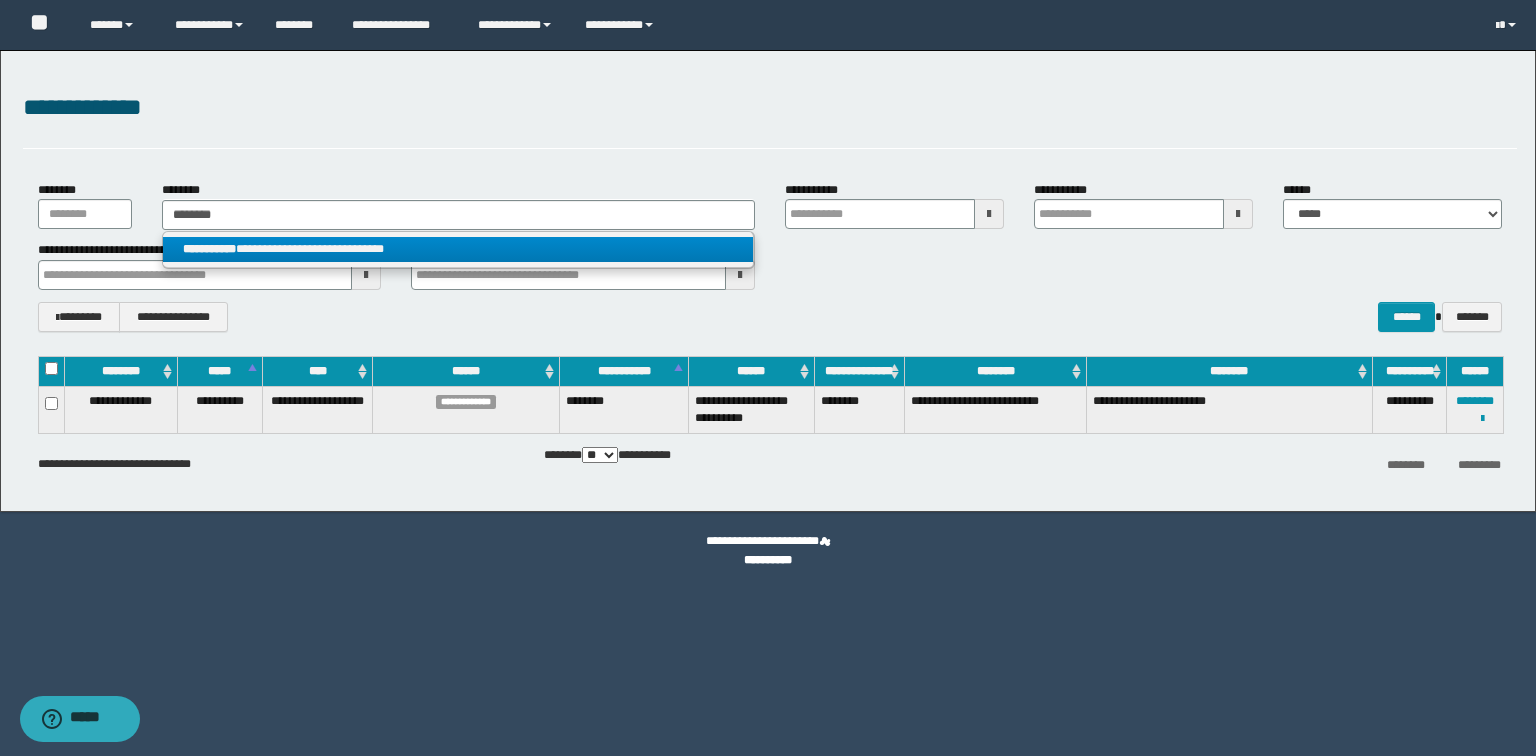 click on "**********" at bounding box center (458, 249) 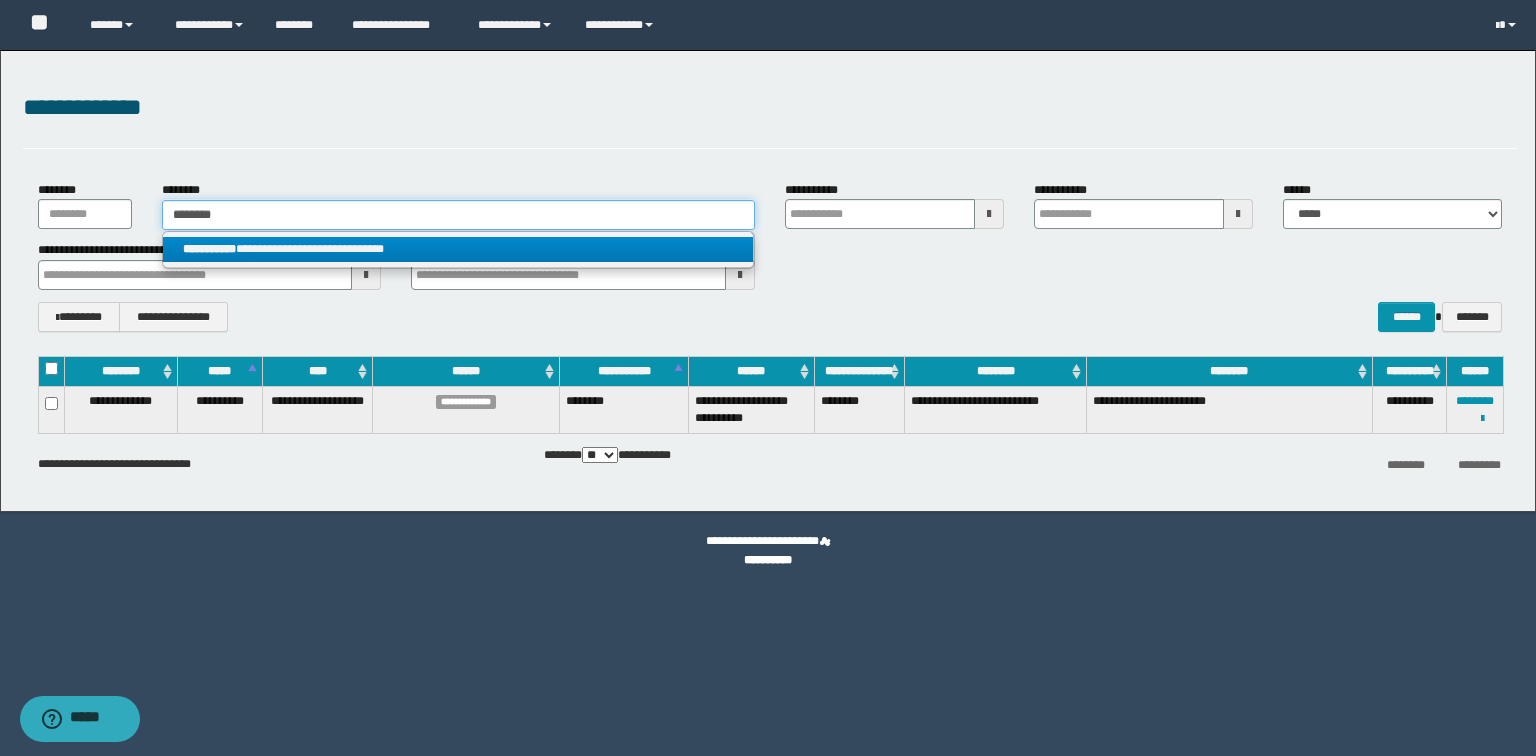 type 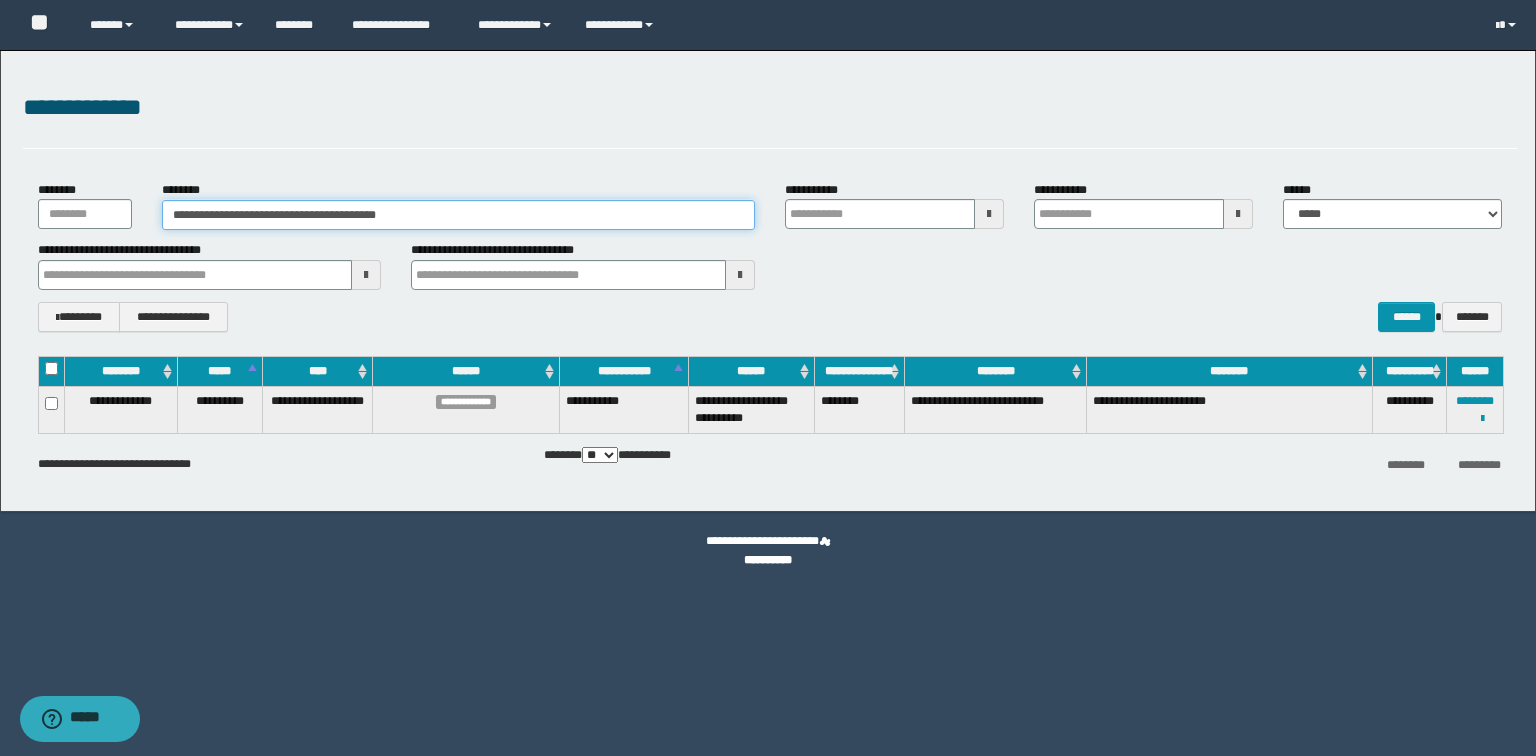 drag, startPoint x: 501, startPoint y: 213, endPoint x: 0, endPoint y: 113, distance: 510.88257 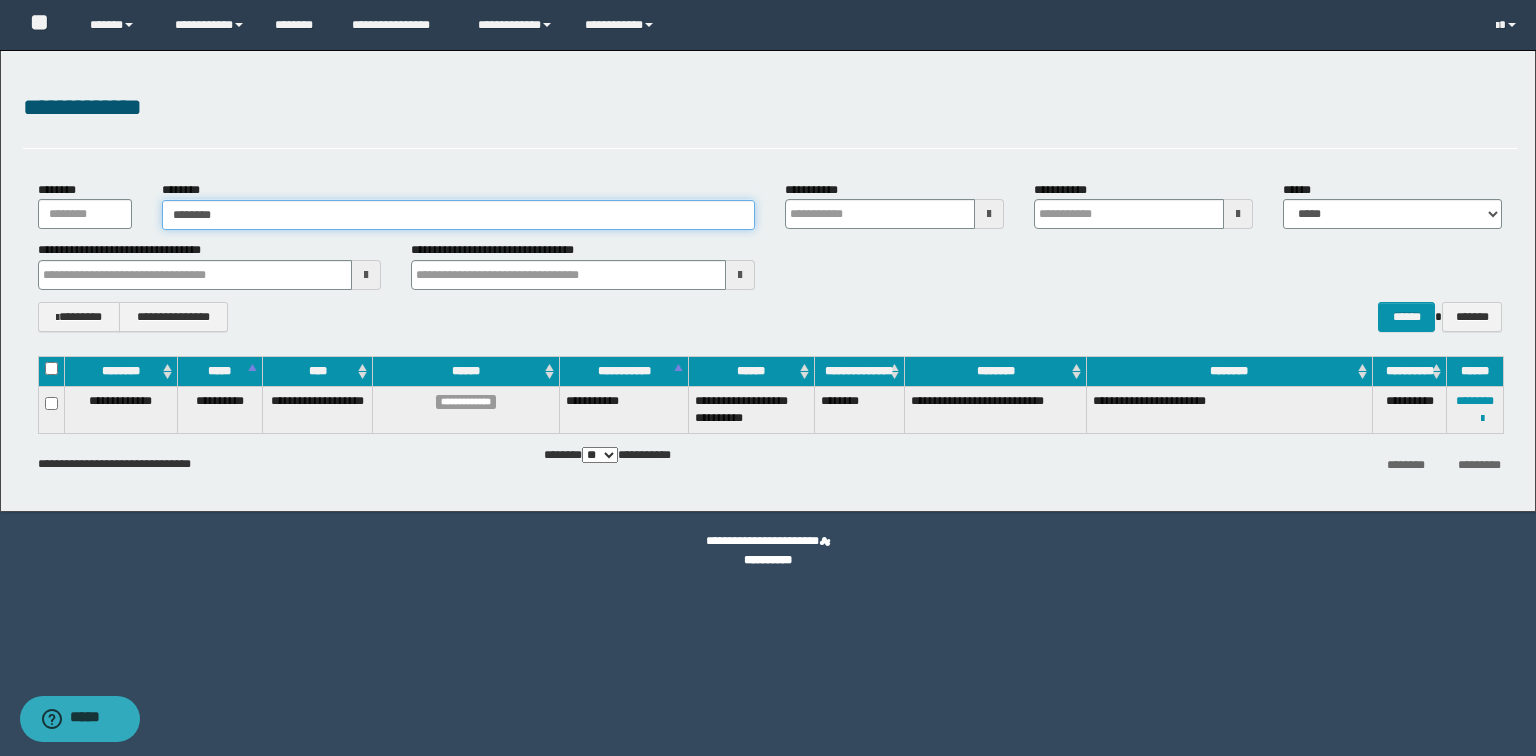 type on "********" 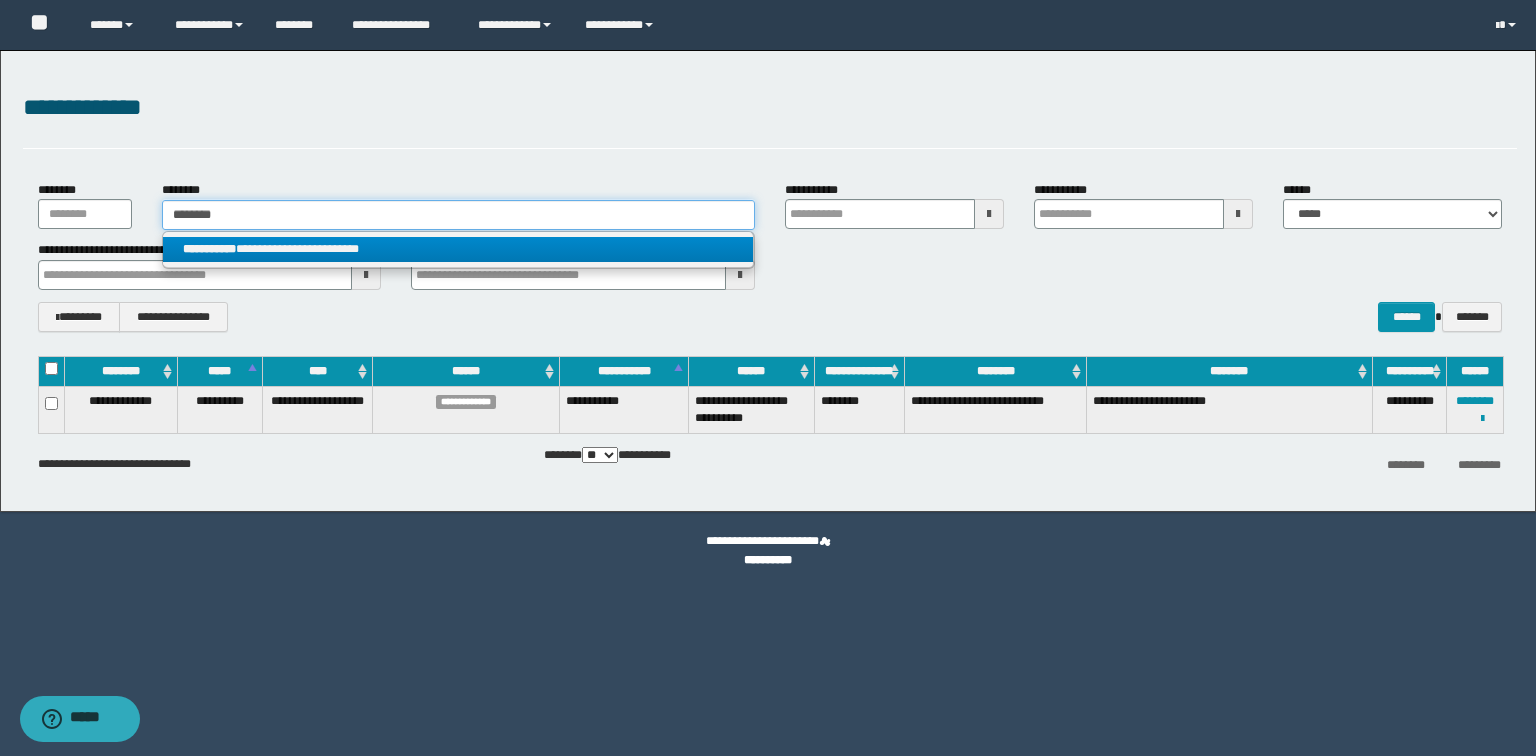 type on "********" 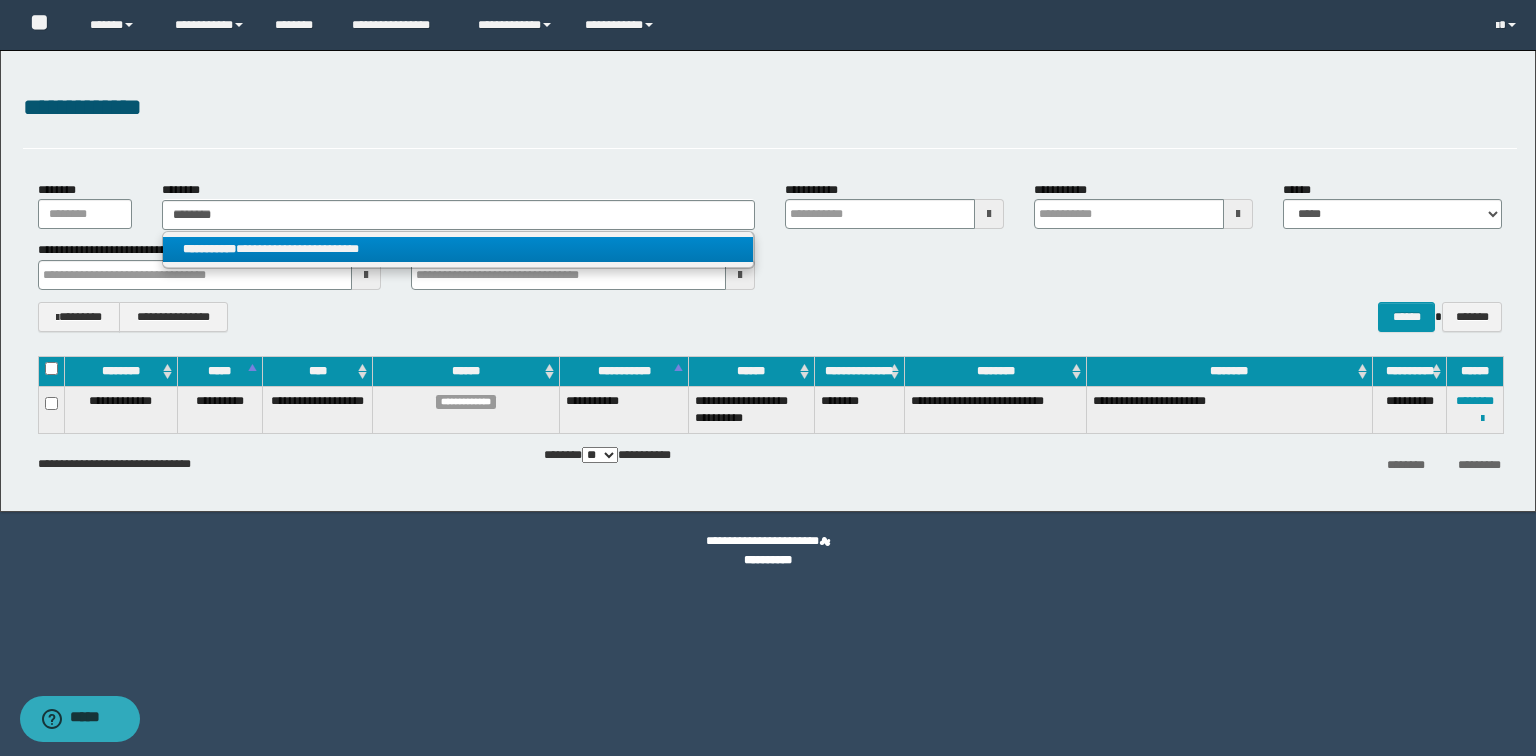 click on "**********" at bounding box center (458, 249) 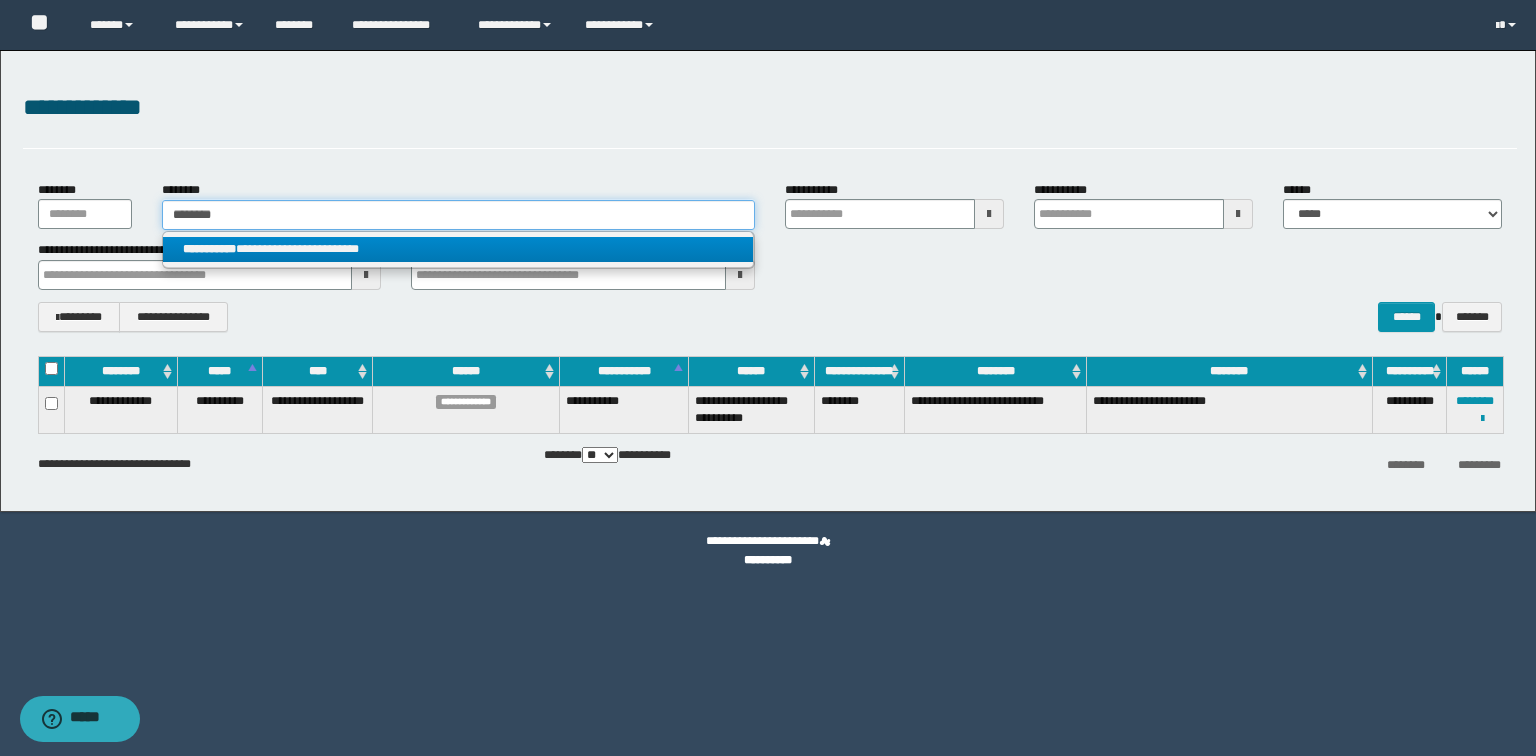type 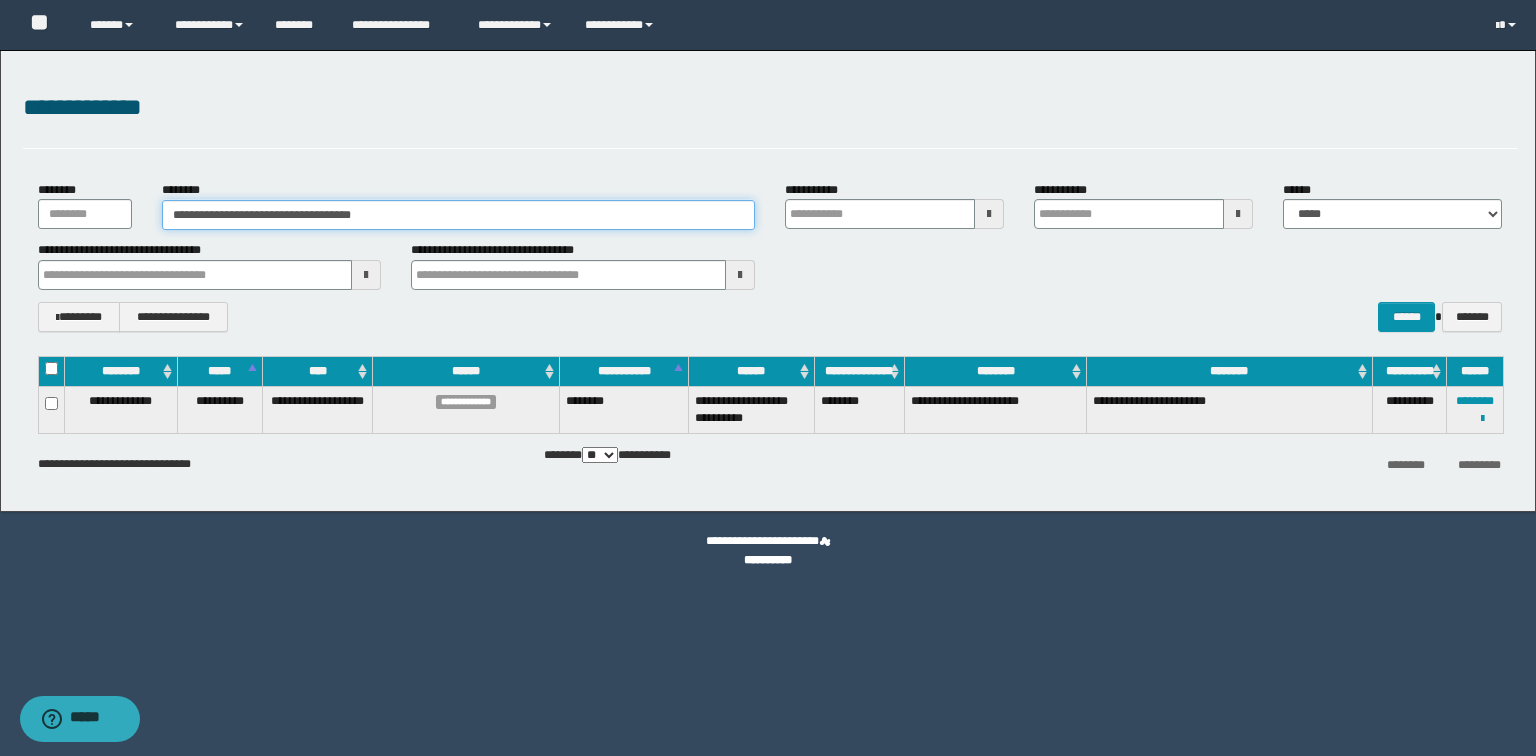 click on "**********" at bounding box center [768, 281] 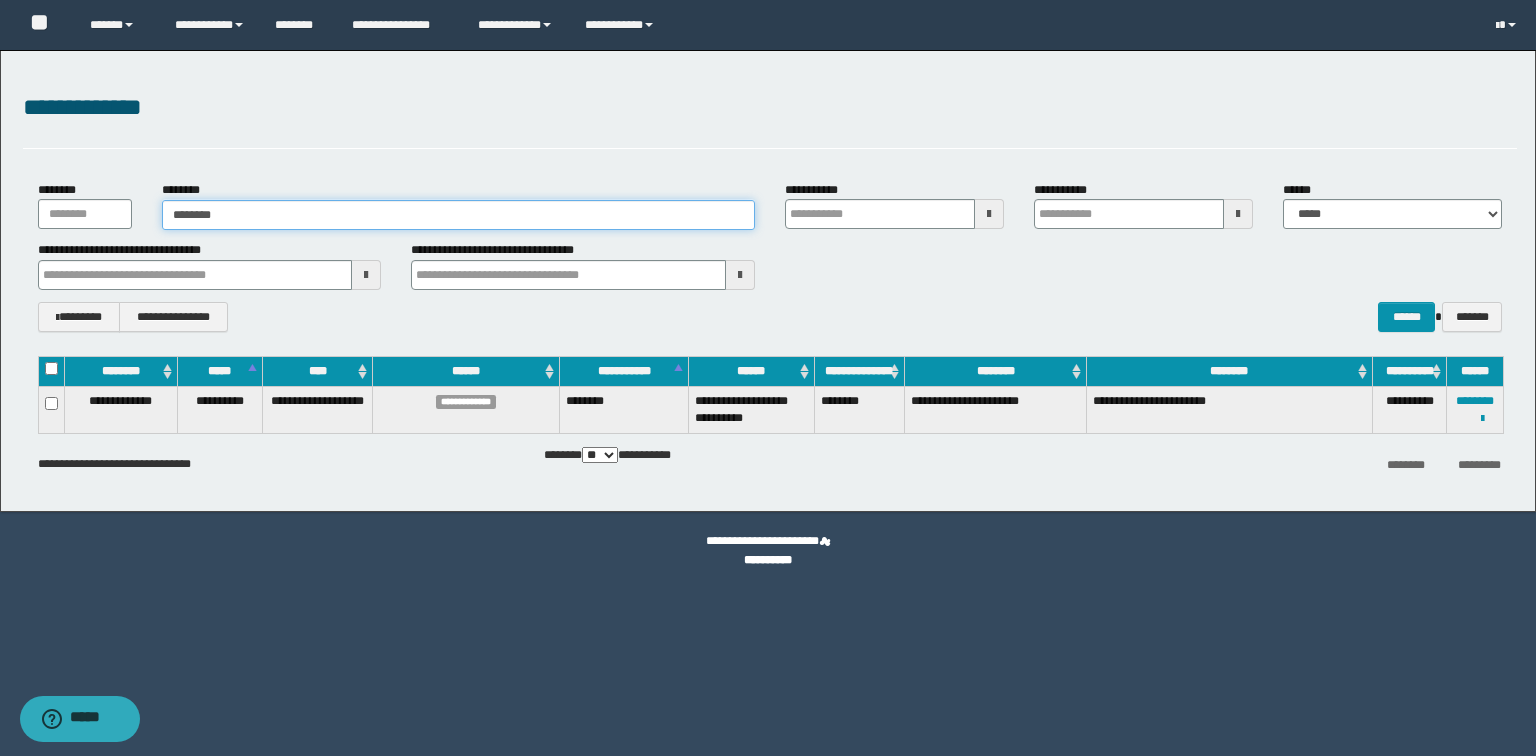 type on "********" 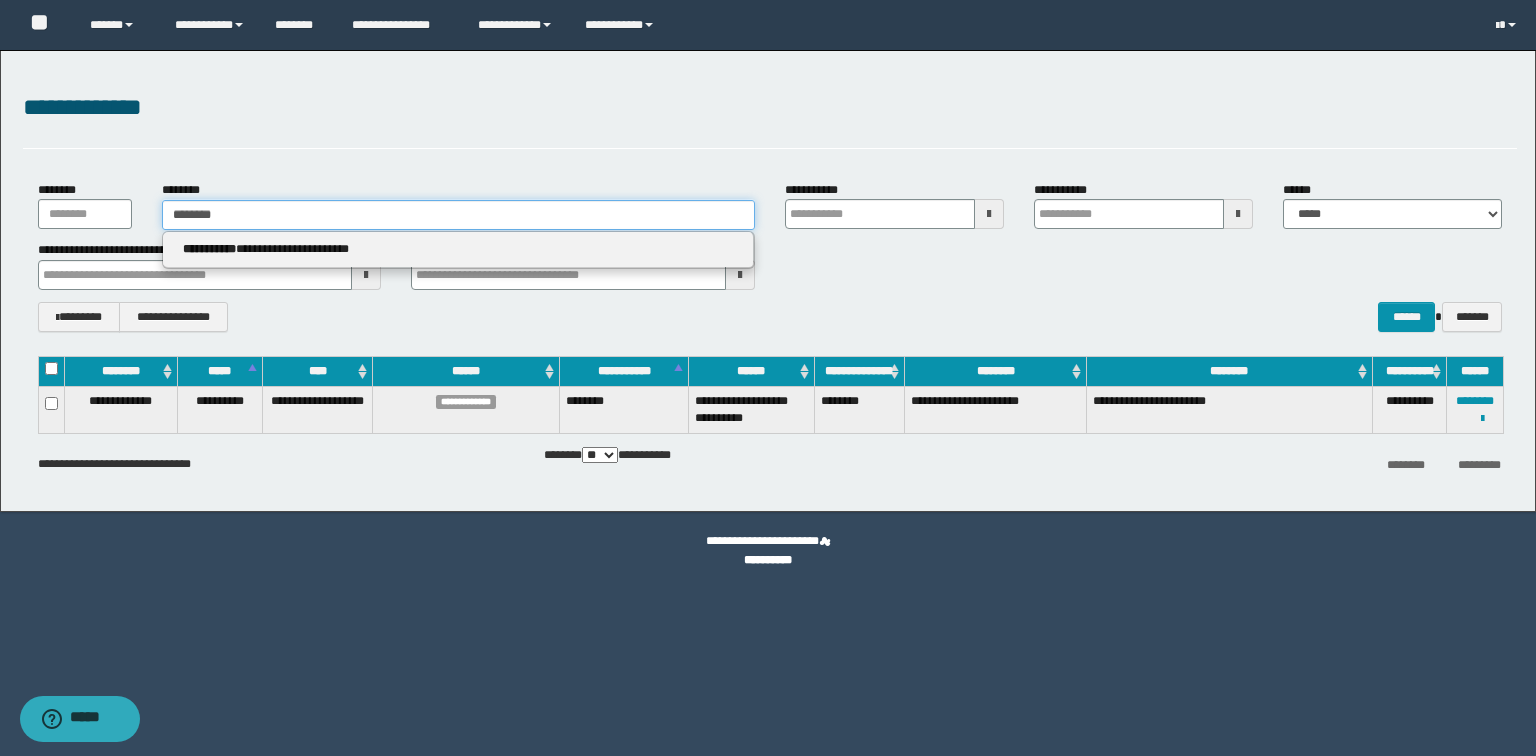 type on "********" 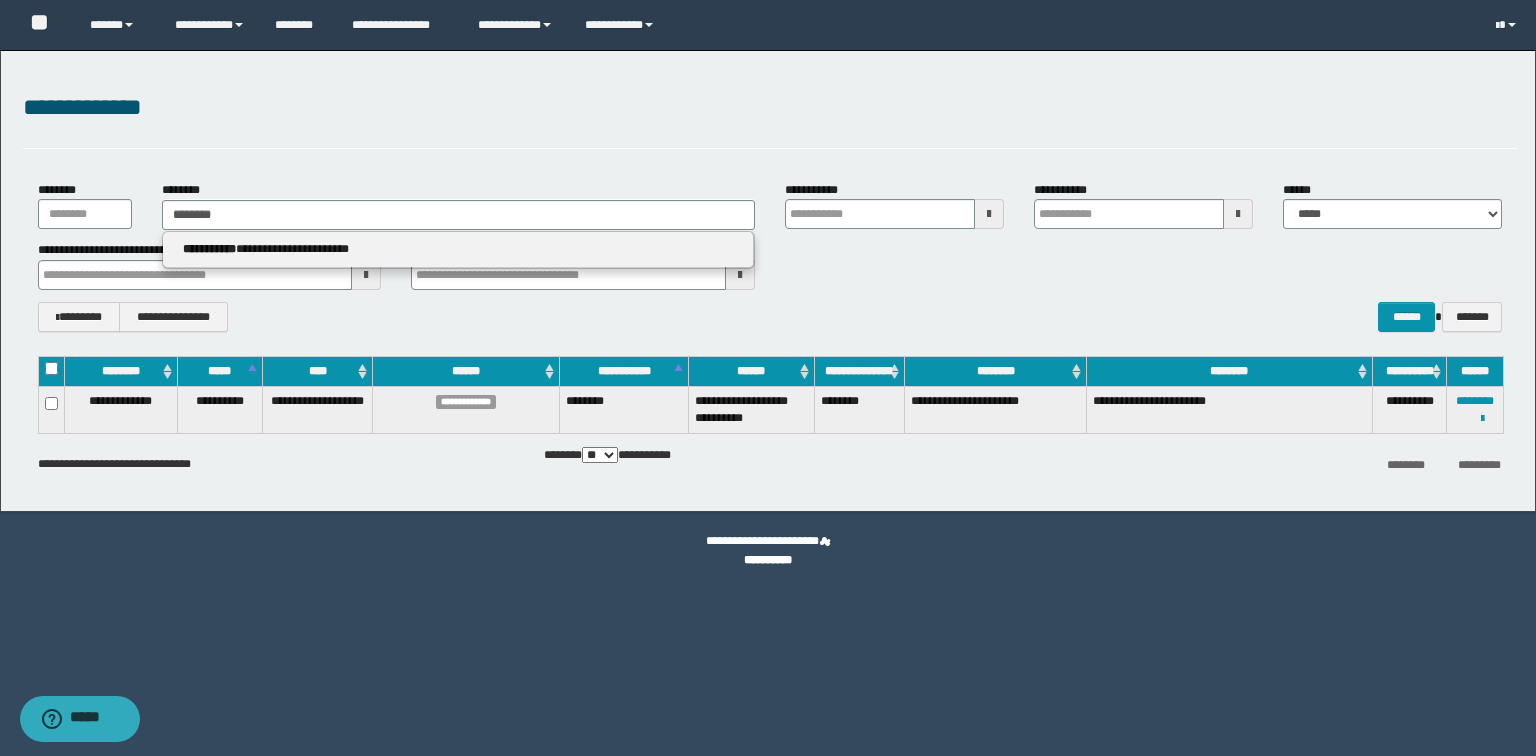 click on "**********" at bounding box center (458, 250) 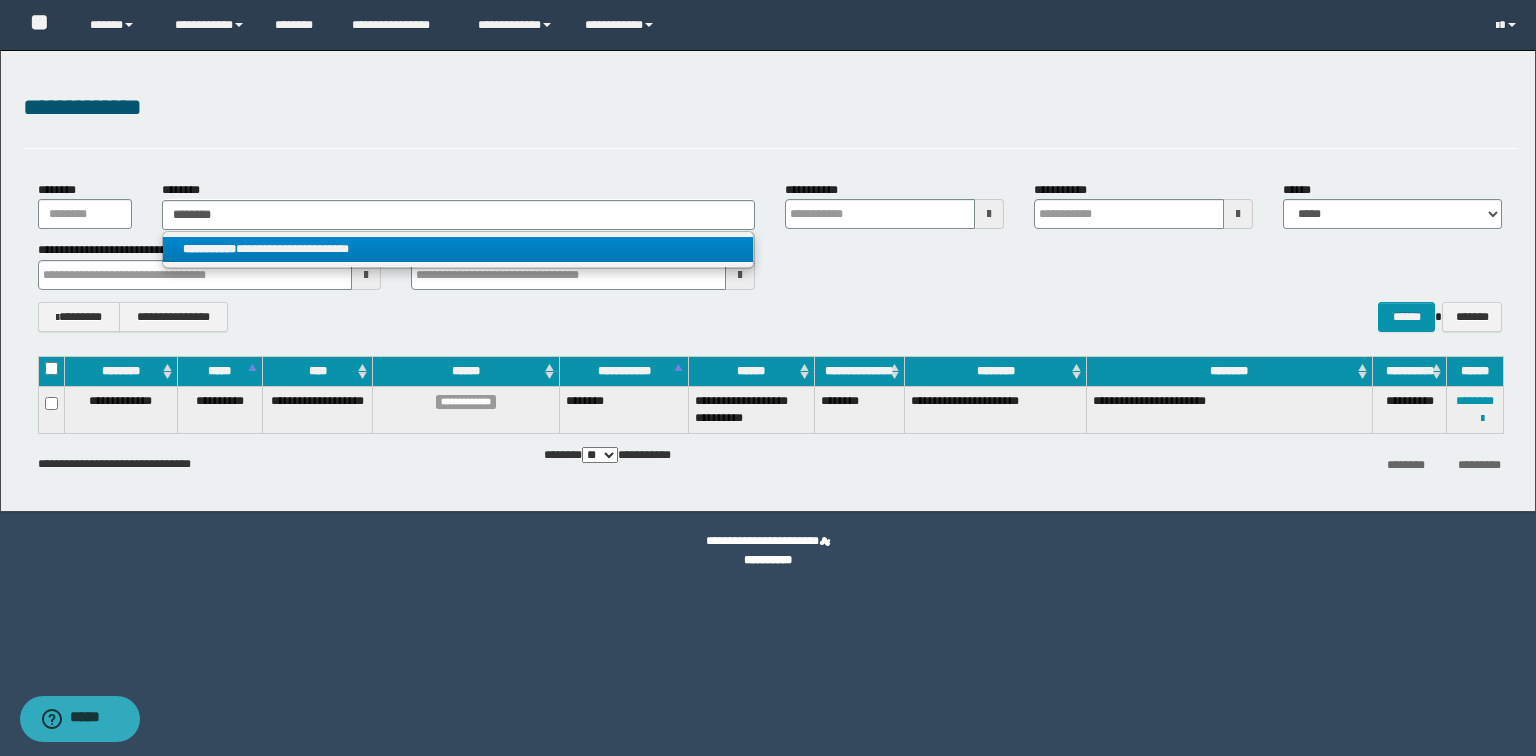 click on "**********" at bounding box center [458, 249] 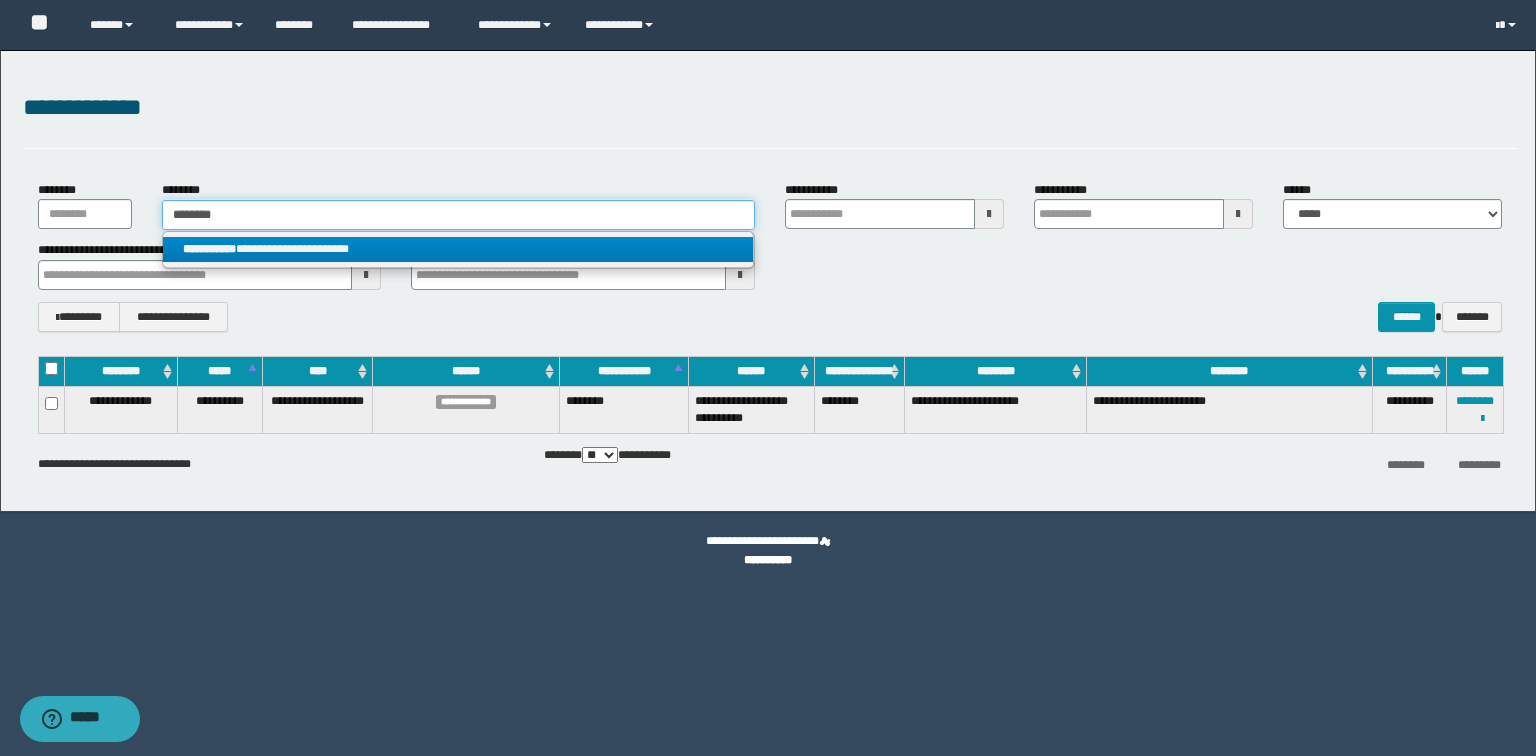 type 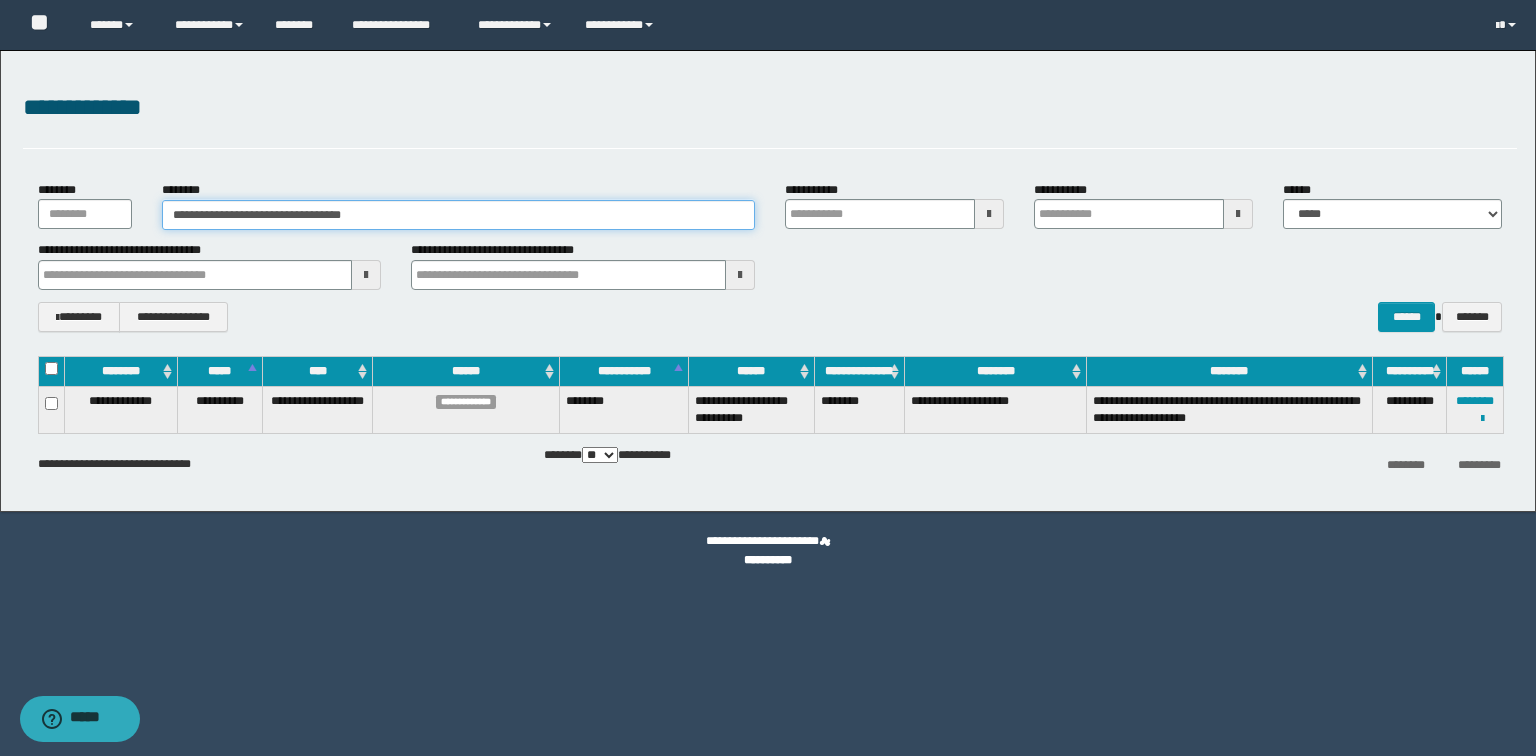drag, startPoint x: 103, startPoint y: 190, endPoint x: 0, endPoint y: 163, distance: 106.48004 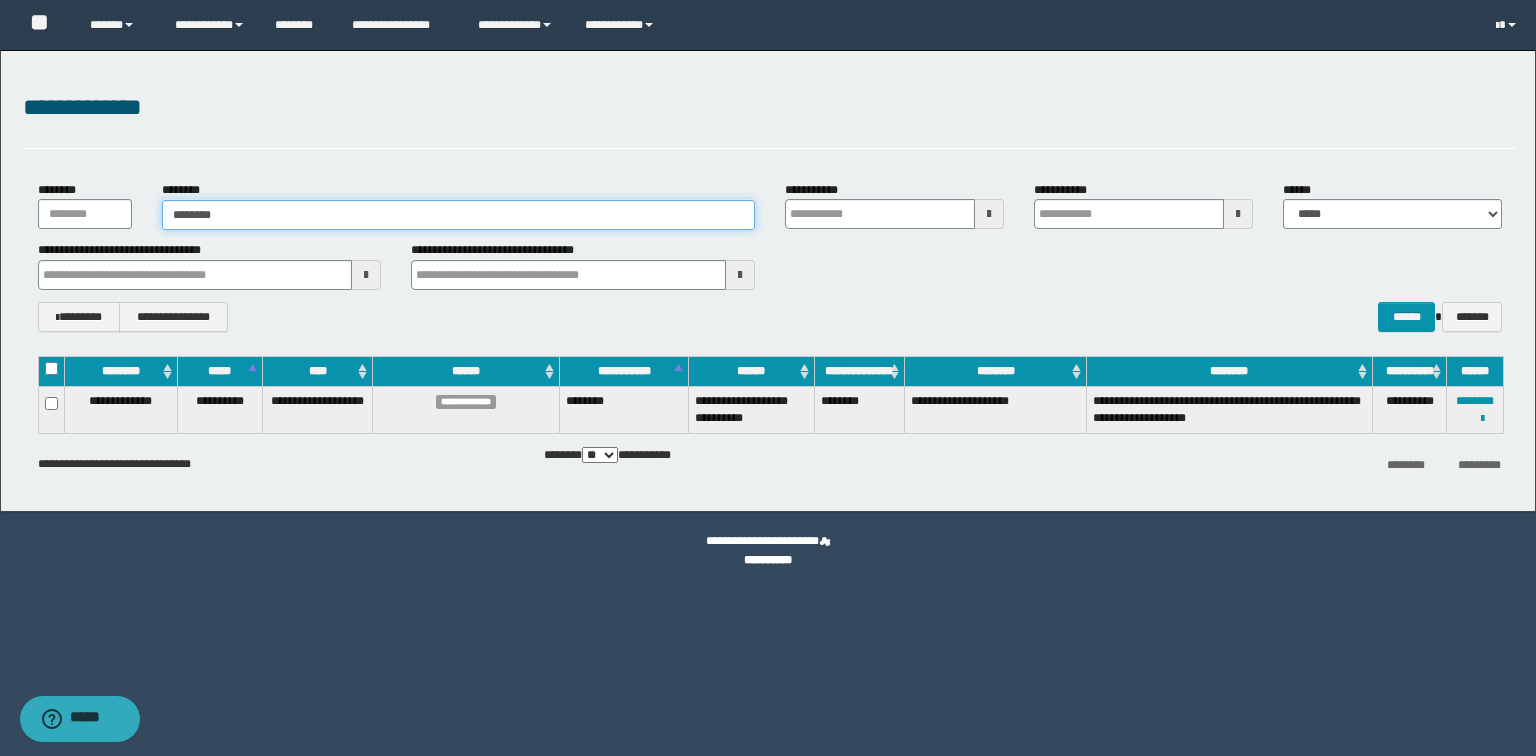 type on "********" 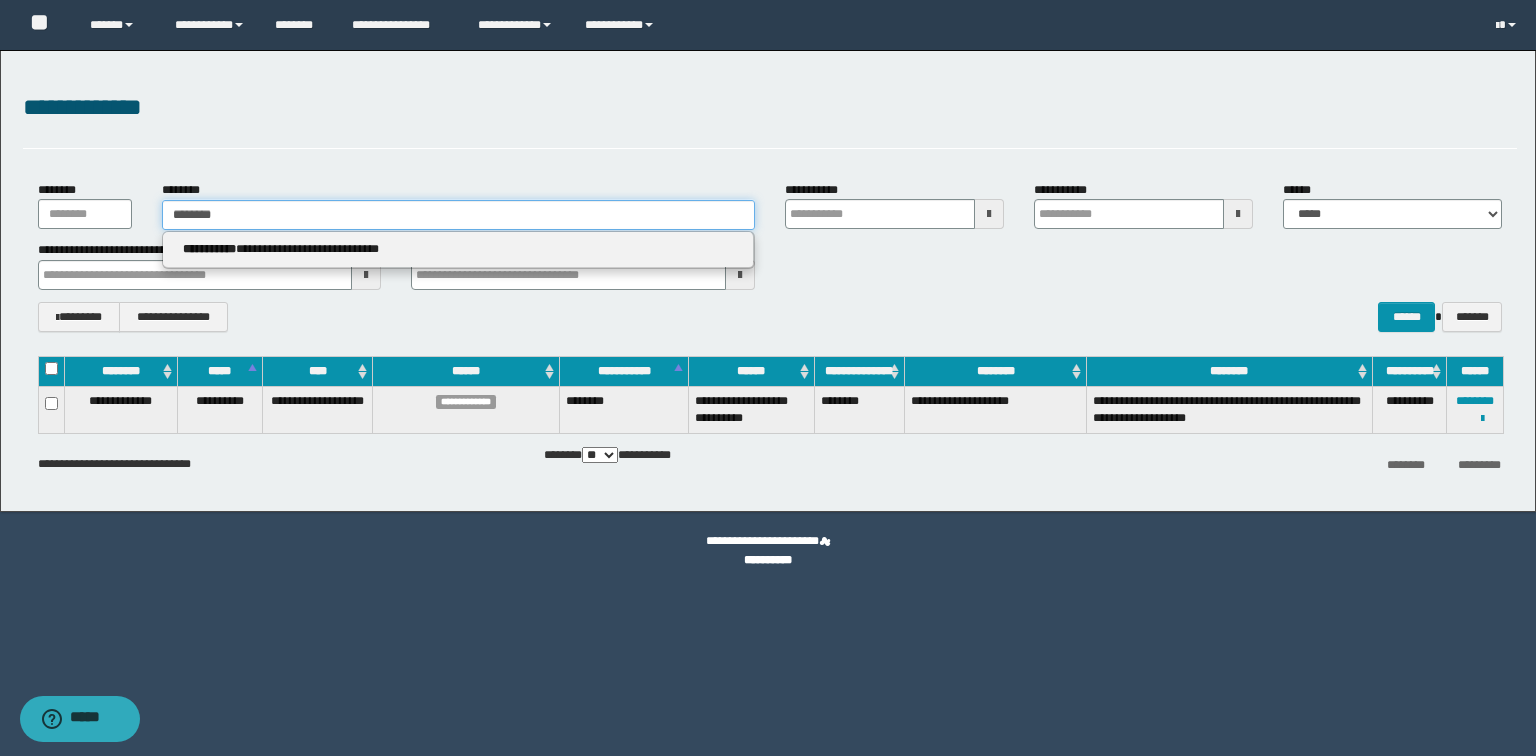 type on "********" 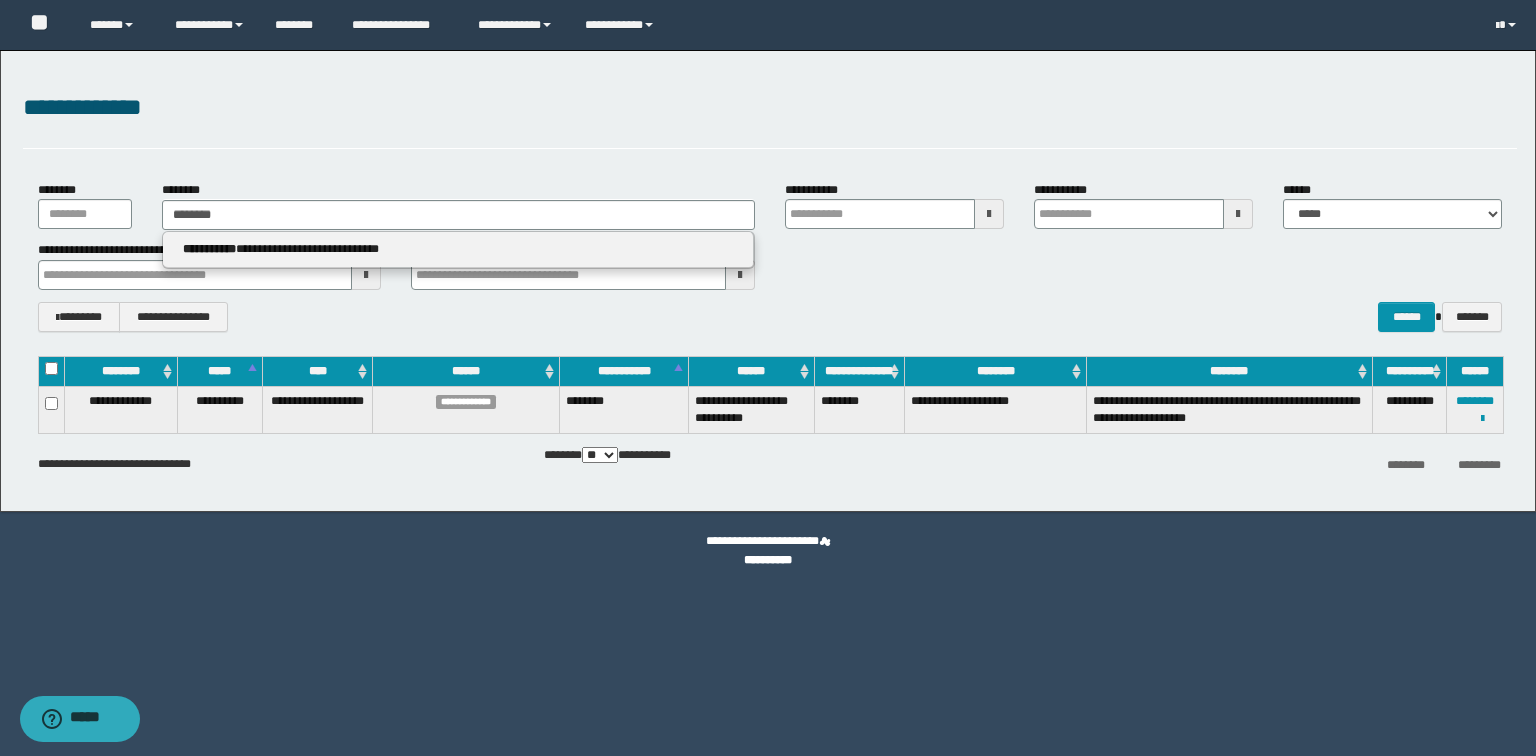 click on "**********" at bounding box center (458, 250) 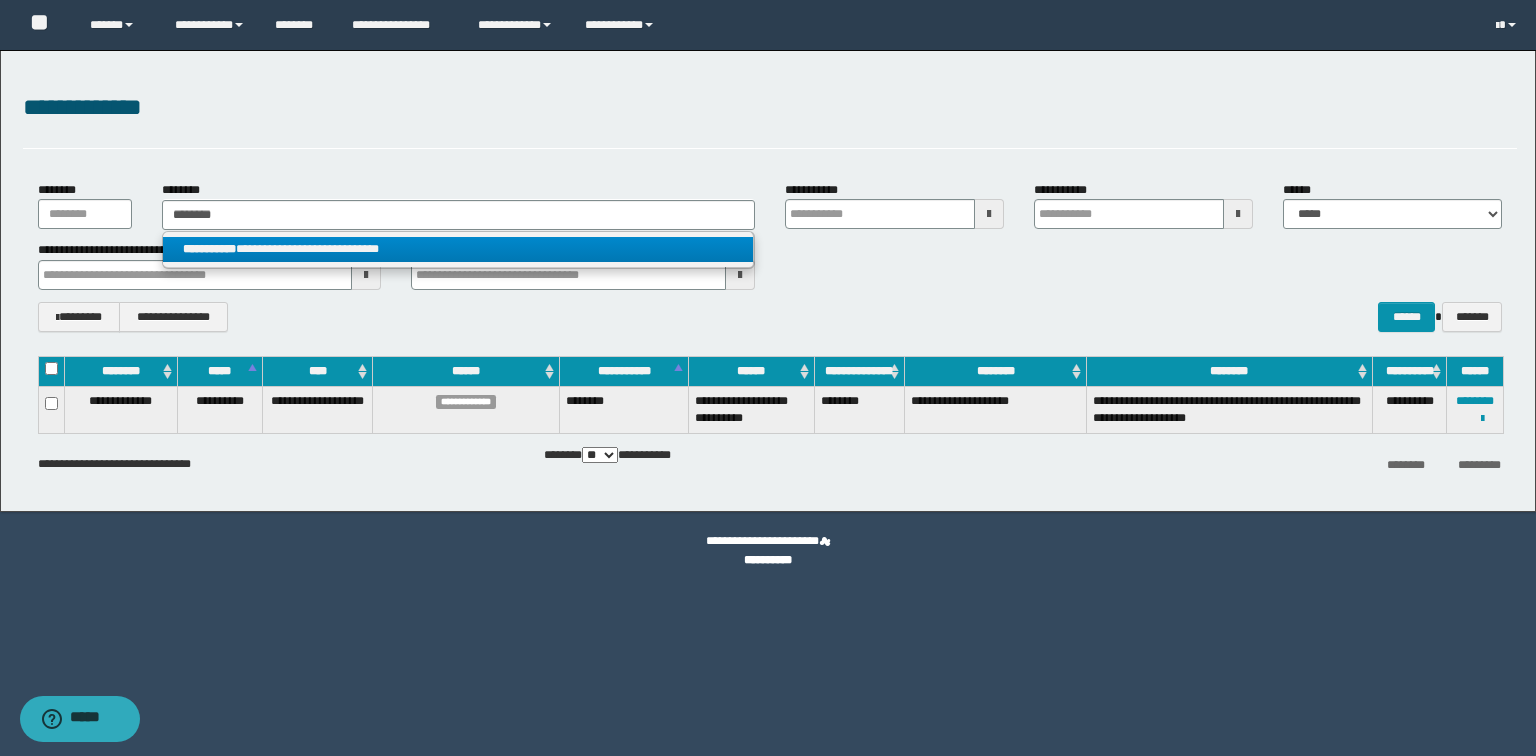 click on "**********" at bounding box center [458, 249] 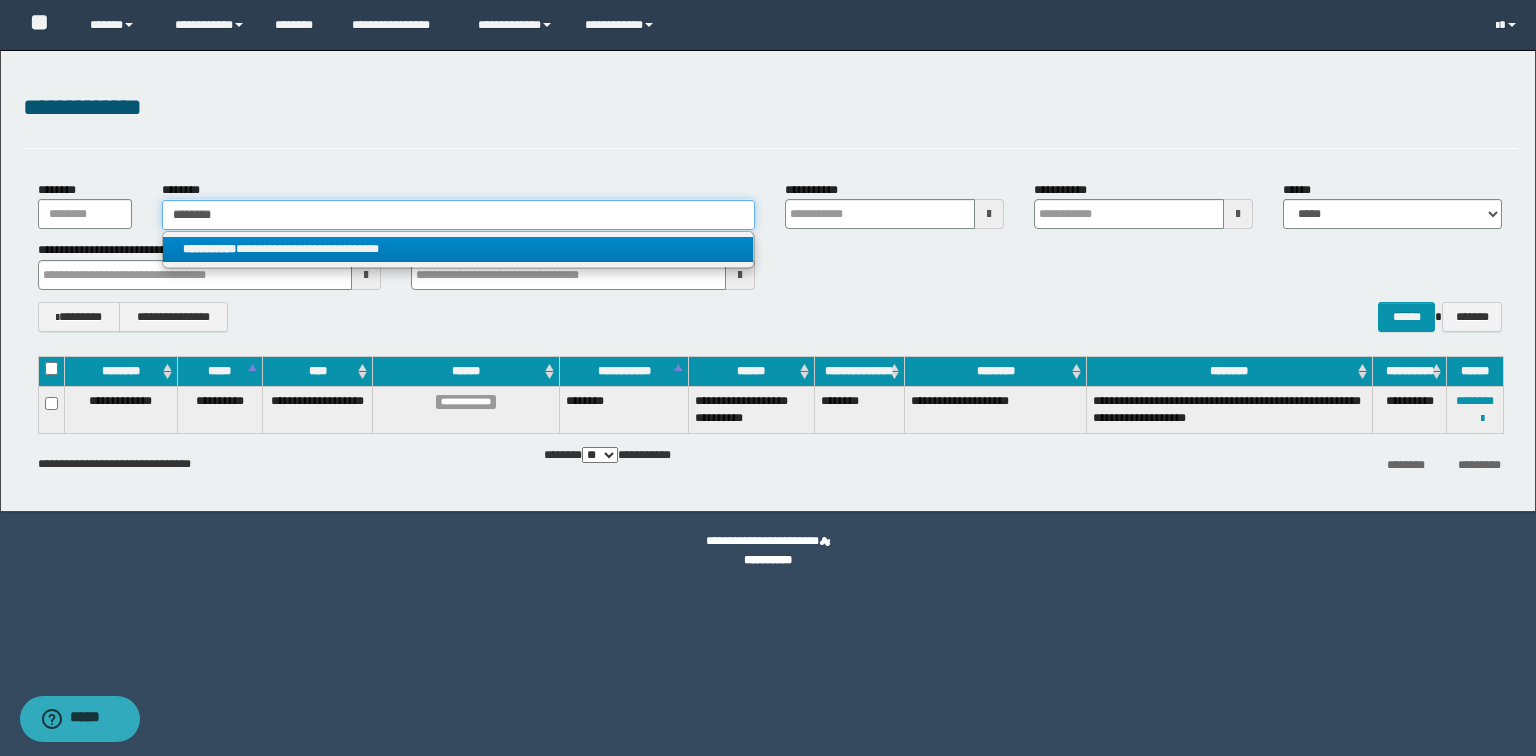 type 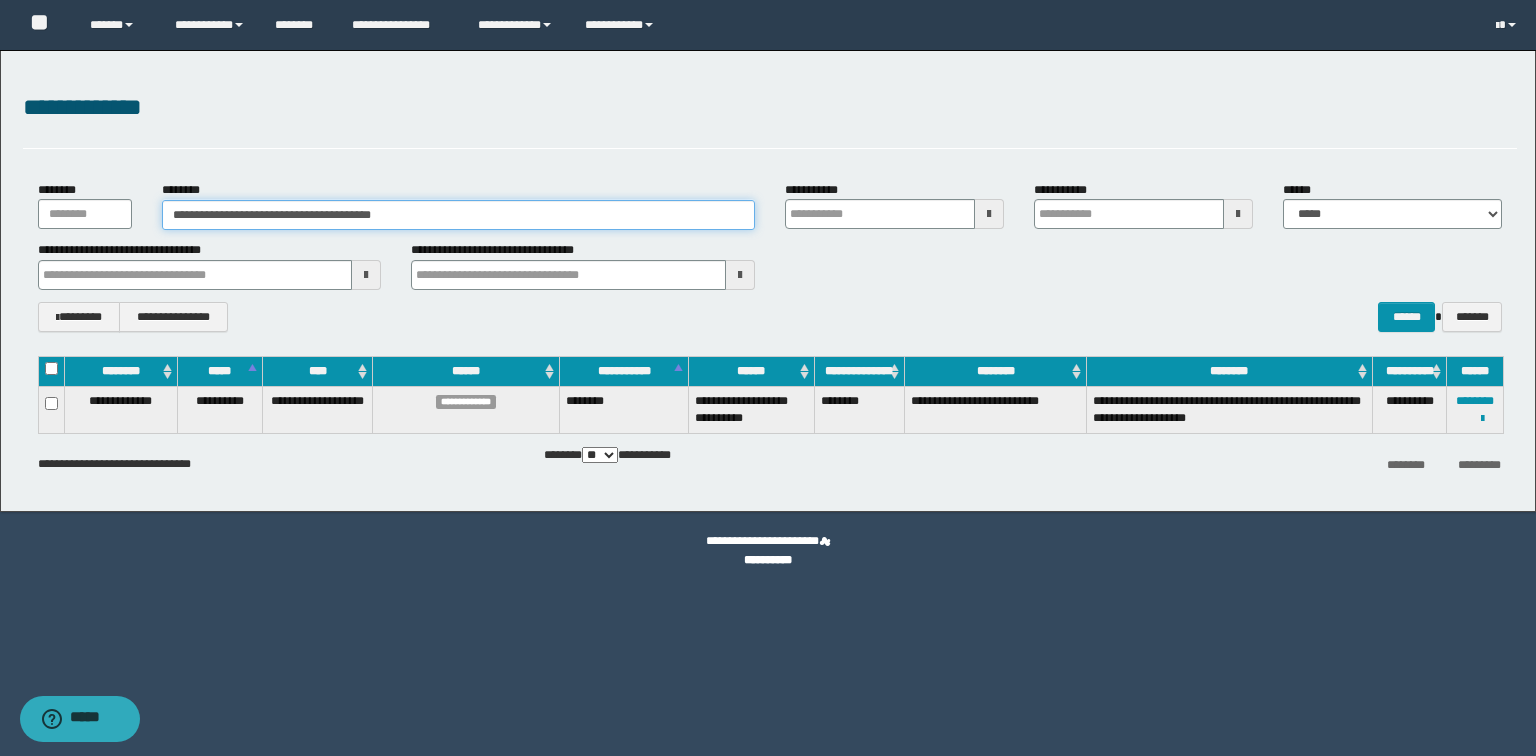 drag, startPoint x: 550, startPoint y: 228, endPoint x: 0, endPoint y: 92, distance: 566.56506 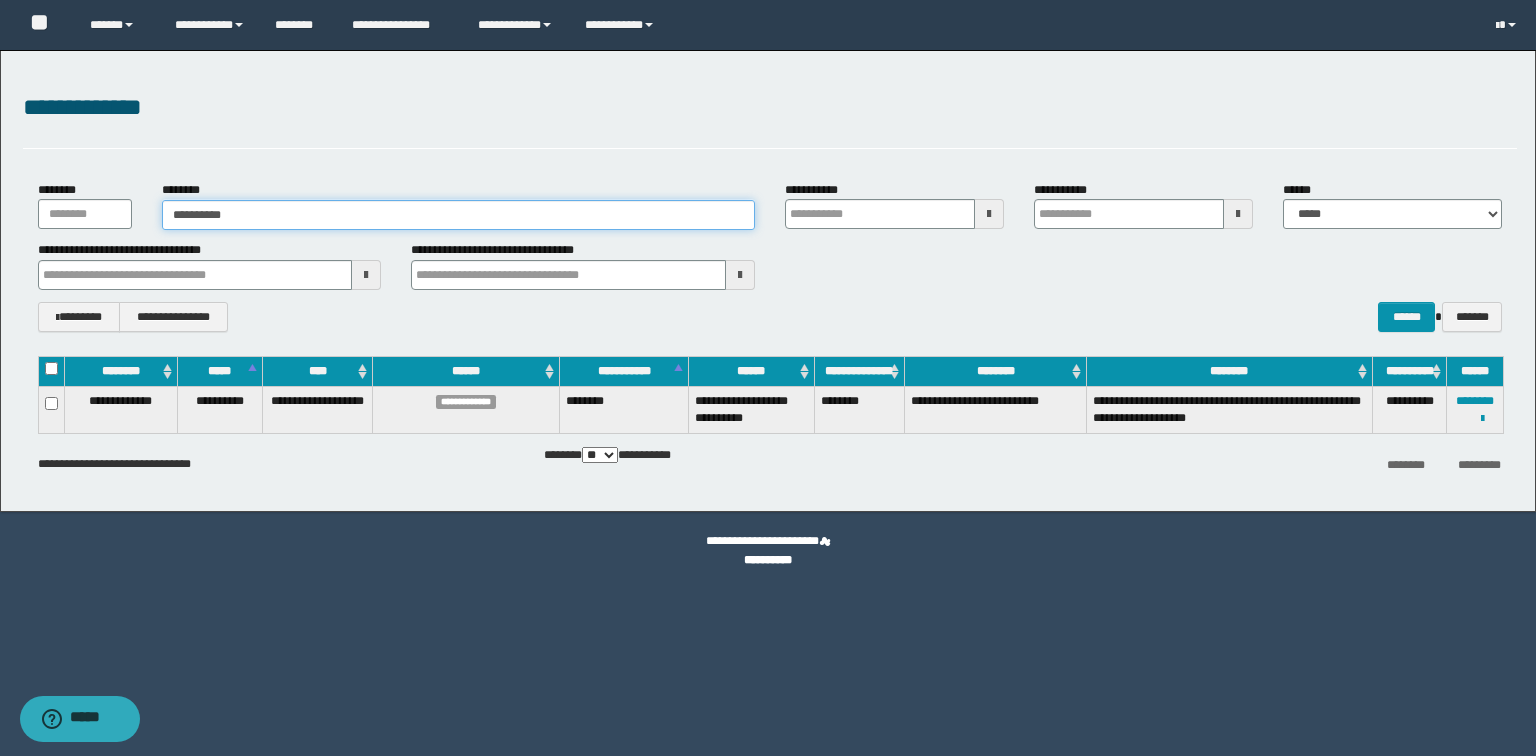 type on "**********" 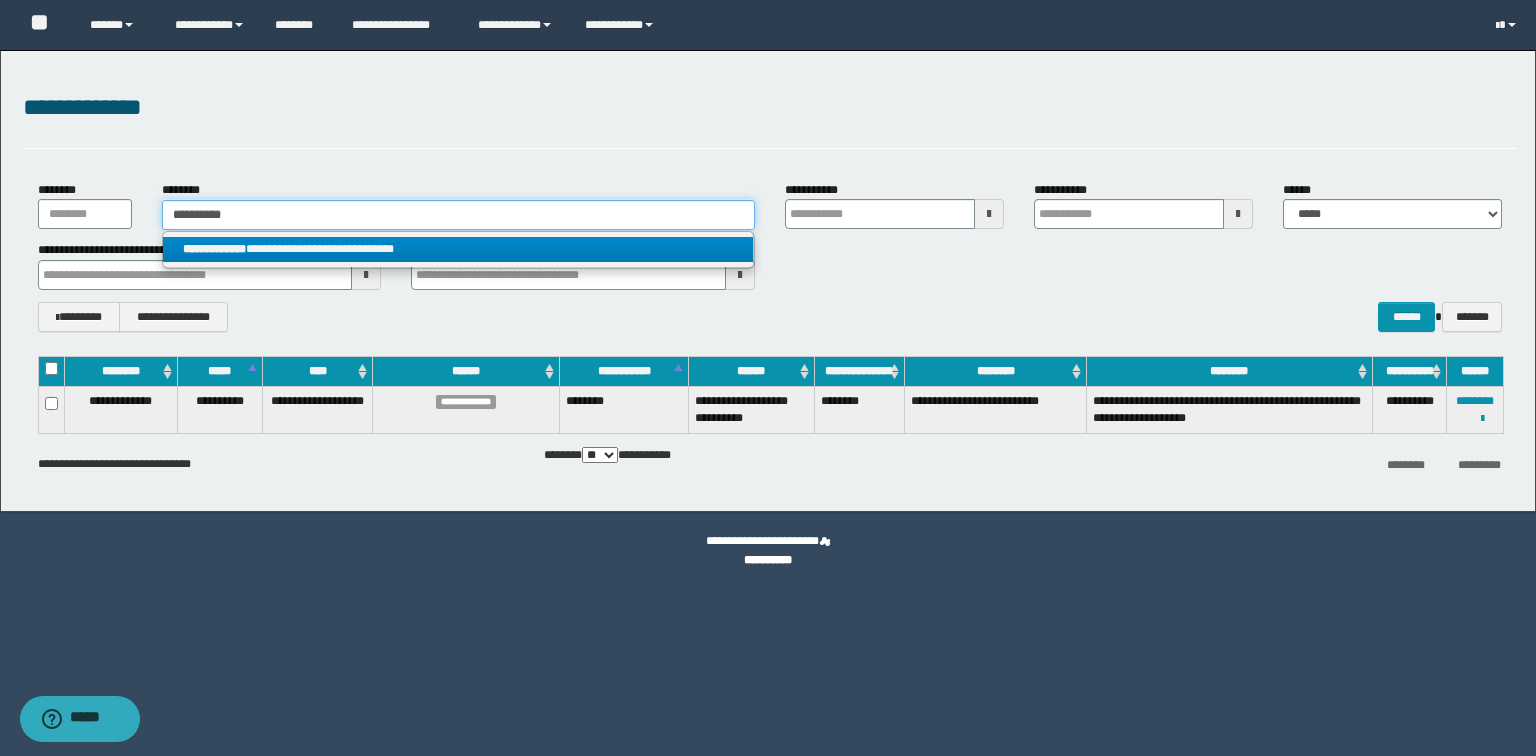type on "**********" 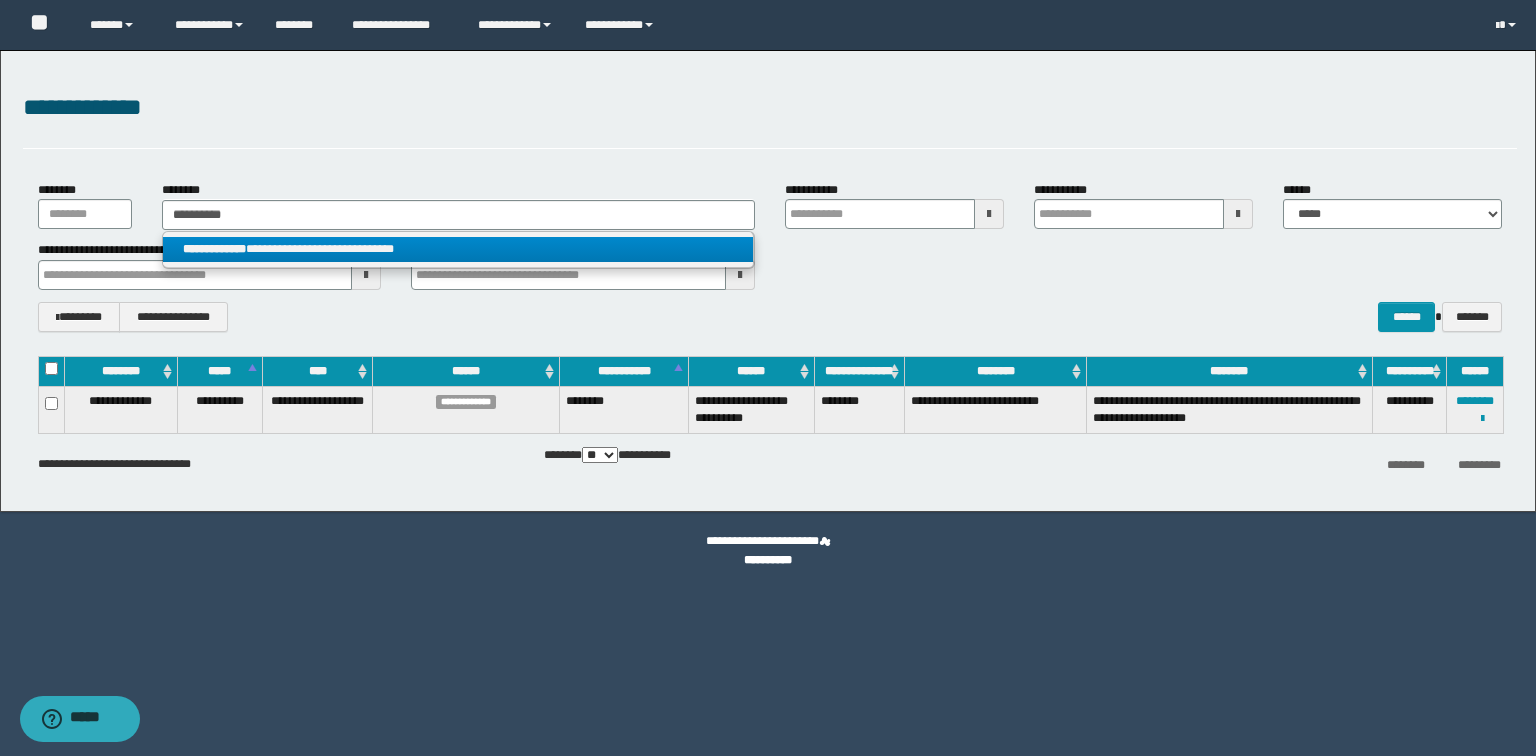 click on "**********" at bounding box center [458, 249] 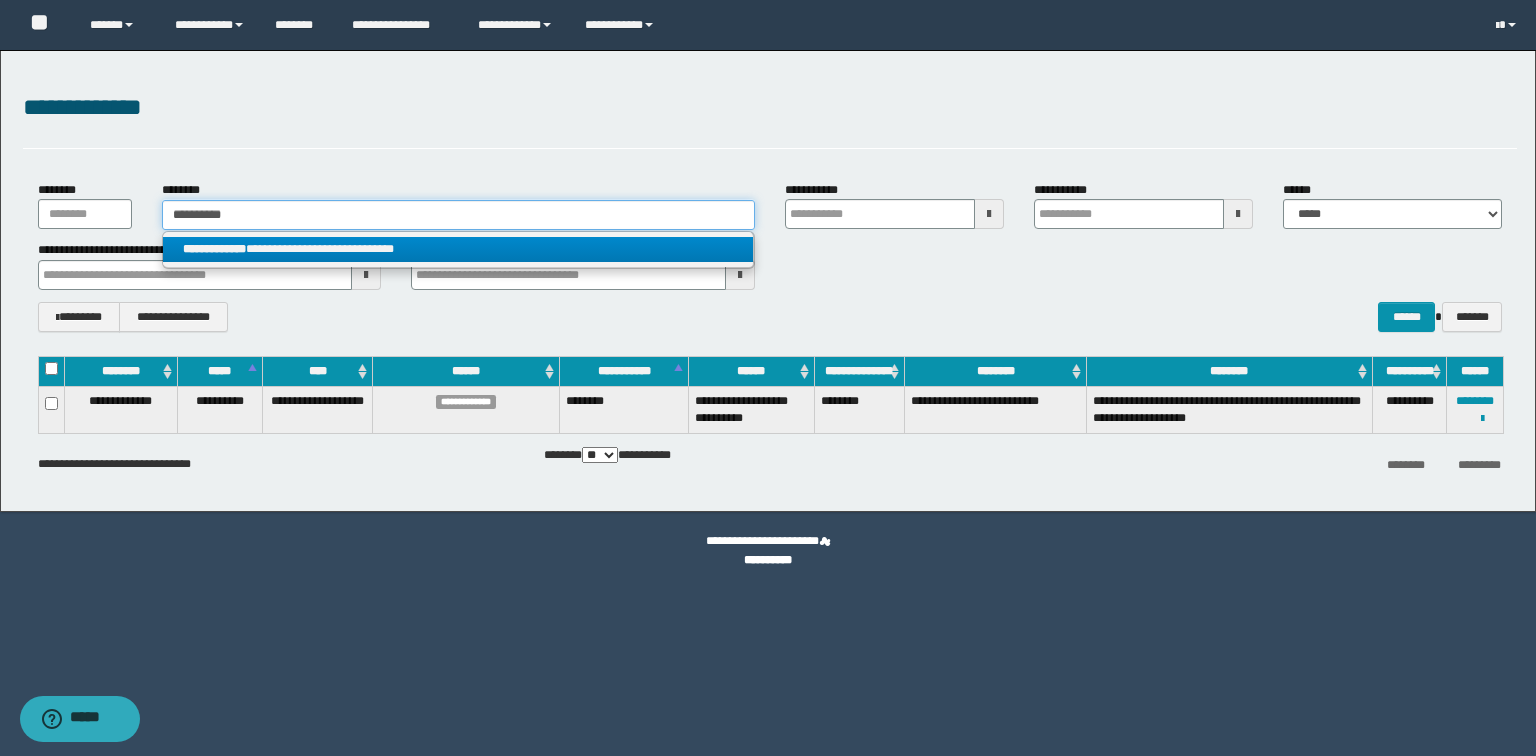 type 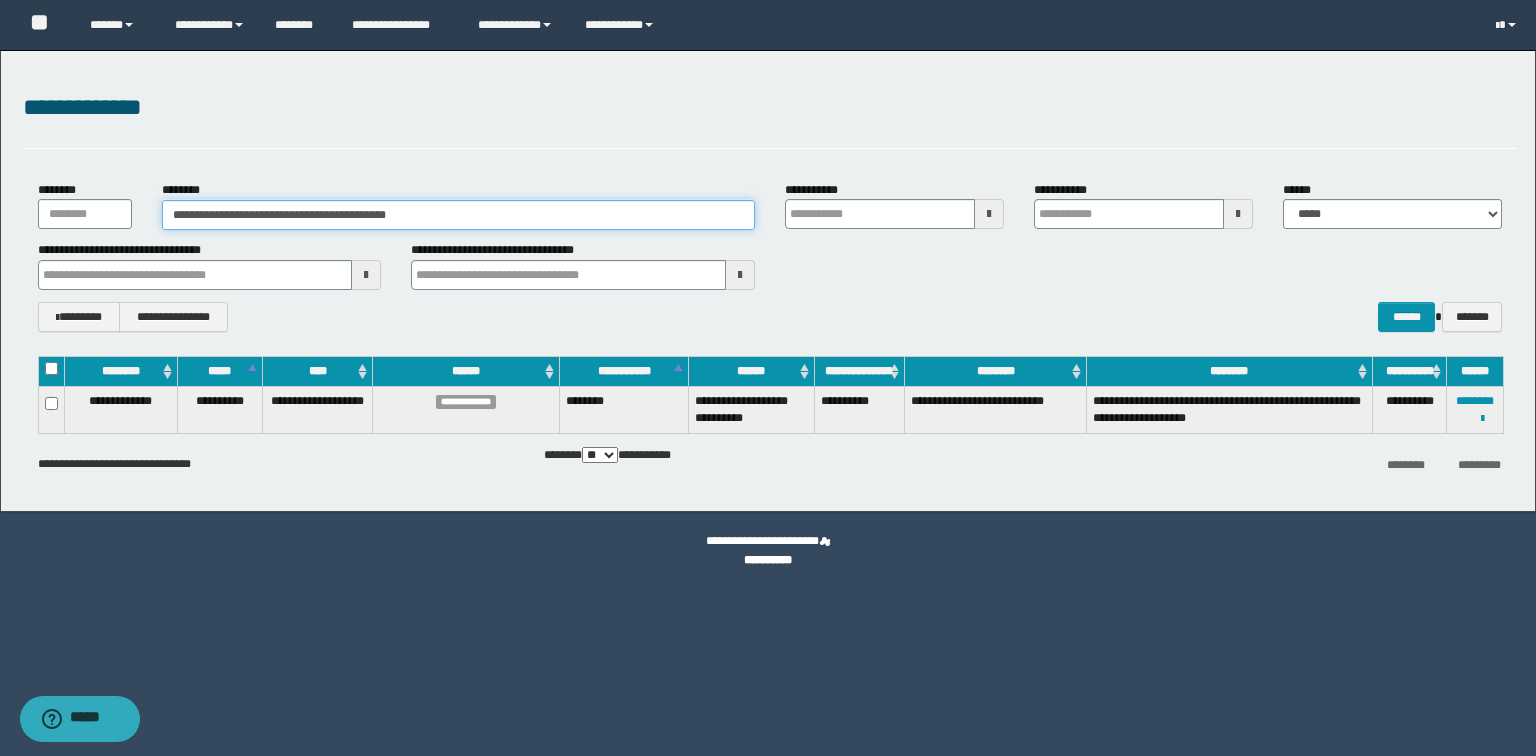 drag, startPoint x: 490, startPoint y: 213, endPoint x: 0, endPoint y: 141, distance: 495.26154 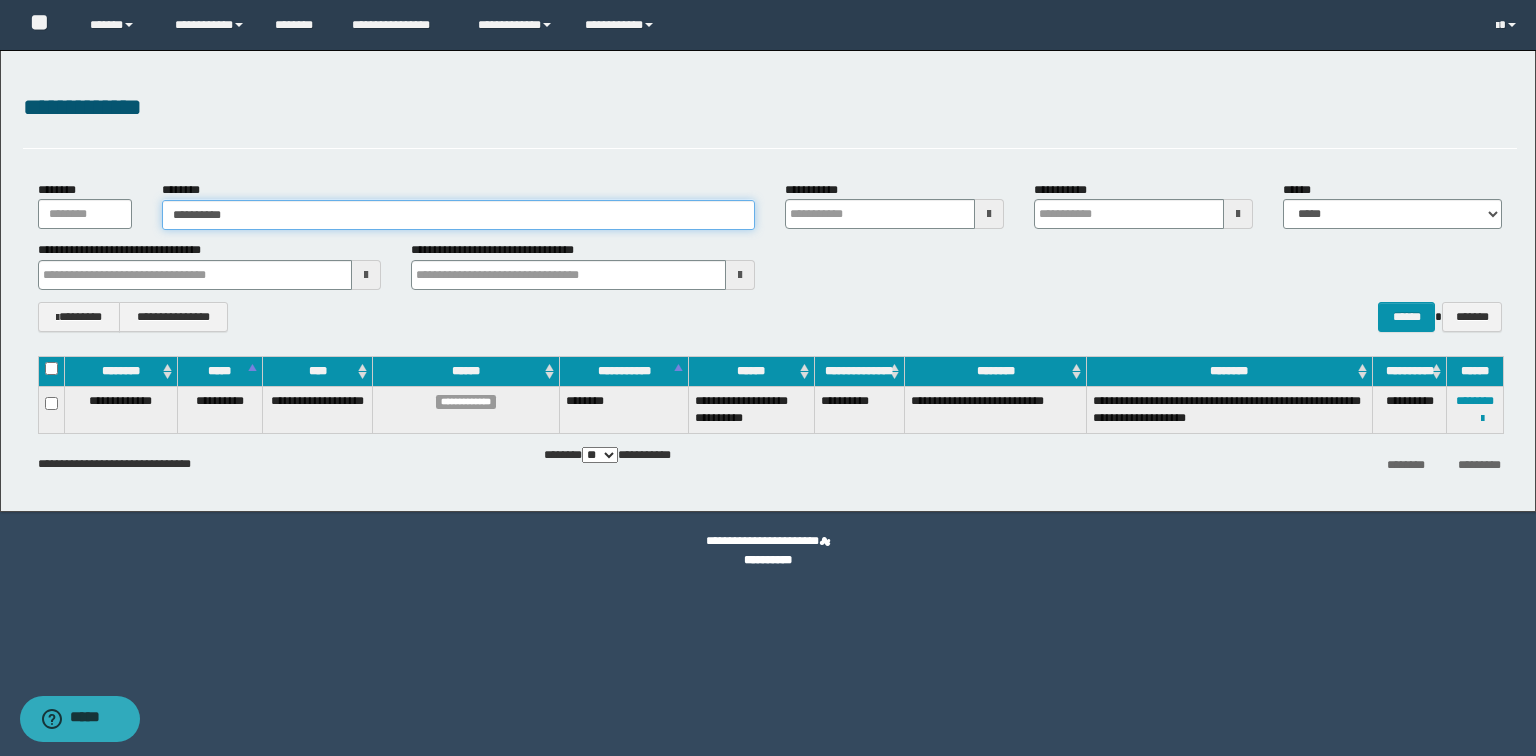 type on "**********" 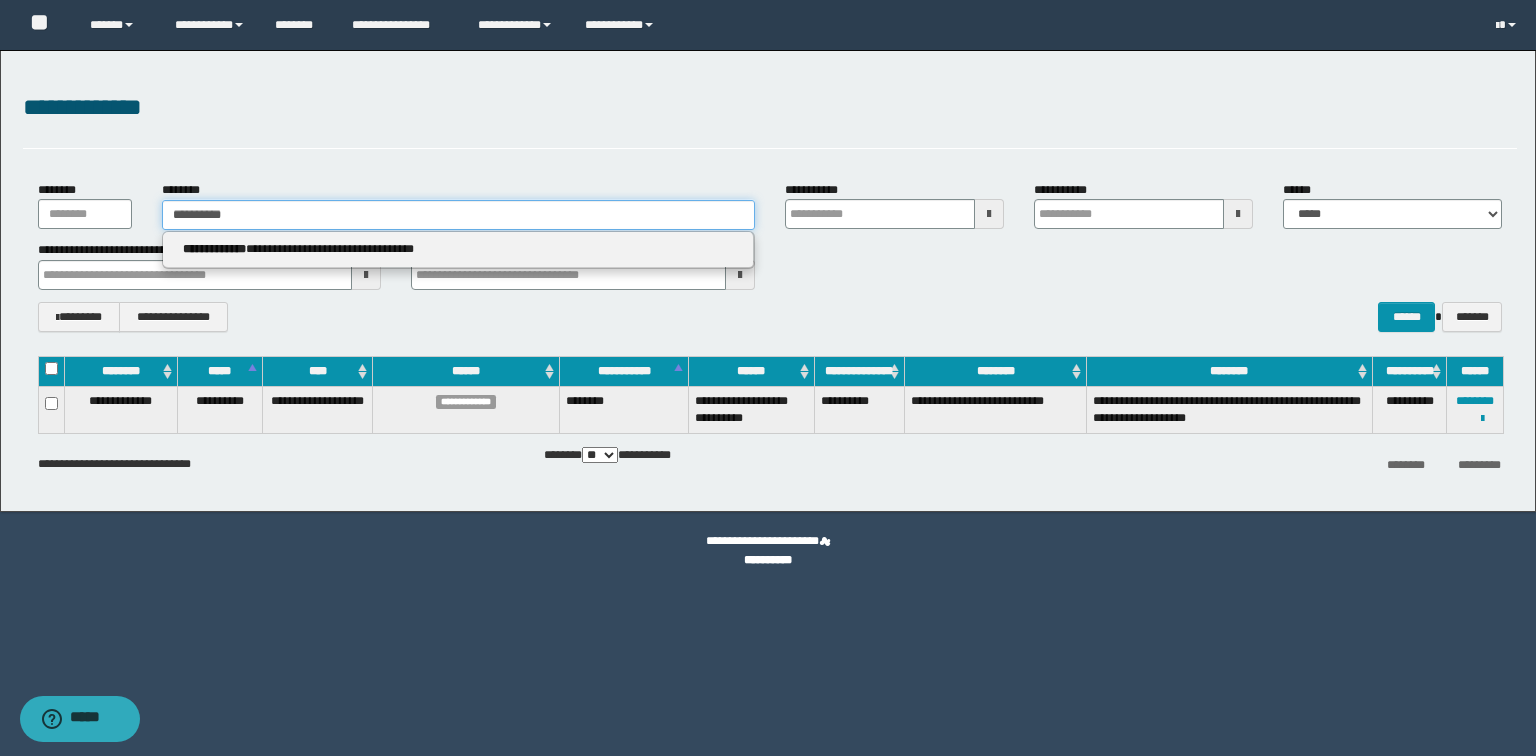 type on "**********" 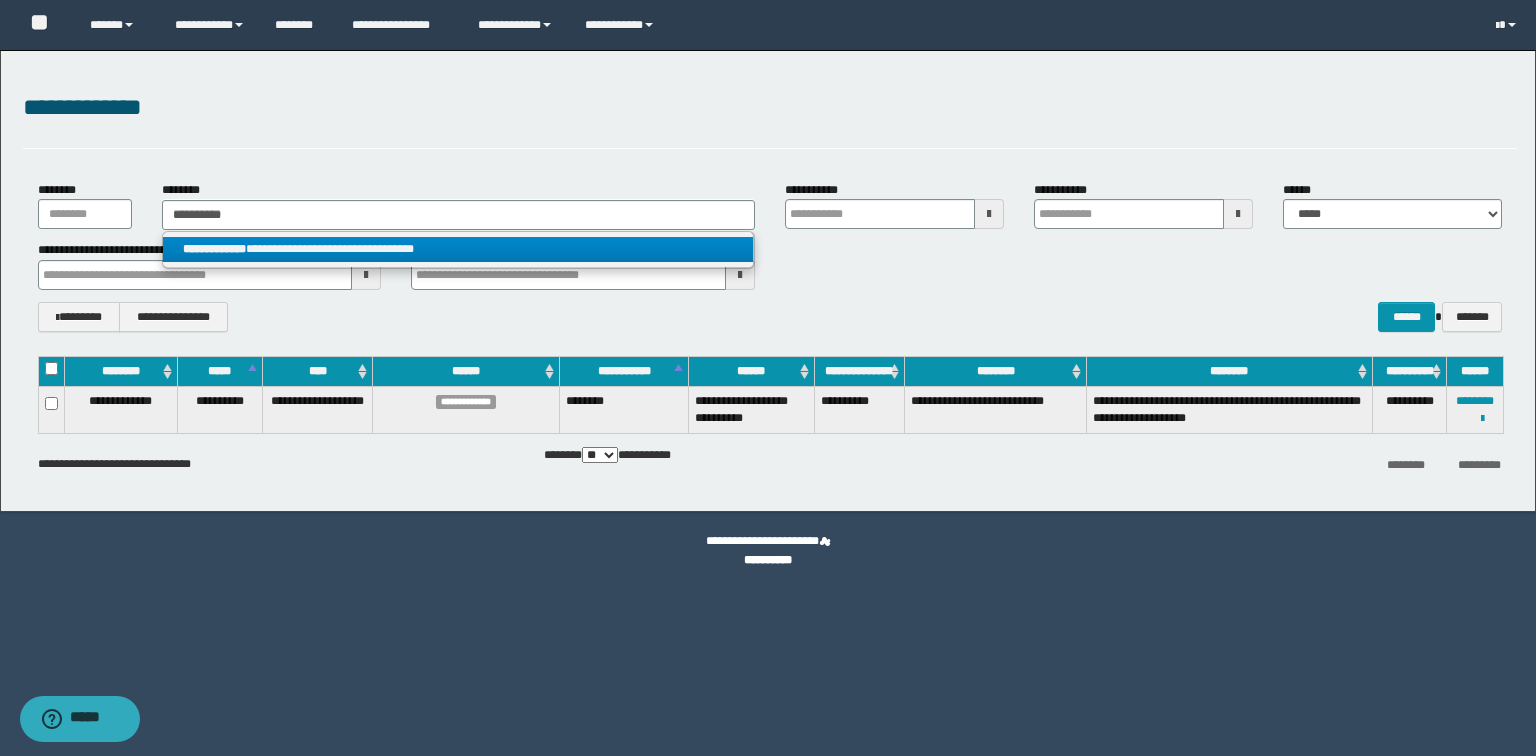 click on "**********" at bounding box center [458, 249] 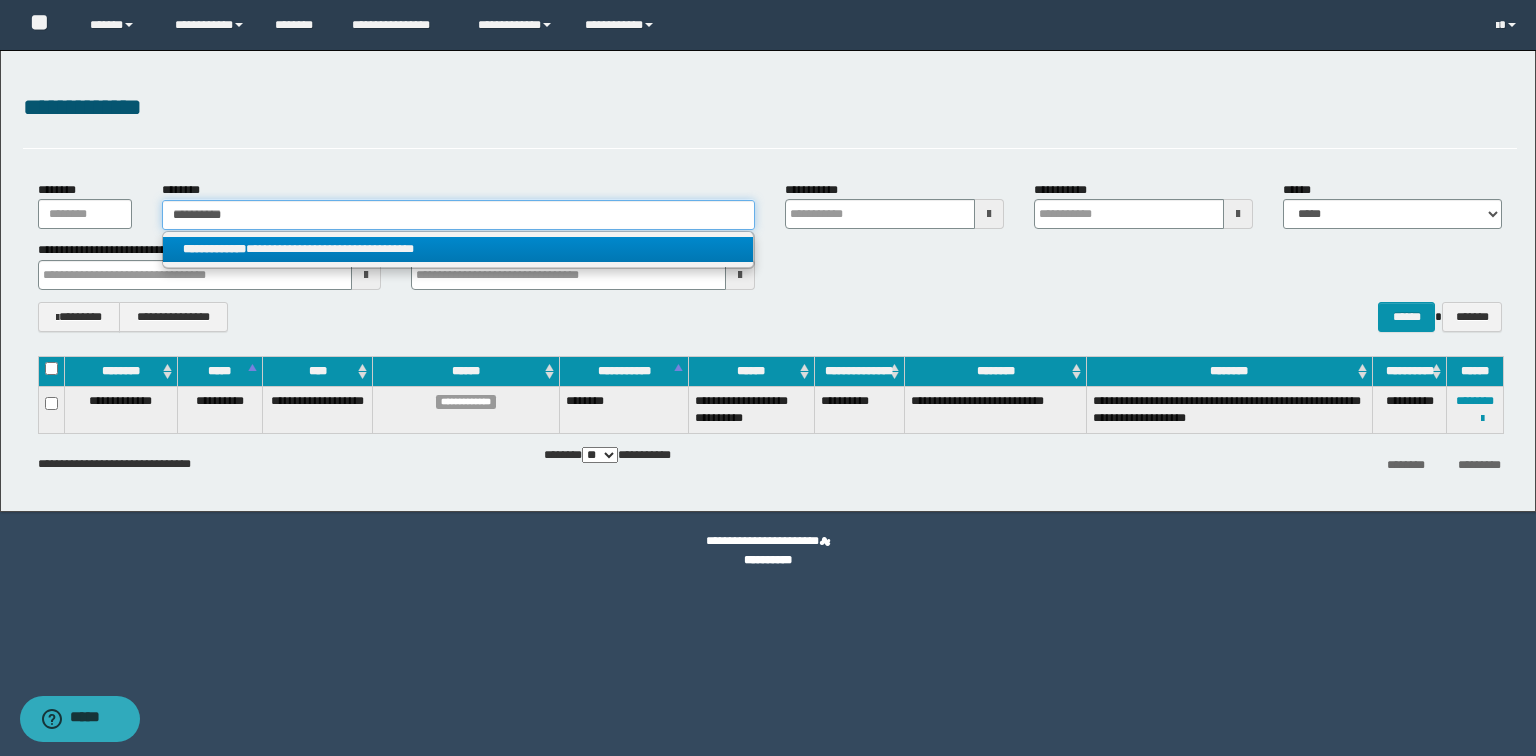 type 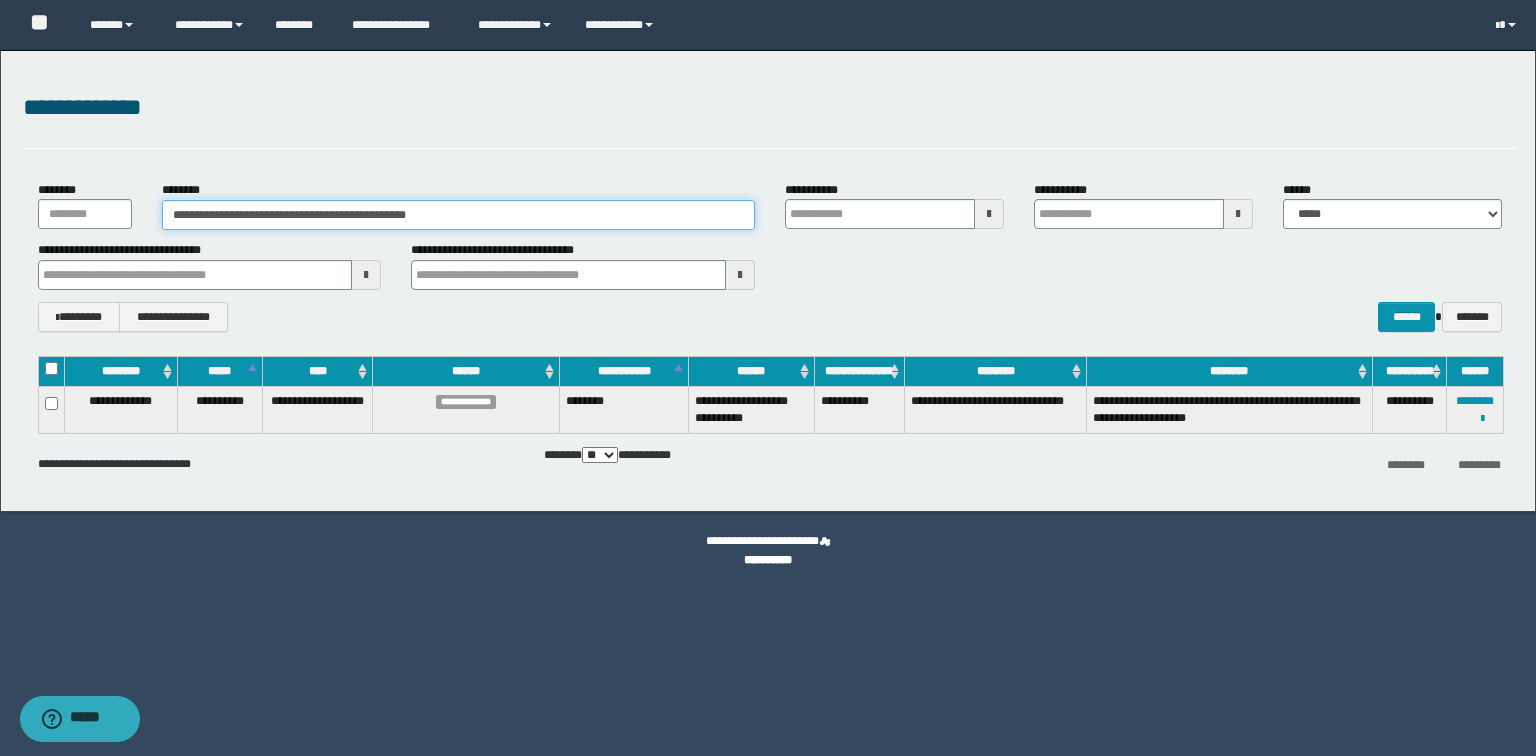 drag, startPoint x: 502, startPoint y: 215, endPoint x: 0, endPoint y: 138, distance: 507.87103 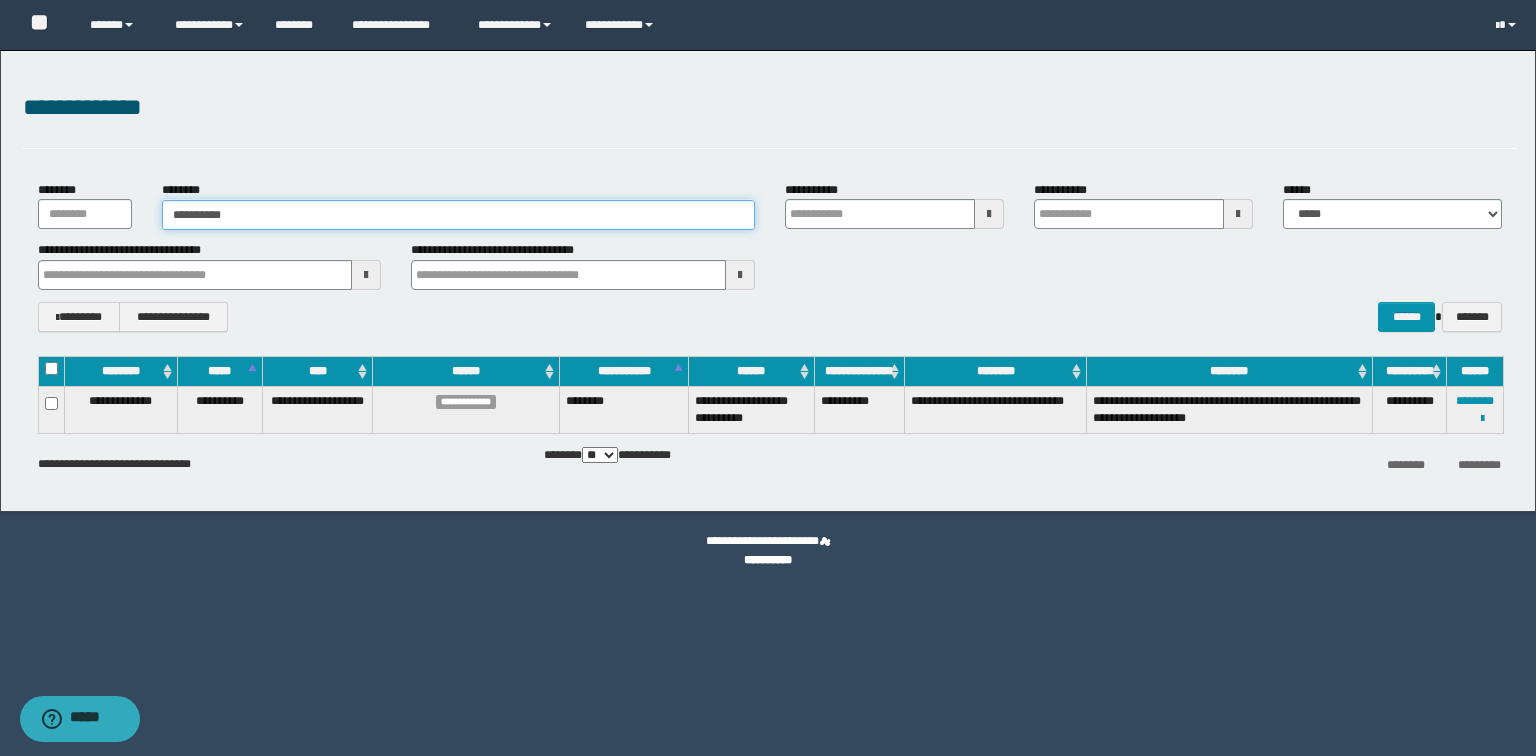 type on "**********" 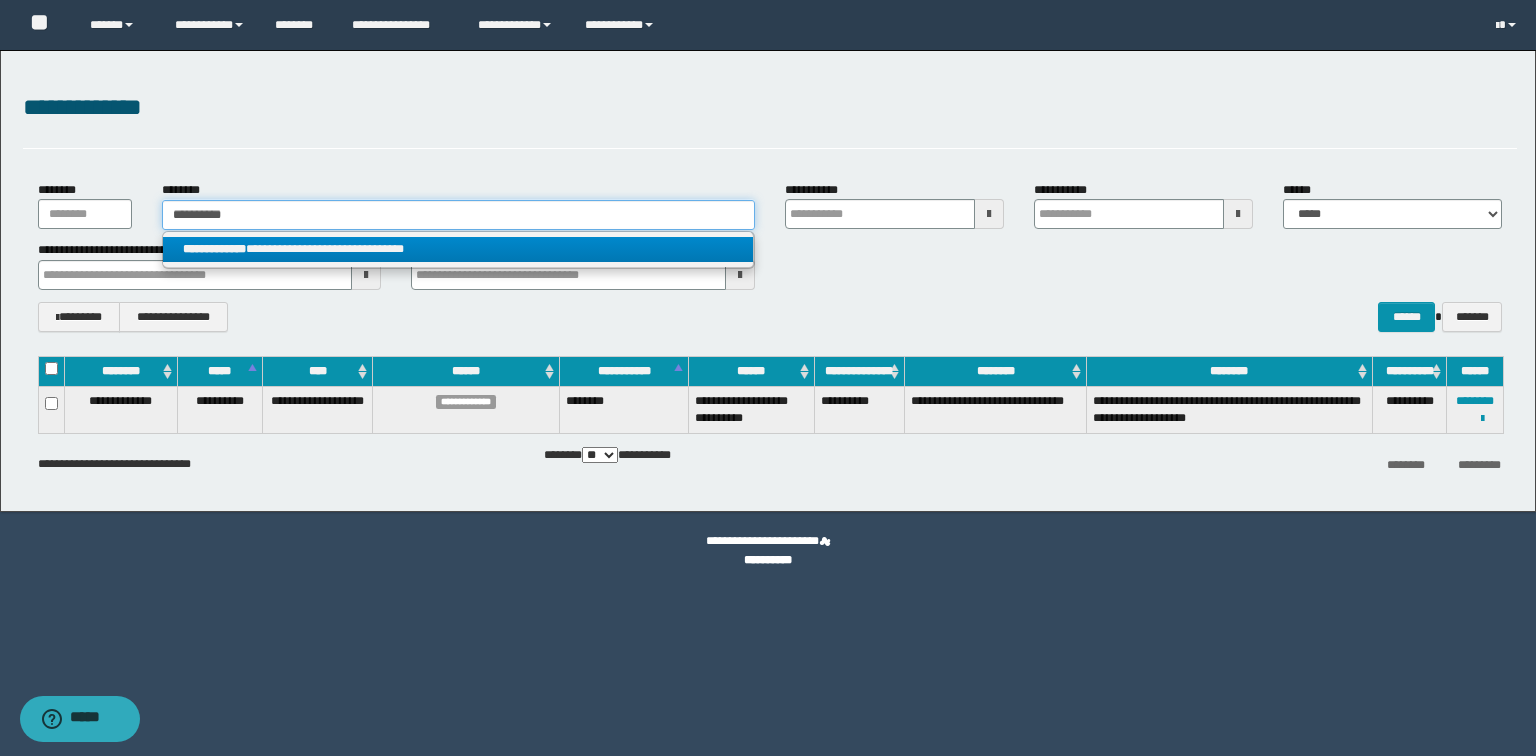 type on "**********" 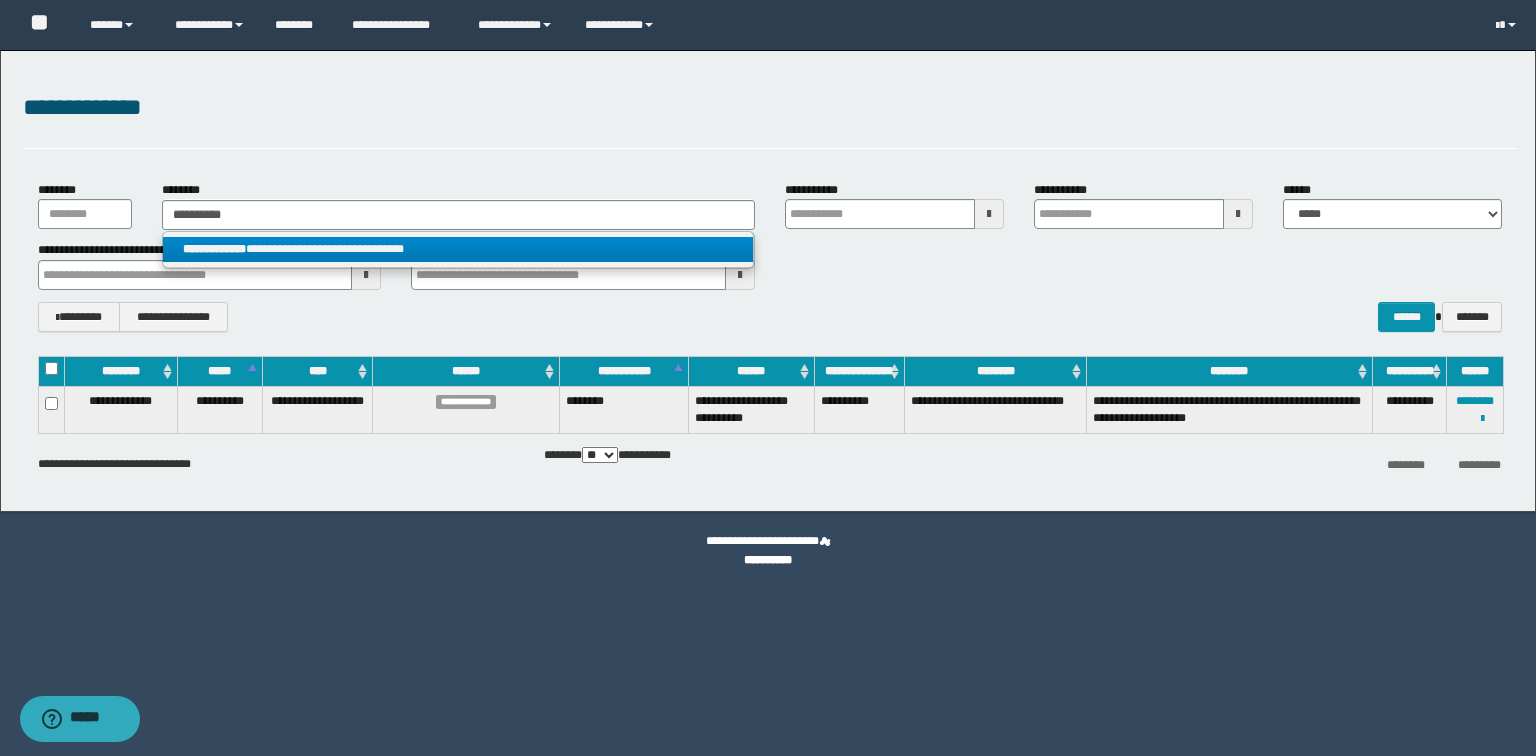click on "**********" at bounding box center [458, 249] 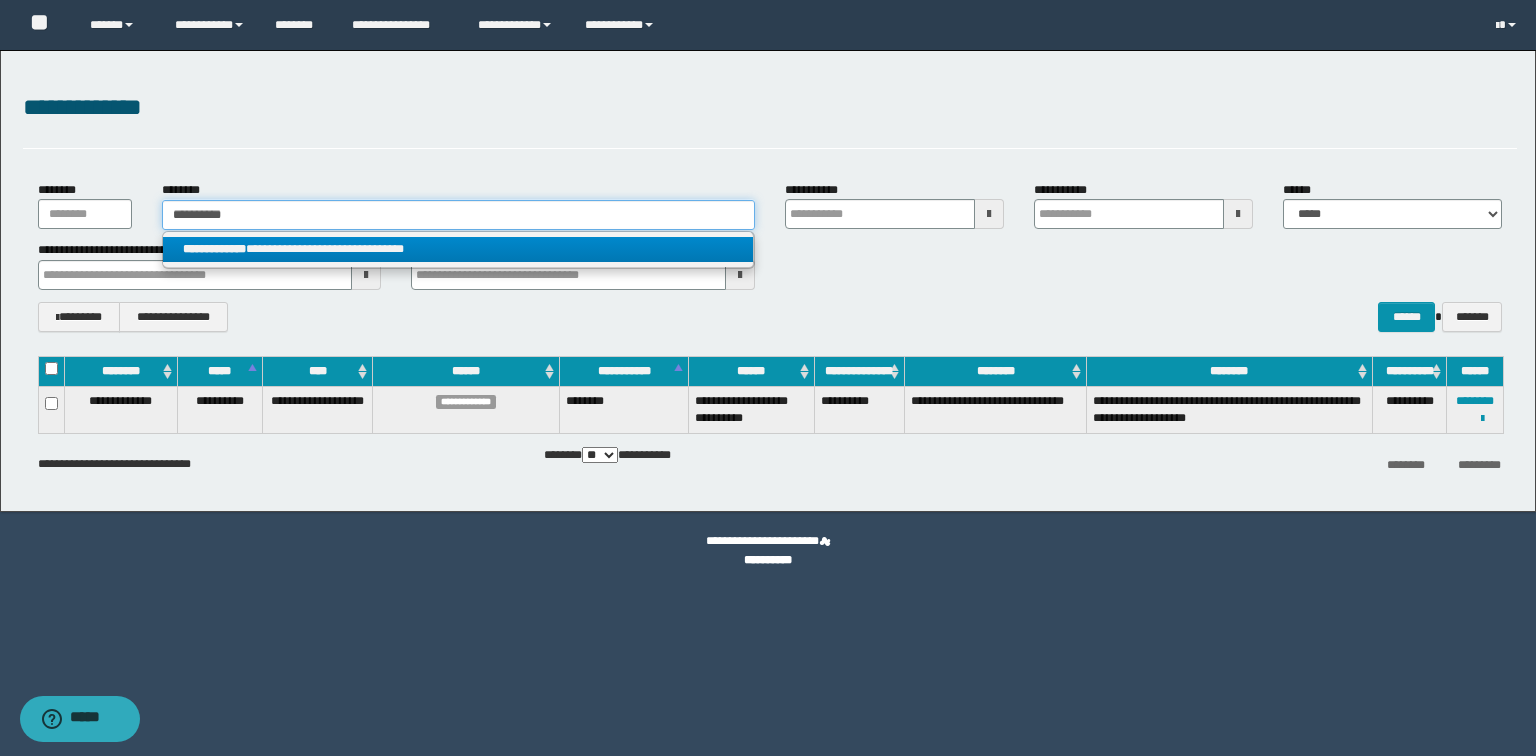 type 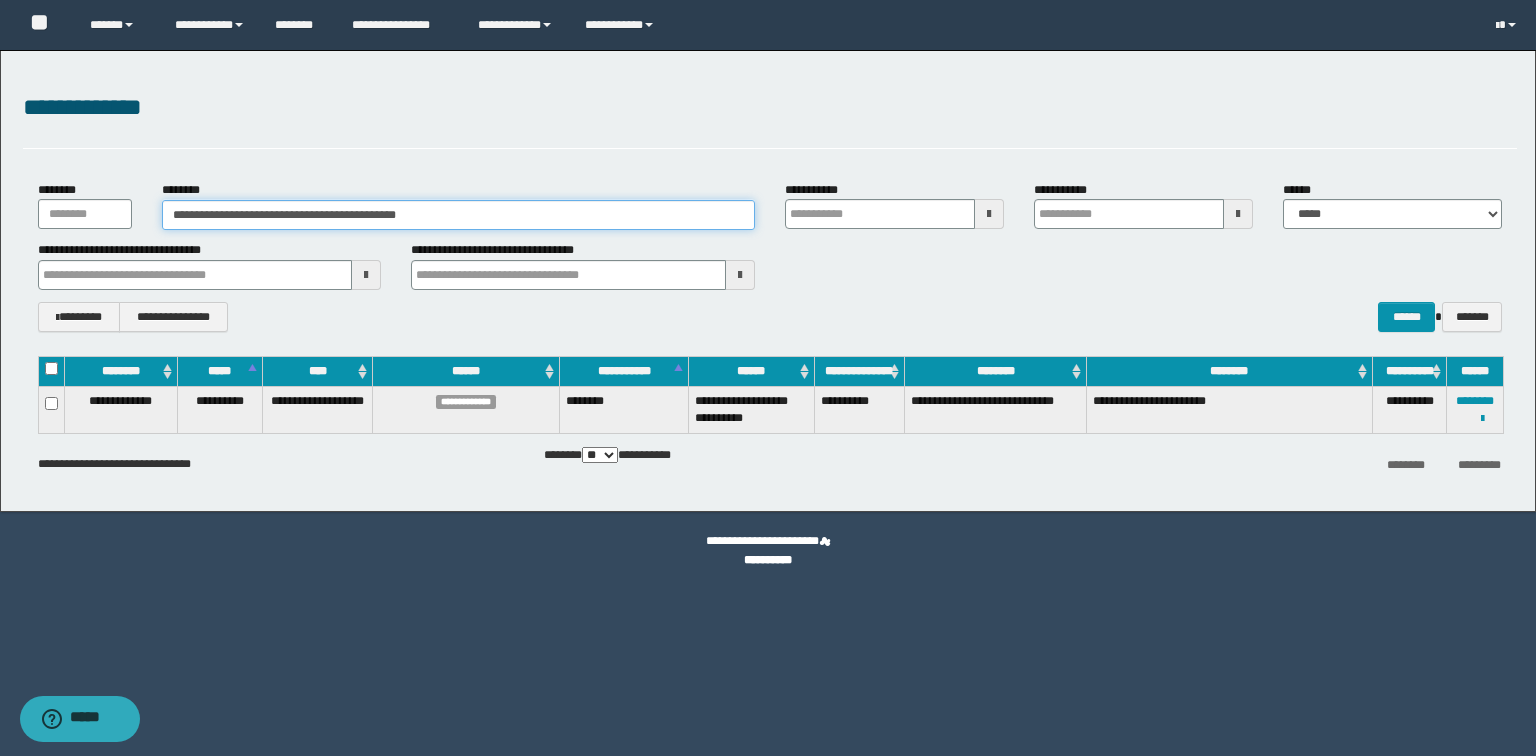 drag, startPoint x: 489, startPoint y: 212, endPoint x: 0, endPoint y: 82, distance: 505.98517 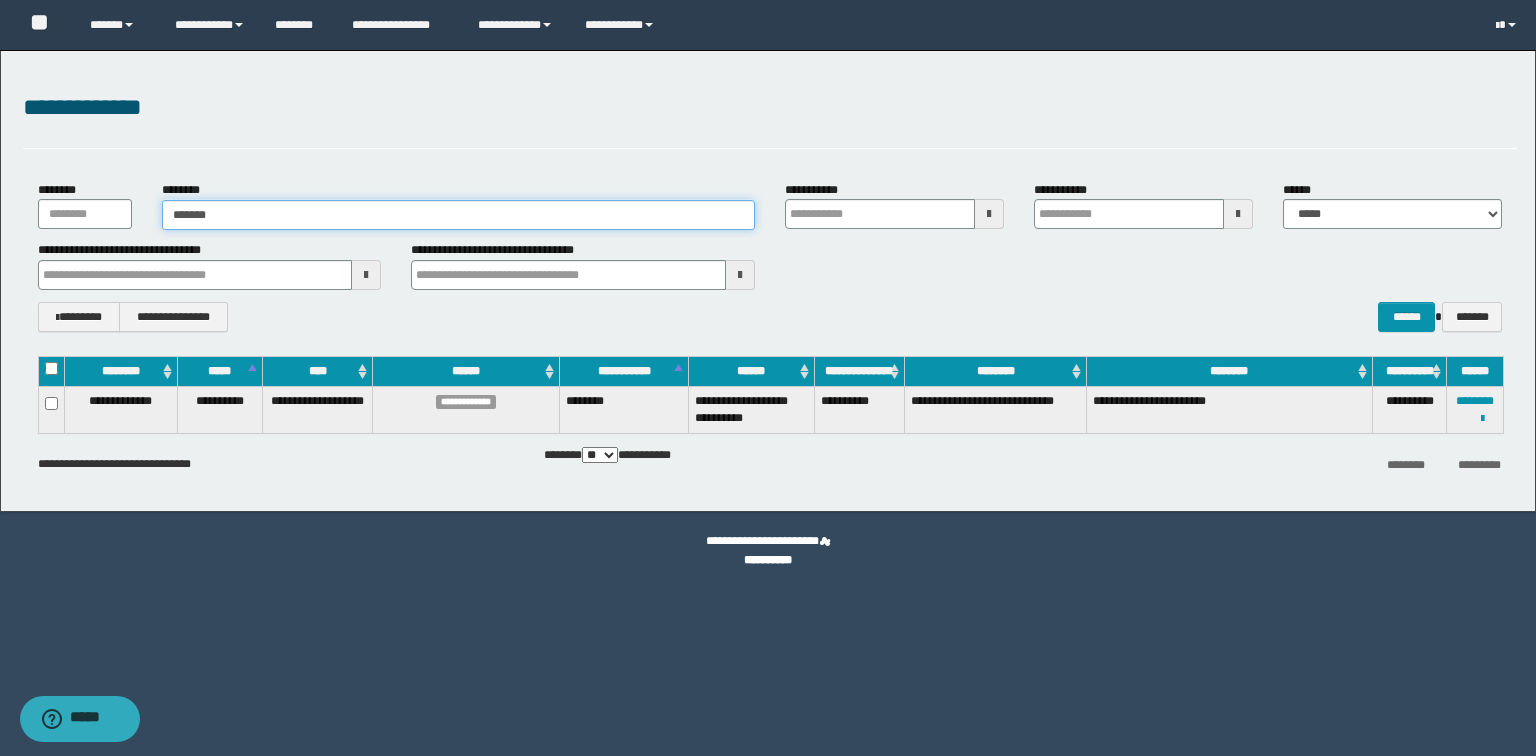 type on "*******" 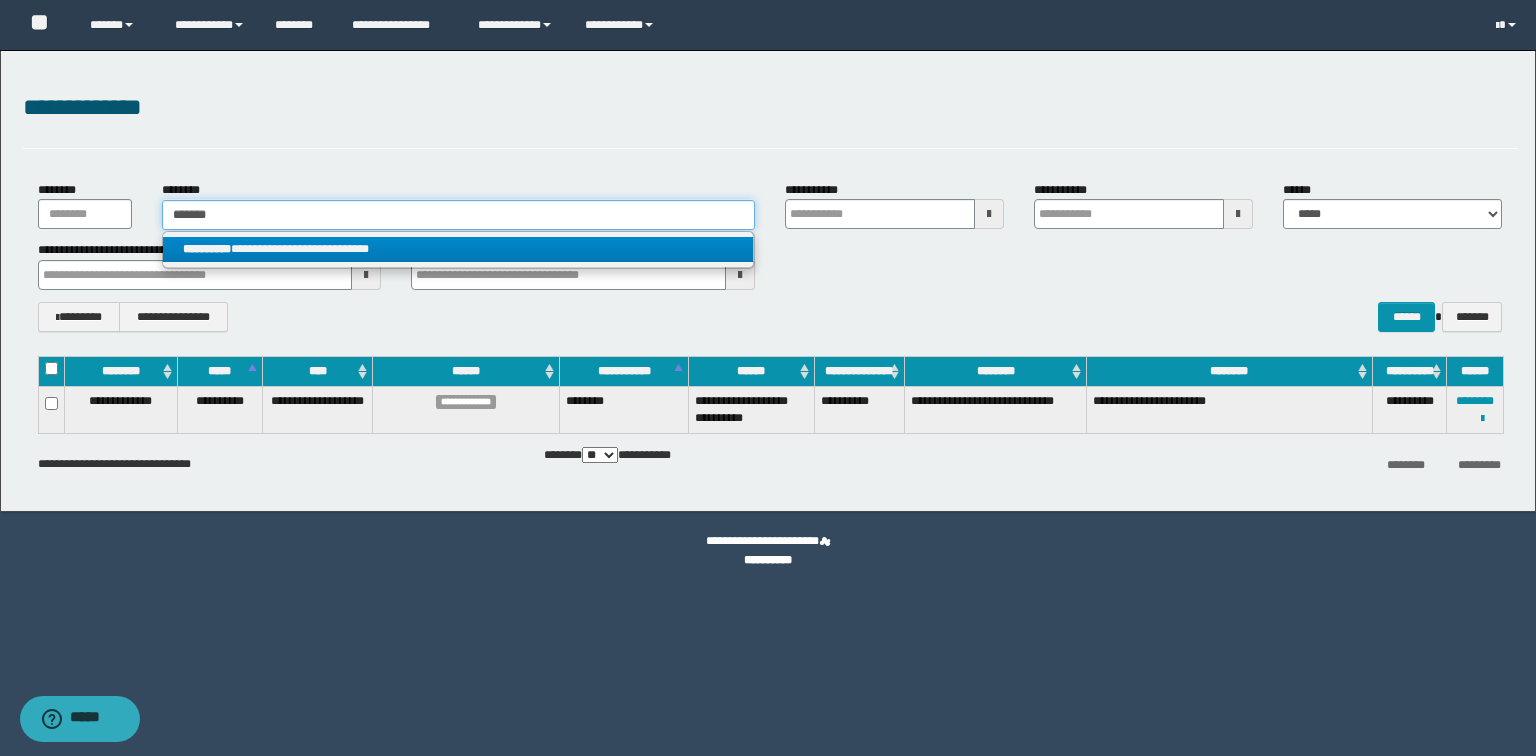 type on "*******" 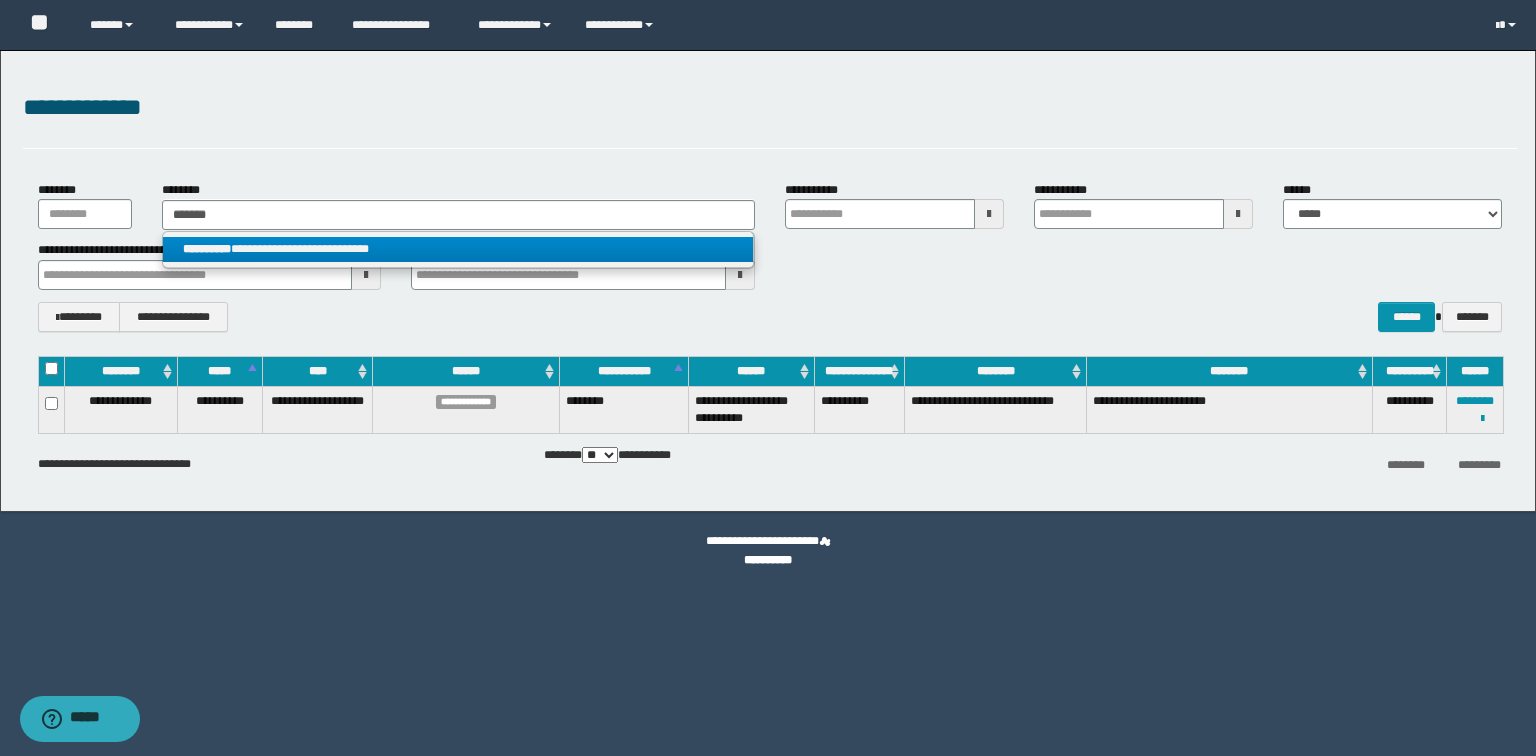 click on "**********" at bounding box center [458, 249] 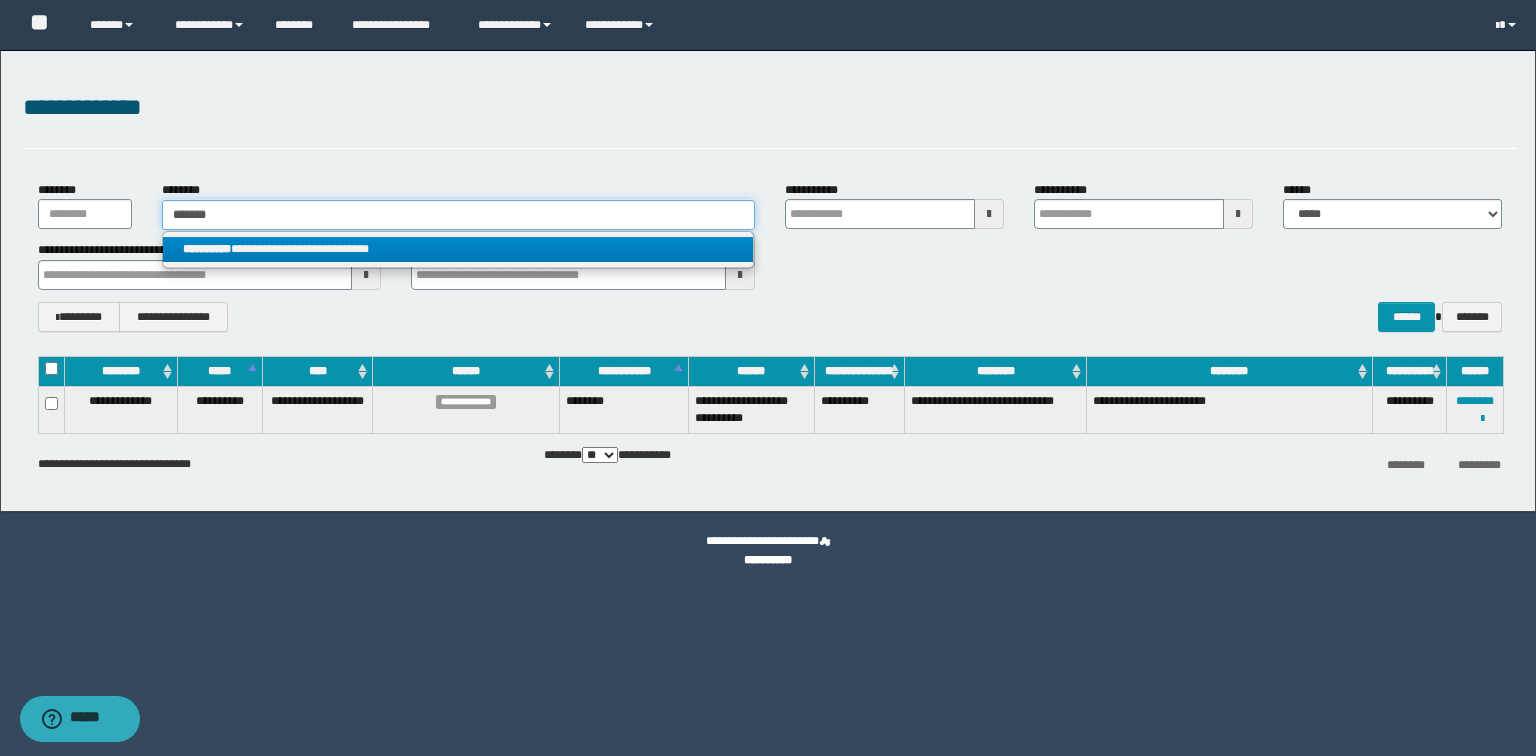 type 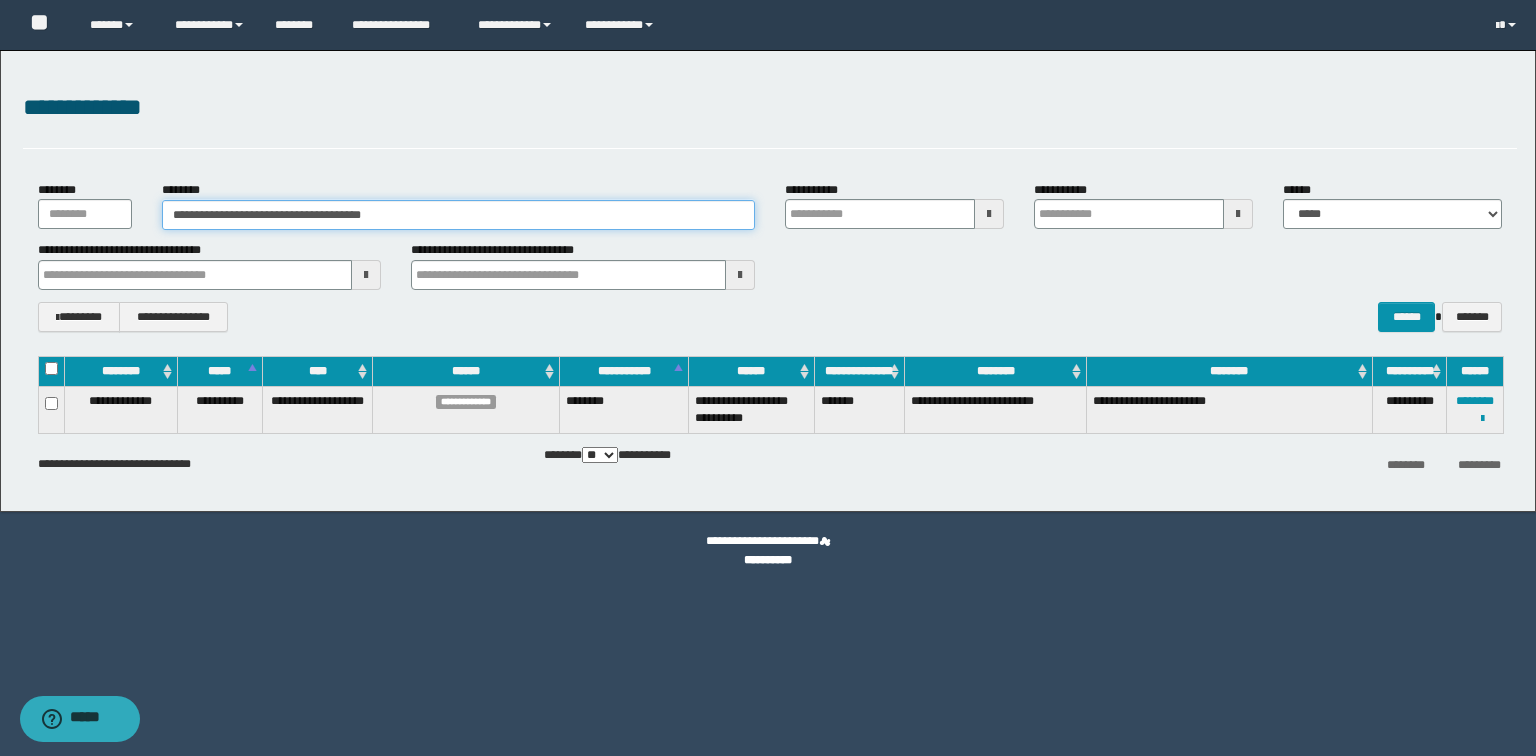 drag, startPoint x: 450, startPoint y: 214, endPoint x: 0, endPoint y: 99, distance: 464.46207 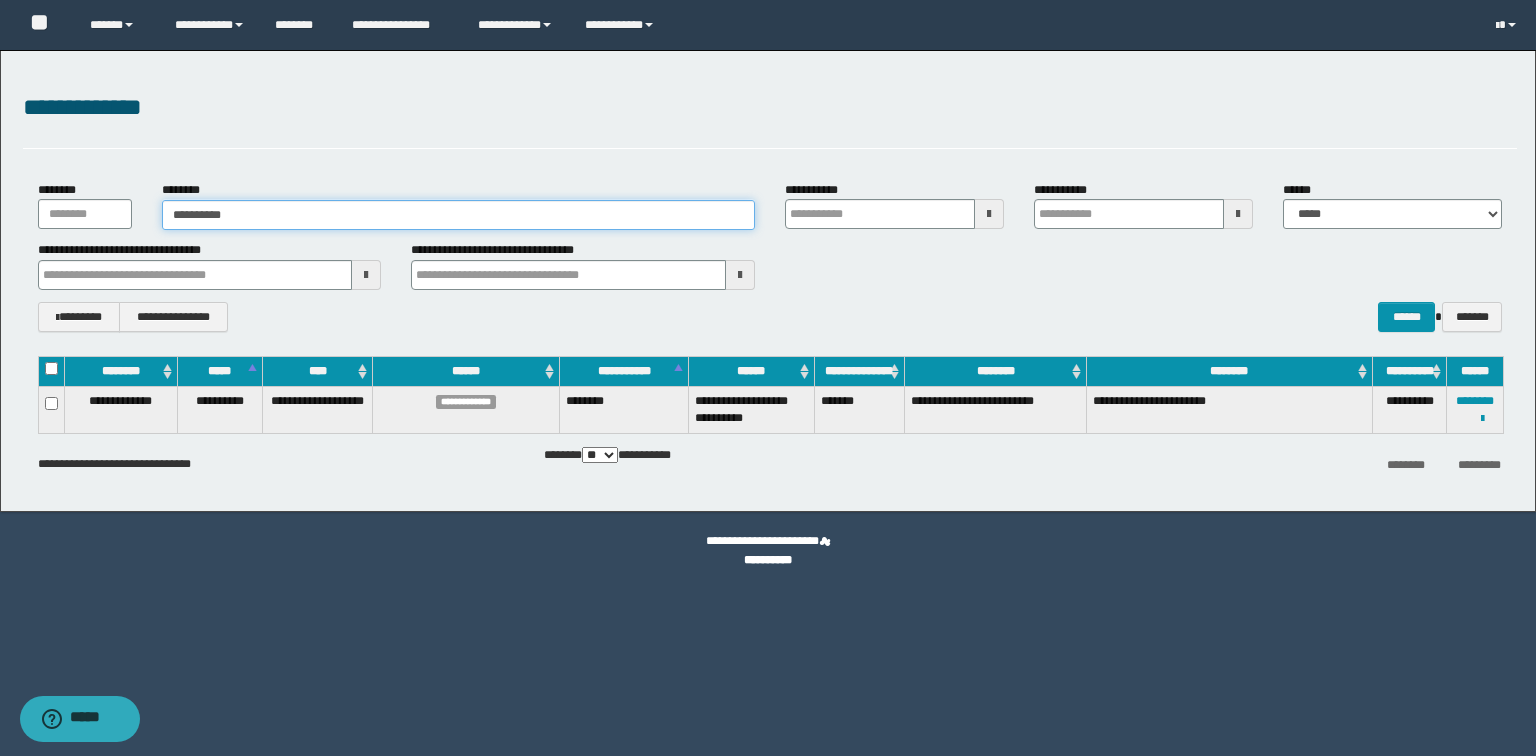type on "**********" 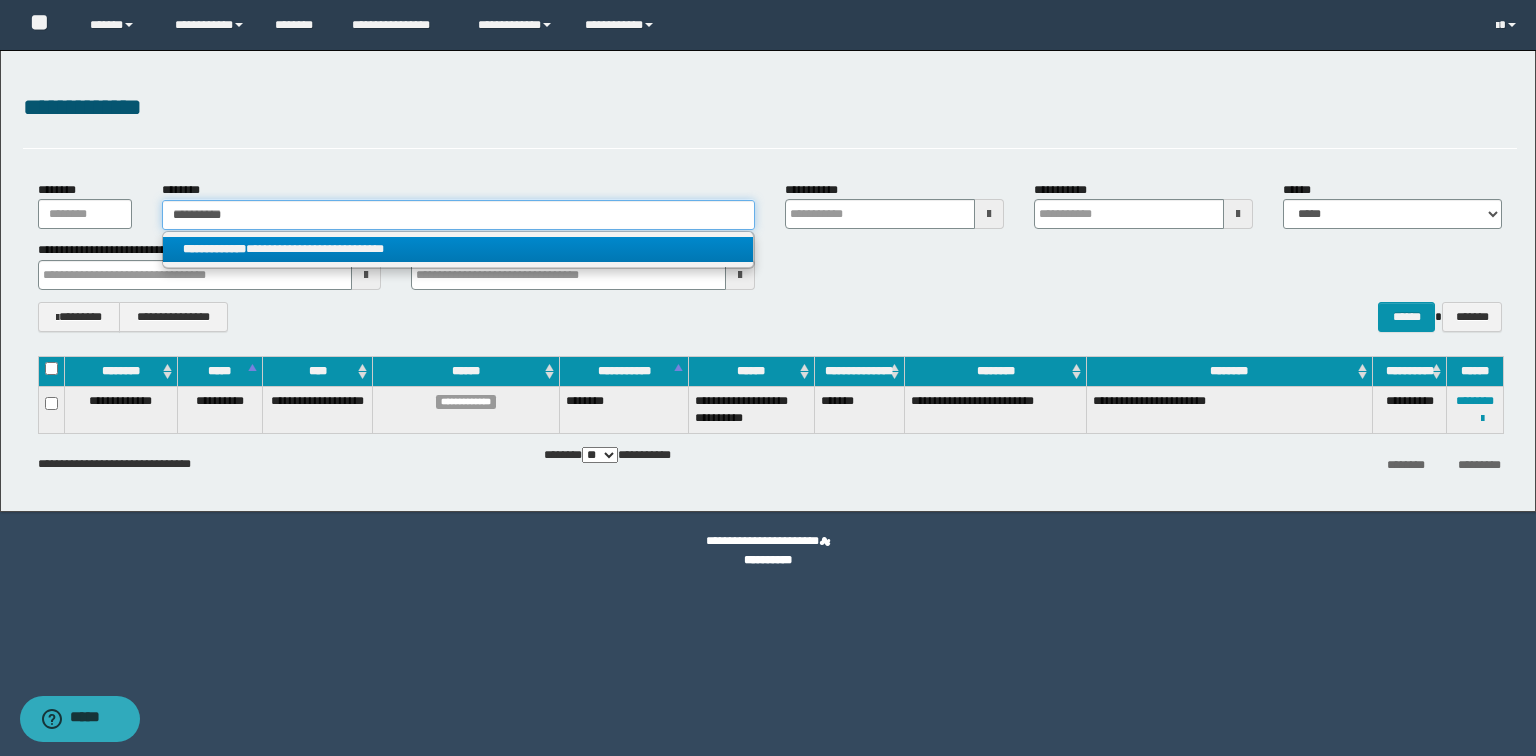 type on "**********" 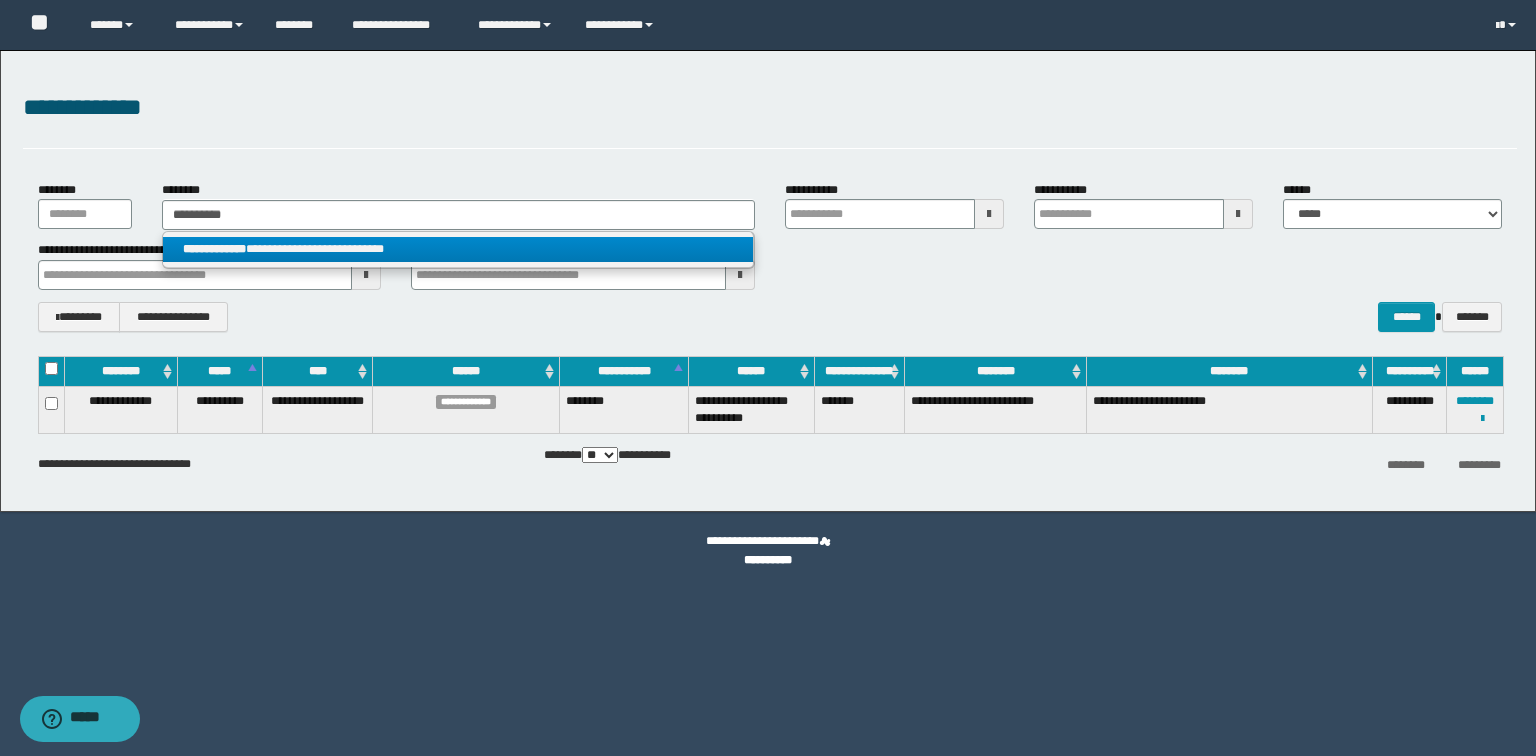 click on "**********" at bounding box center (458, 249) 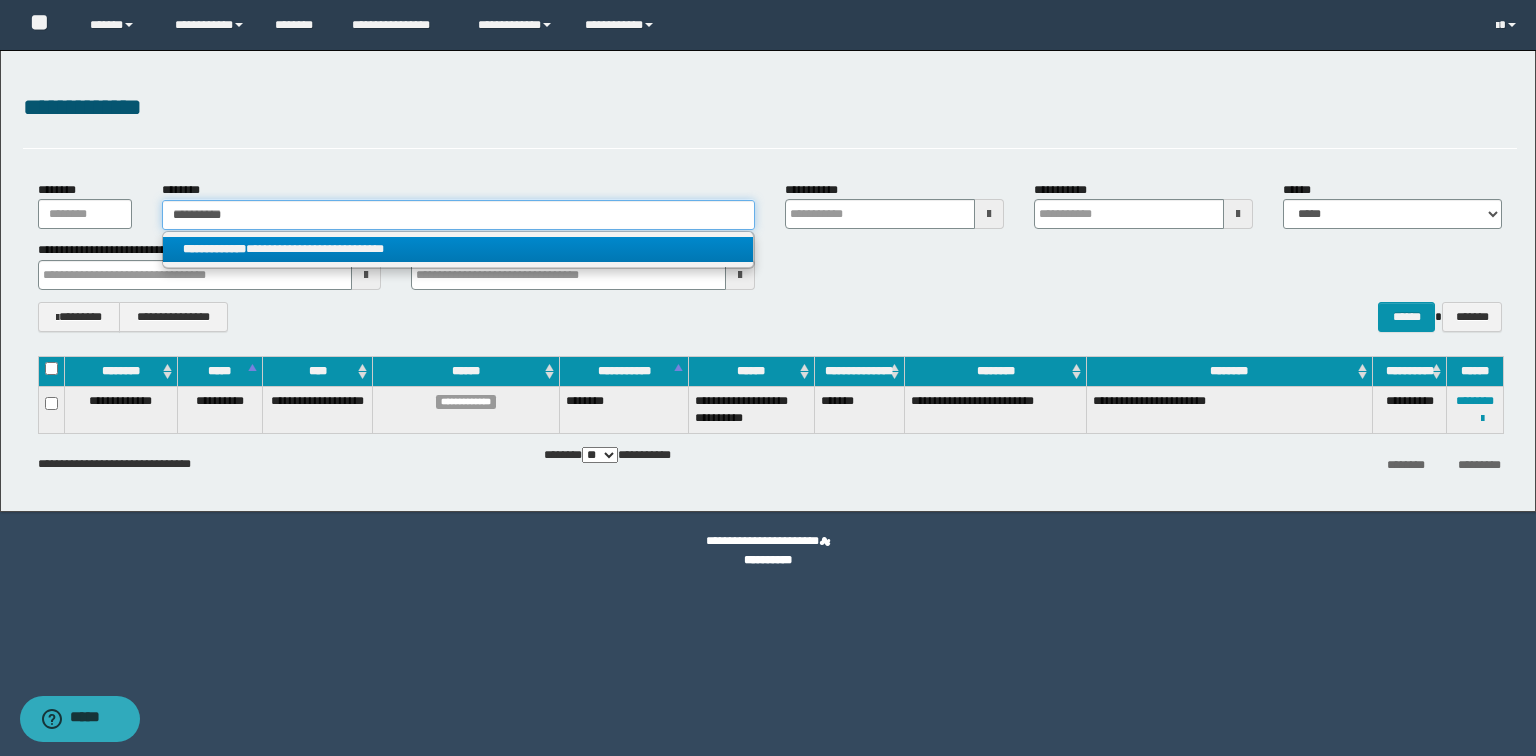type 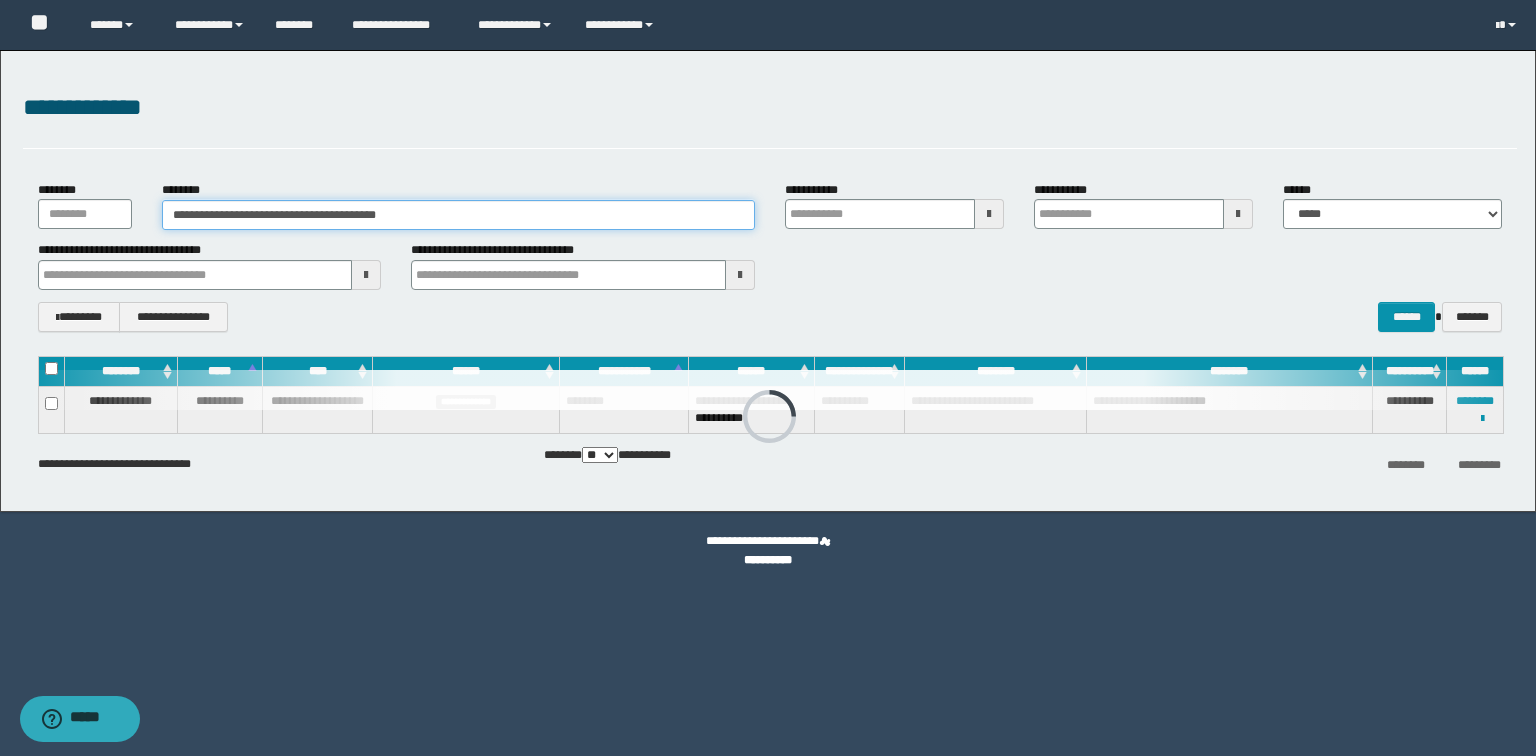 drag, startPoint x: 474, startPoint y: 220, endPoint x: 0, endPoint y: 141, distance: 480.53824 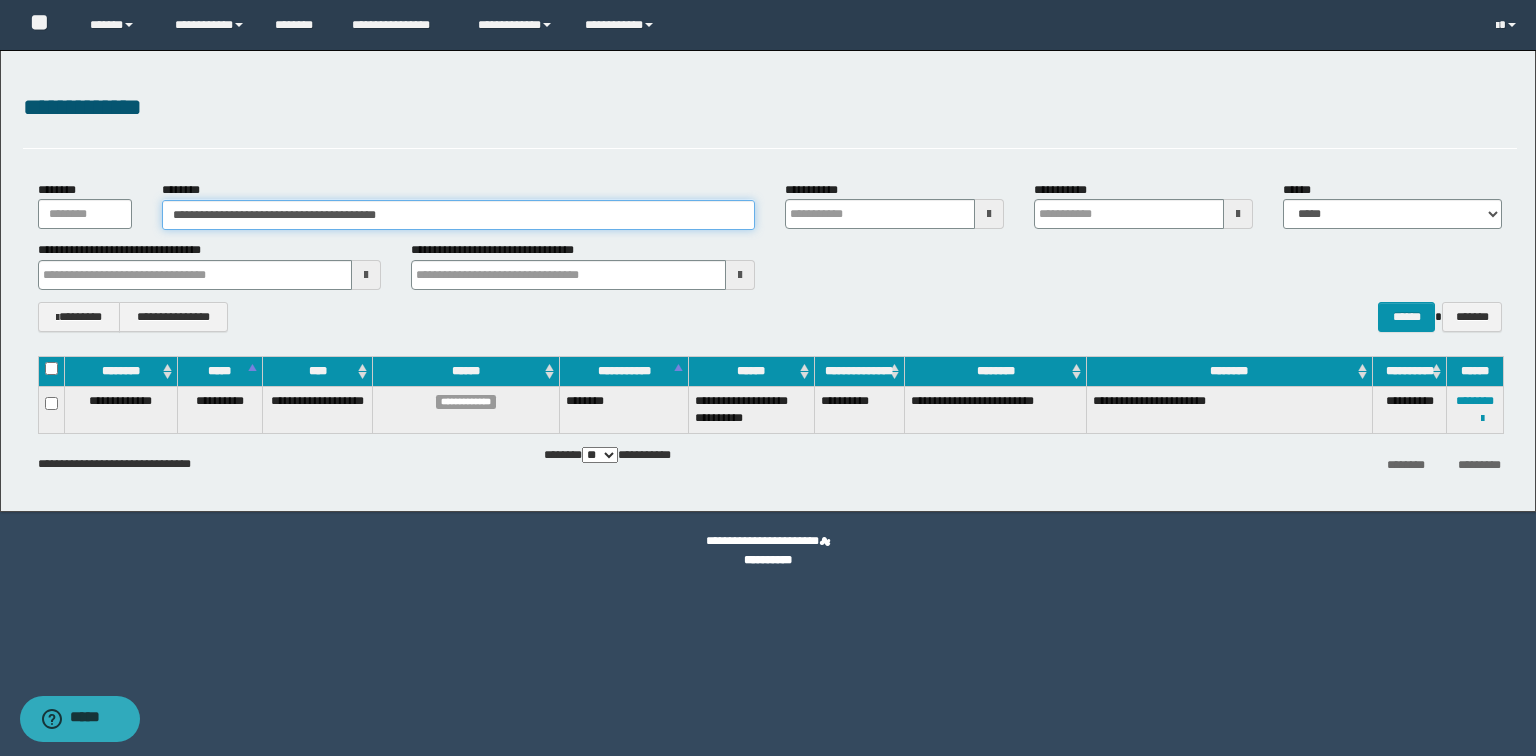 paste 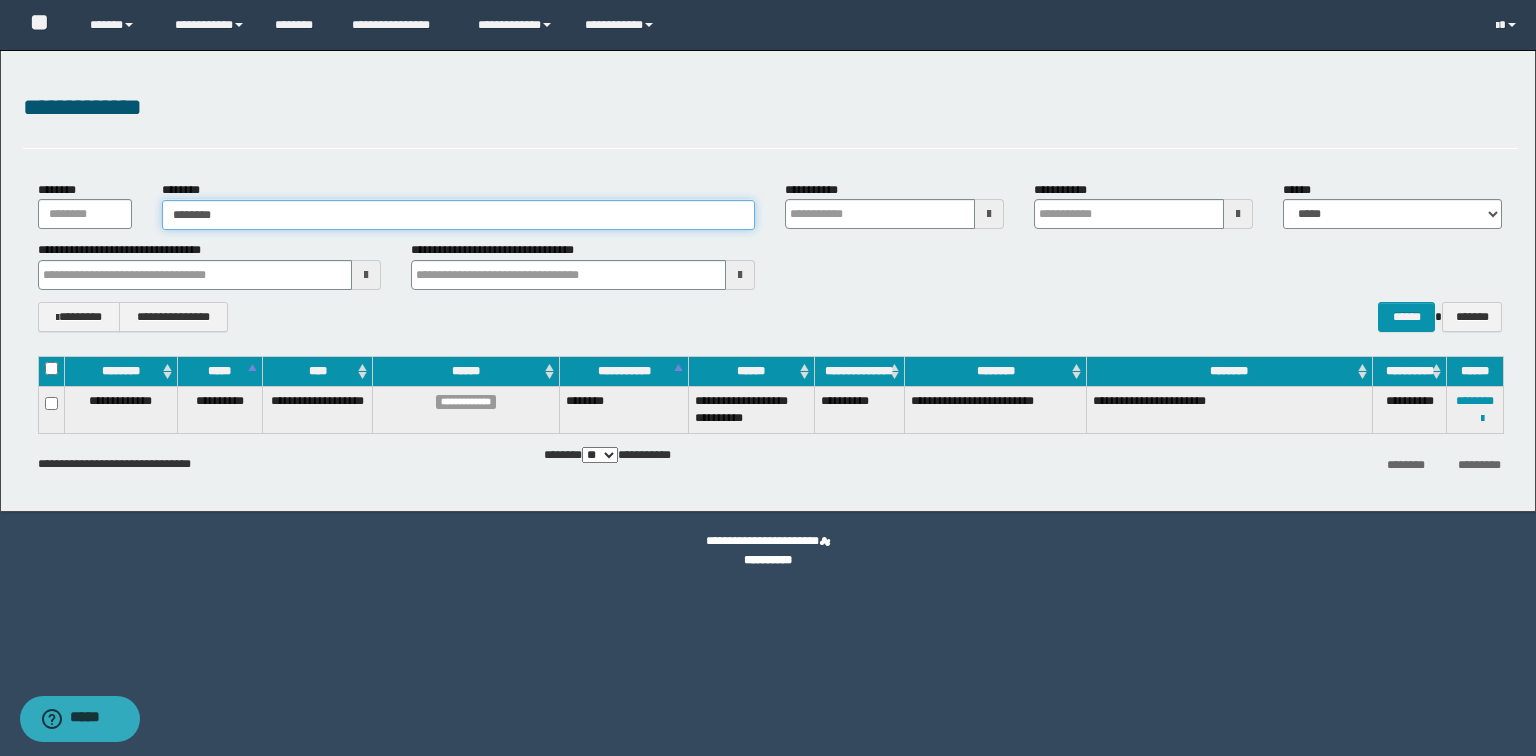 type on "********" 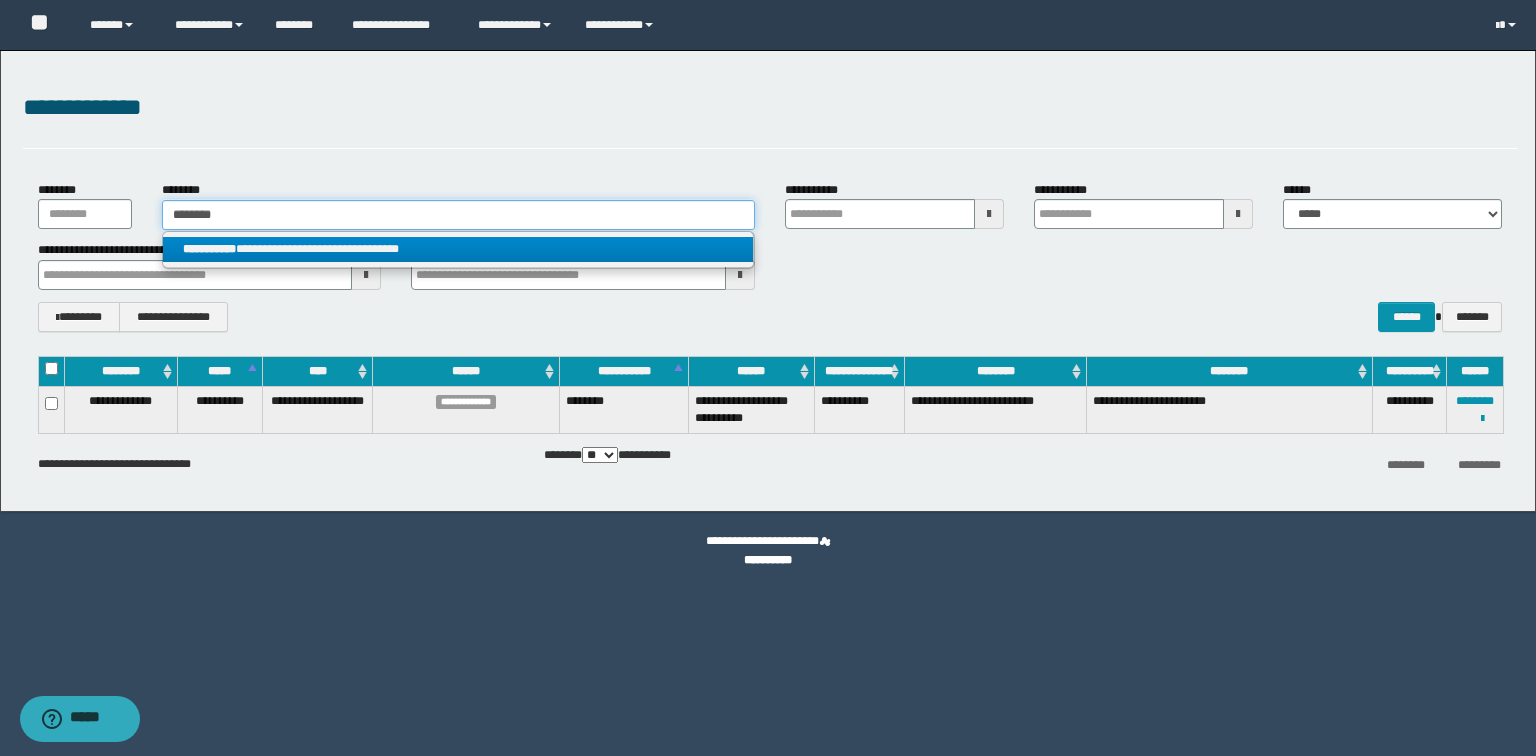 type on "********" 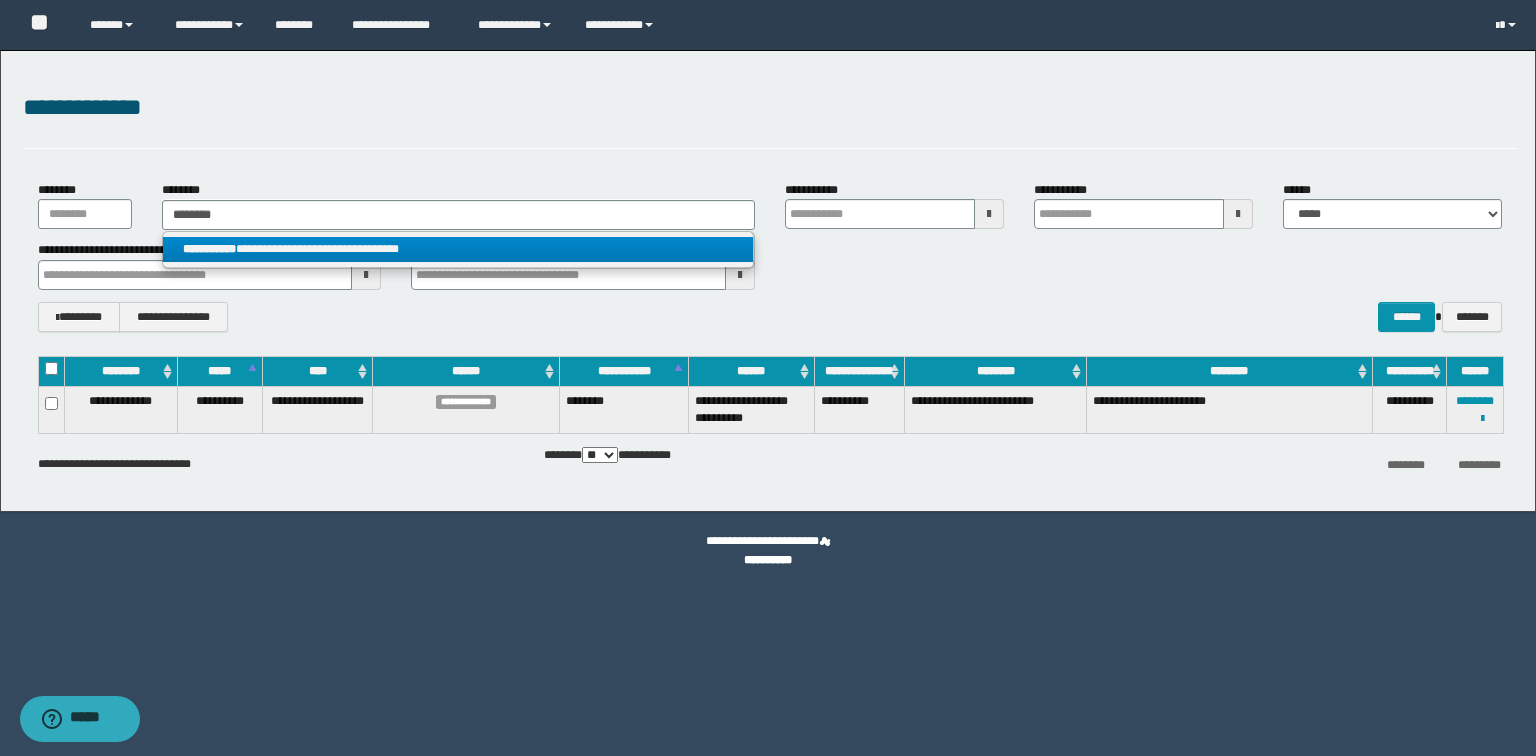 click on "**********" at bounding box center (458, 249) 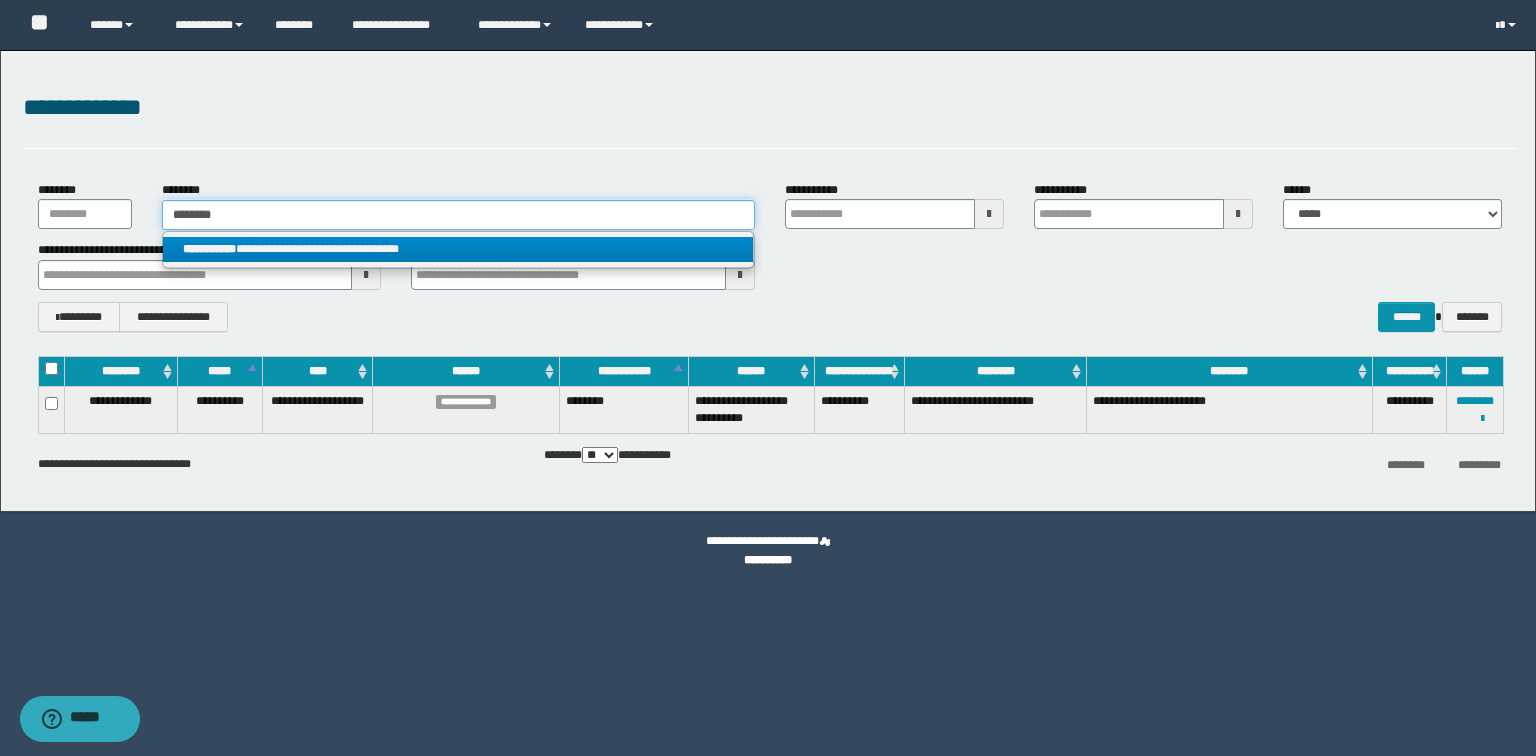 type 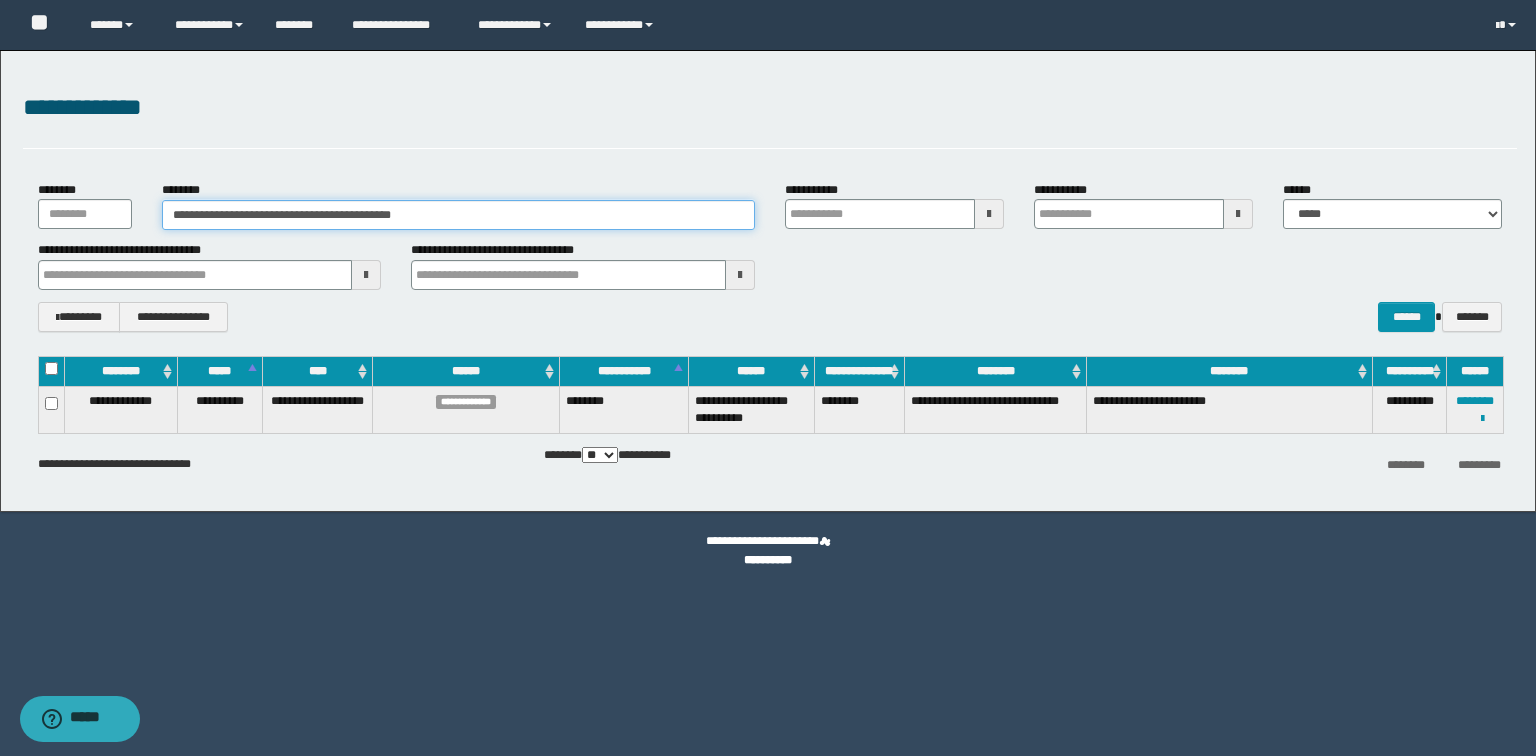 drag, startPoint x: 487, startPoint y: 219, endPoint x: 0, endPoint y: 99, distance: 501.56656 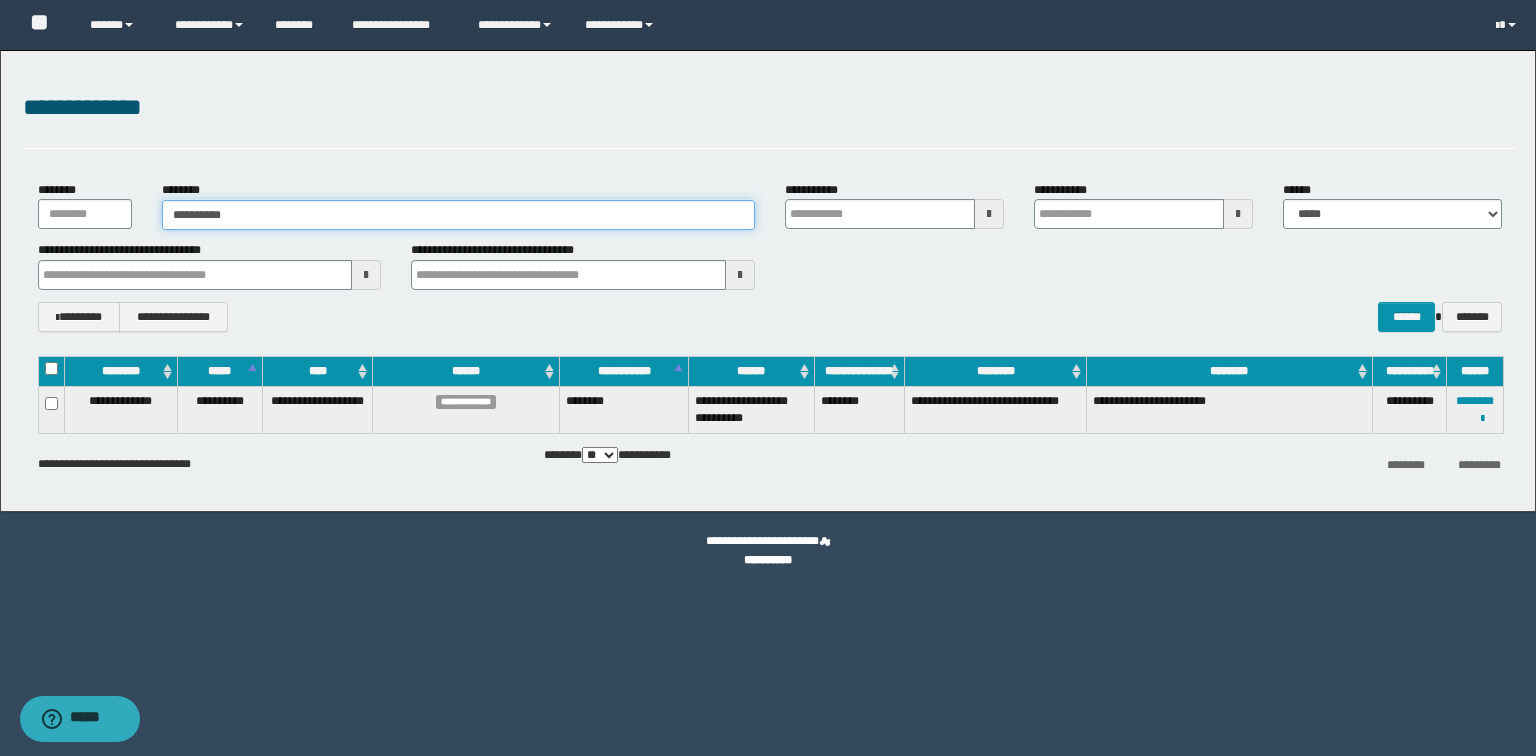 type on "**********" 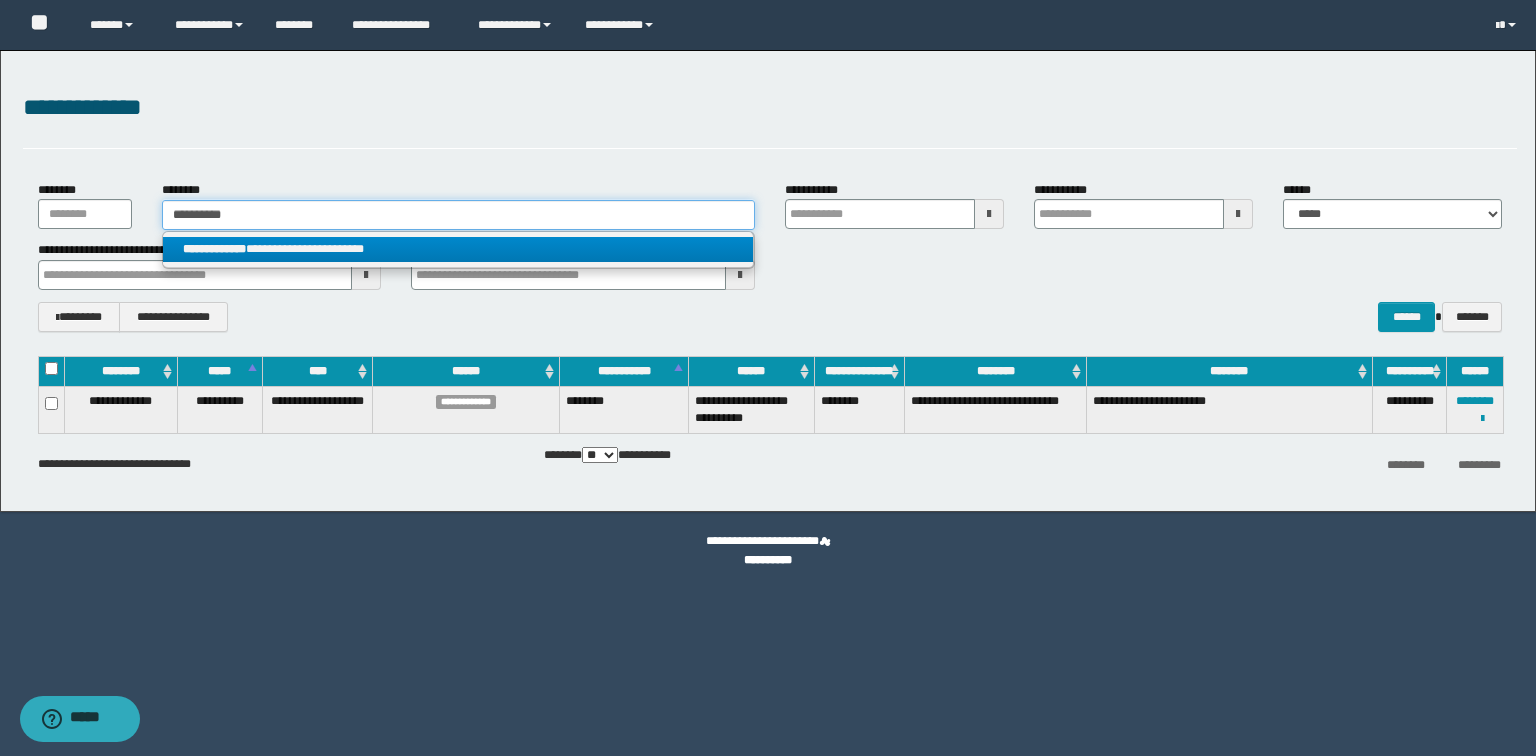 type on "**********" 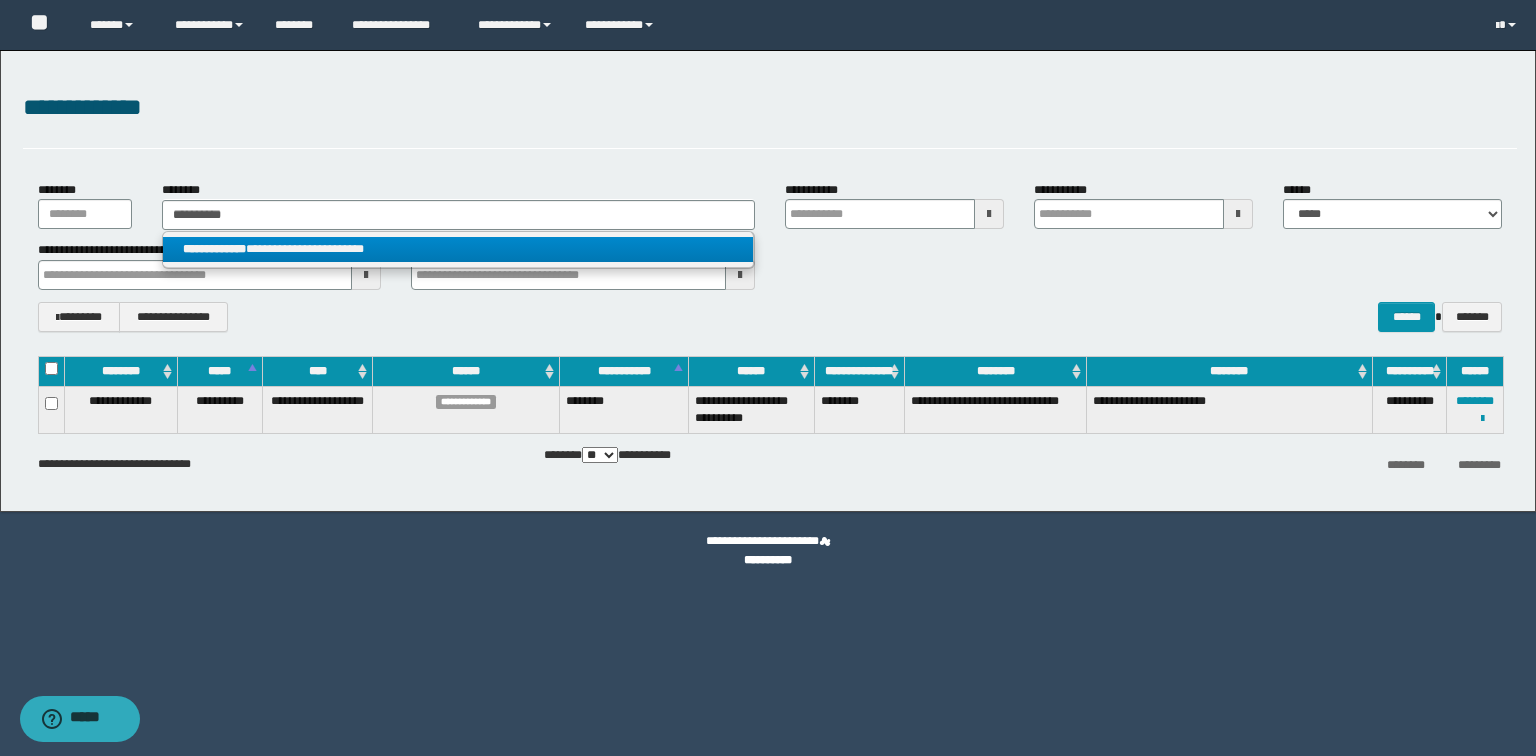 click on "**********" at bounding box center (458, 249) 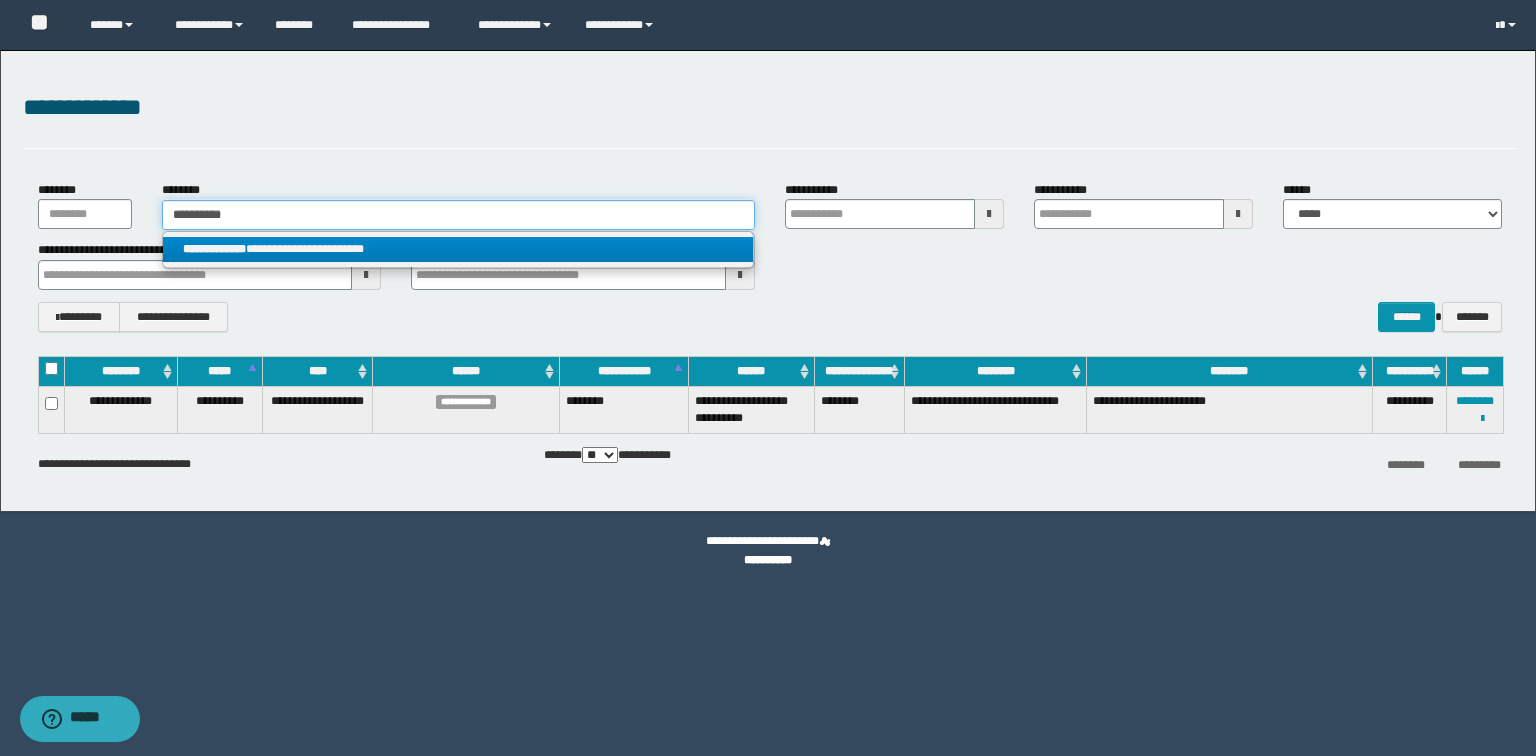 type 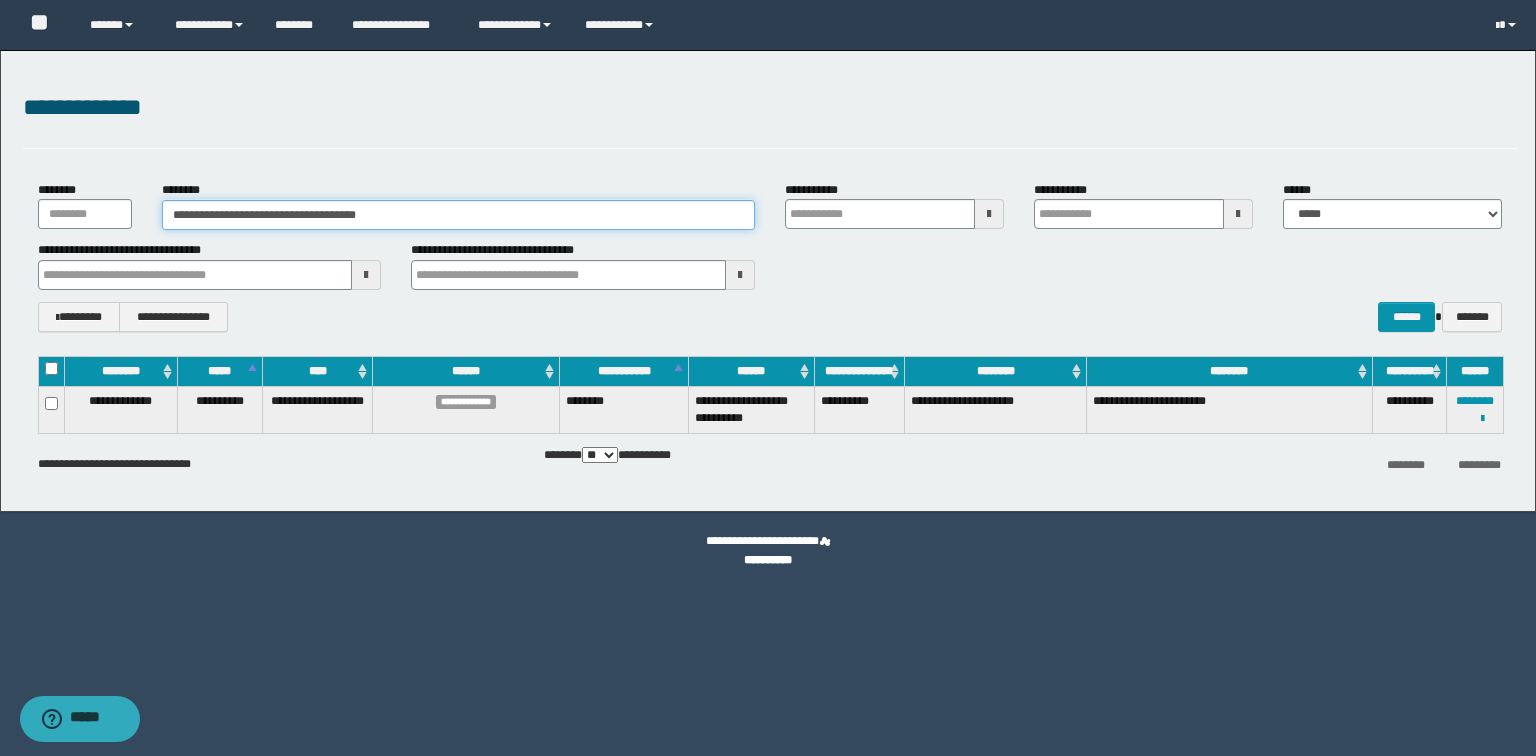 drag, startPoint x: 452, startPoint y: 220, endPoint x: 0, endPoint y: 100, distance: 467.658 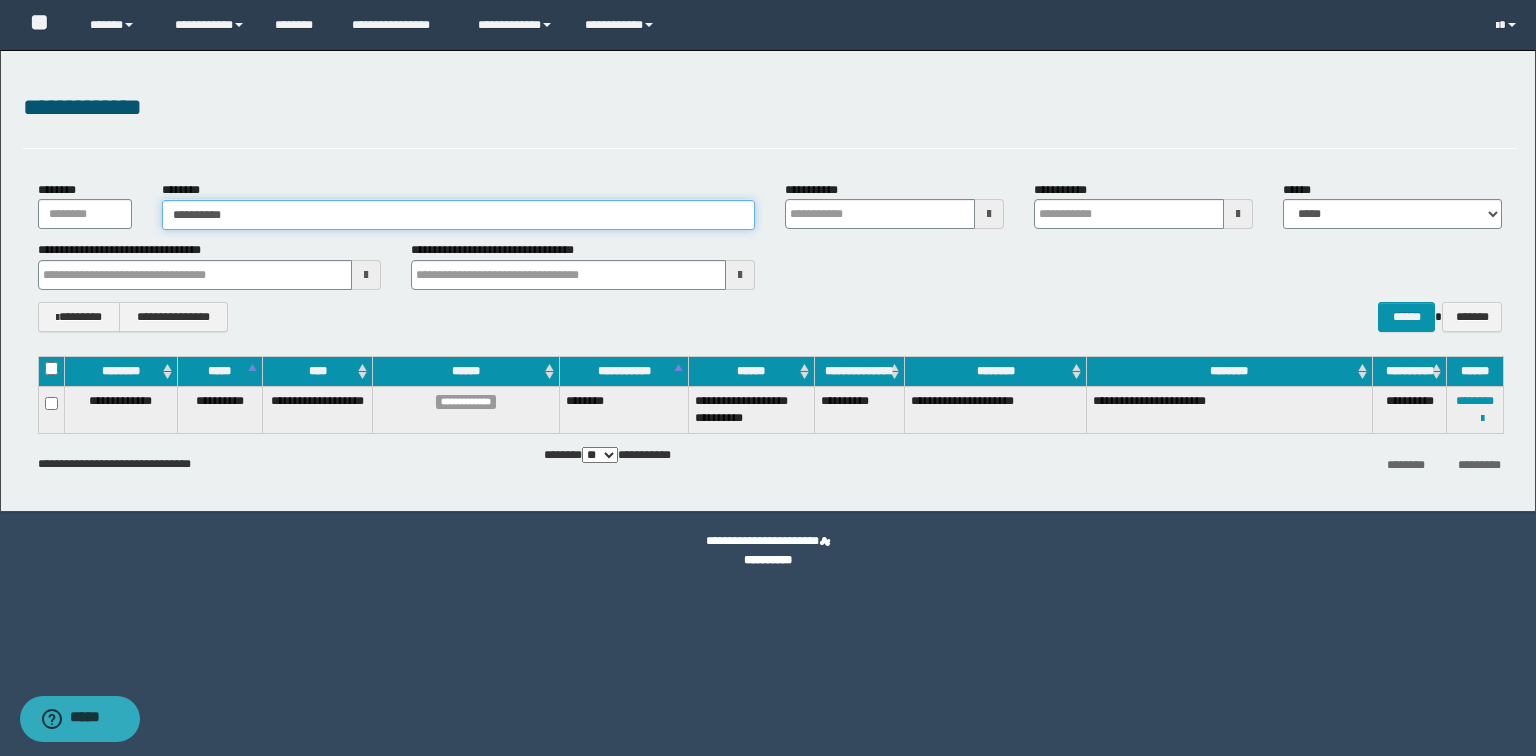 type on "**********" 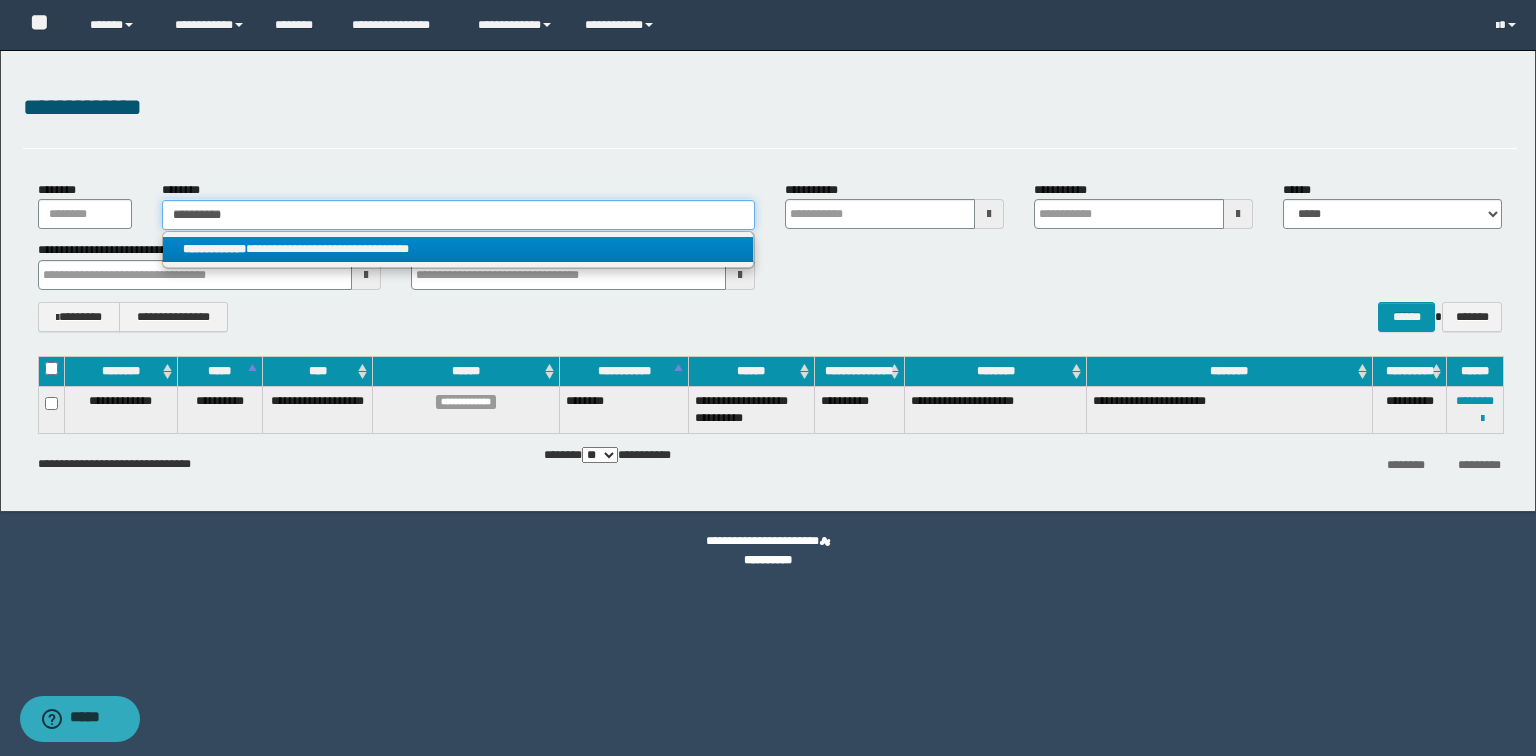type on "**********" 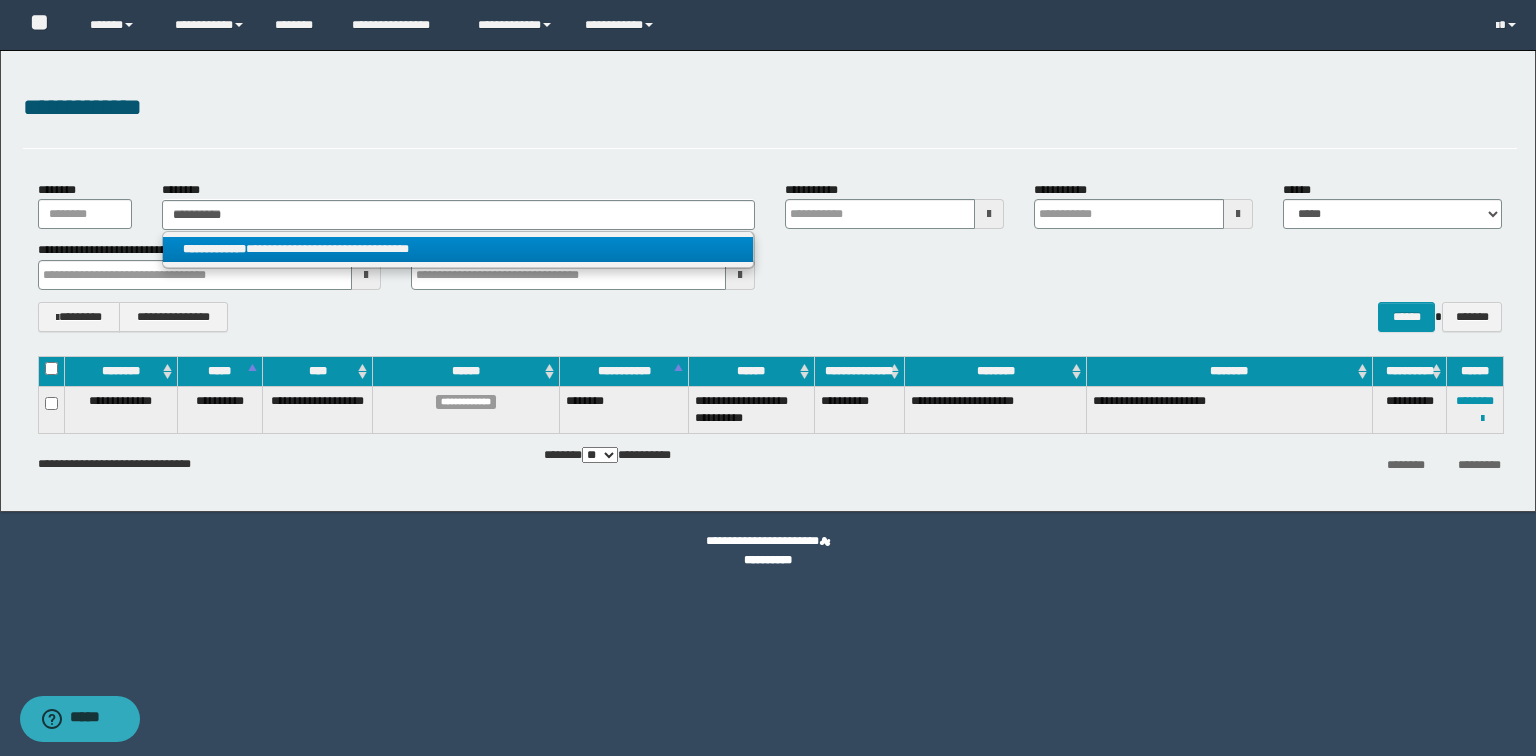 click on "**********" at bounding box center [458, 249] 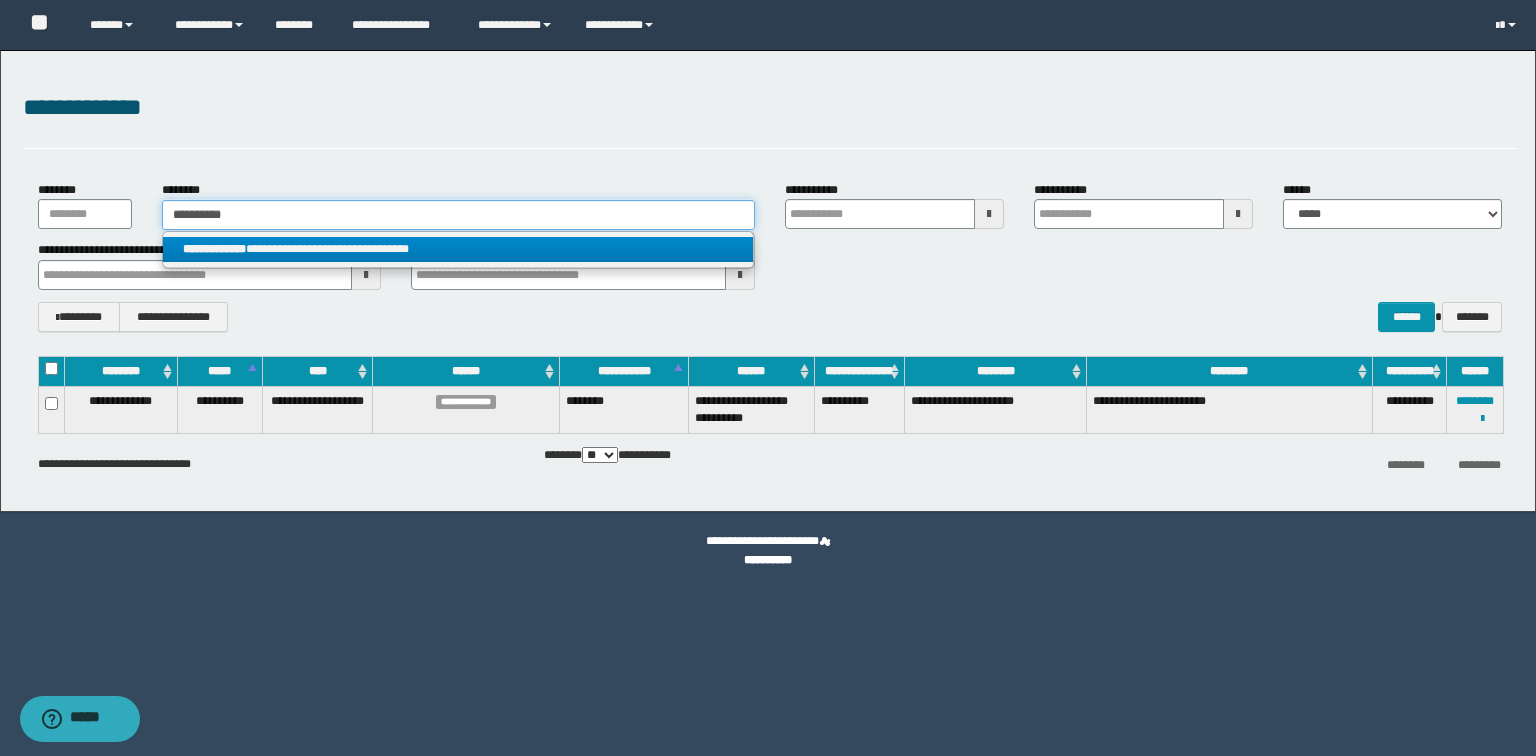 type 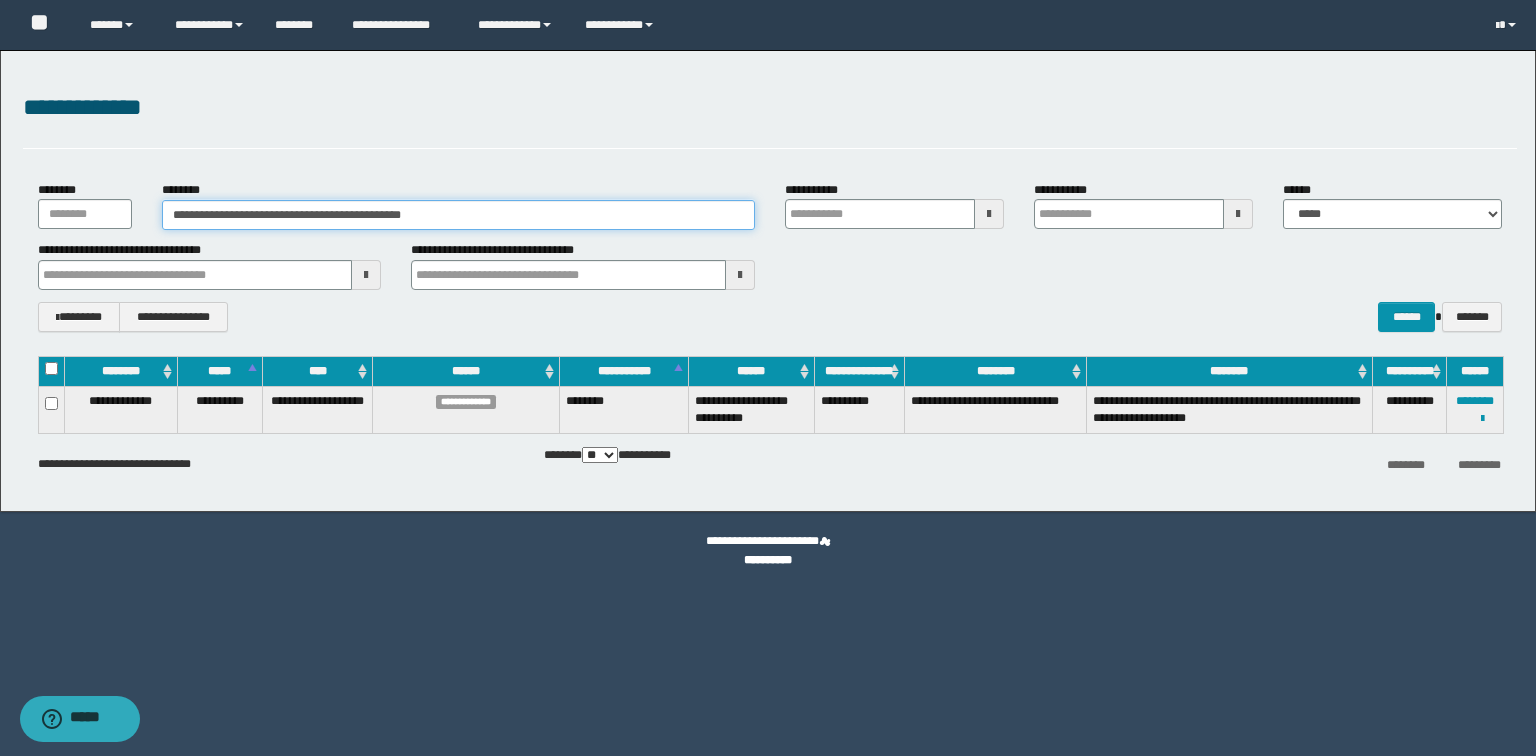 drag, startPoint x: 512, startPoint y: 219, endPoint x: 0, endPoint y: 160, distance: 515.3882 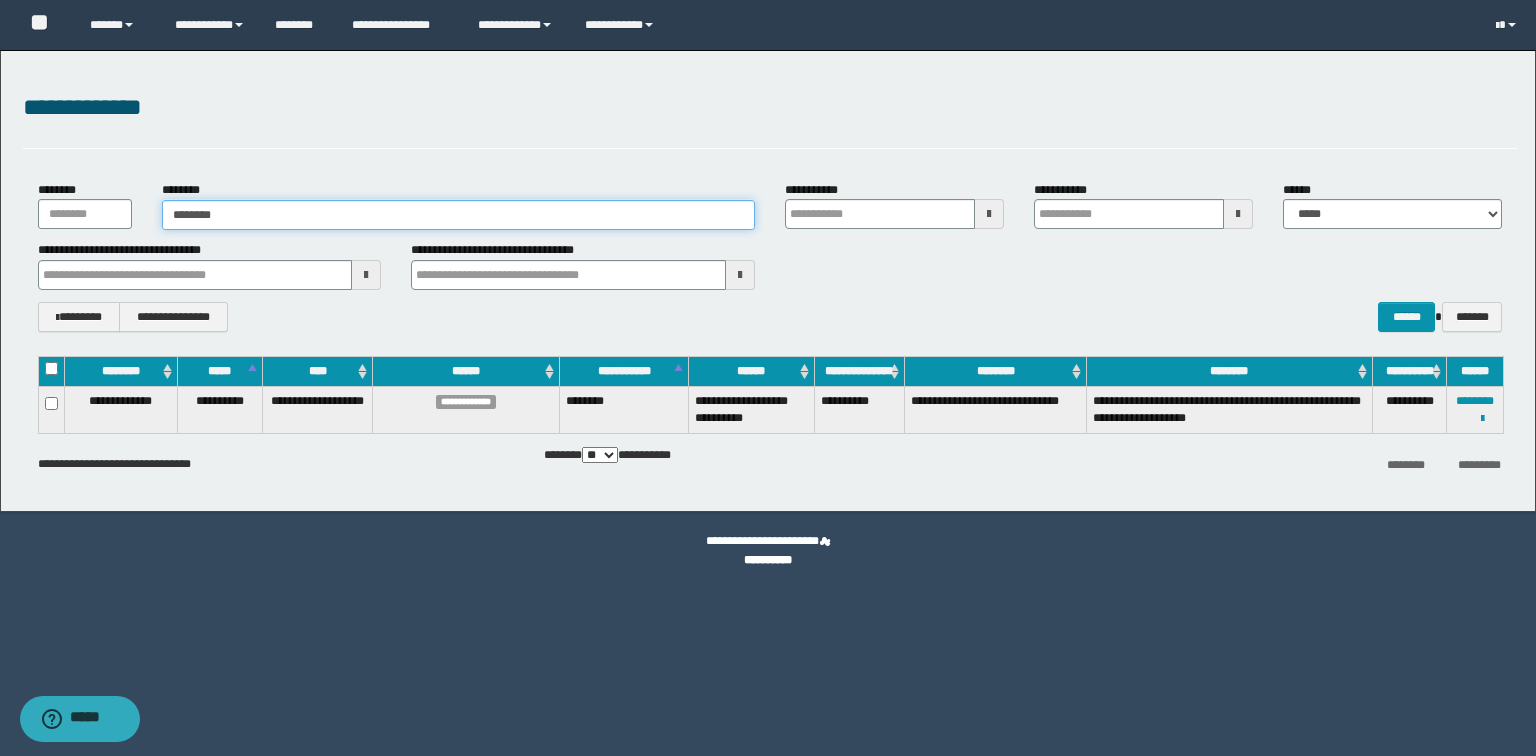 type on "********" 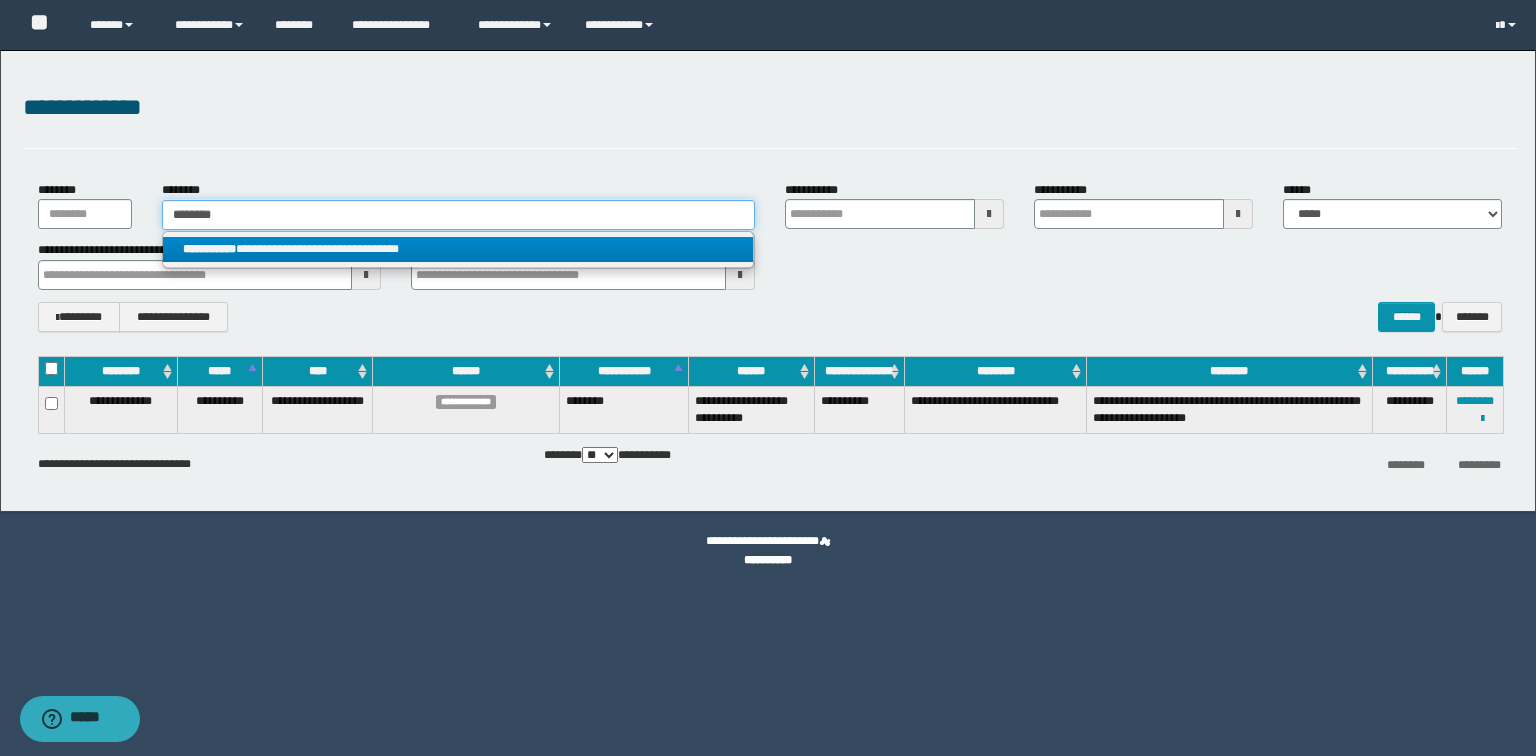 type on "********" 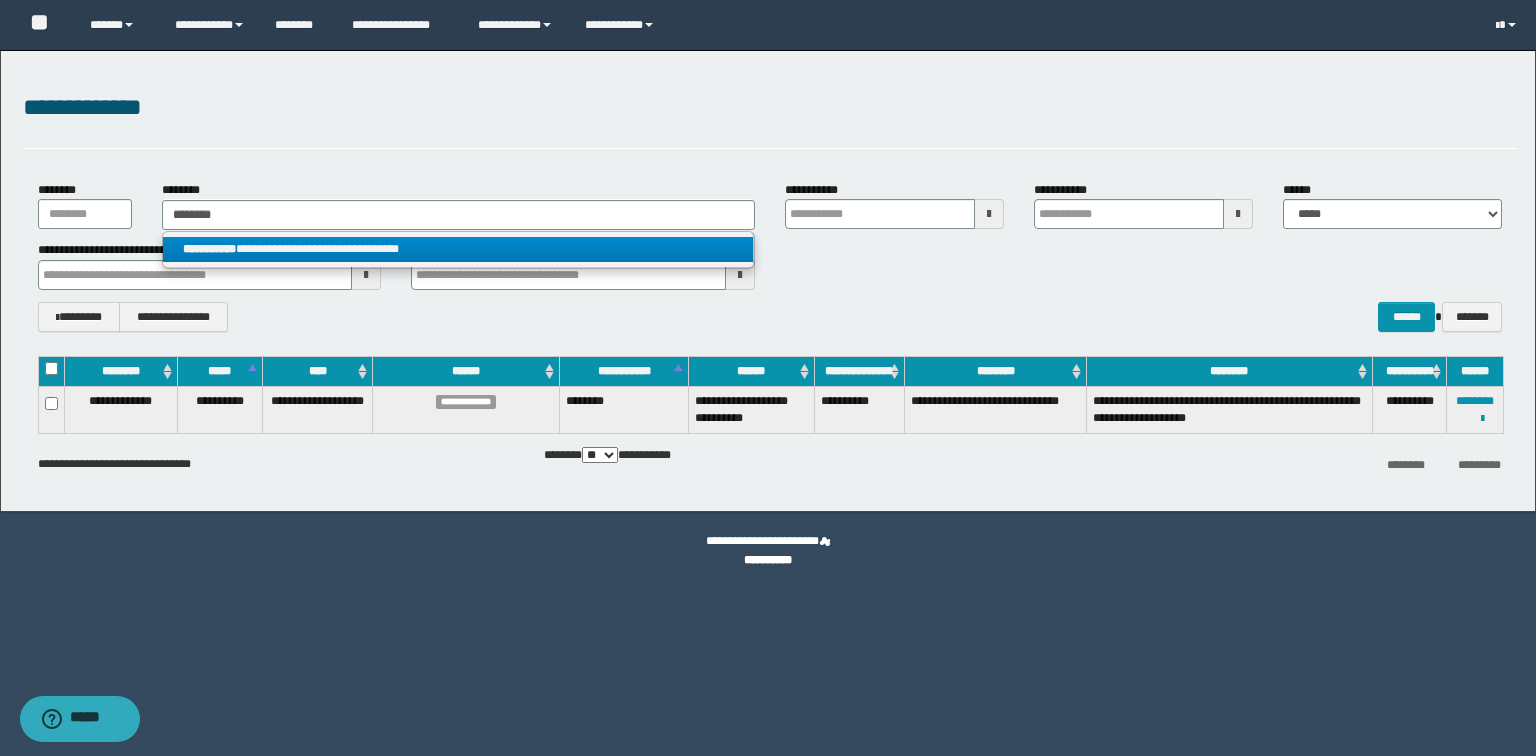 click on "**********" at bounding box center (458, 249) 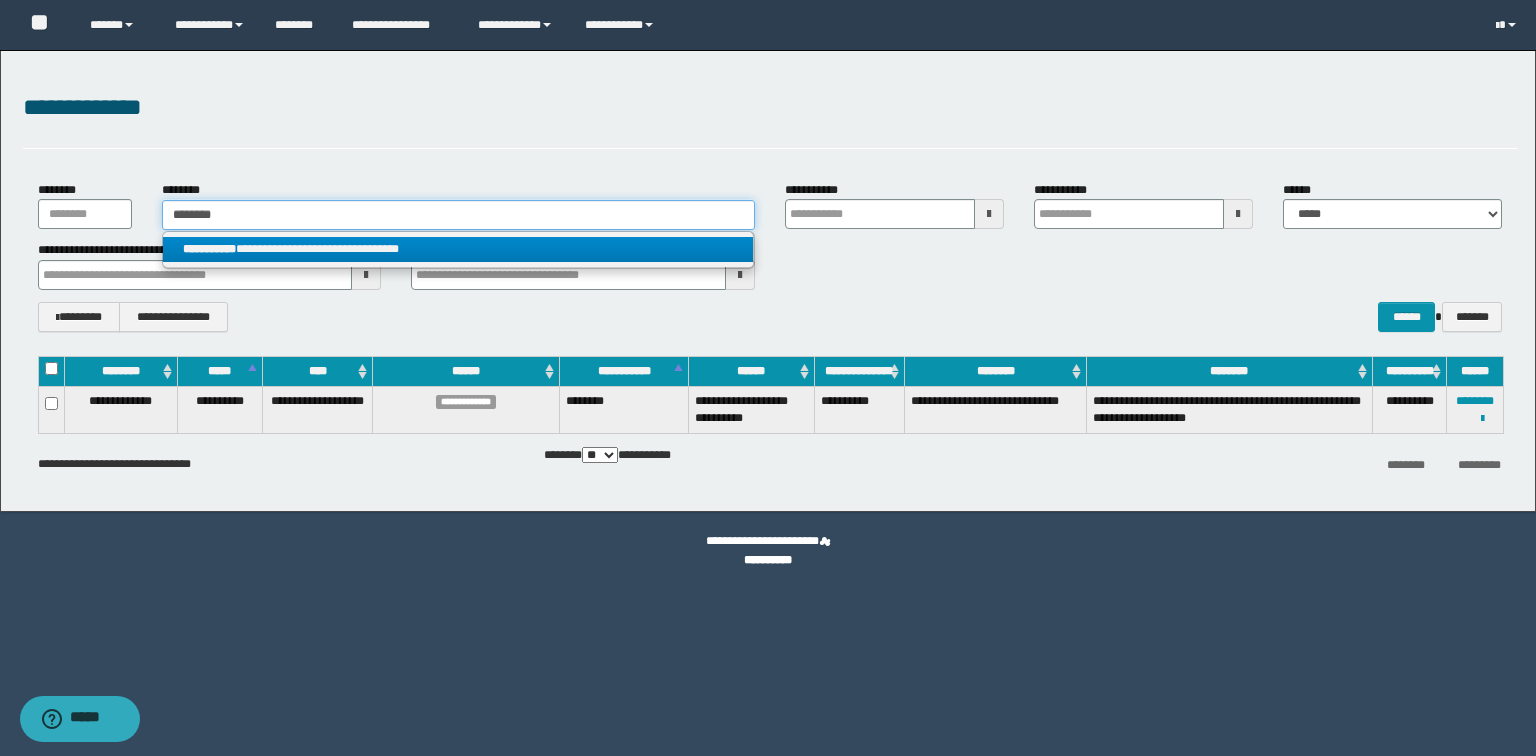 type 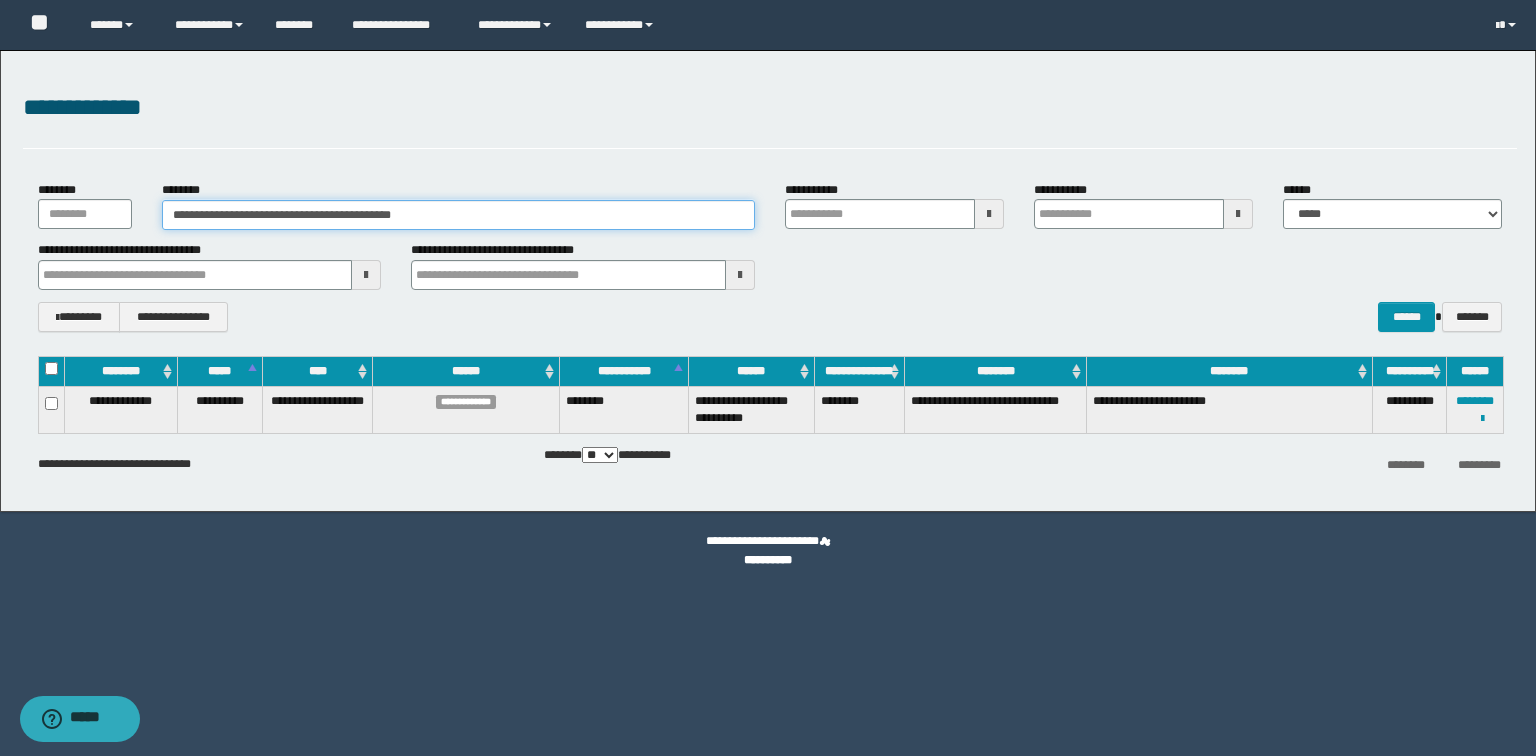 drag, startPoint x: 500, startPoint y: 219, endPoint x: 0, endPoint y: 86, distance: 517.3867 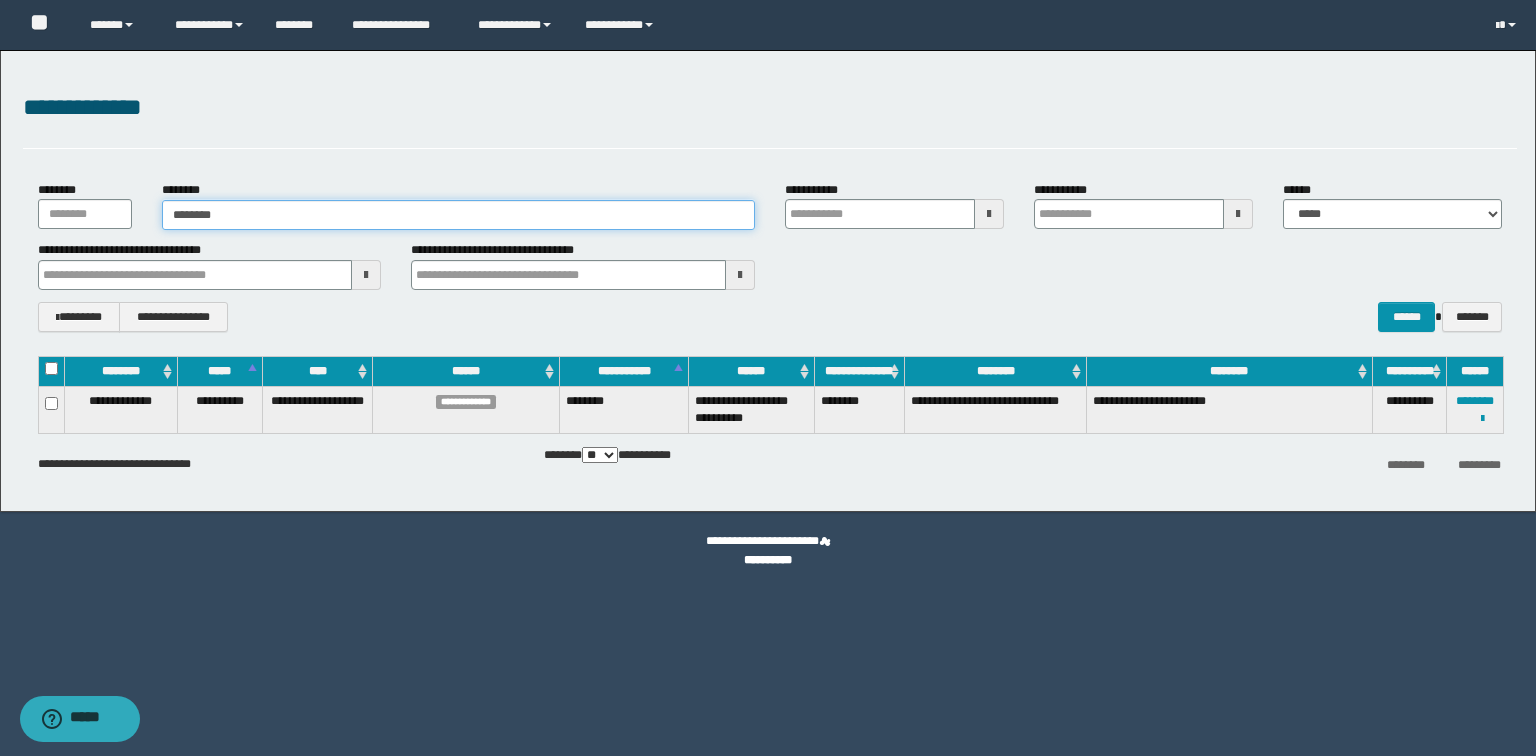 type on "********" 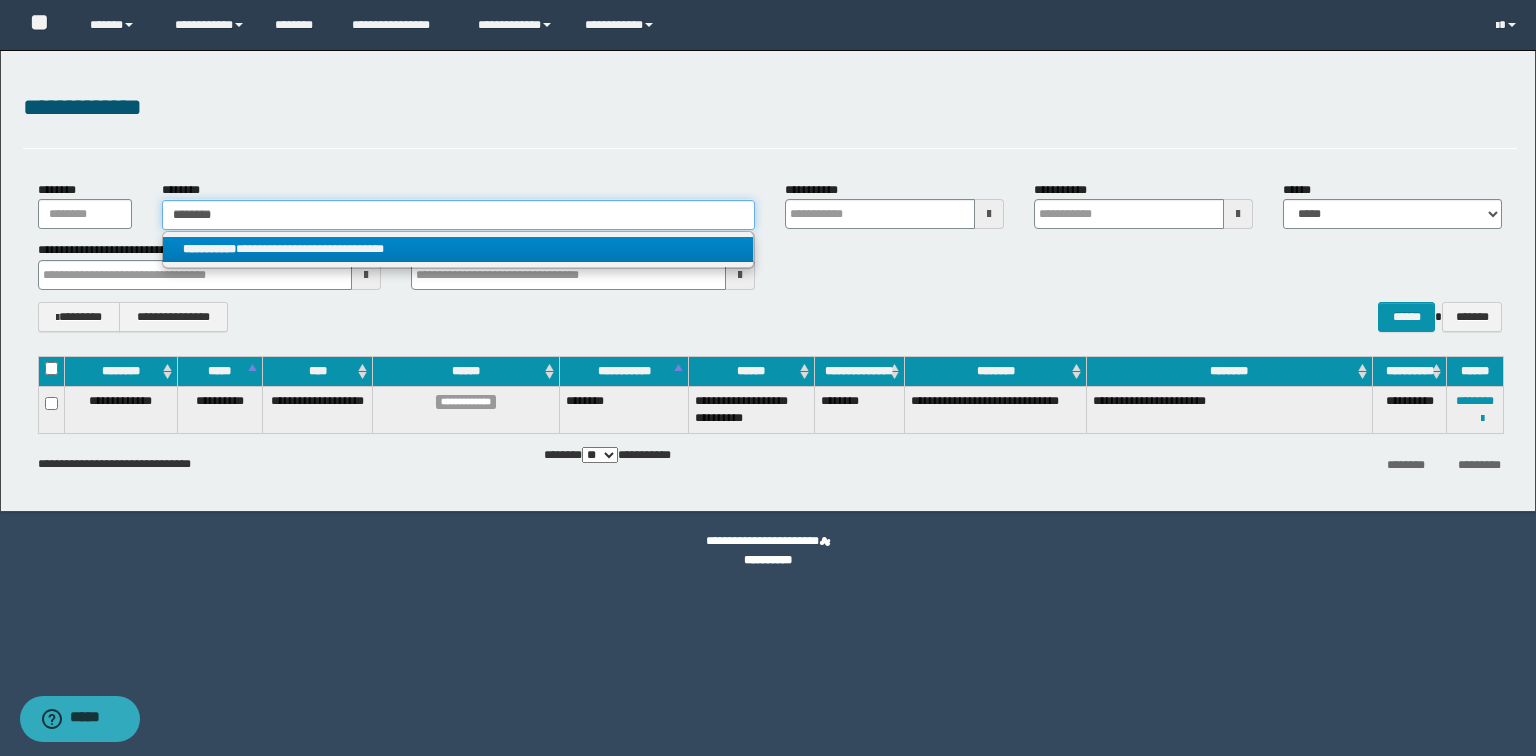 type on "********" 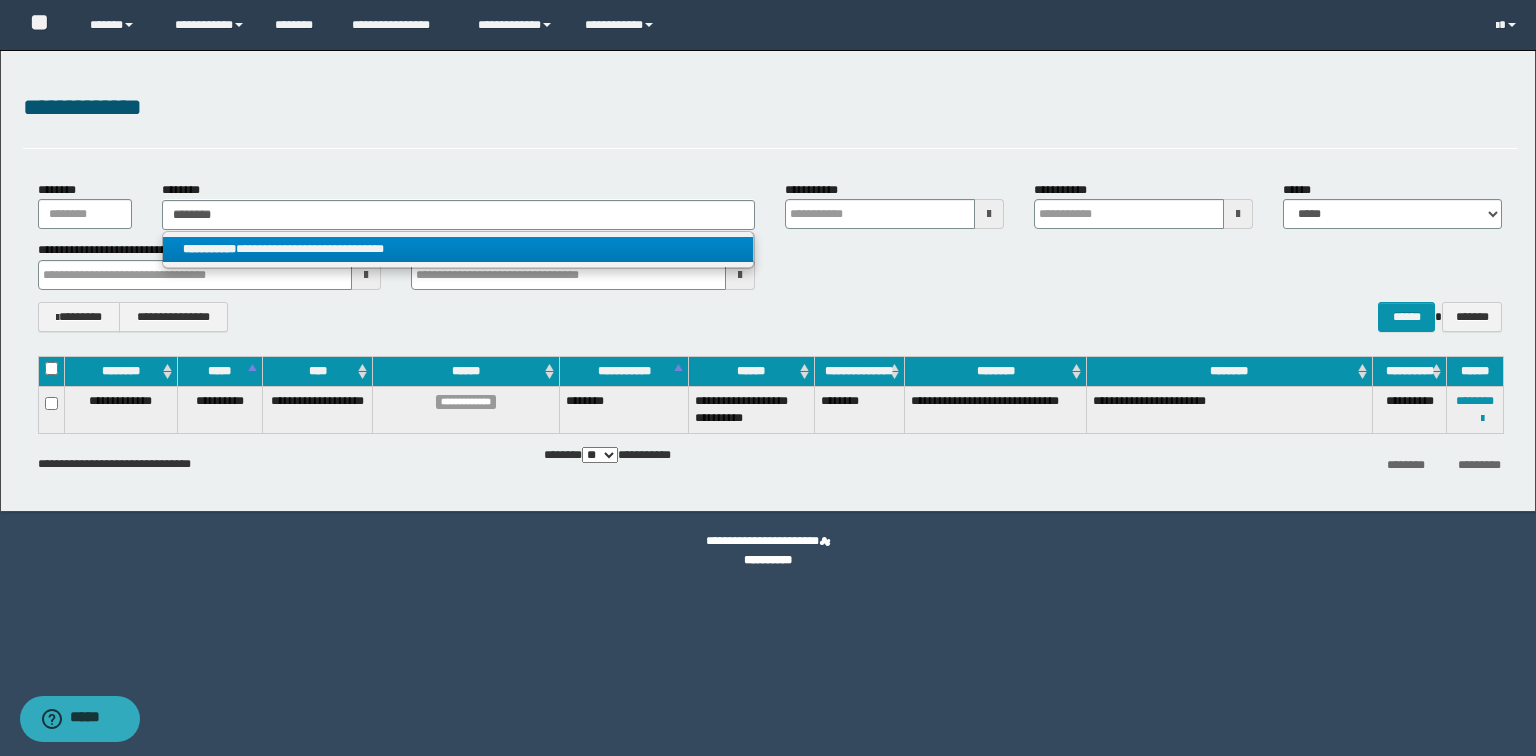 click on "**********" at bounding box center (458, 249) 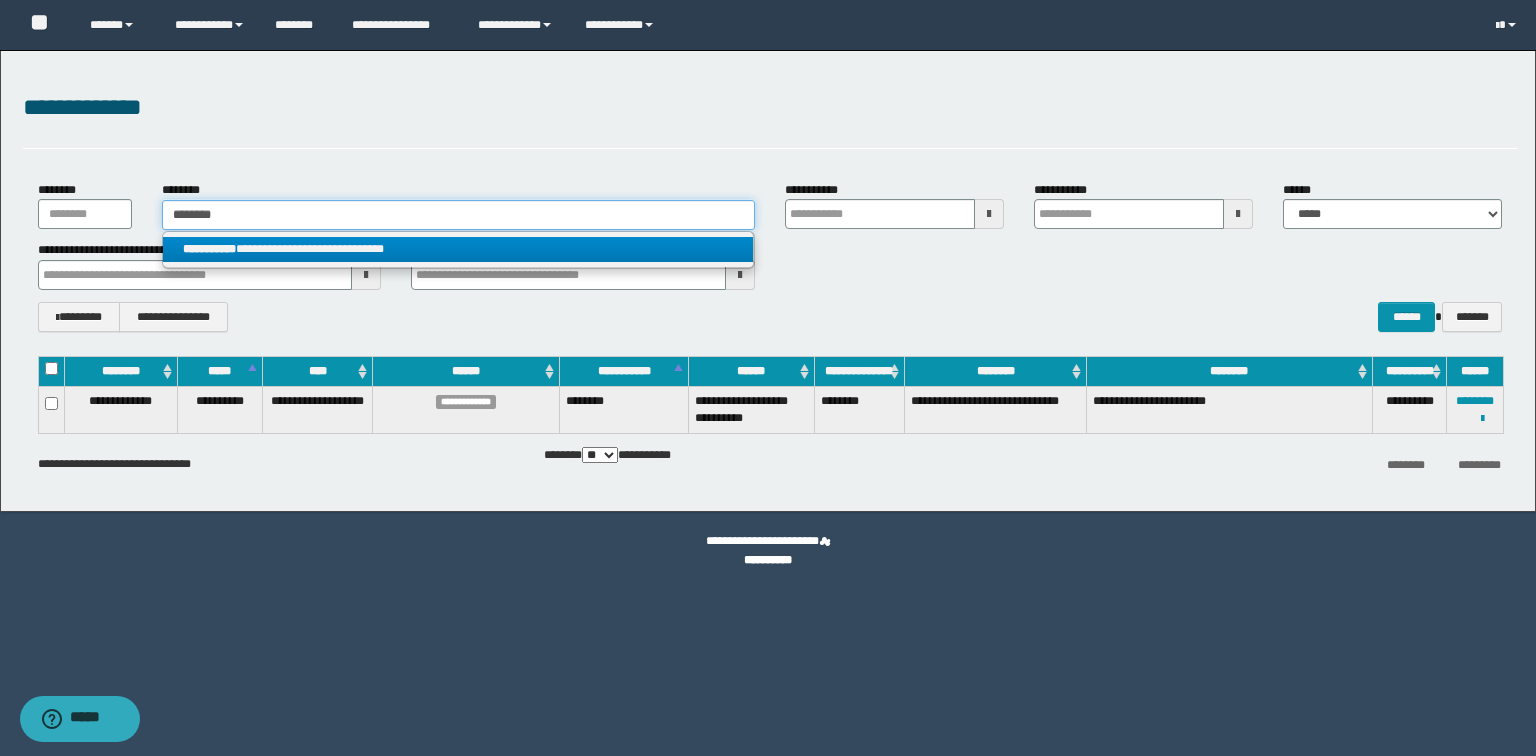 type 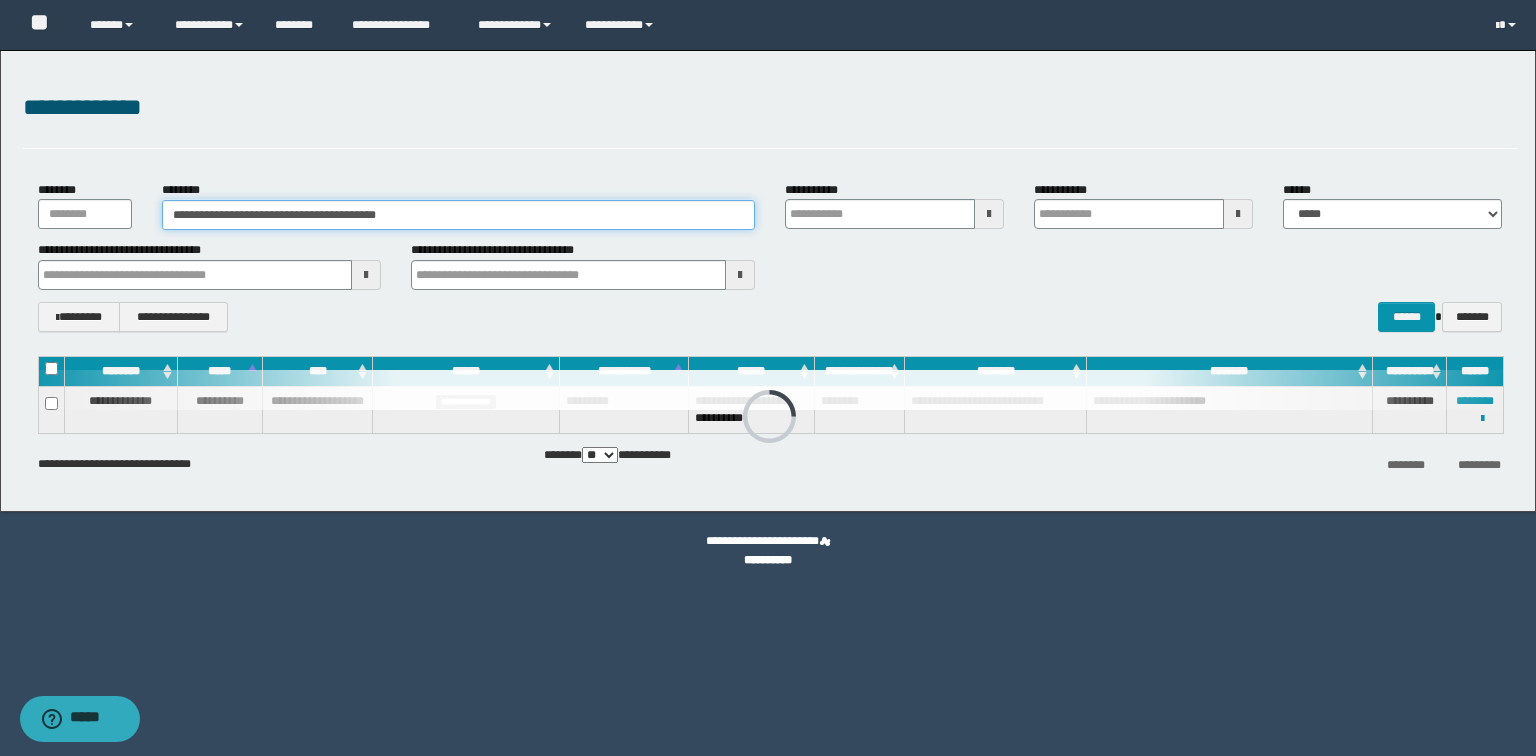 drag, startPoint x: 460, startPoint y: 220, endPoint x: 0, endPoint y: 78, distance: 481.41873 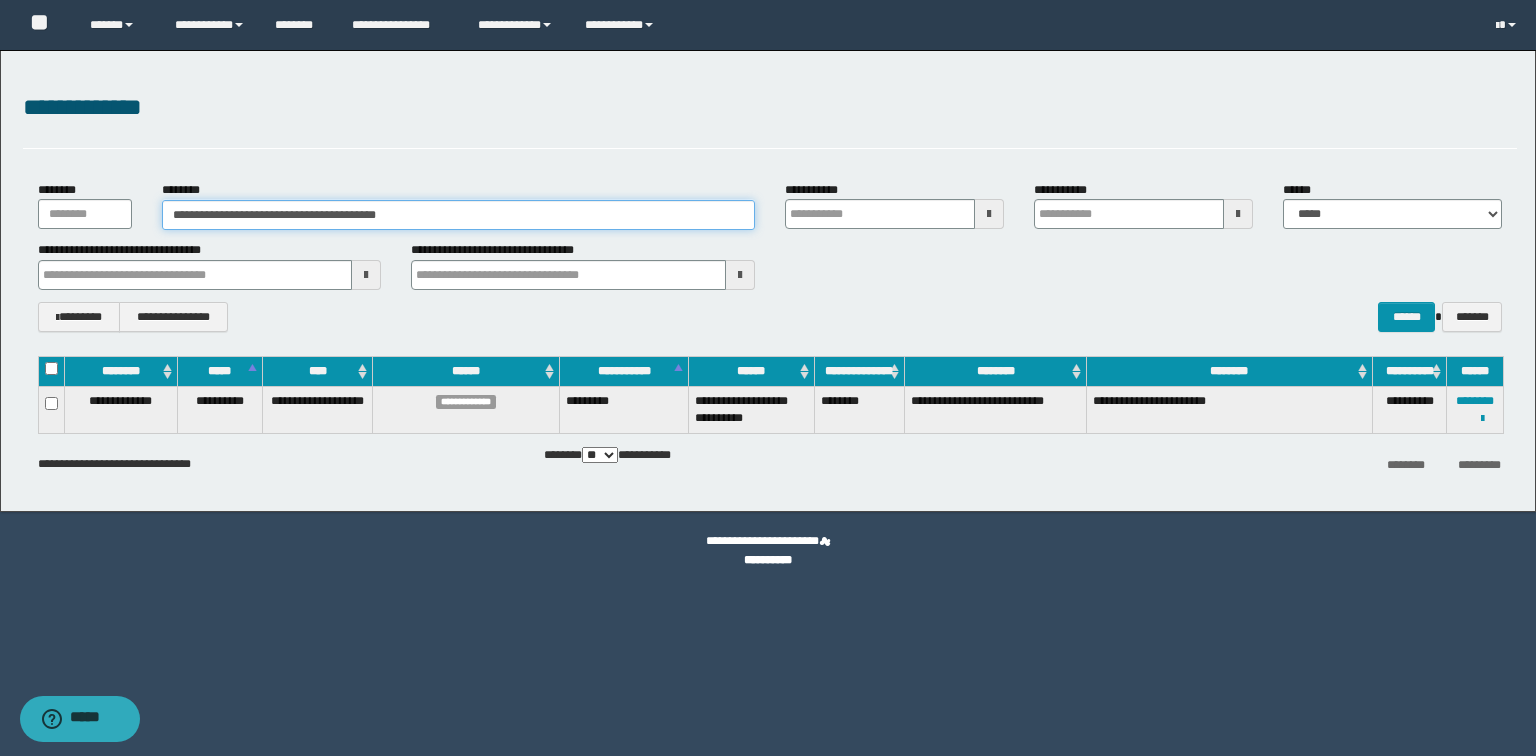 paste 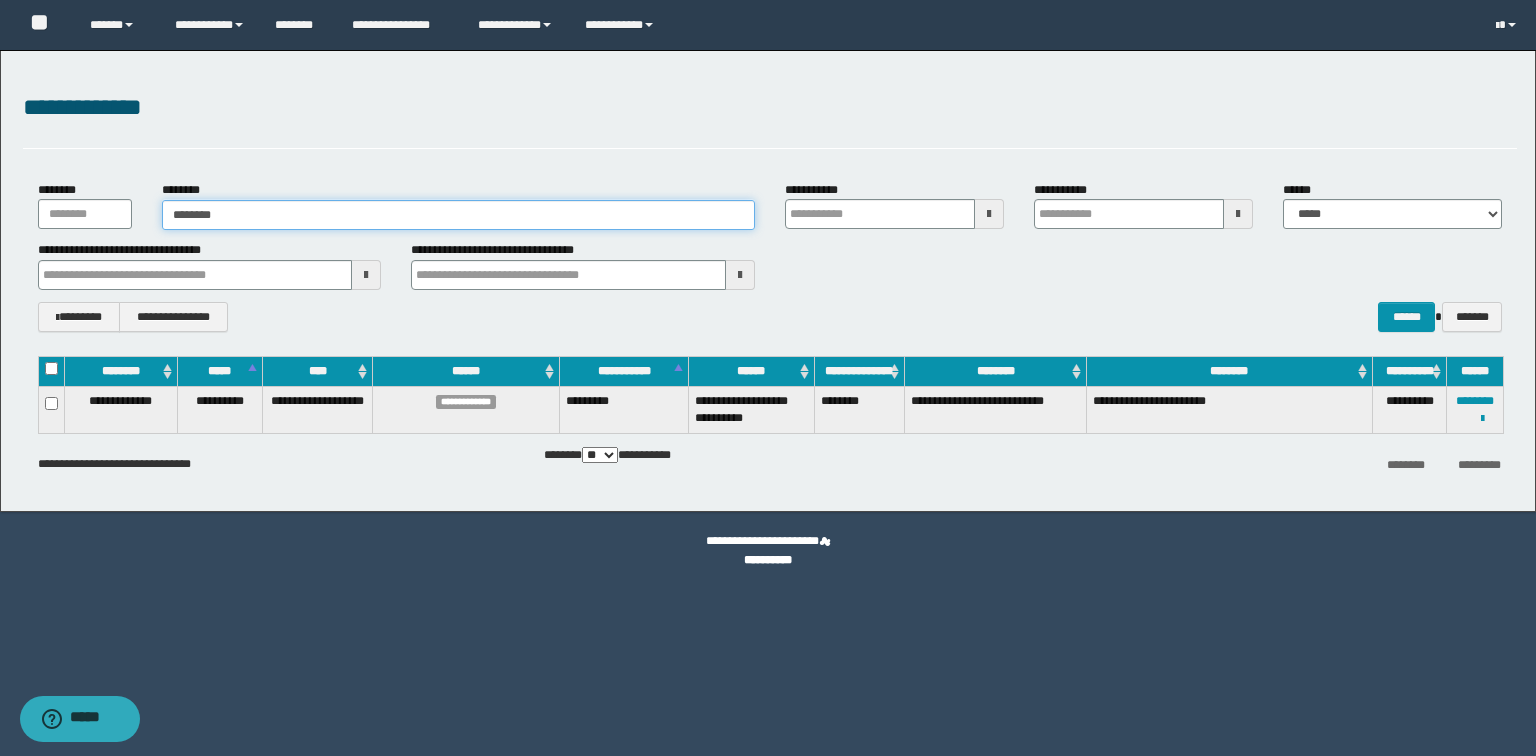 type on "********" 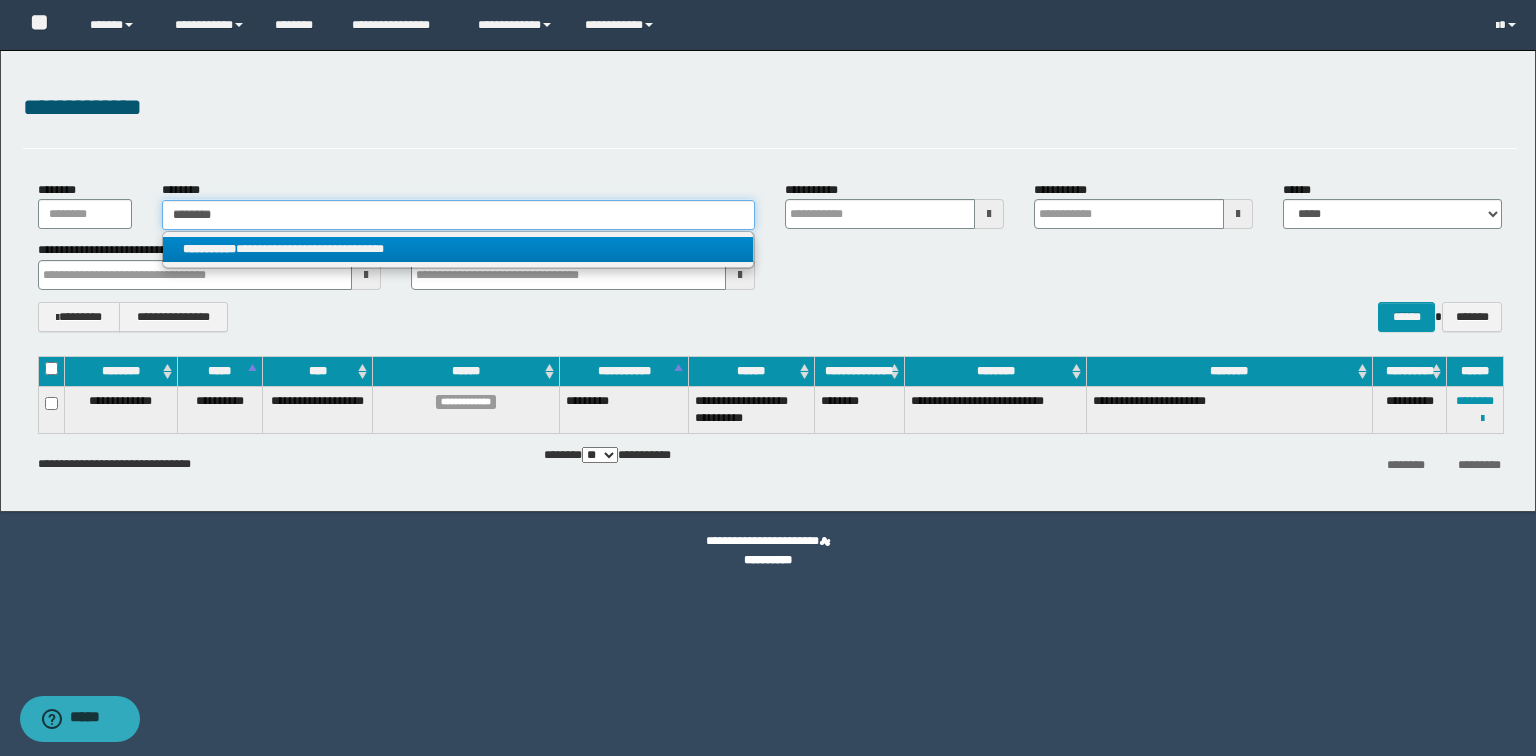 type on "********" 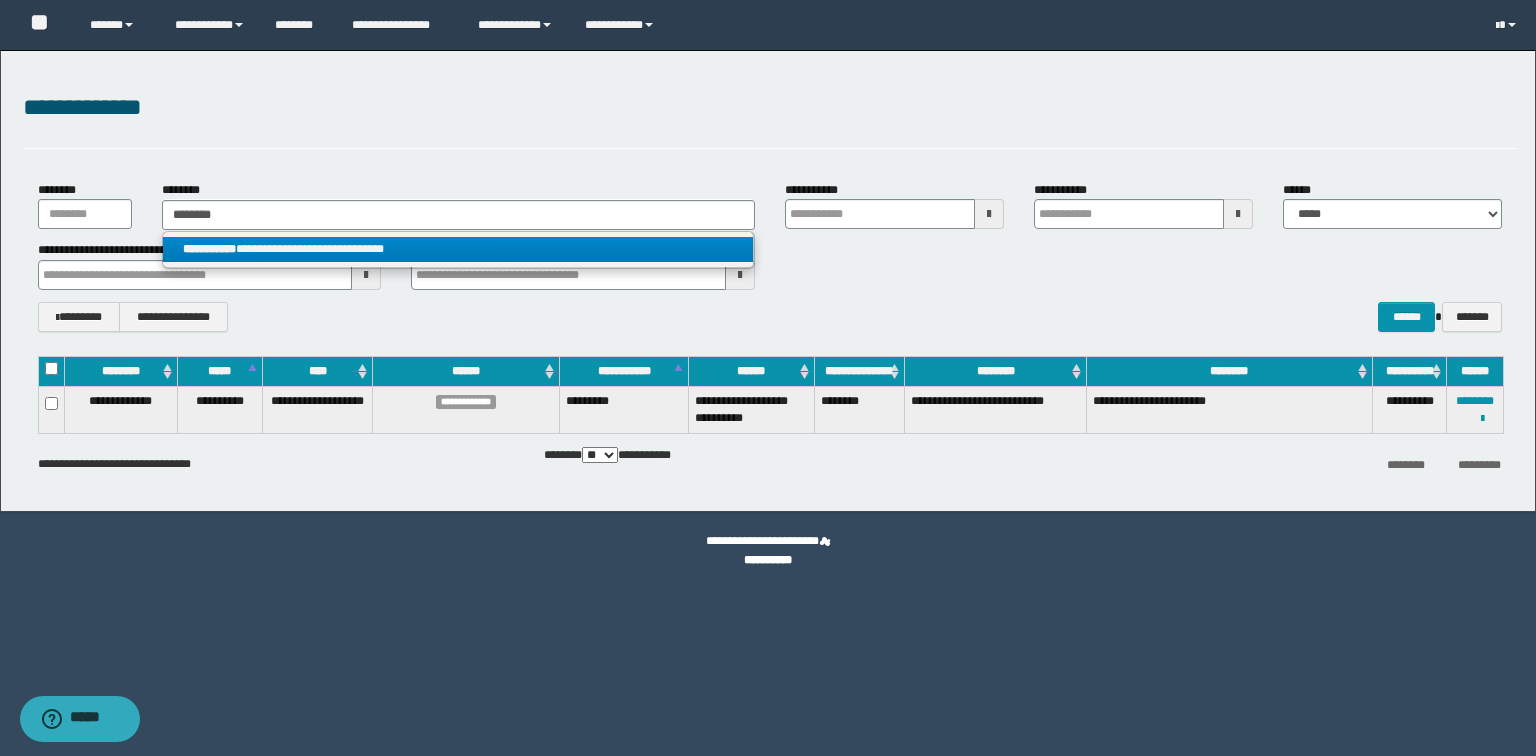 click on "**********" at bounding box center (458, 249) 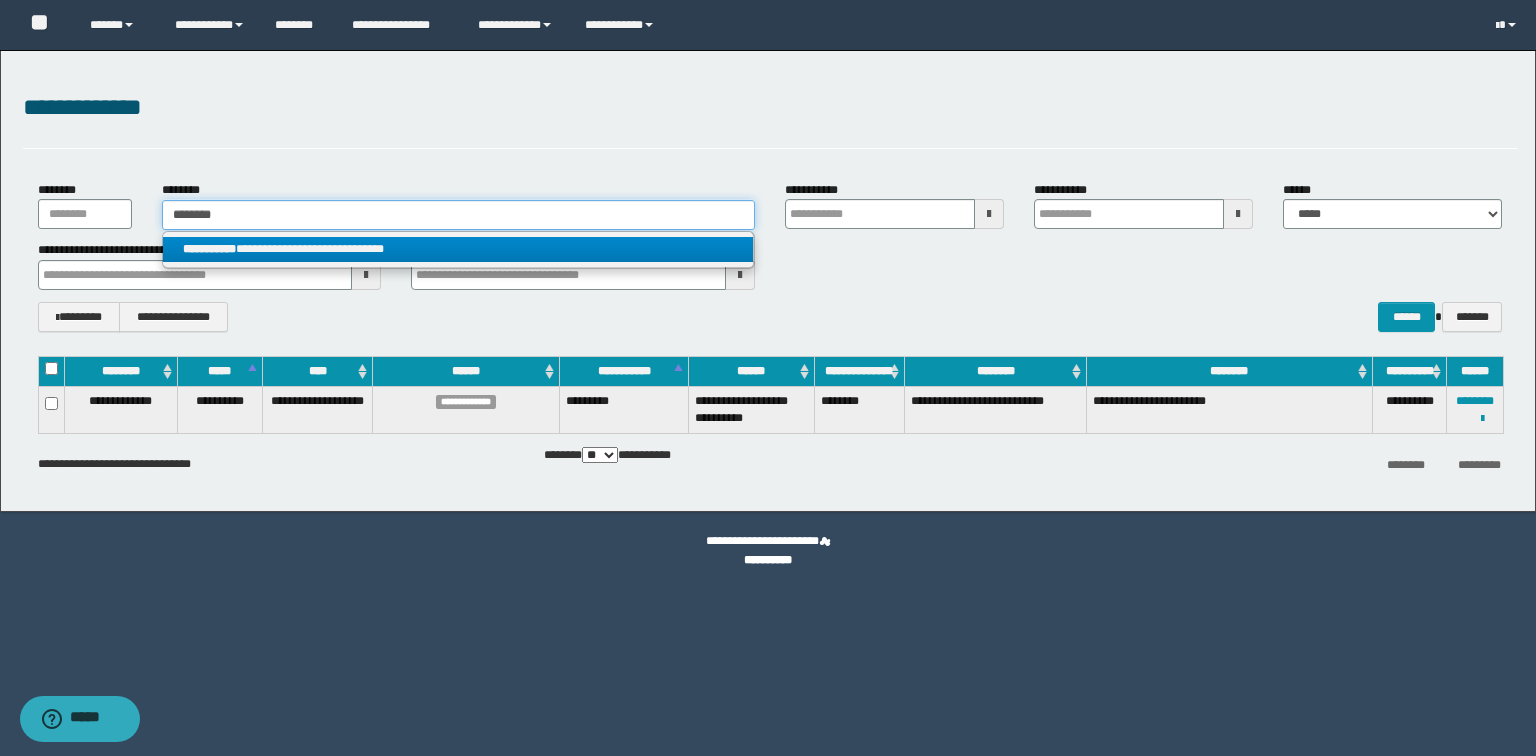 type 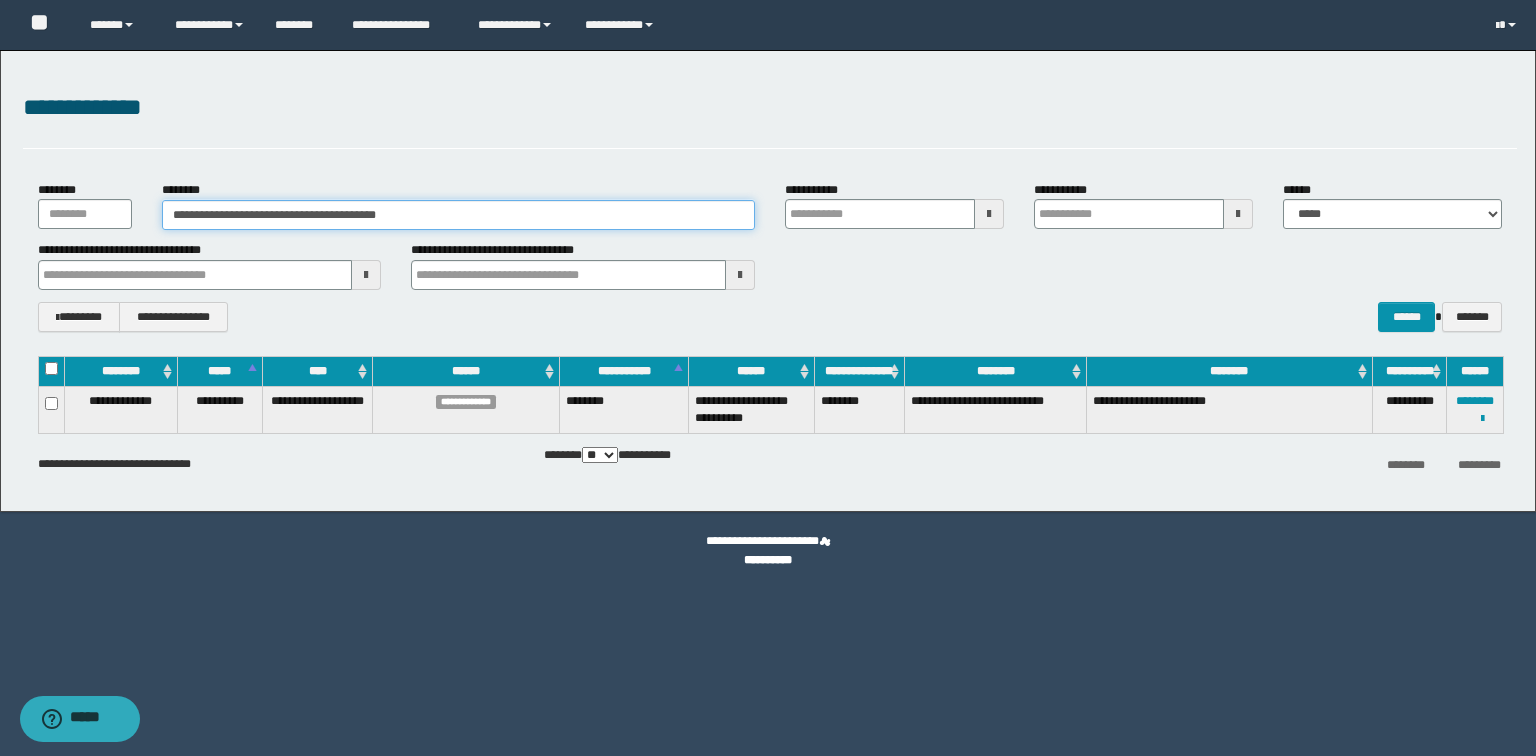 drag, startPoint x: 510, startPoint y: 224, endPoint x: 0, endPoint y: 76, distance: 531.04047 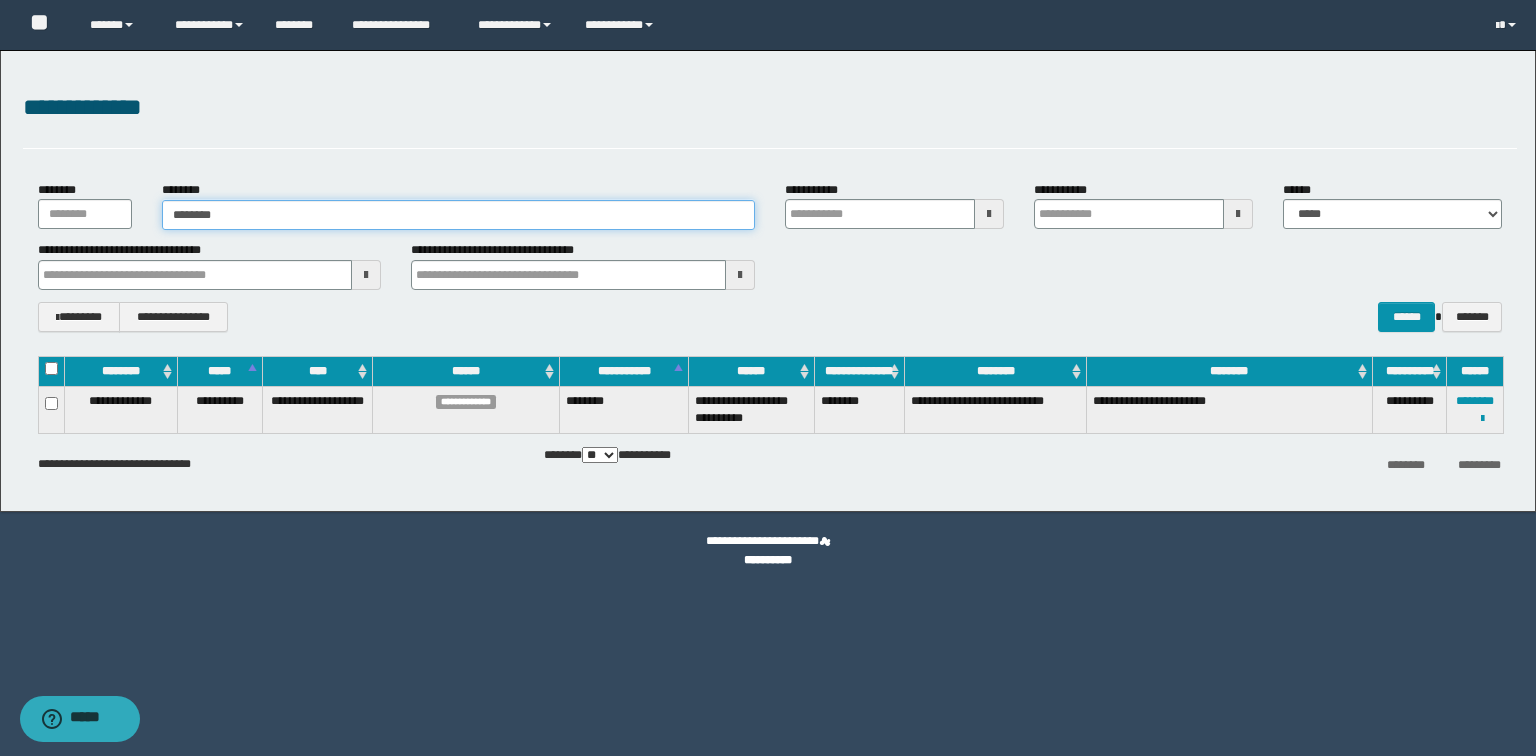 type on "********" 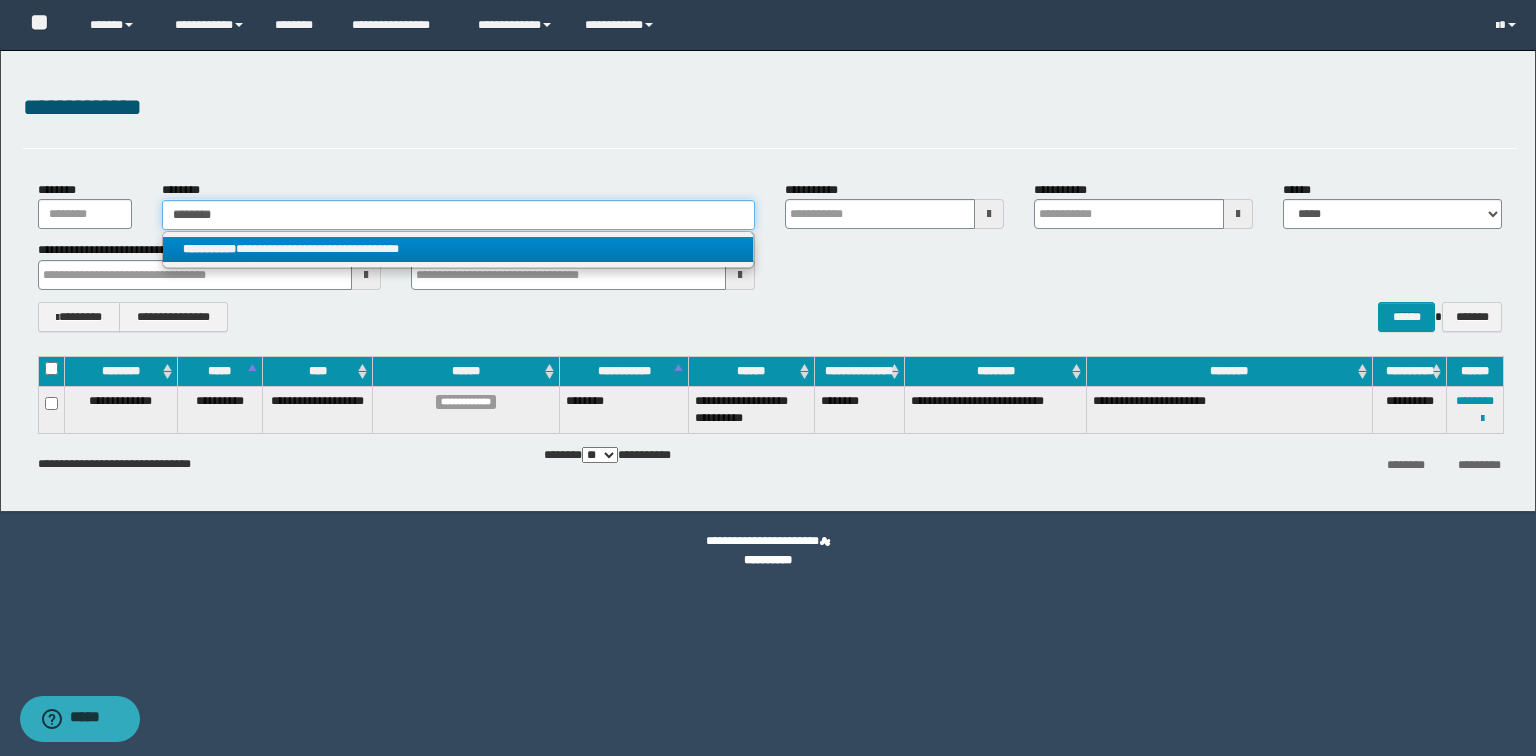 type on "********" 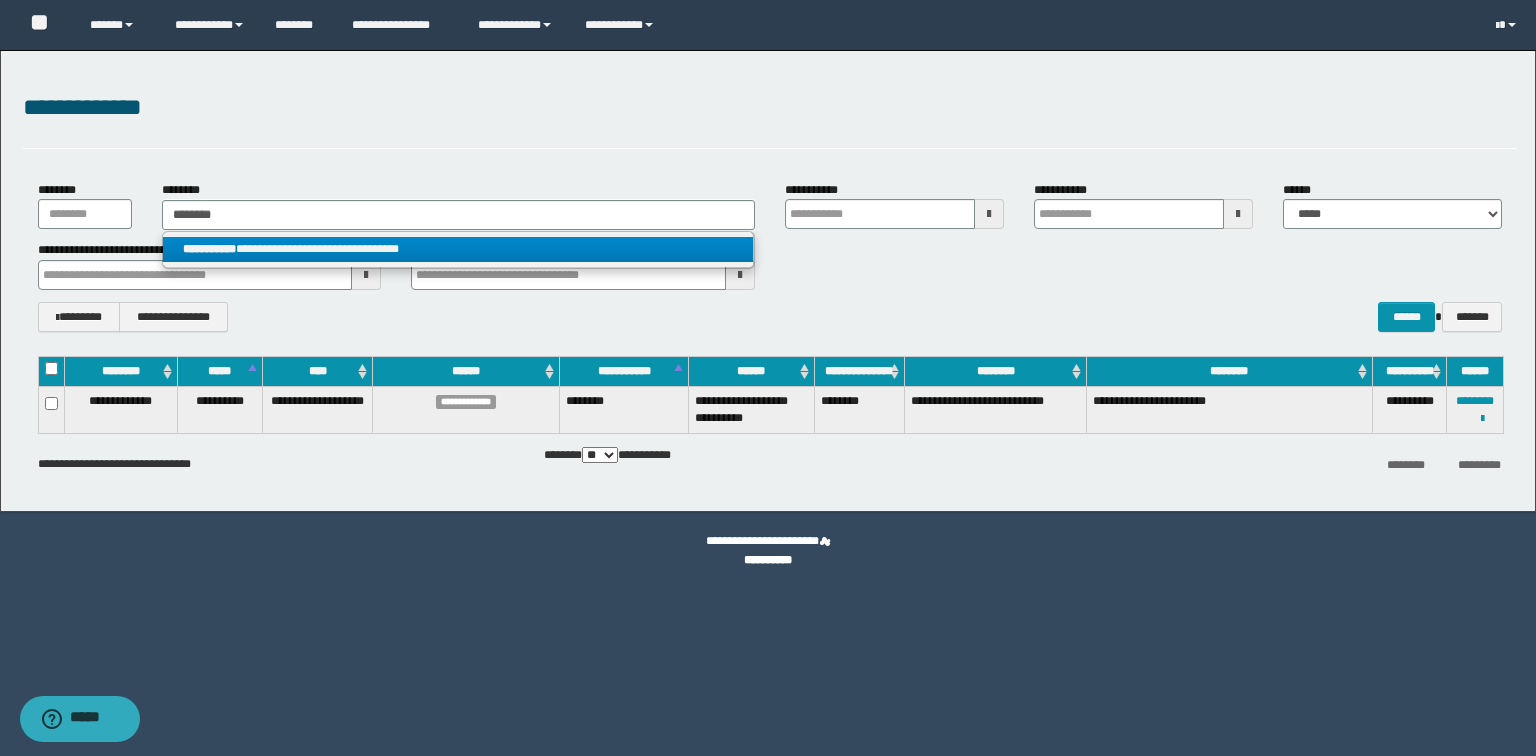 click on "**********" at bounding box center (458, 249) 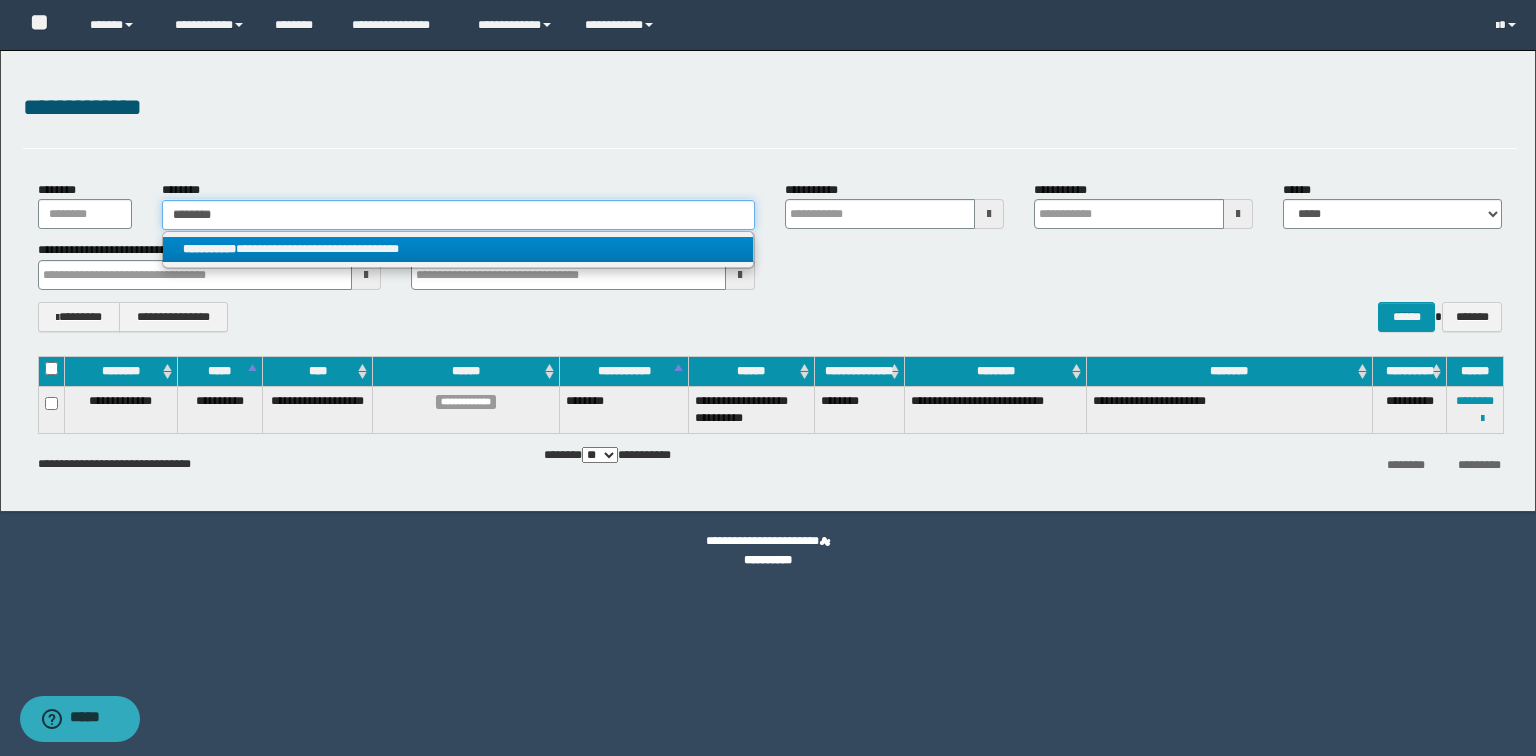 type 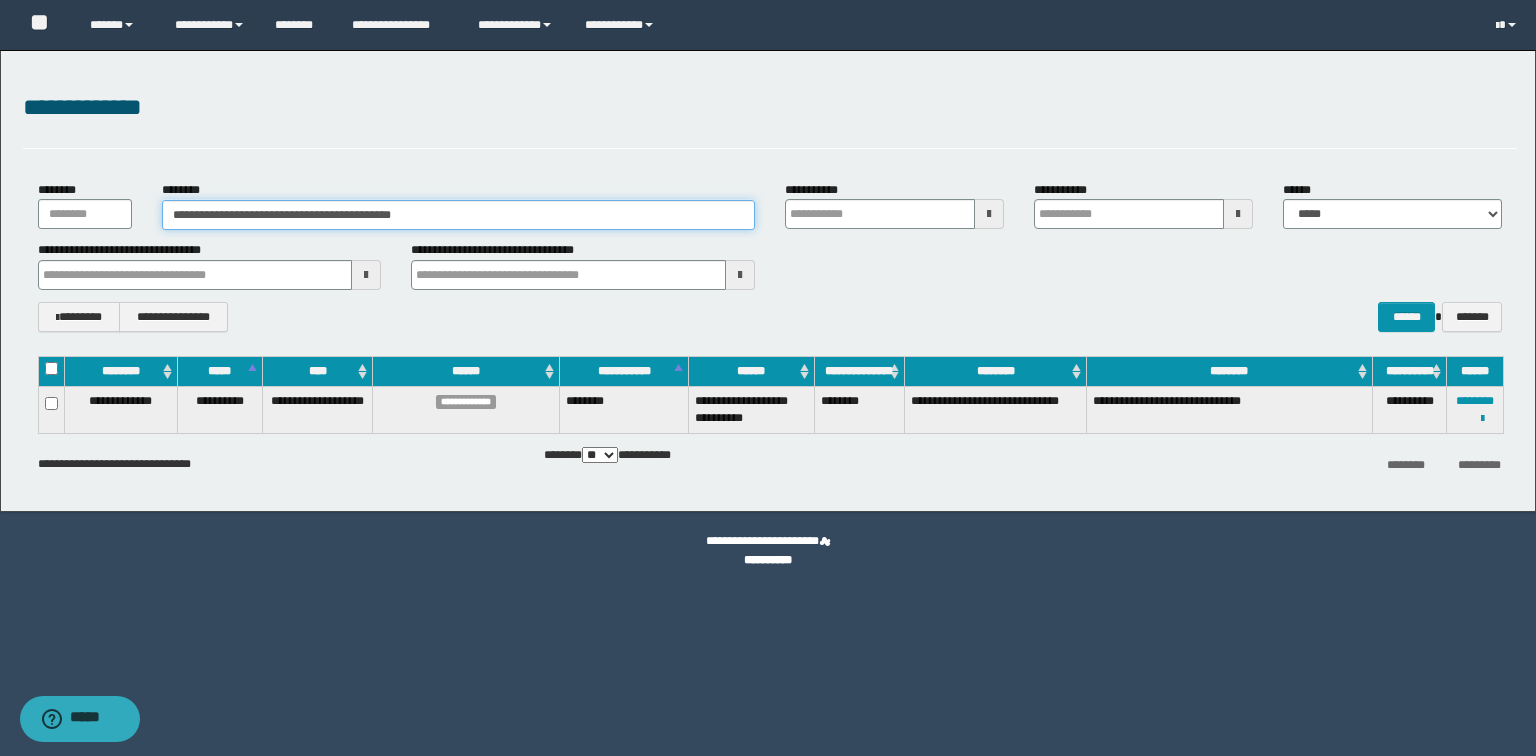 drag, startPoint x: 500, startPoint y: 208, endPoint x: 0, endPoint y: 140, distance: 504.6028 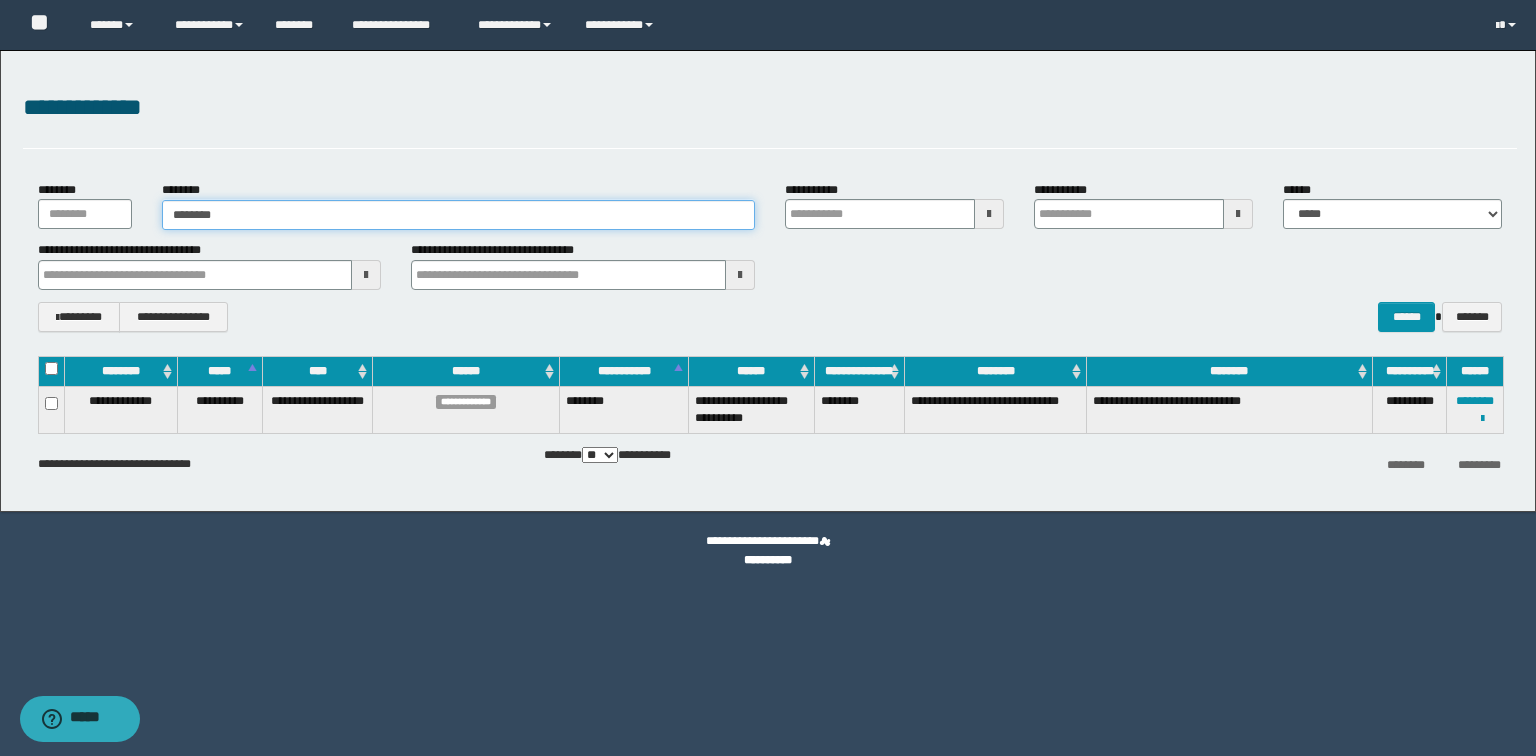 type on "********" 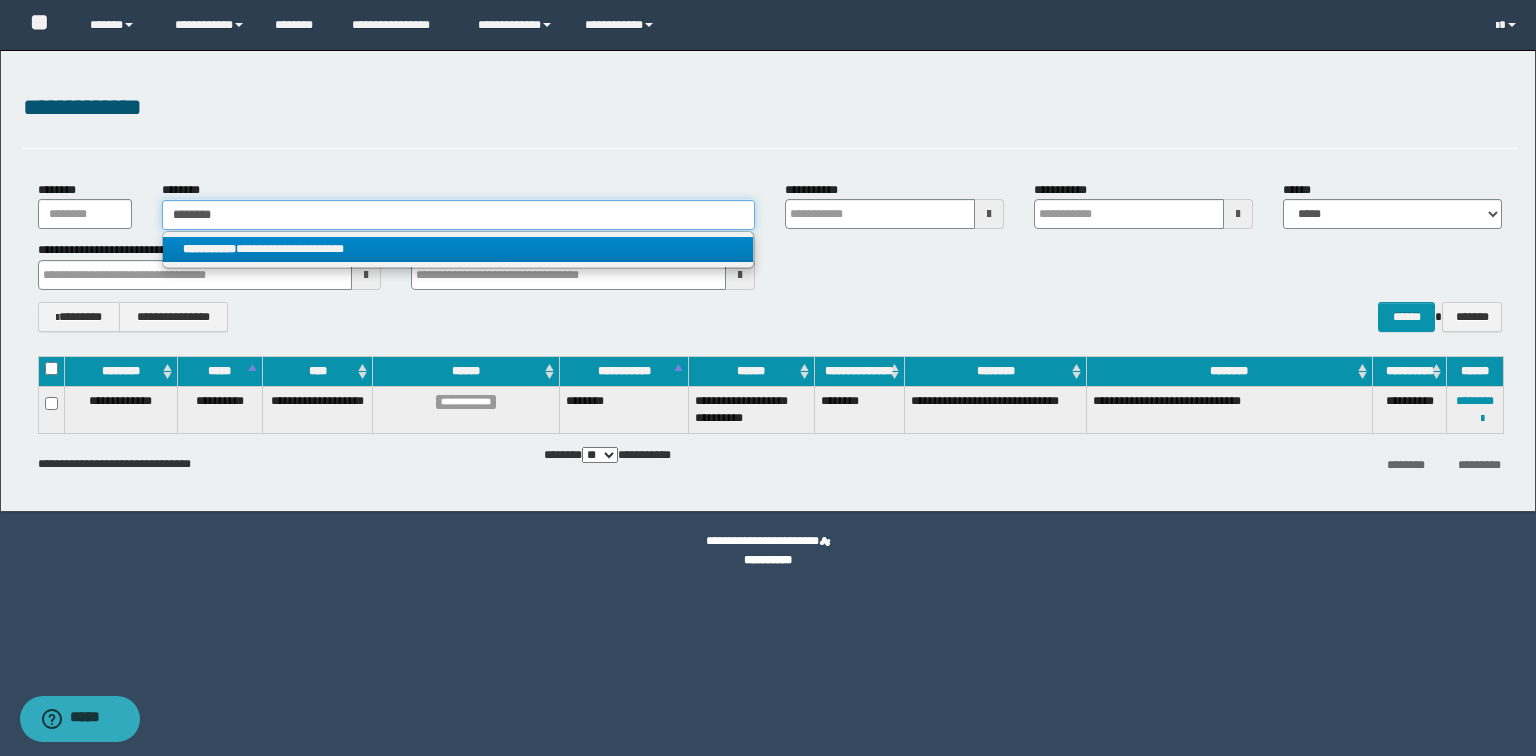 type on "********" 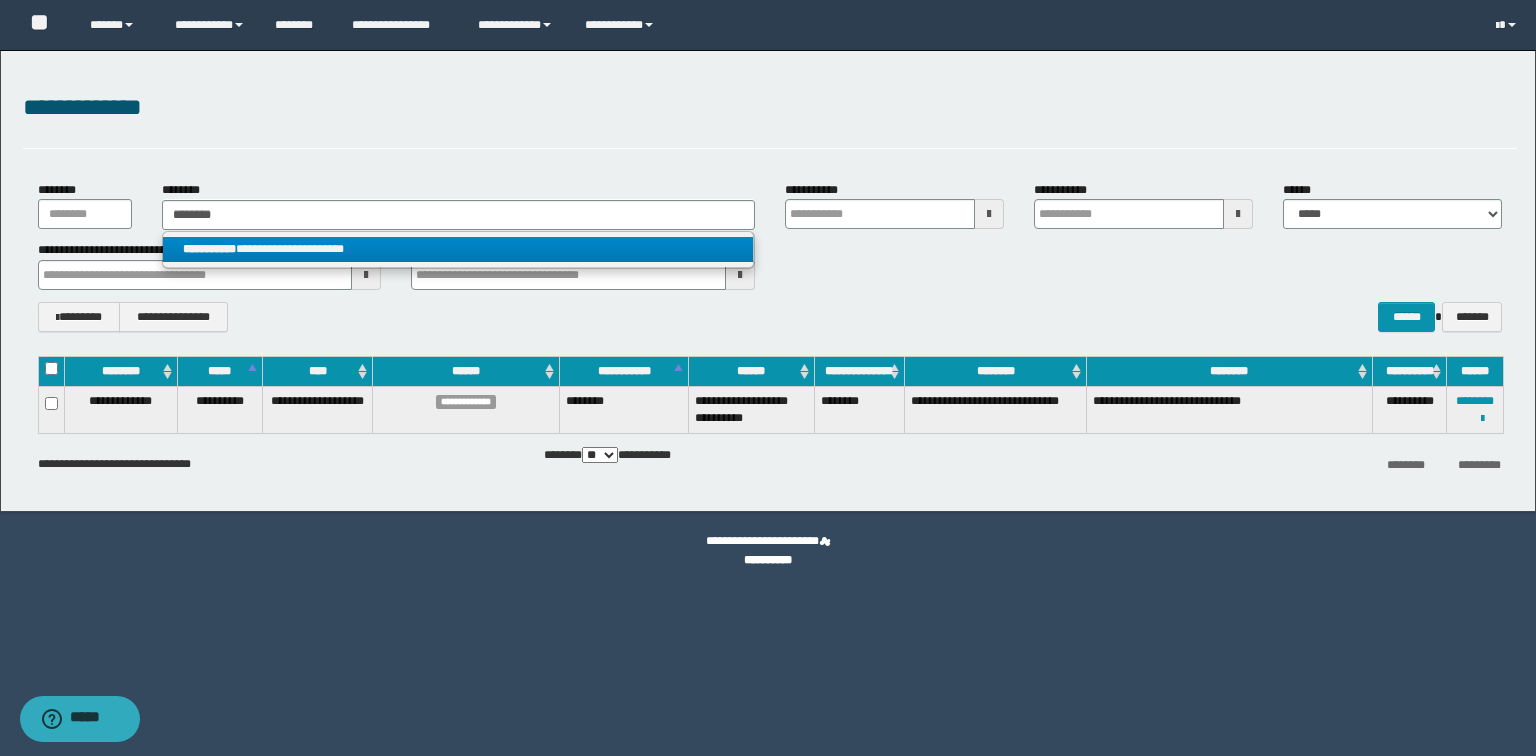 click on "**********" at bounding box center [458, 249] 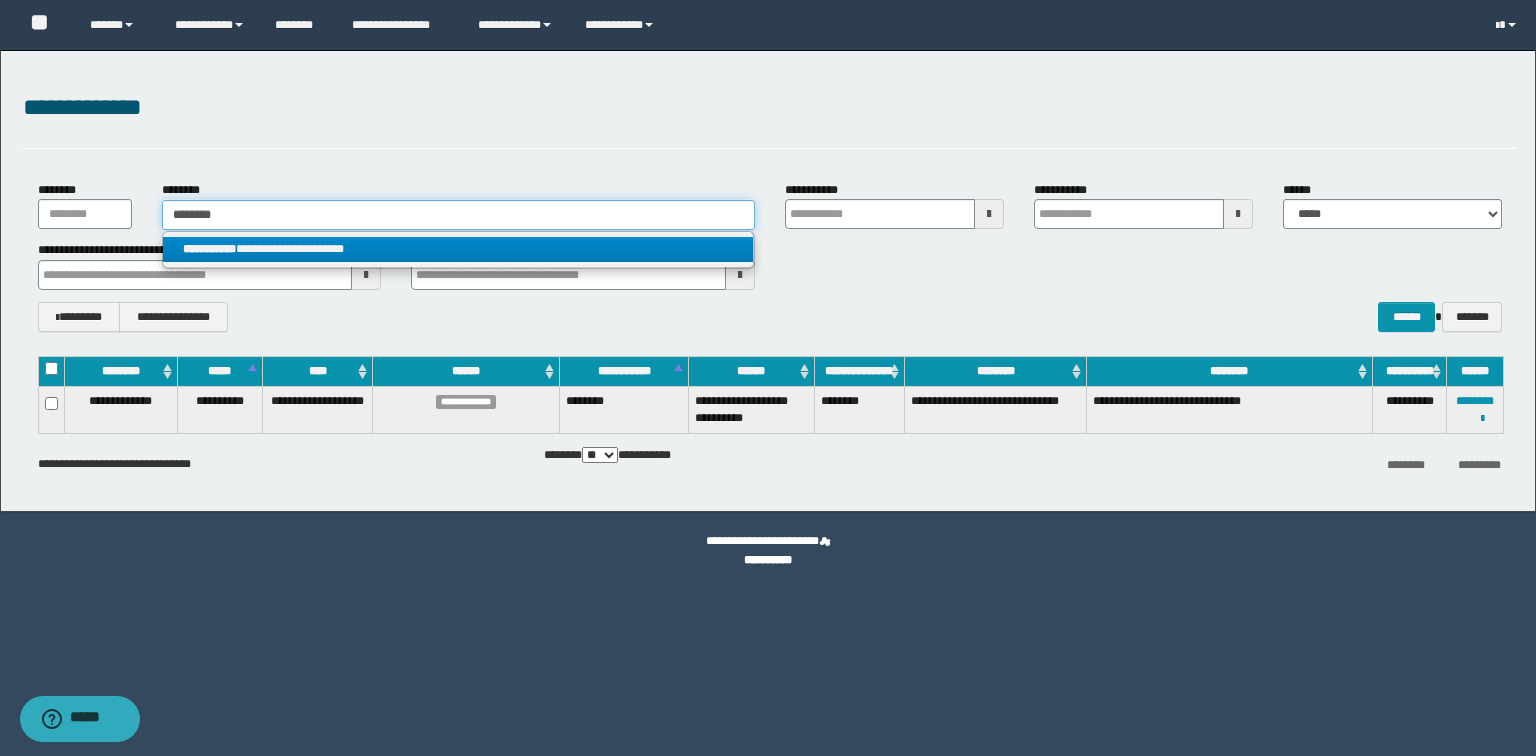 type 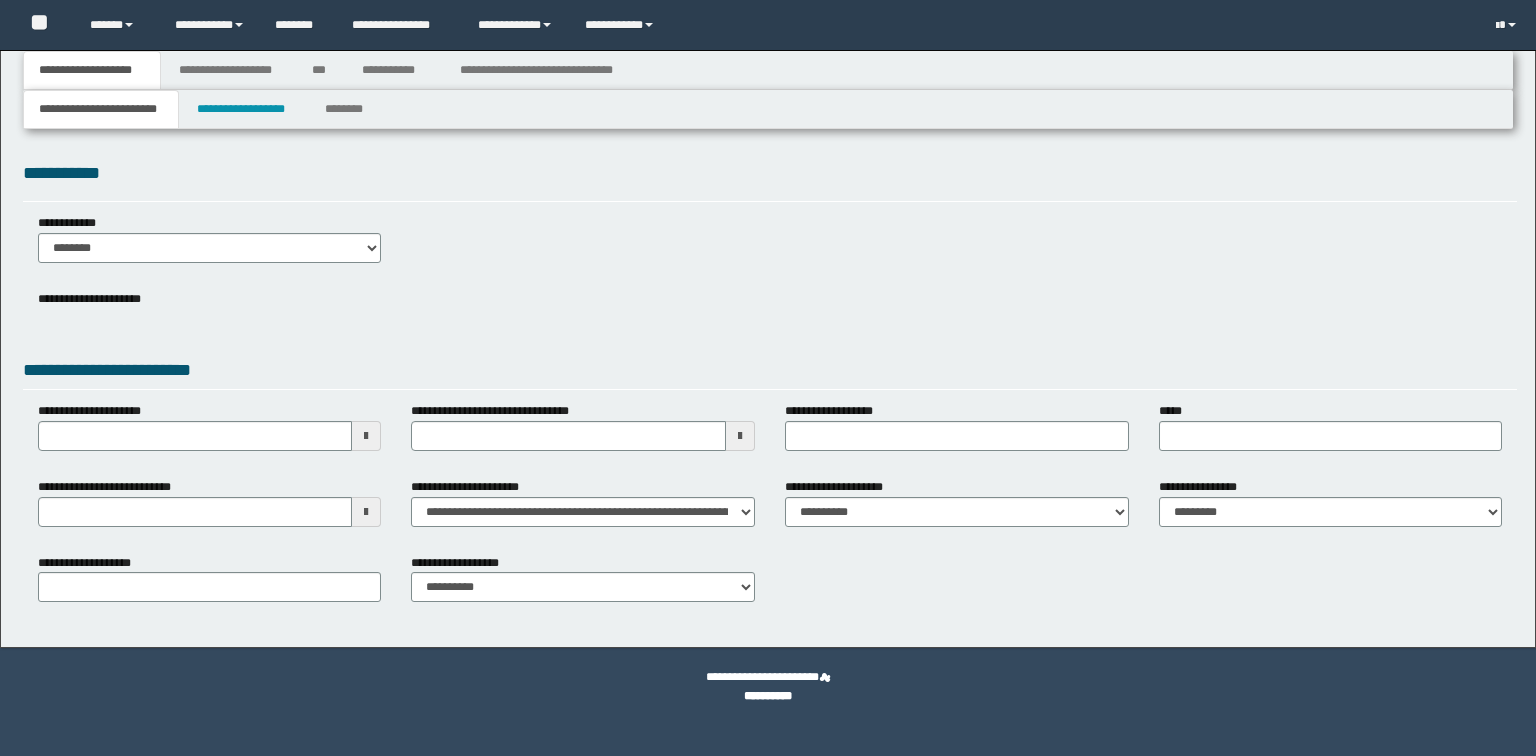 scroll, scrollTop: 0, scrollLeft: 0, axis: both 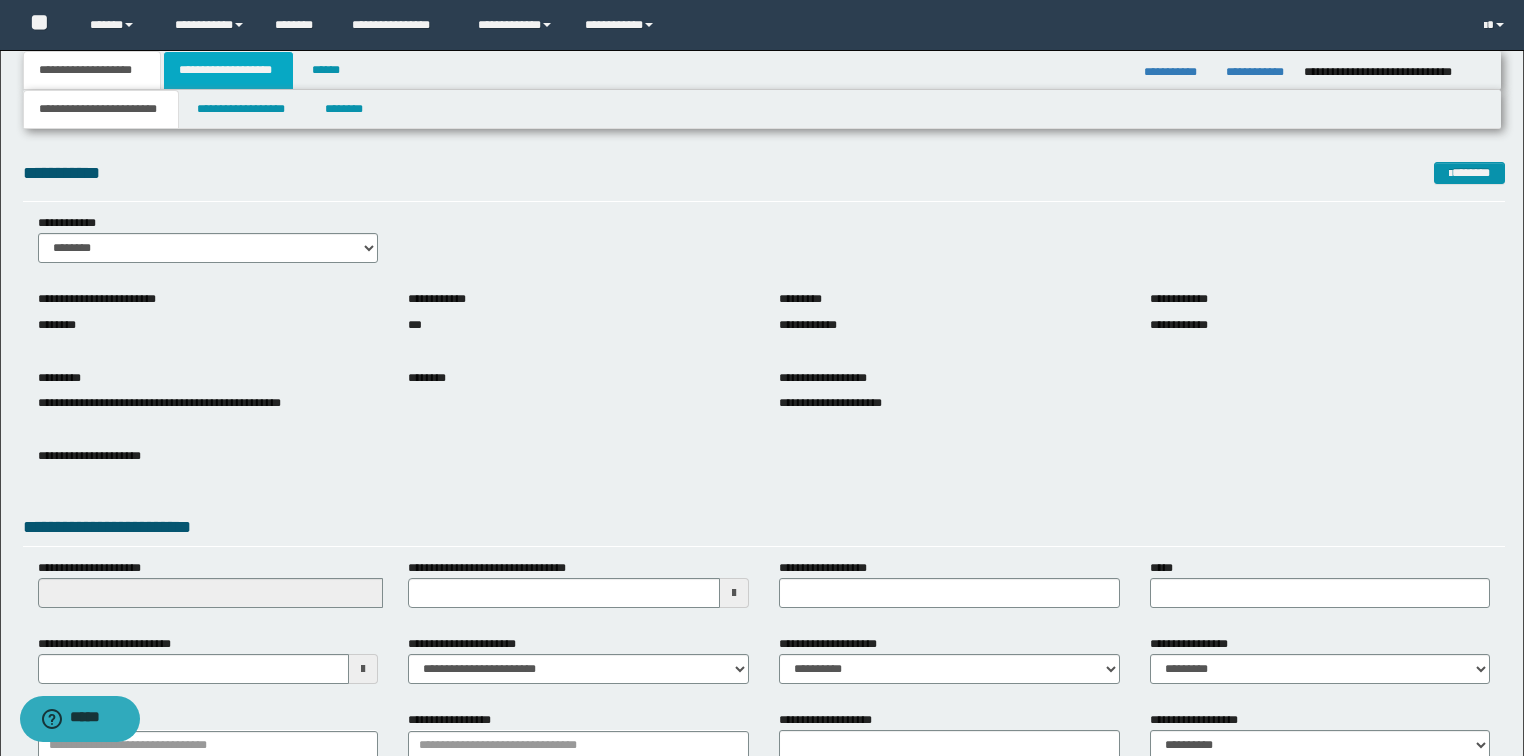 click on "**********" at bounding box center [228, 70] 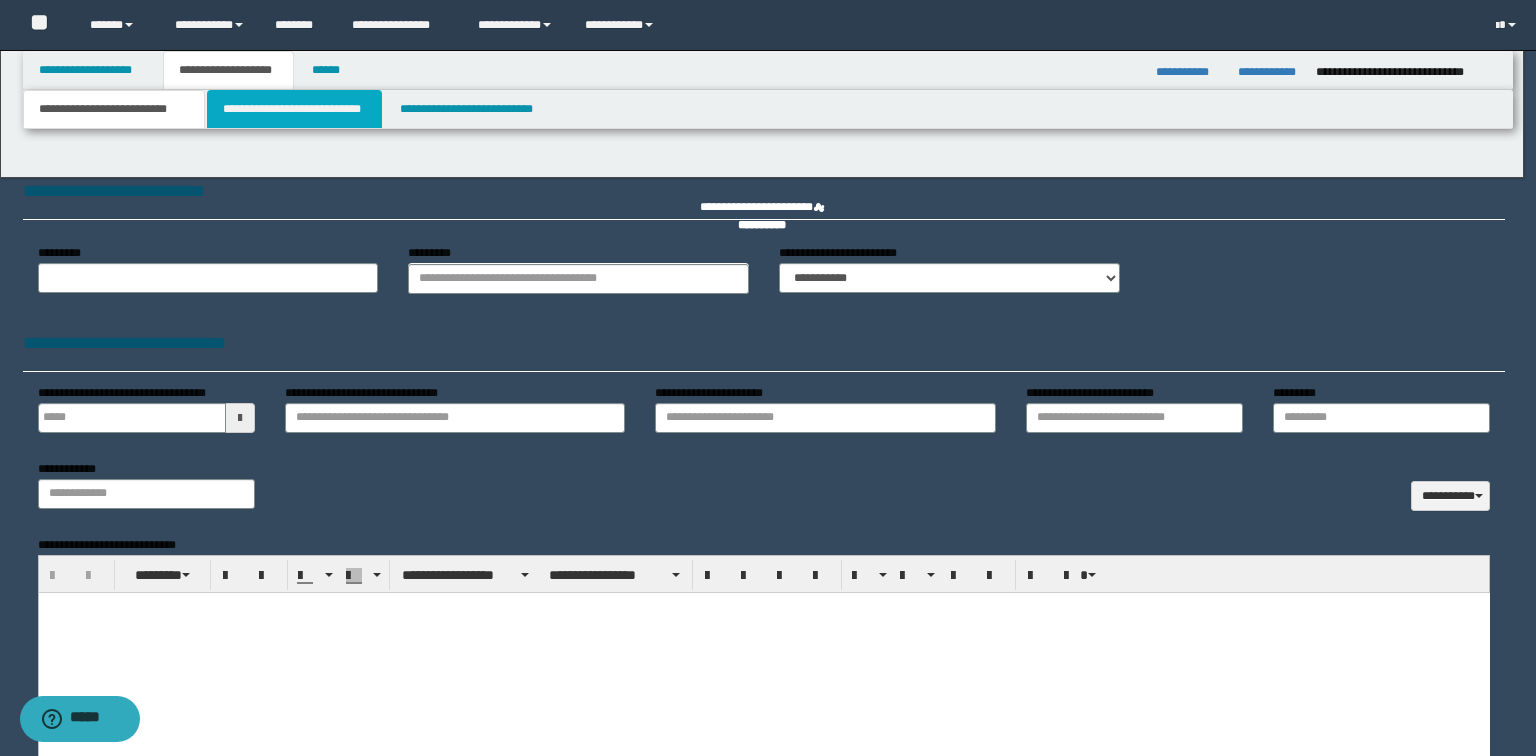 scroll, scrollTop: 0, scrollLeft: 0, axis: both 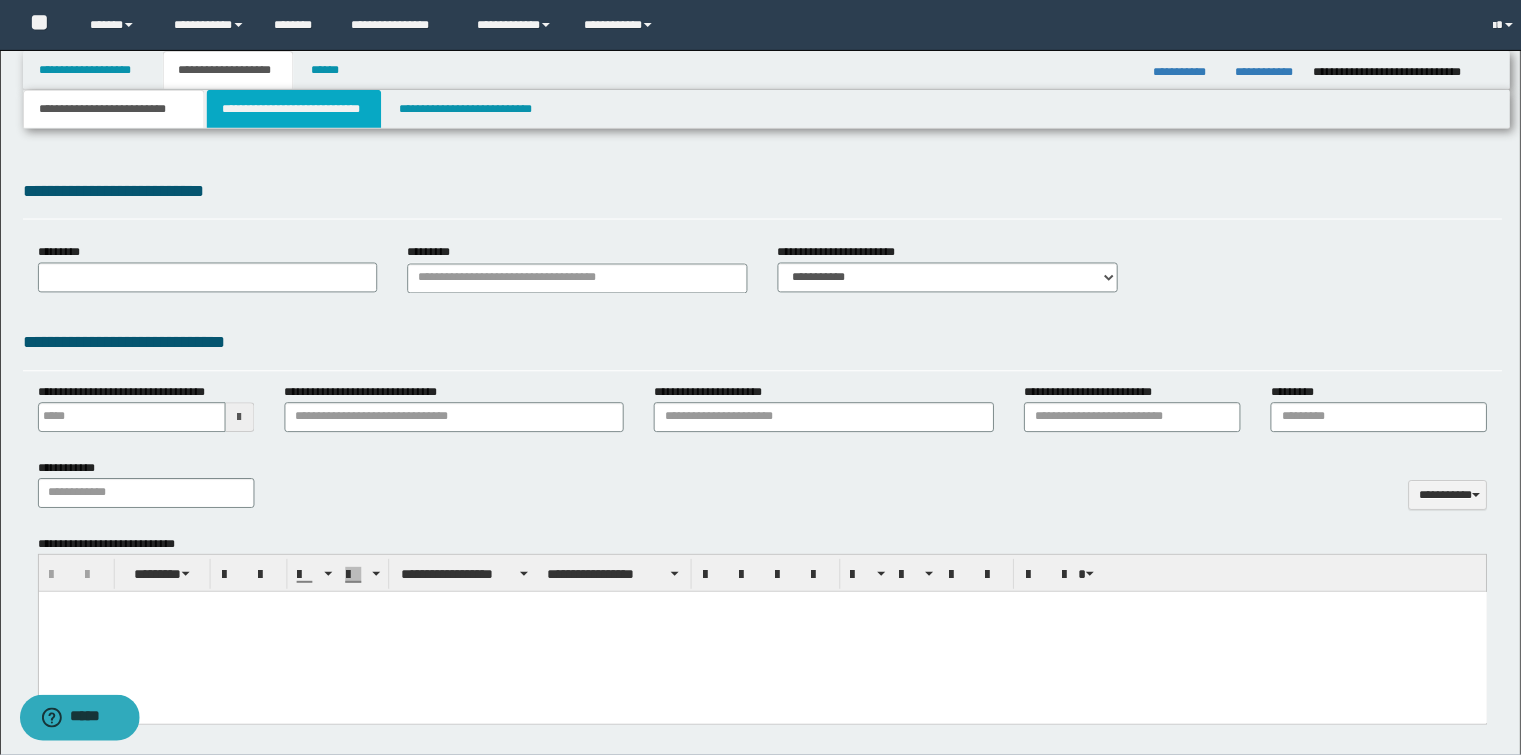 click on "**********" at bounding box center (294, 109) 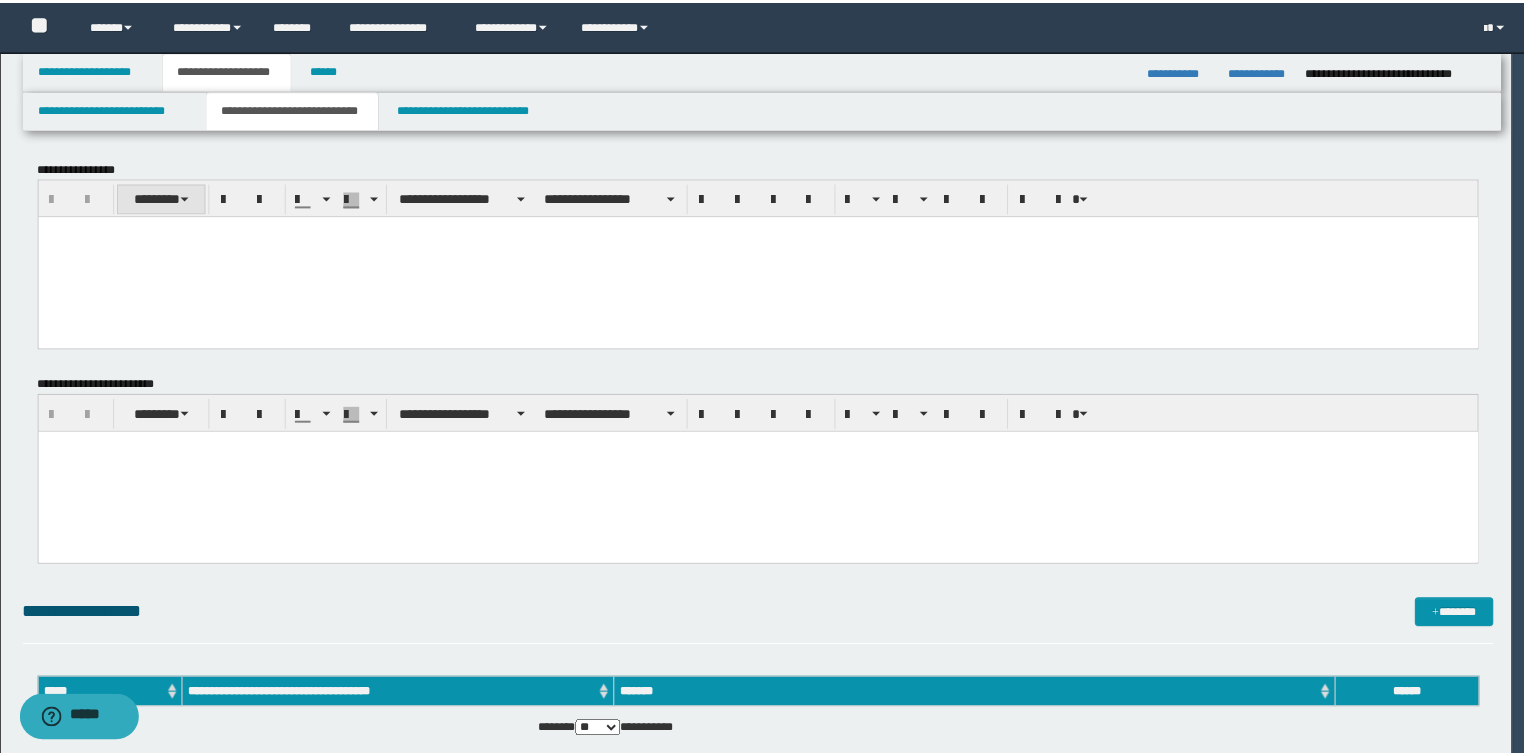 scroll, scrollTop: 0, scrollLeft: 0, axis: both 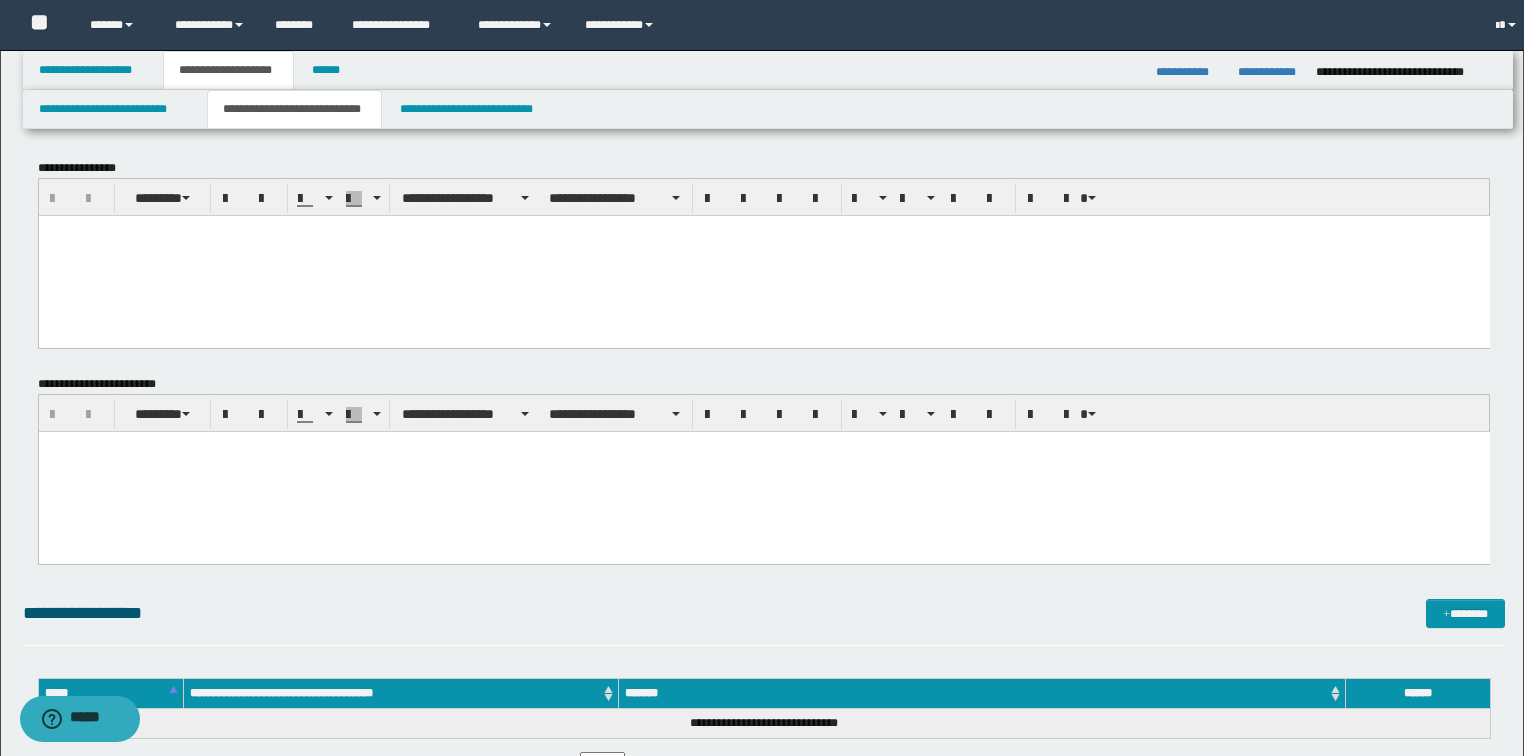 click at bounding box center (763, 255) 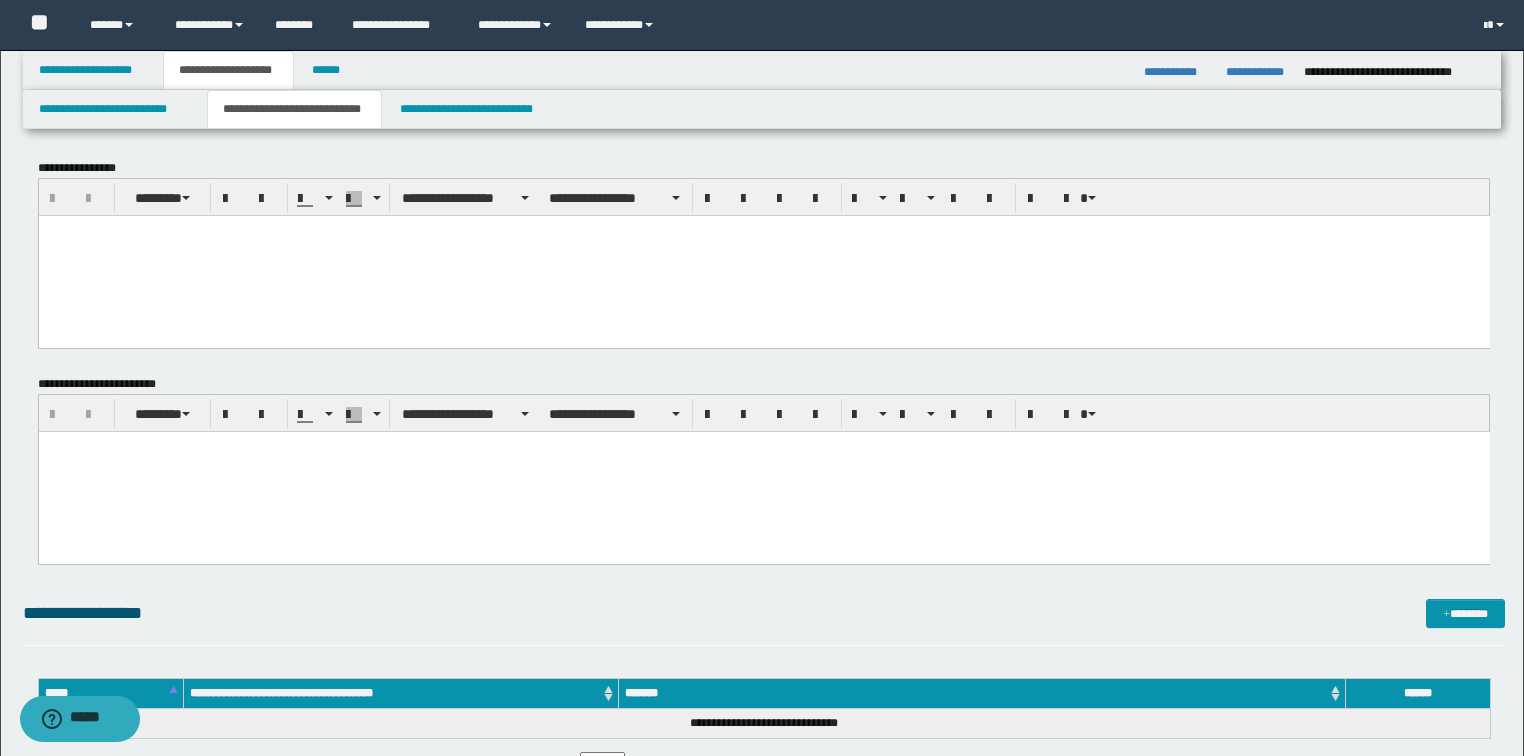 click at bounding box center [763, 255] 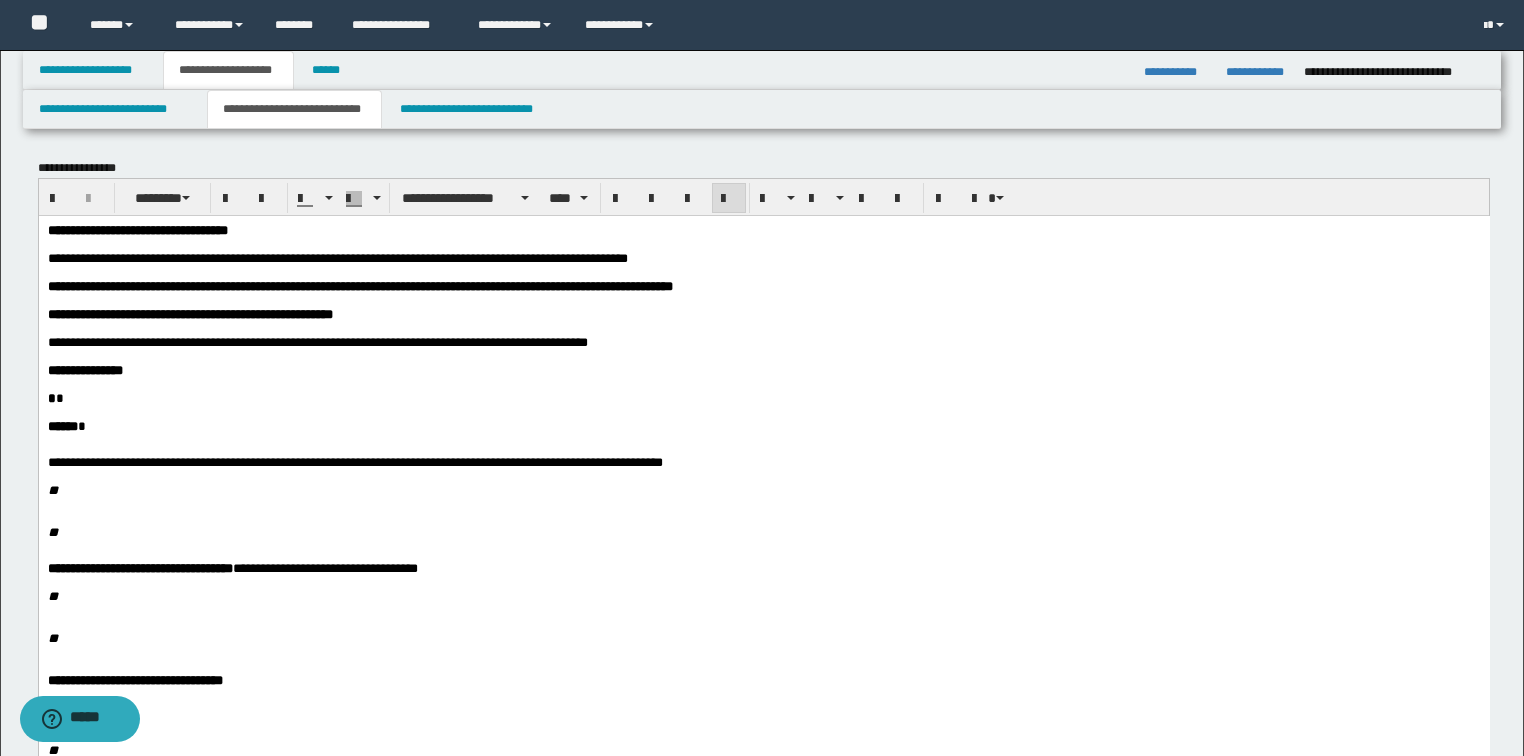 click on "**********" at bounding box center [137, 229] 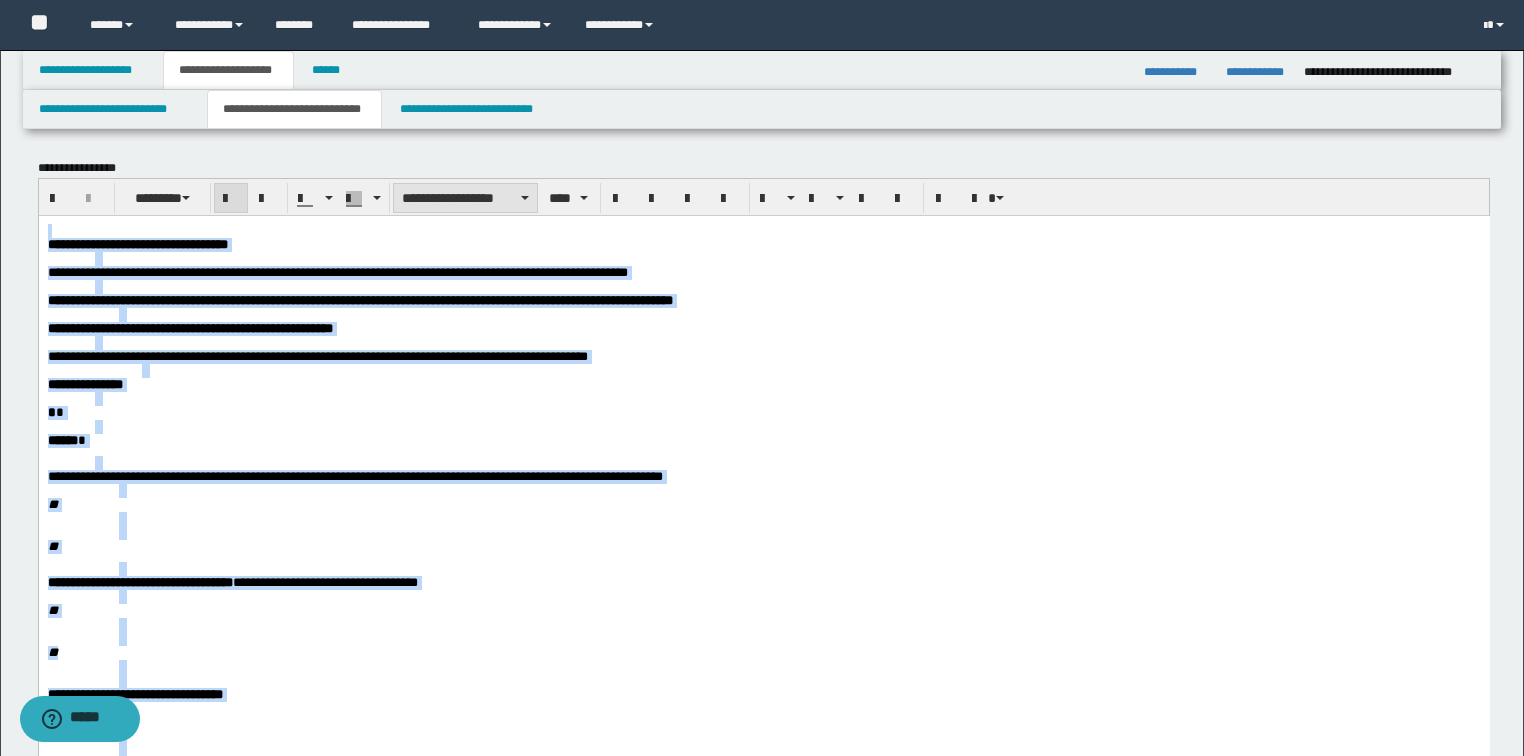 click on "**********" at bounding box center [465, 198] 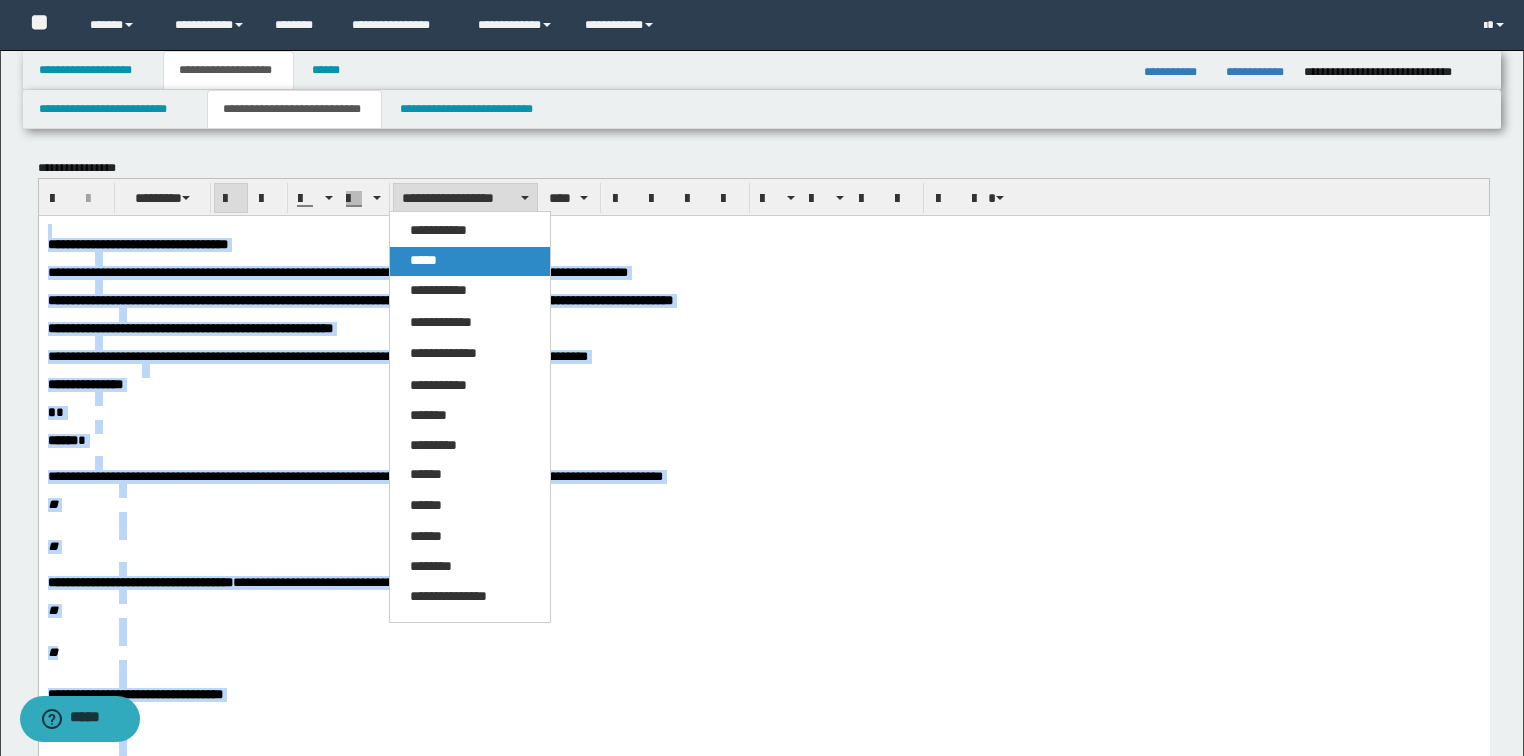 click on "*****" at bounding box center [470, 261] 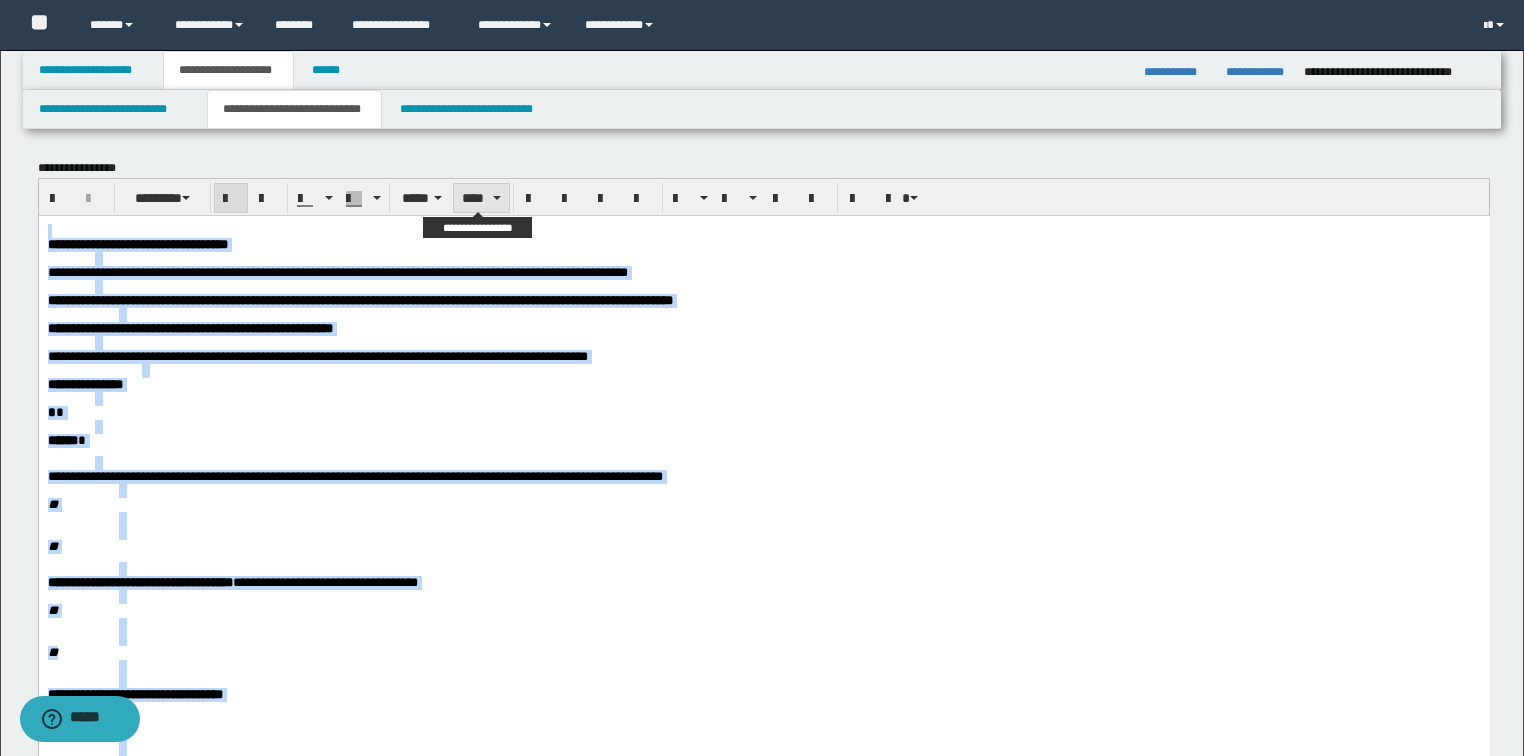 click on "****" at bounding box center (481, 198) 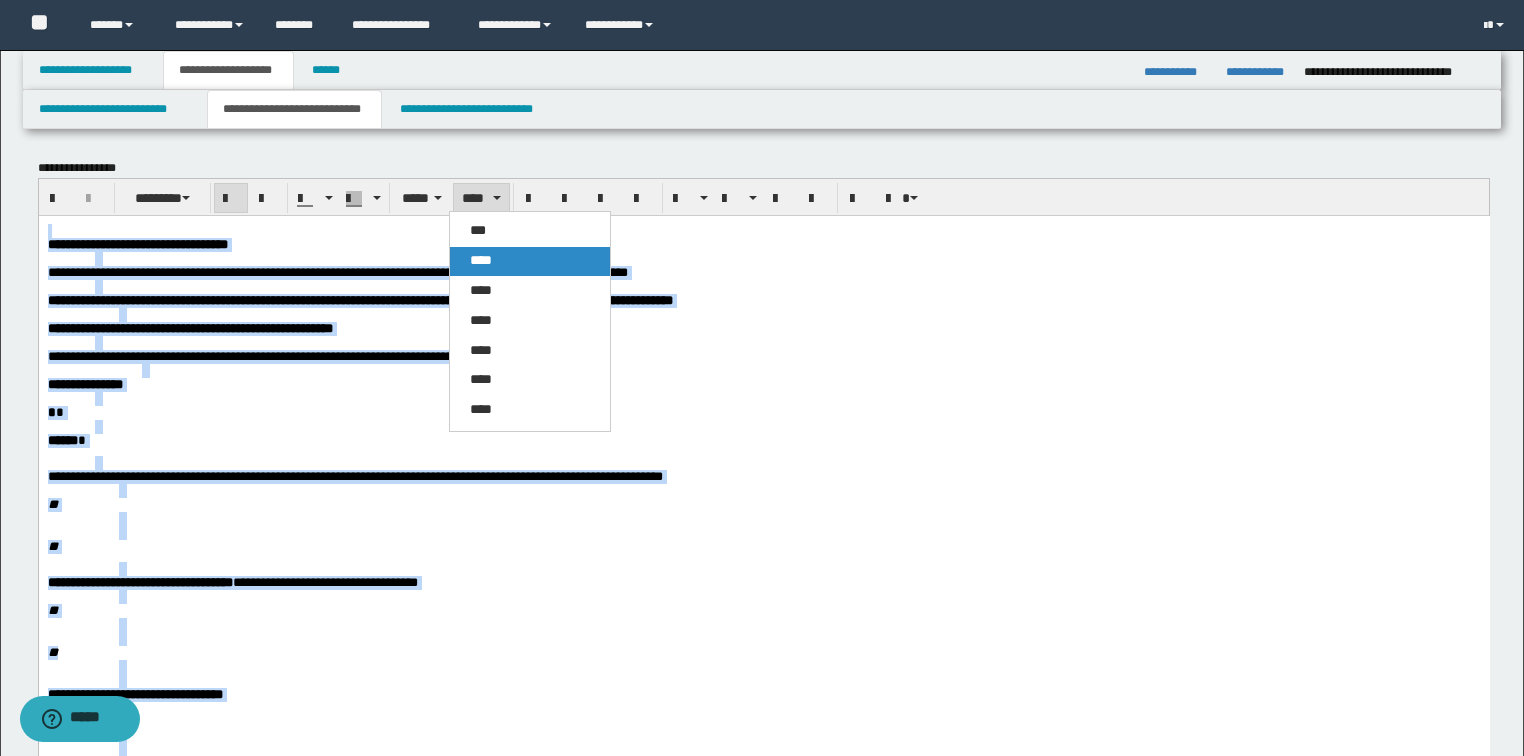 click on "****" at bounding box center [481, 260] 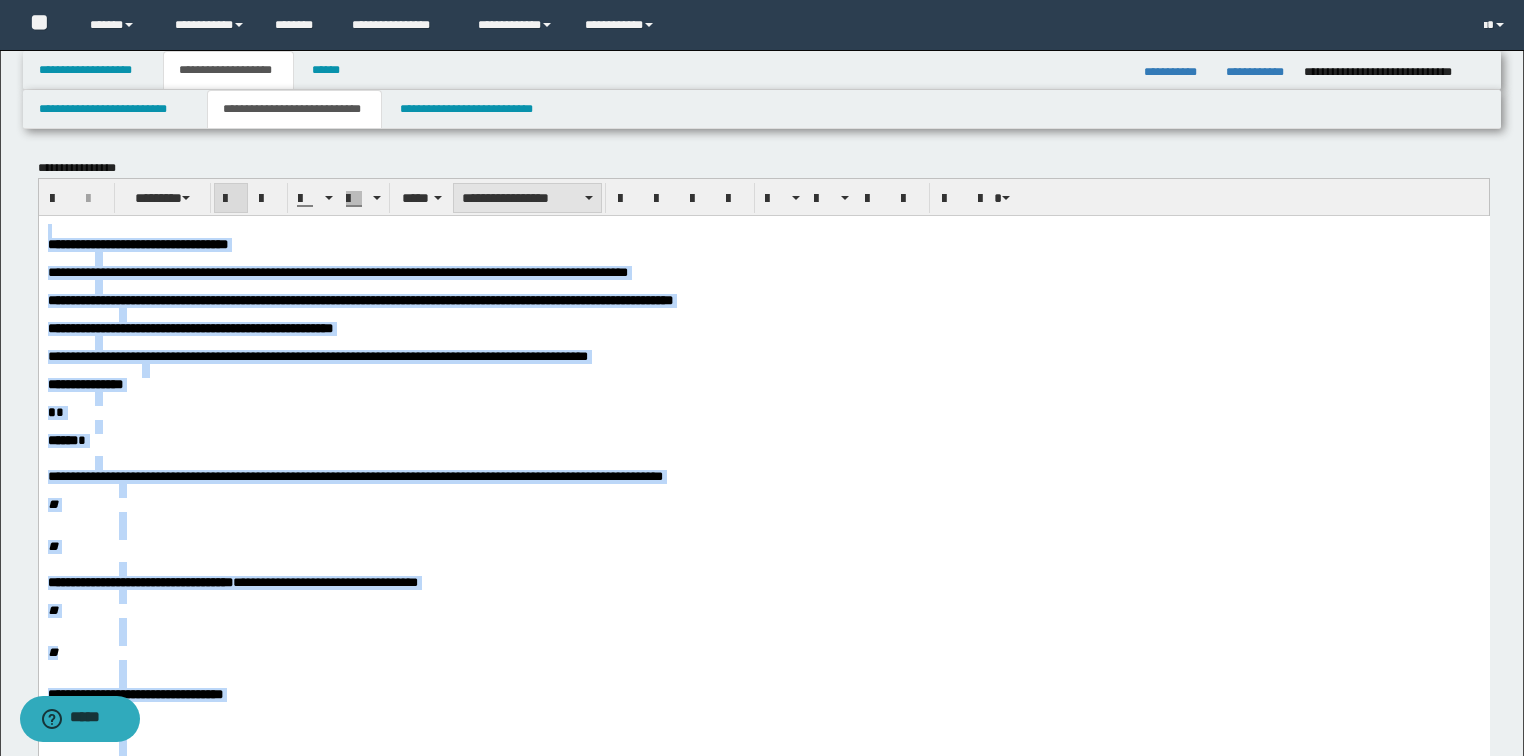 click on "**********" at bounding box center (527, 198) 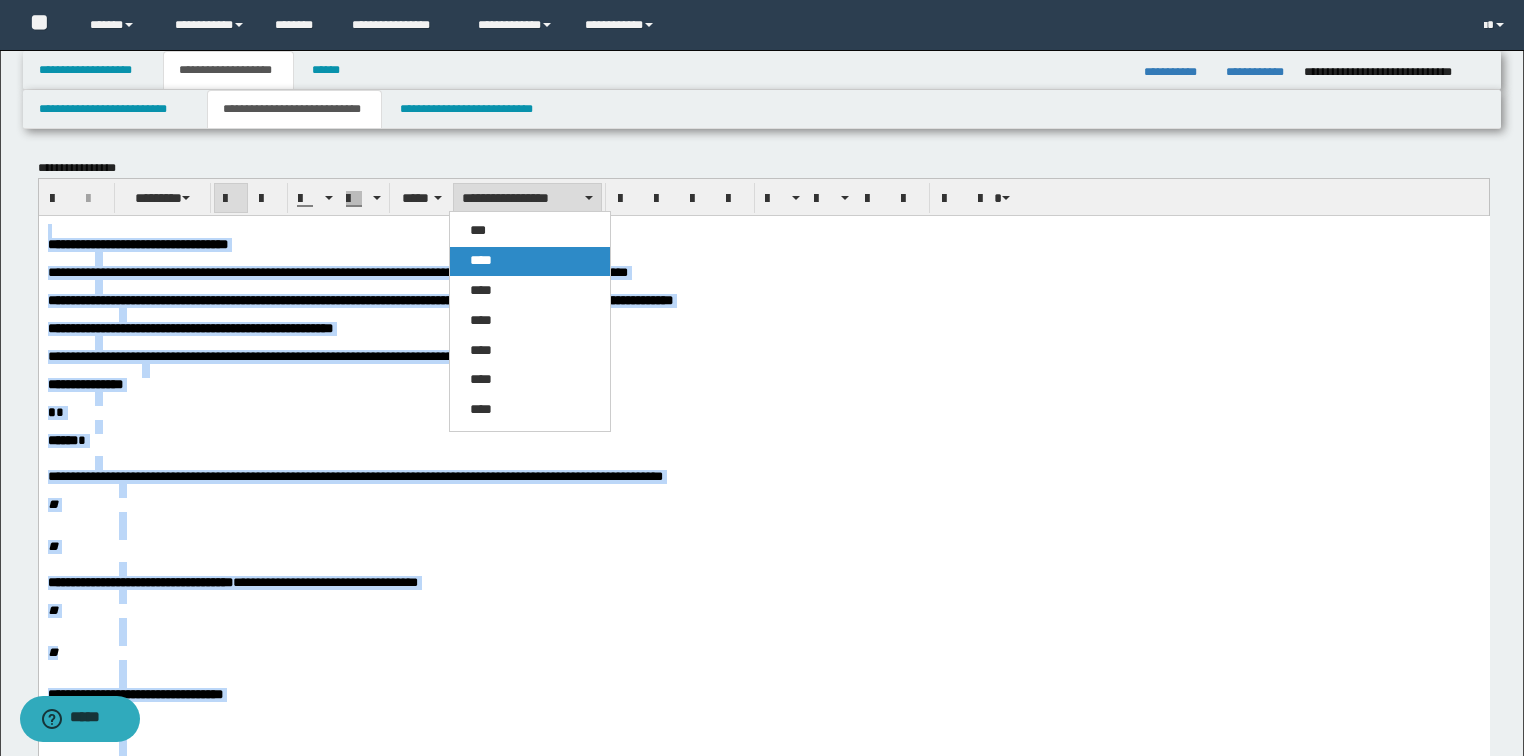 click on "****" at bounding box center (530, 261) 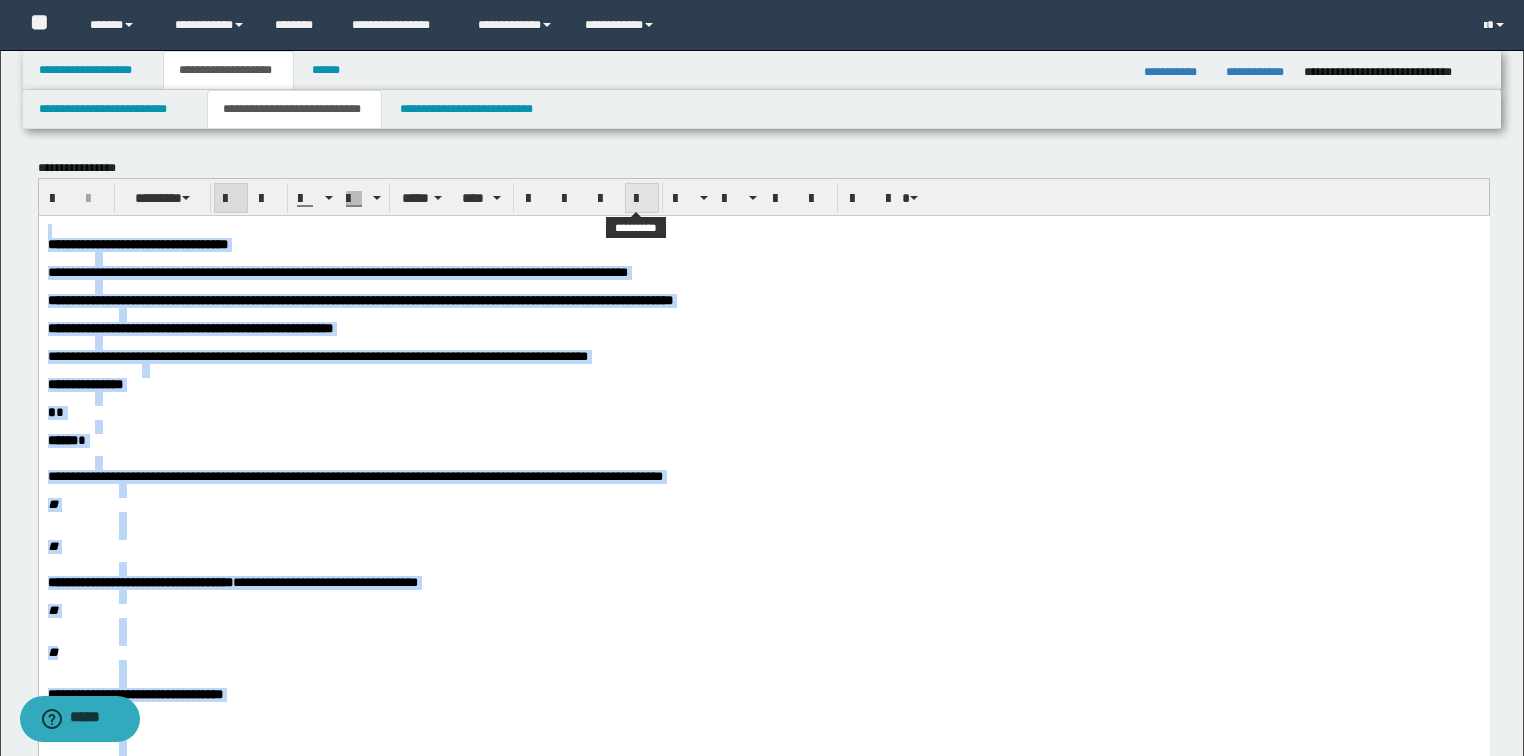 click at bounding box center (642, 199) 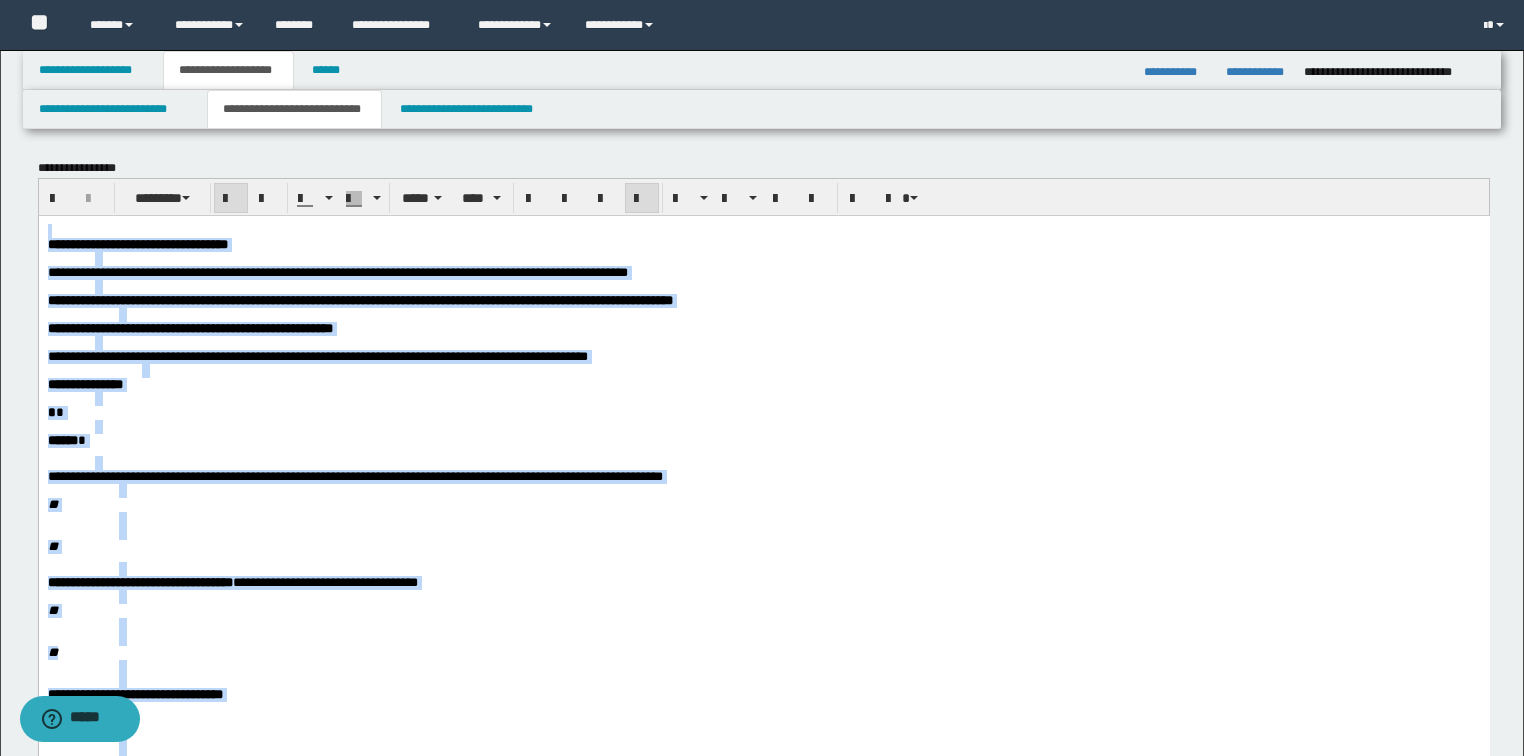 click at bounding box center (642, 199) 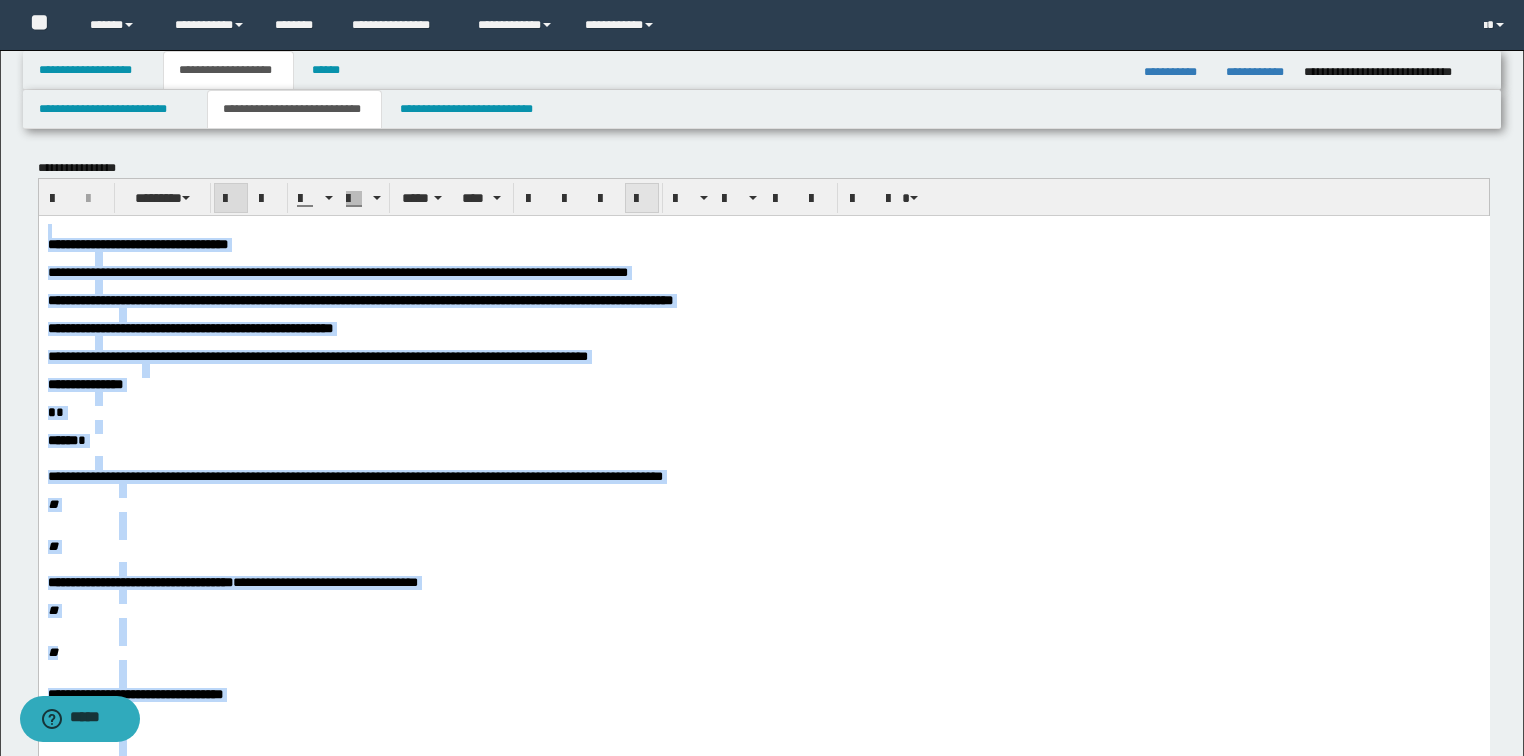 click at bounding box center (642, 199) 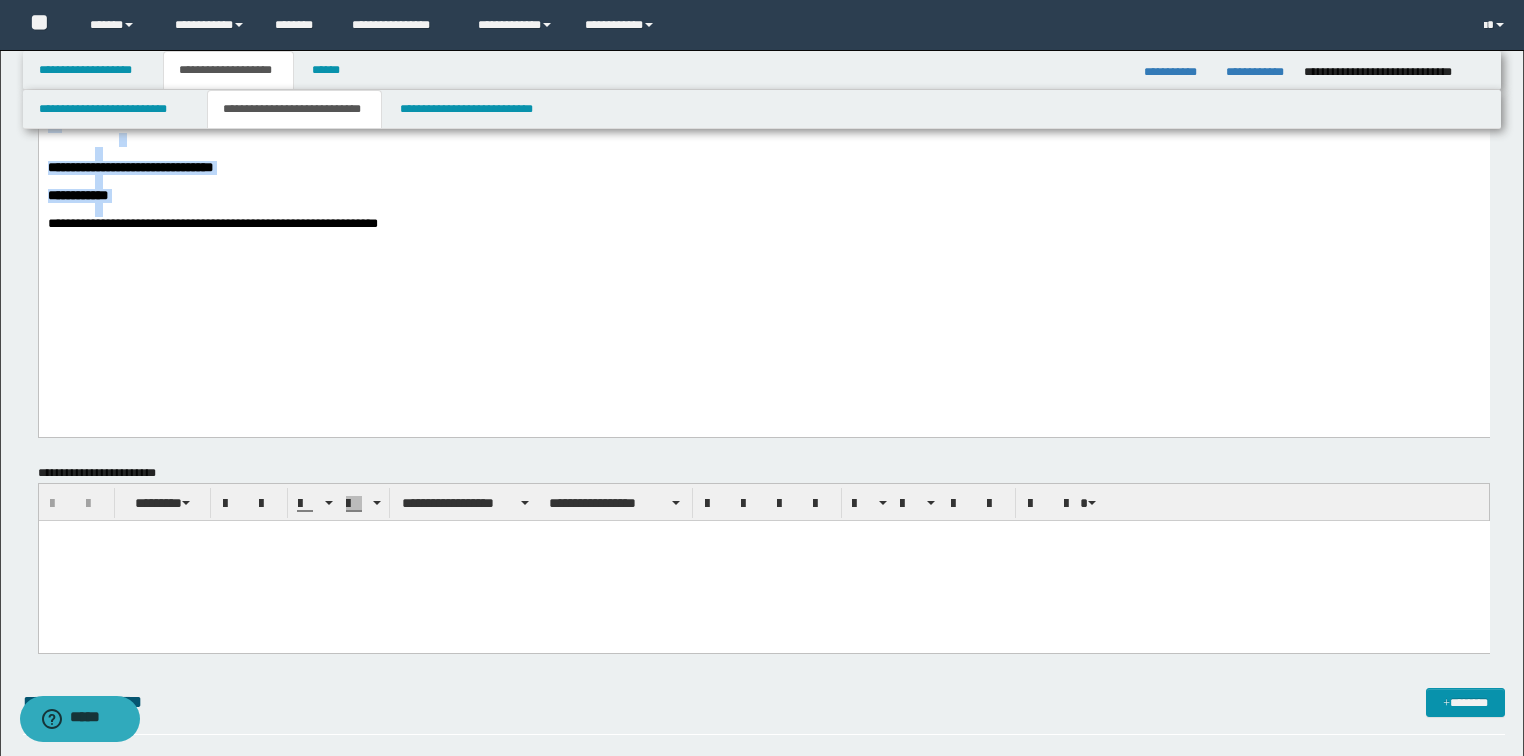 scroll, scrollTop: 640, scrollLeft: 0, axis: vertical 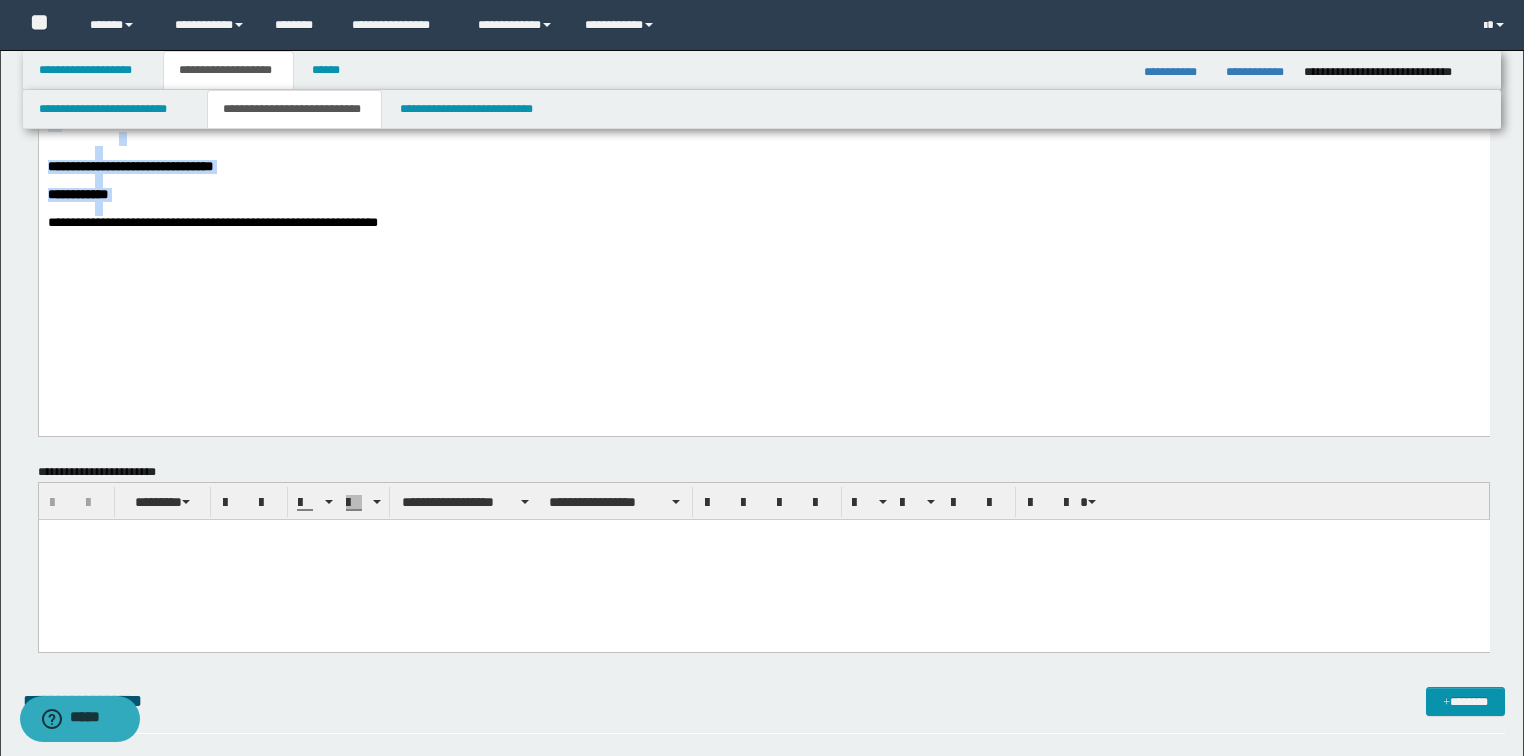 click at bounding box center [799, 139] 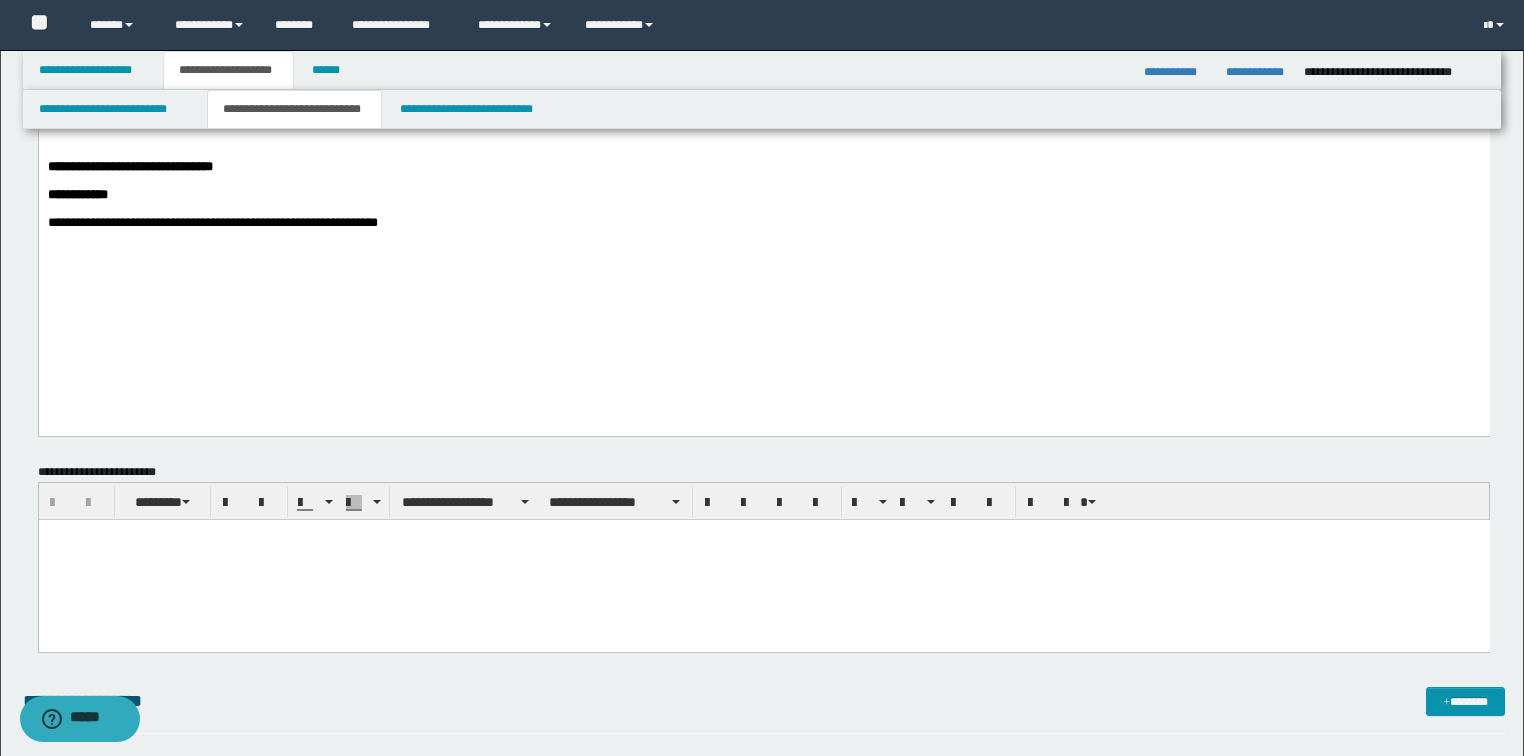 click at bounding box center [787, 209] 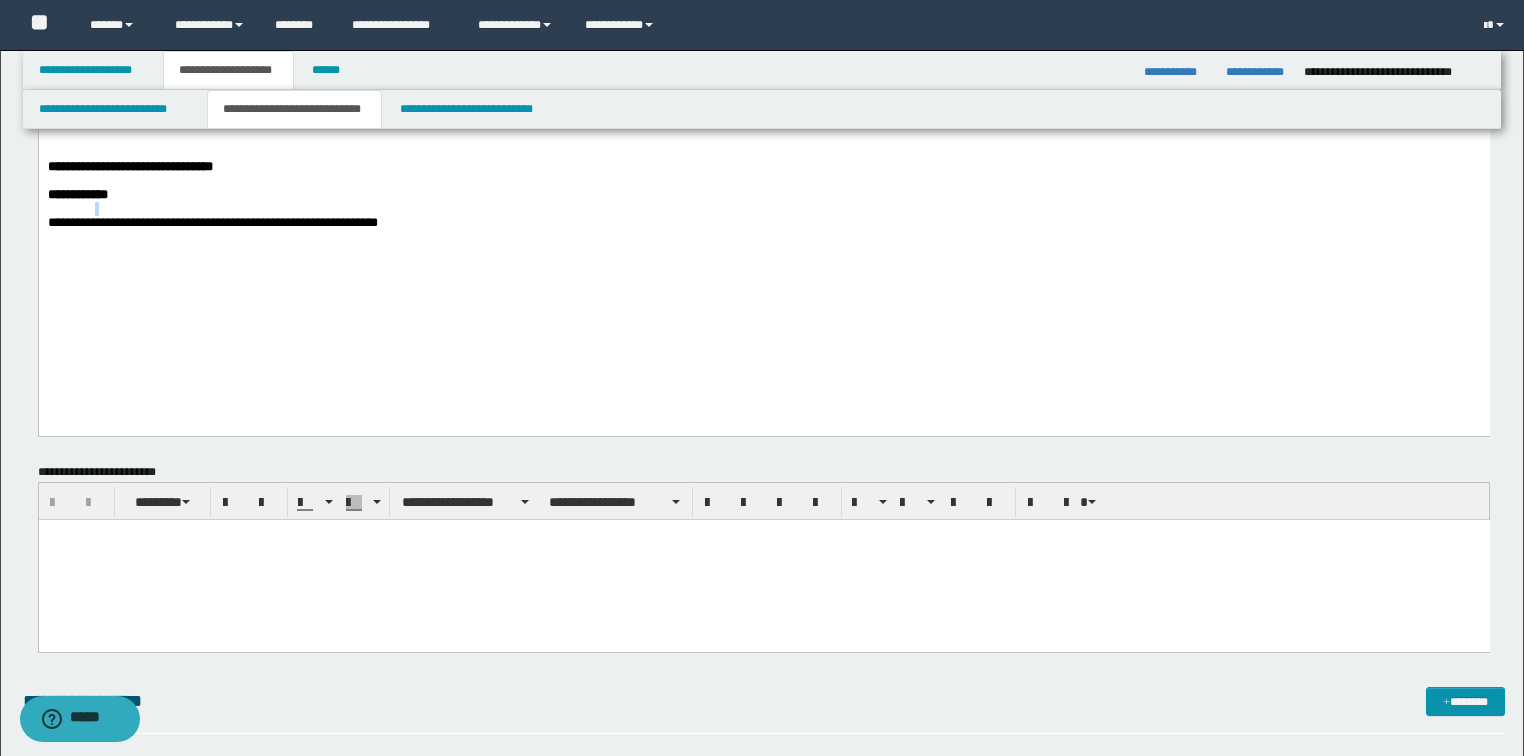 click at bounding box center [787, 209] 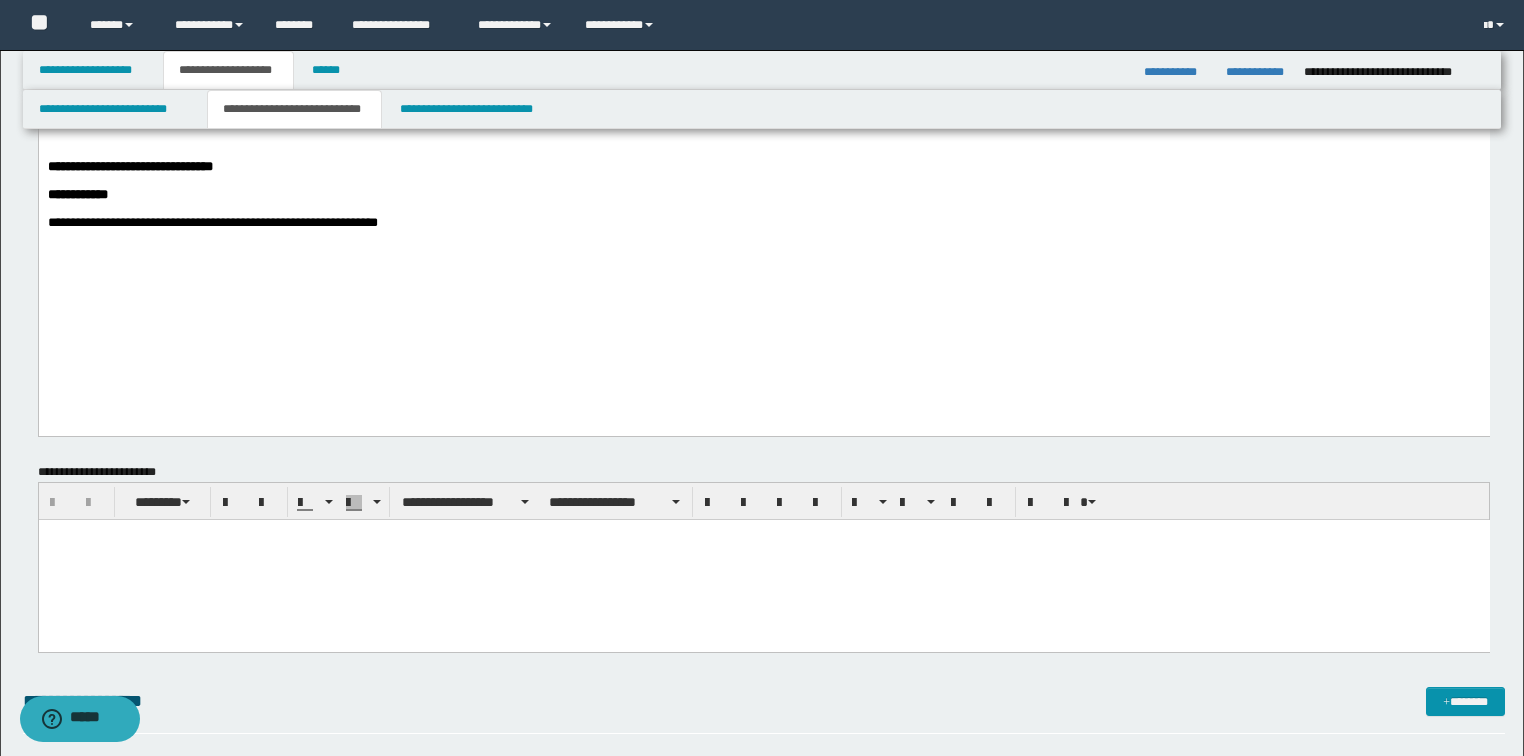 click on "**********" at bounding box center [212, 222] 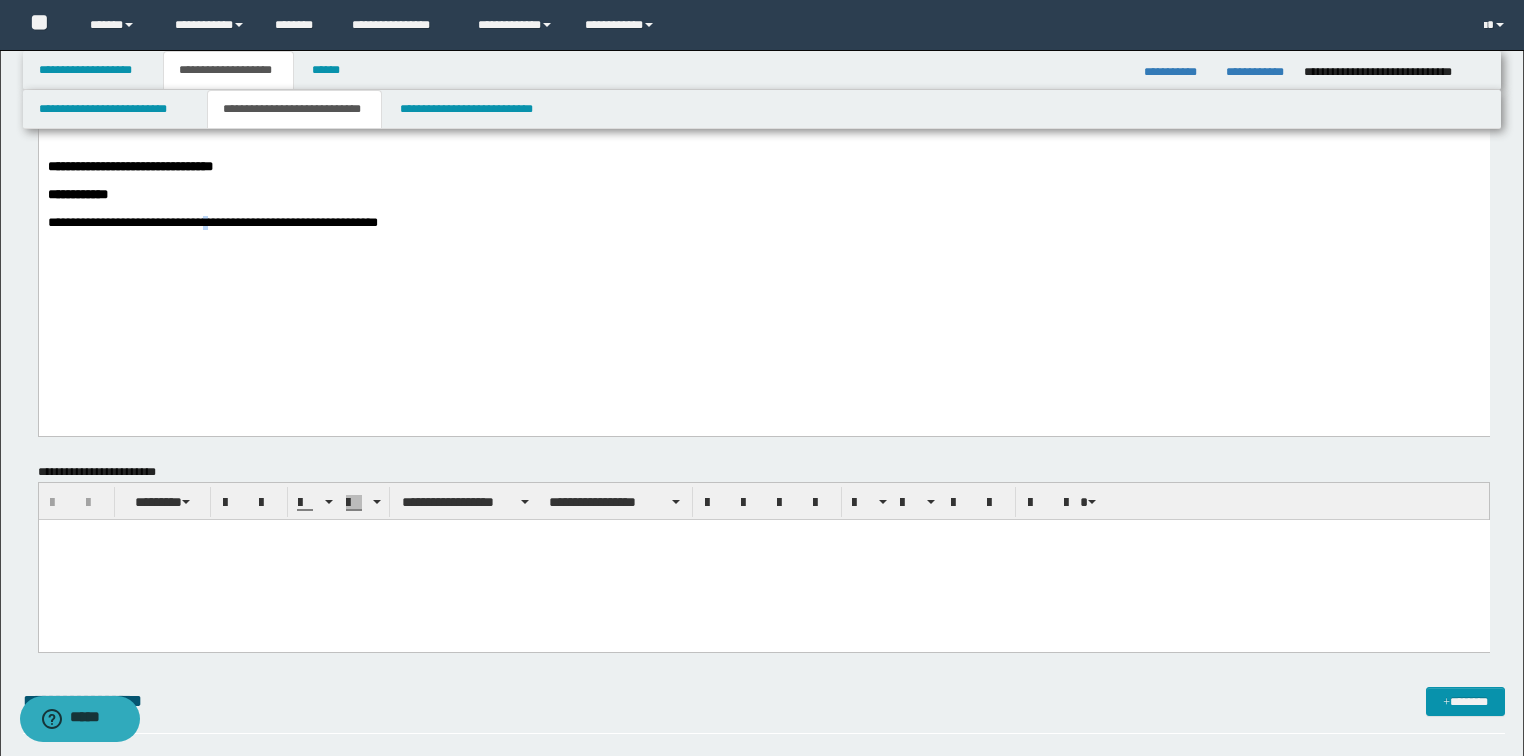 click on "**********" at bounding box center [212, 222] 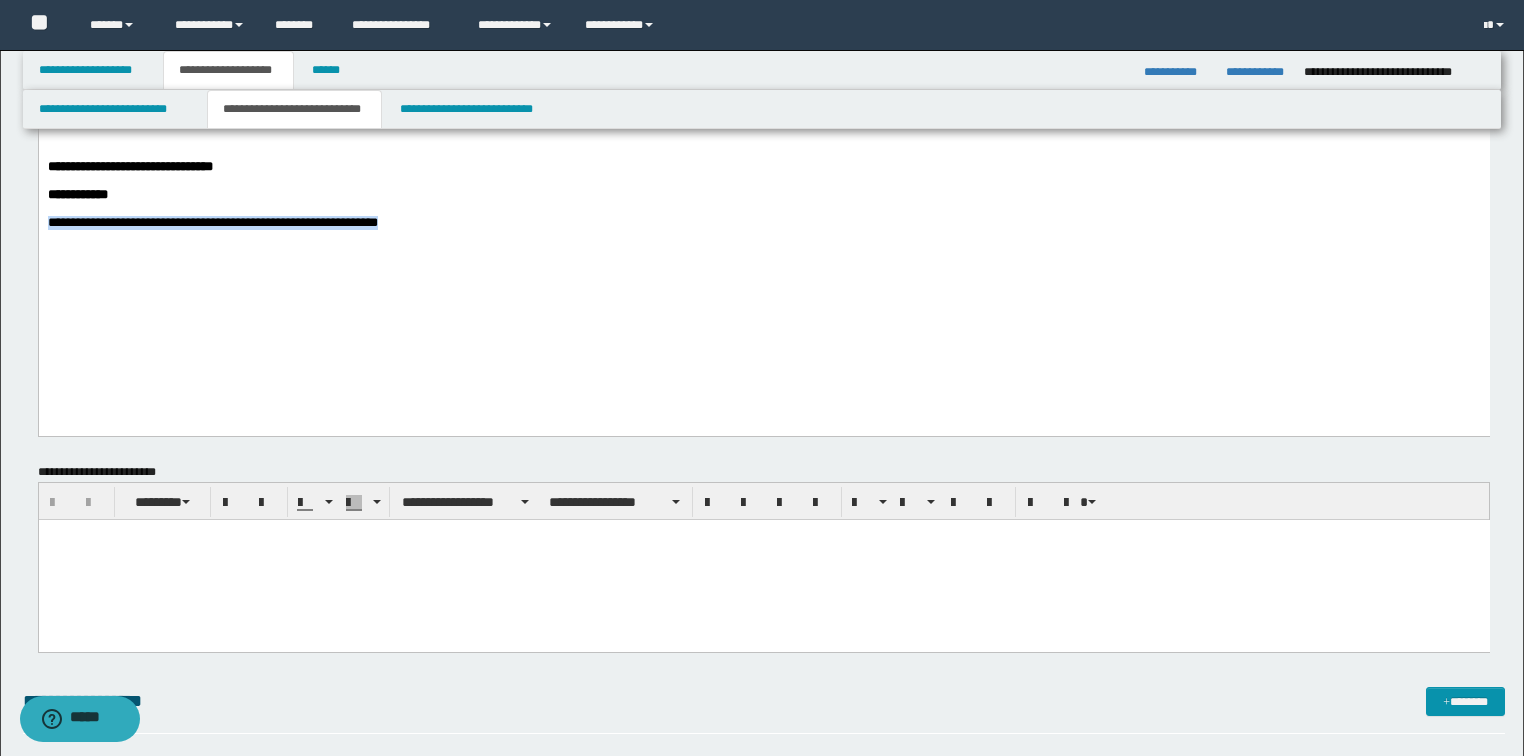 click on "**********" at bounding box center (212, 222) 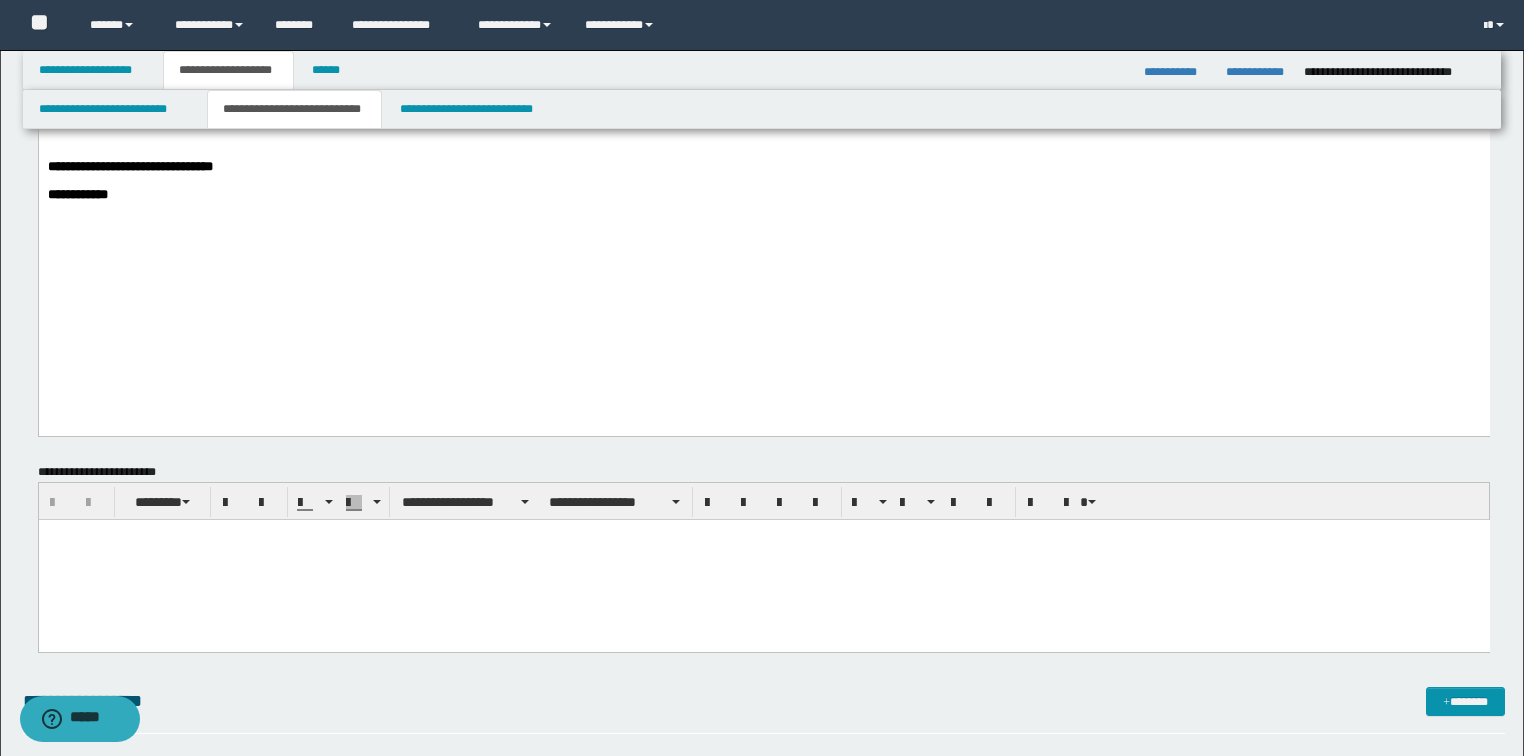 click at bounding box center (763, 559) 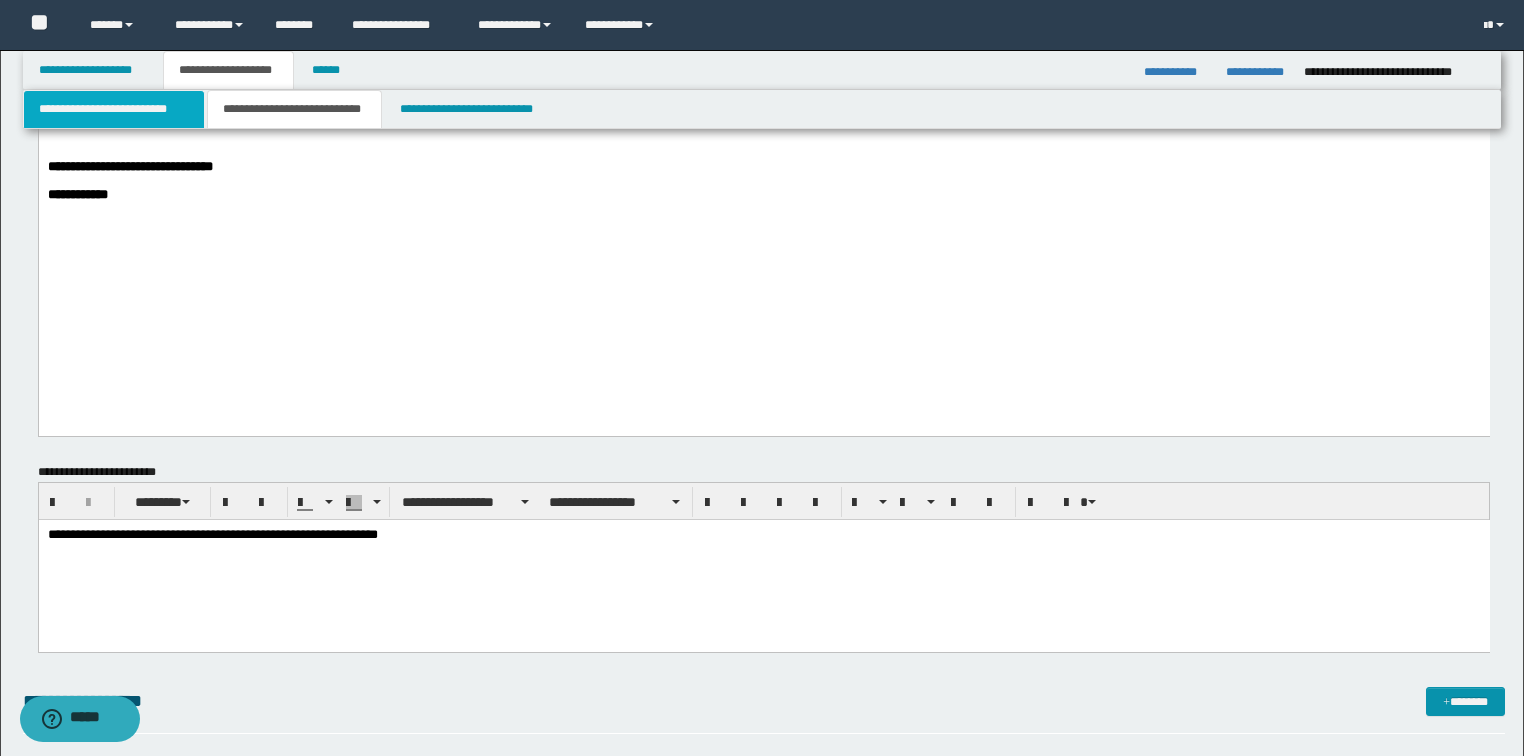 click on "**********" at bounding box center (114, 109) 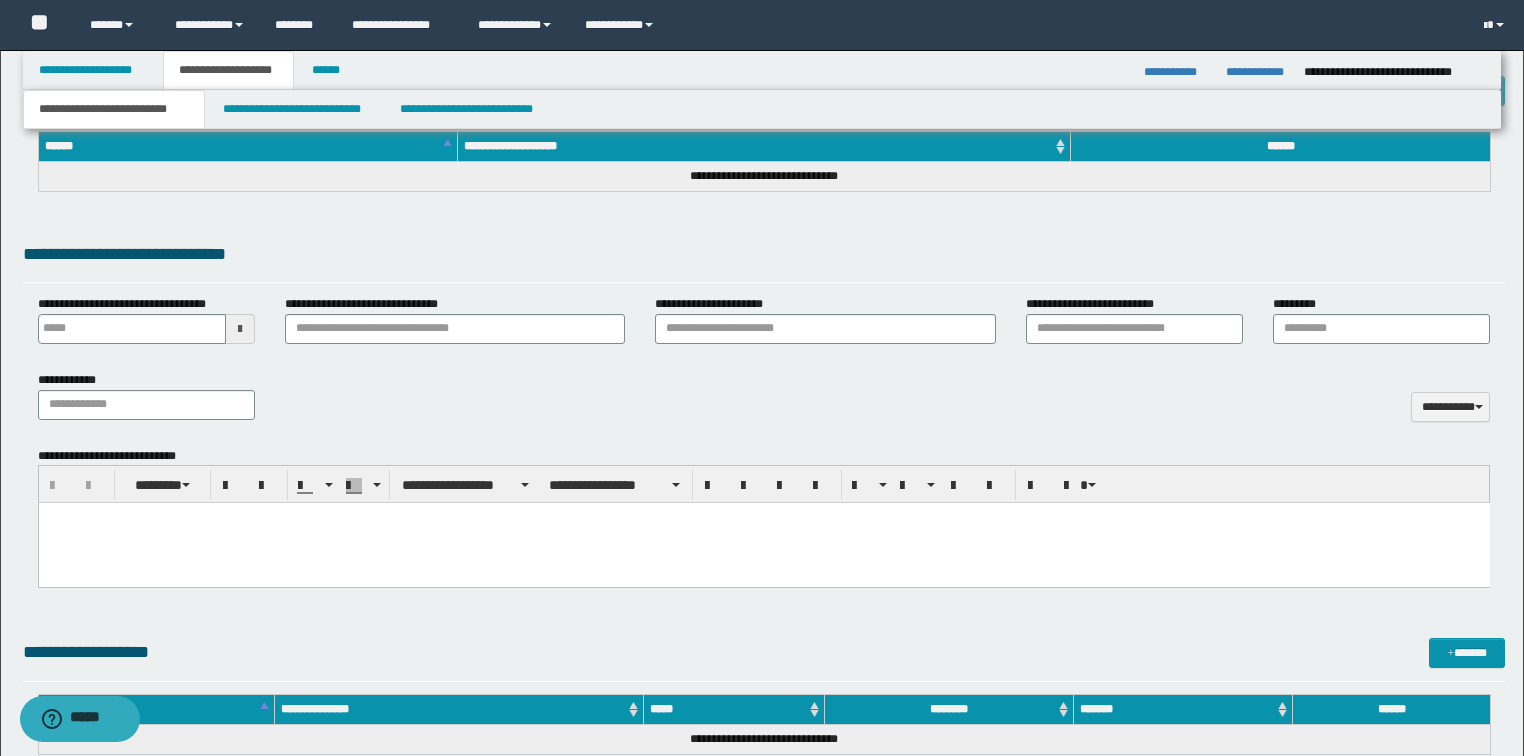type 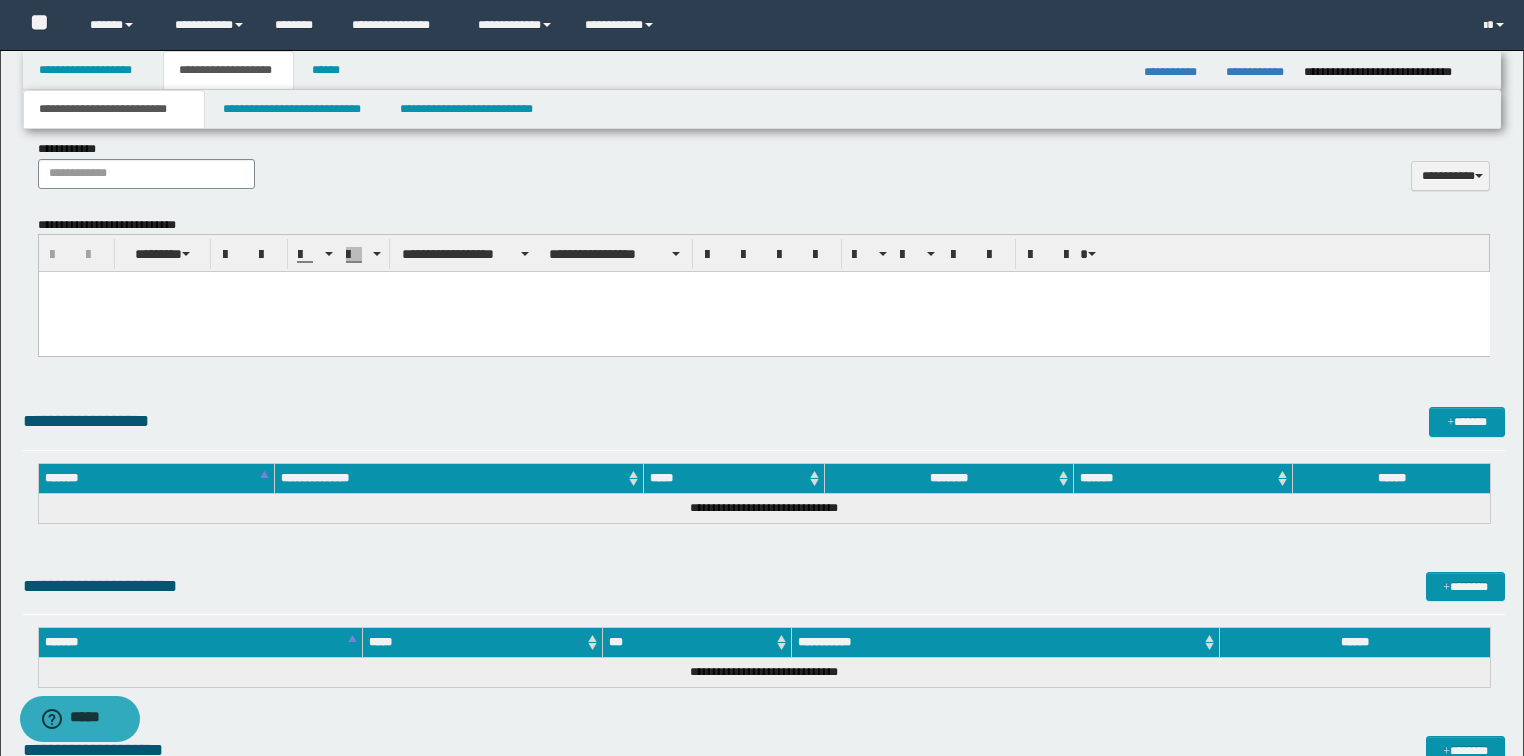scroll, scrollTop: 880, scrollLeft: 0, axis: vertical 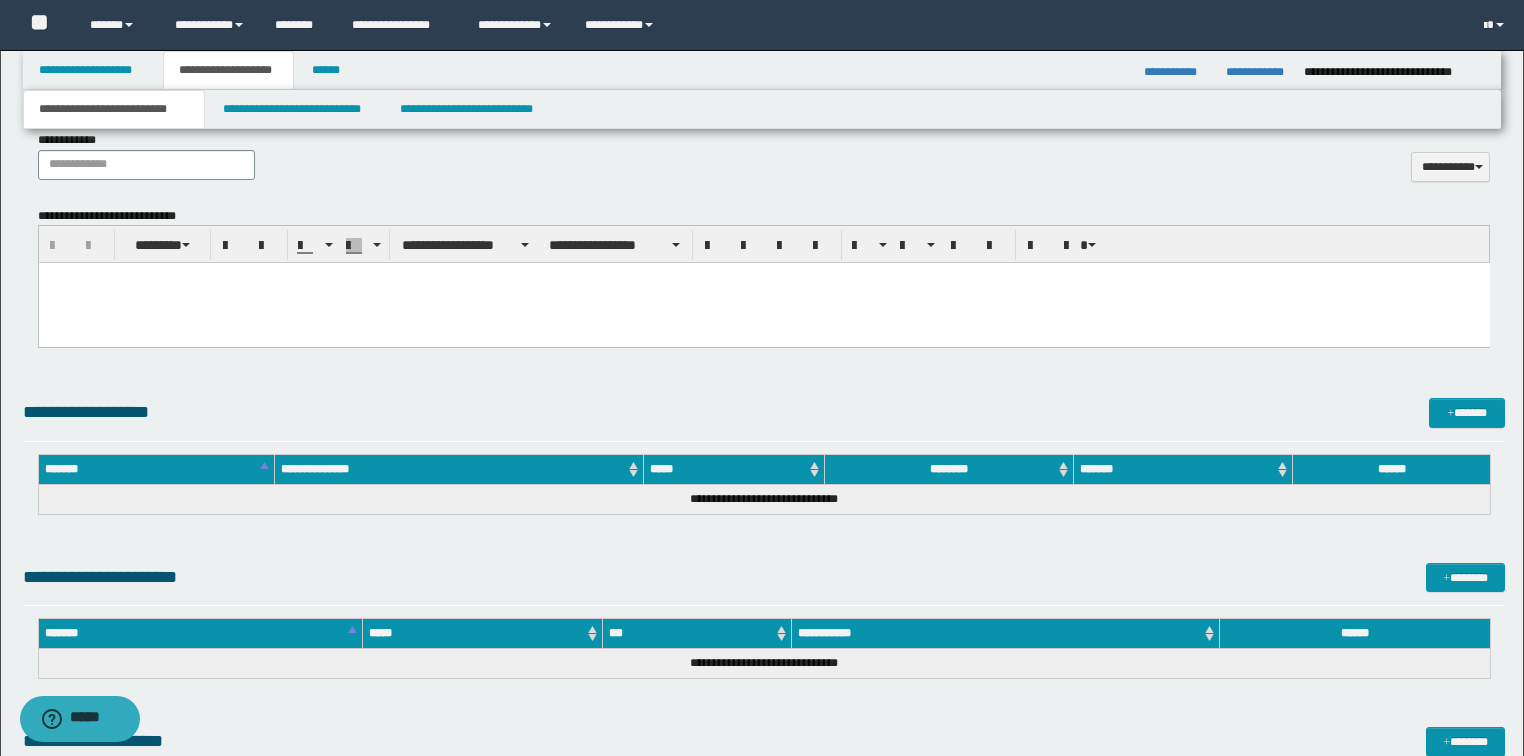 click at bounding box center (763, 303) 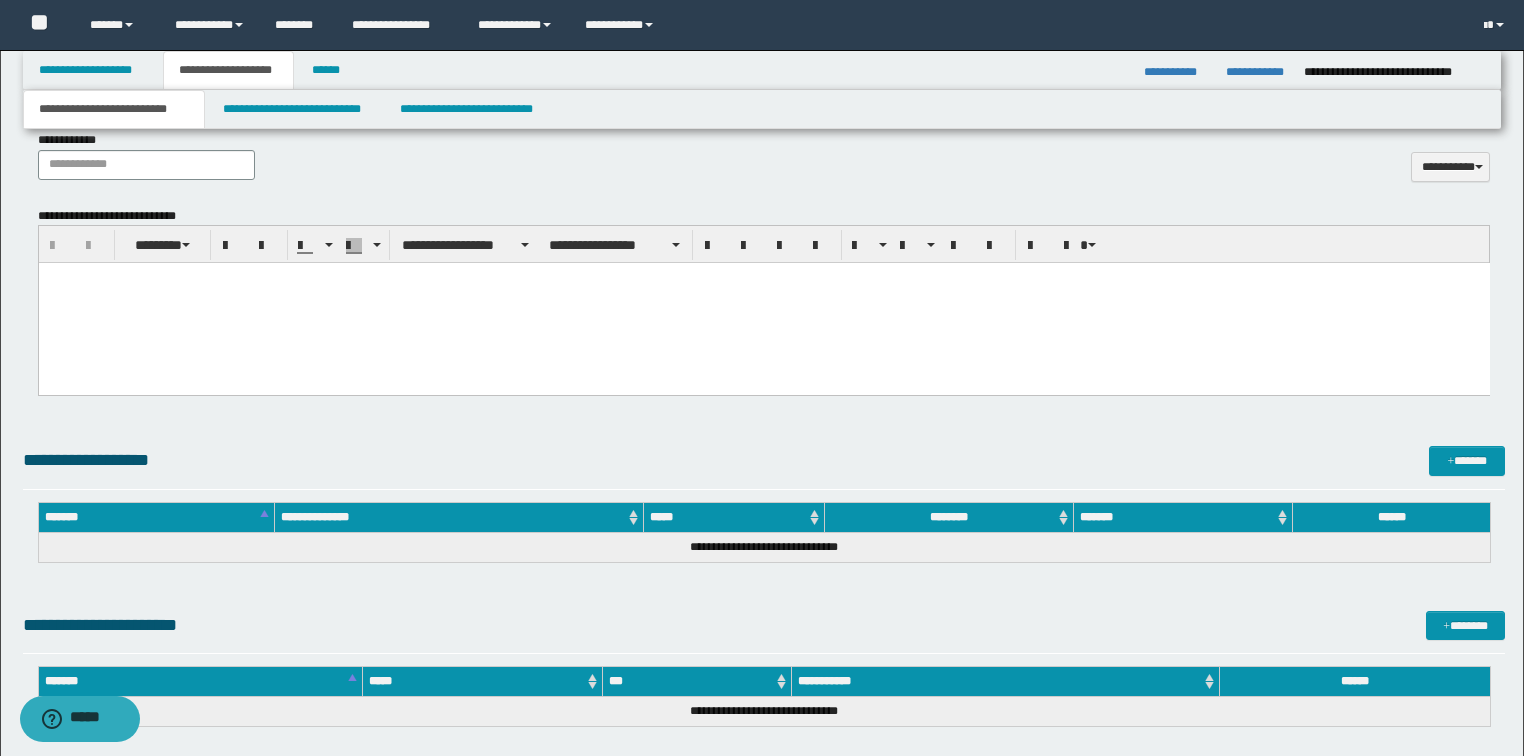 type 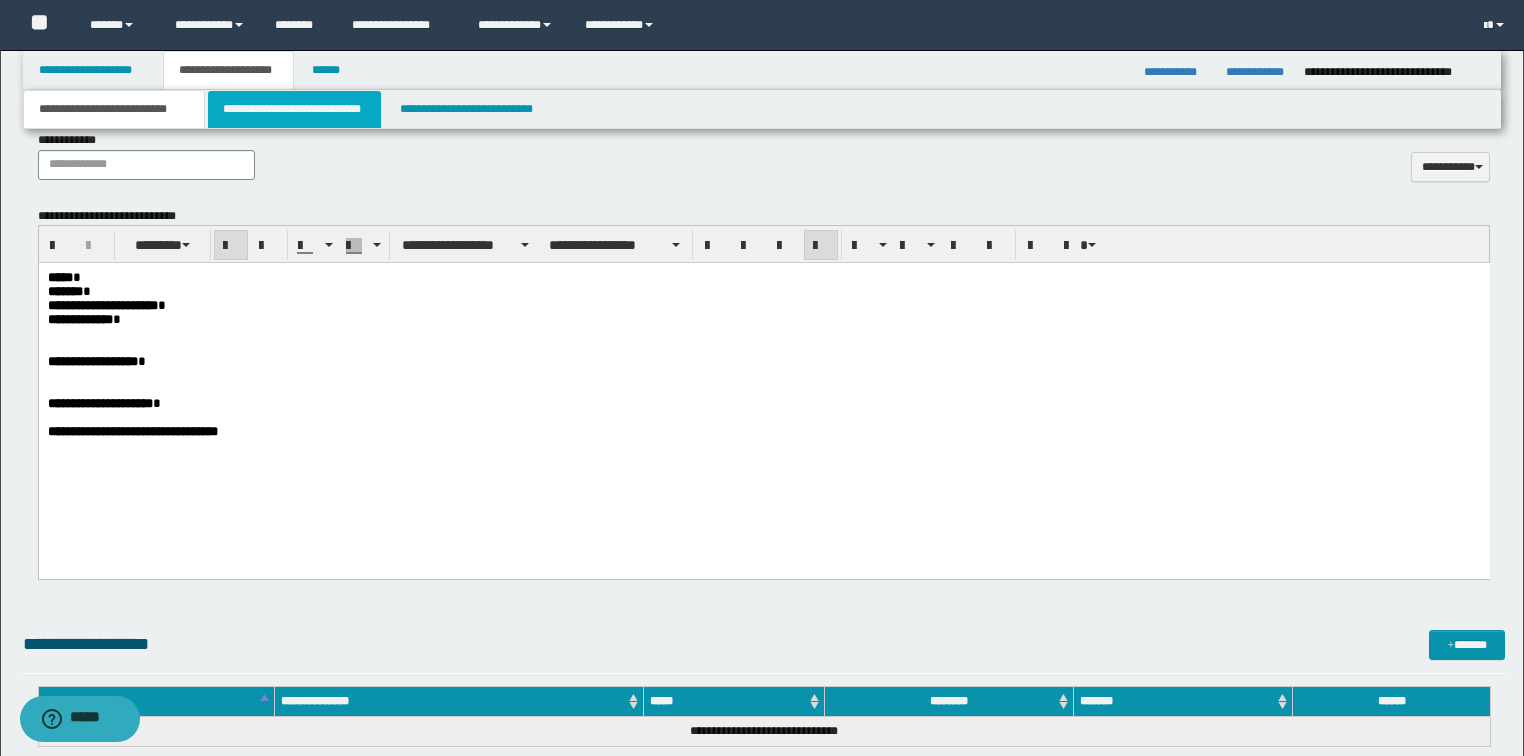 click on "**********" at bounding box center (294, 109) 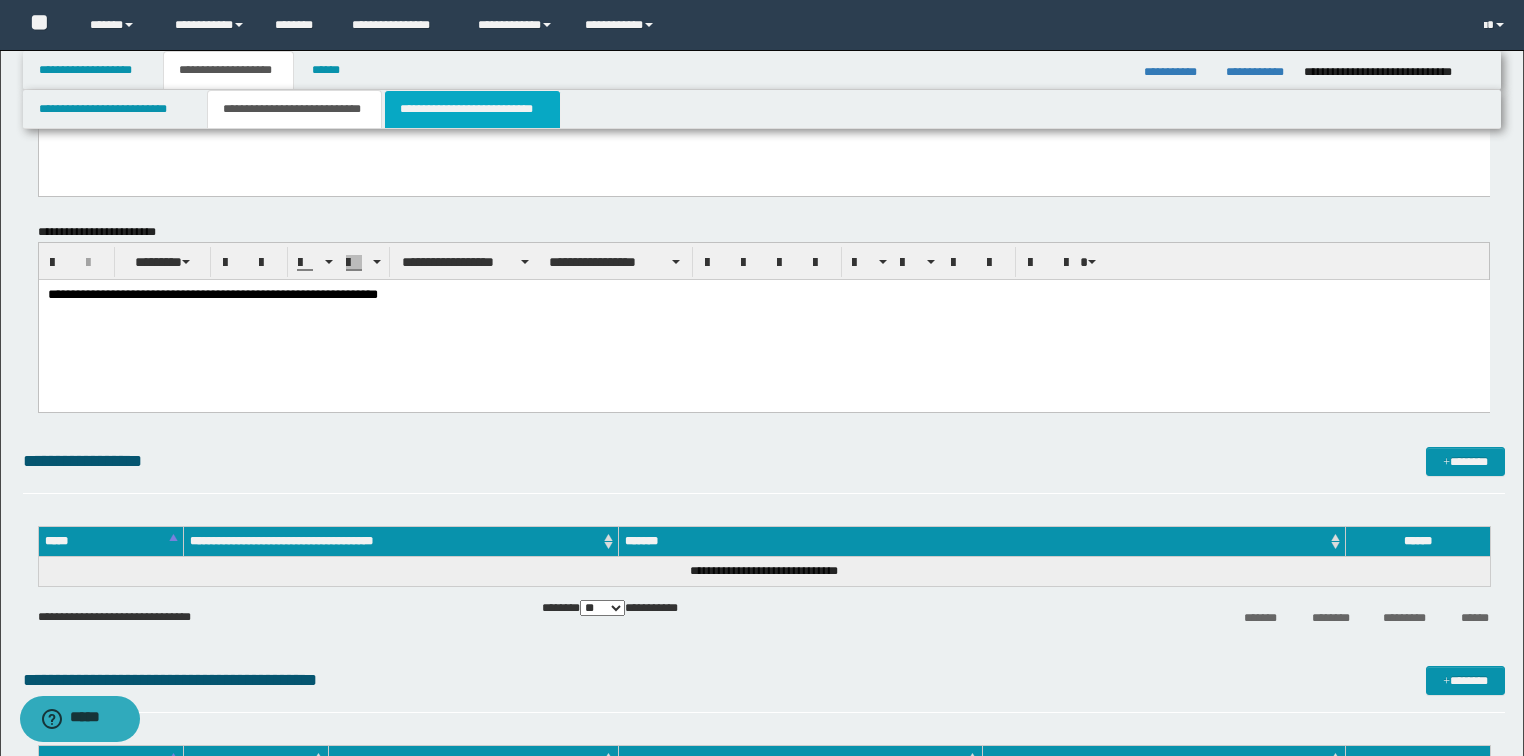 click on "**********" at bounding box center (472, 109) 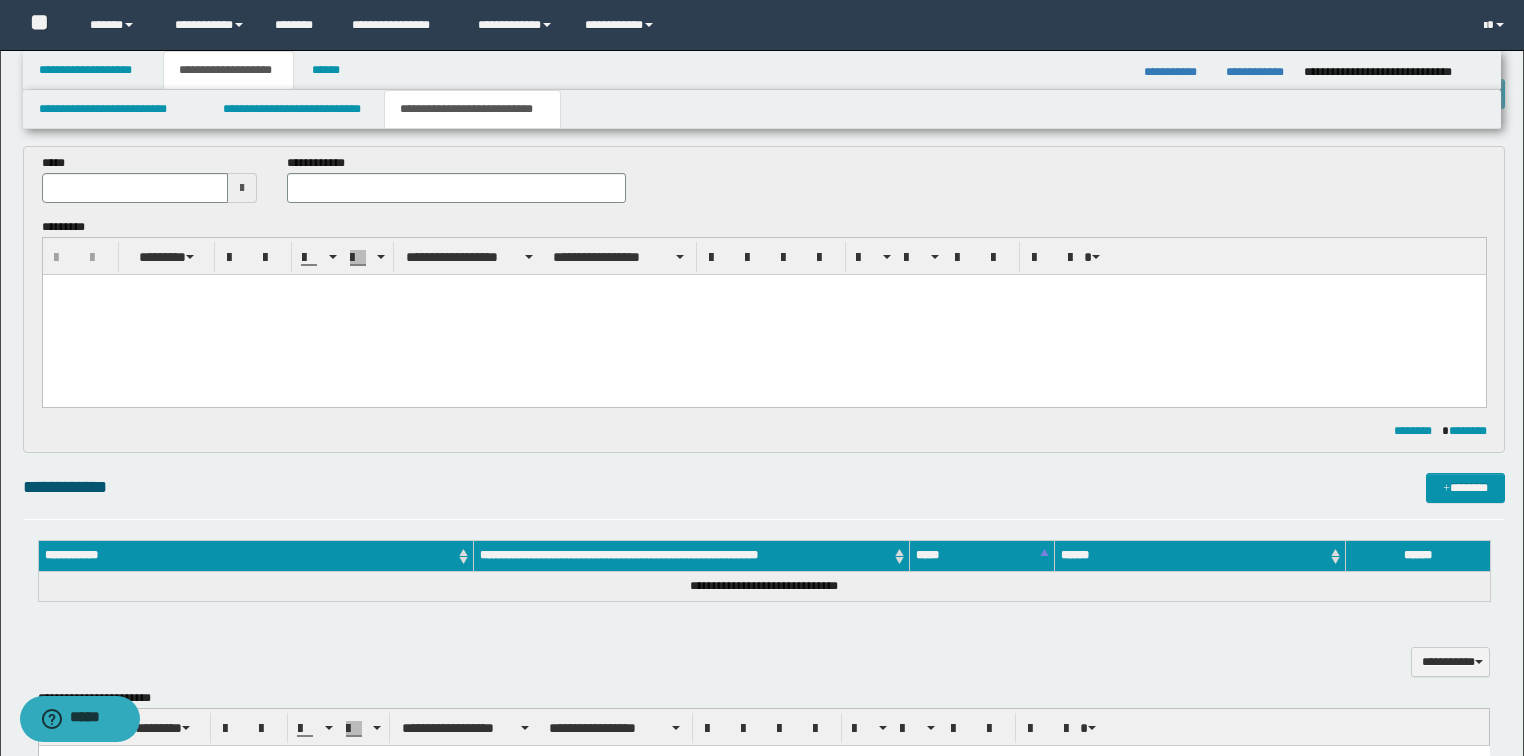 scroll, scrollTop: 0, scrollLeft: 0, axis: both 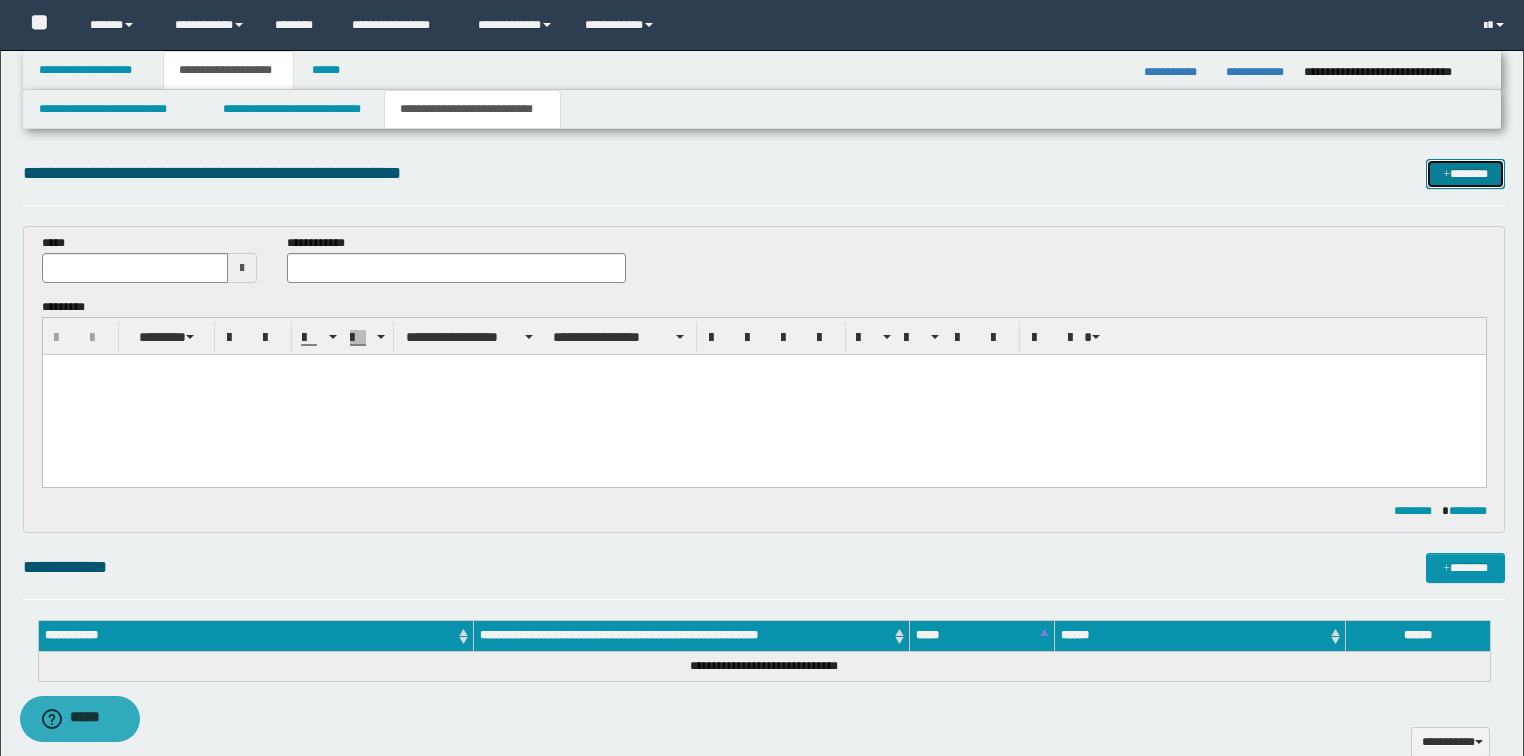 click on "*******" at bounding box center [1465, 174] 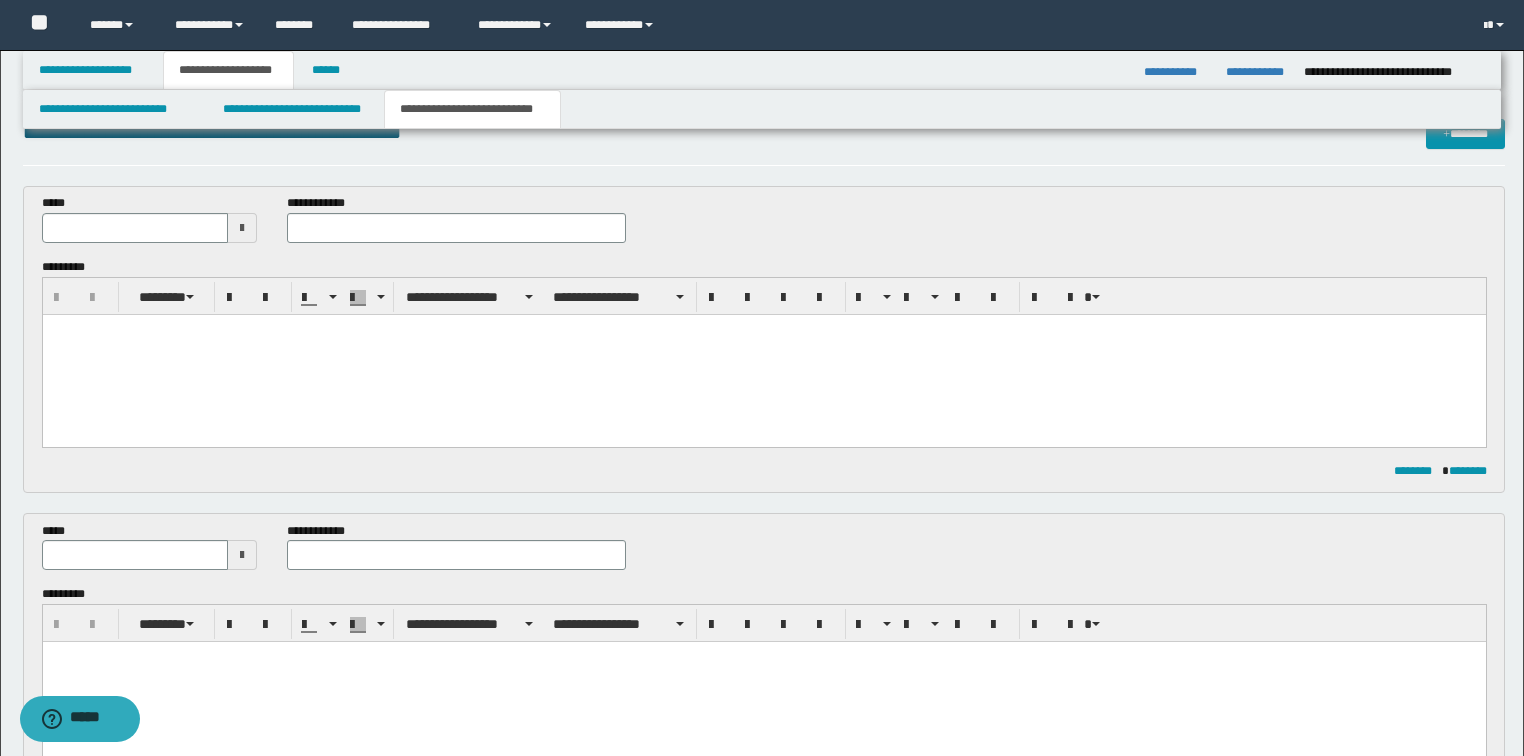 scroll, scrollTop: 0, scrollLeft: 0, axis: both 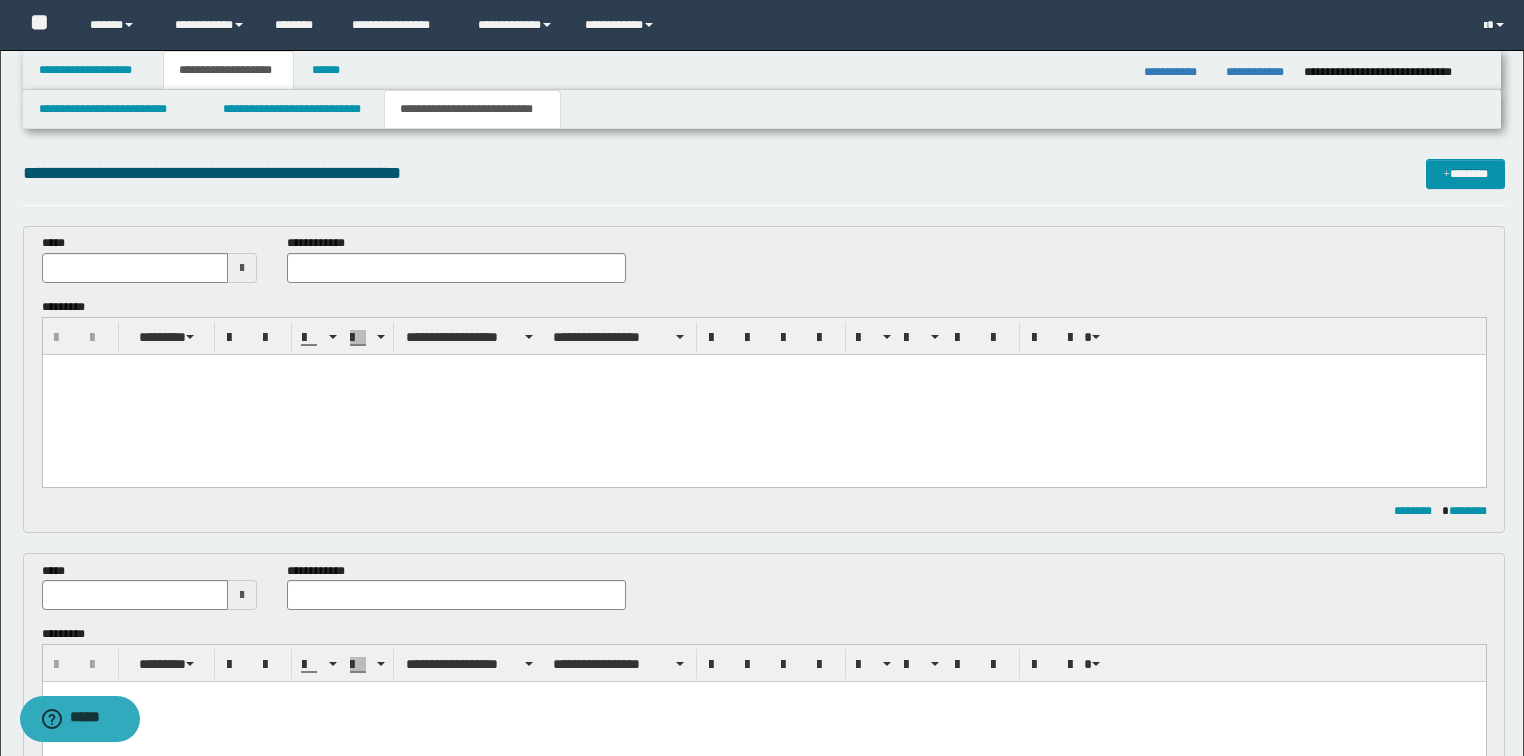 click at bounding box center (763, 394) 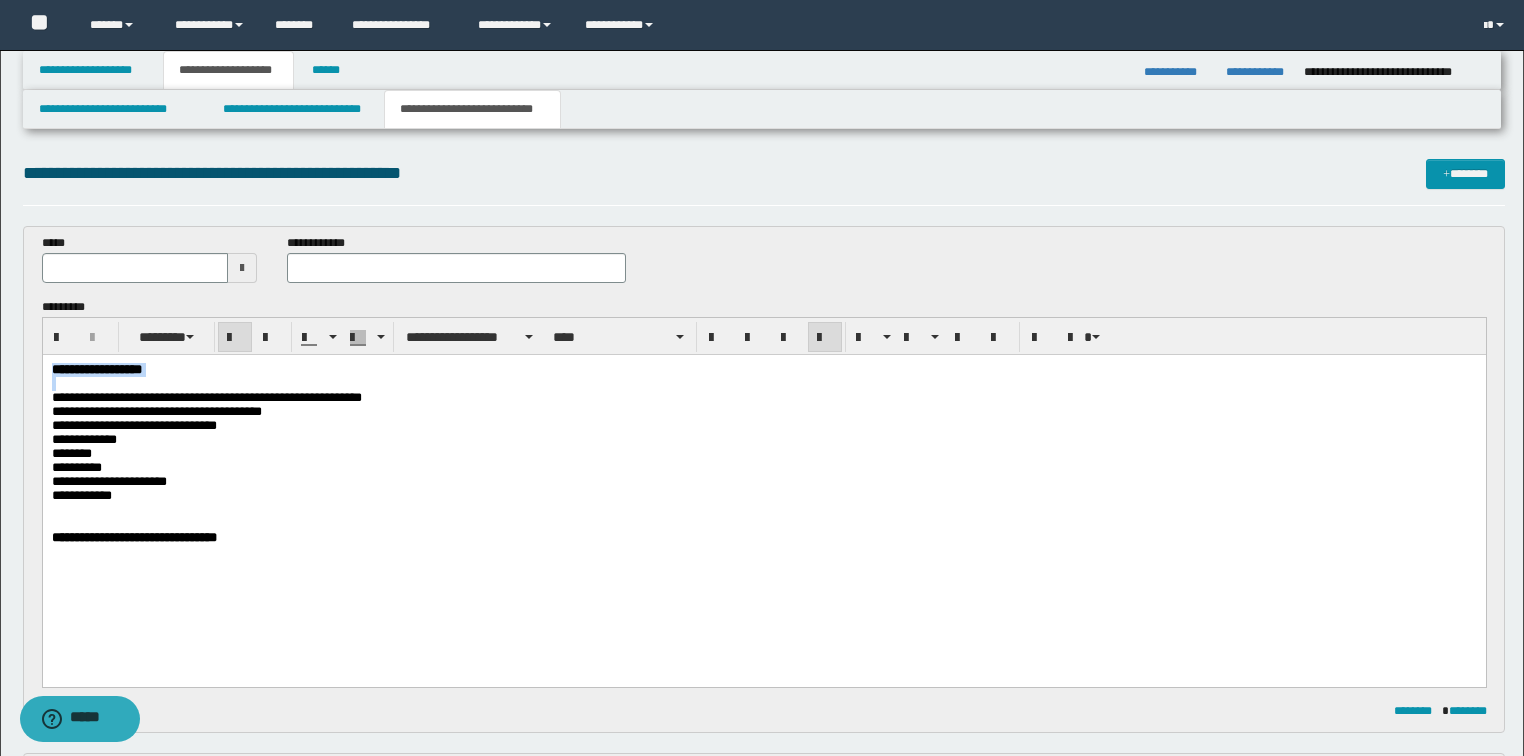 drag, startPoint x: 169, startPoint y: 385, endPoint x: 42, endPoint y: 726, distance: 363.88184 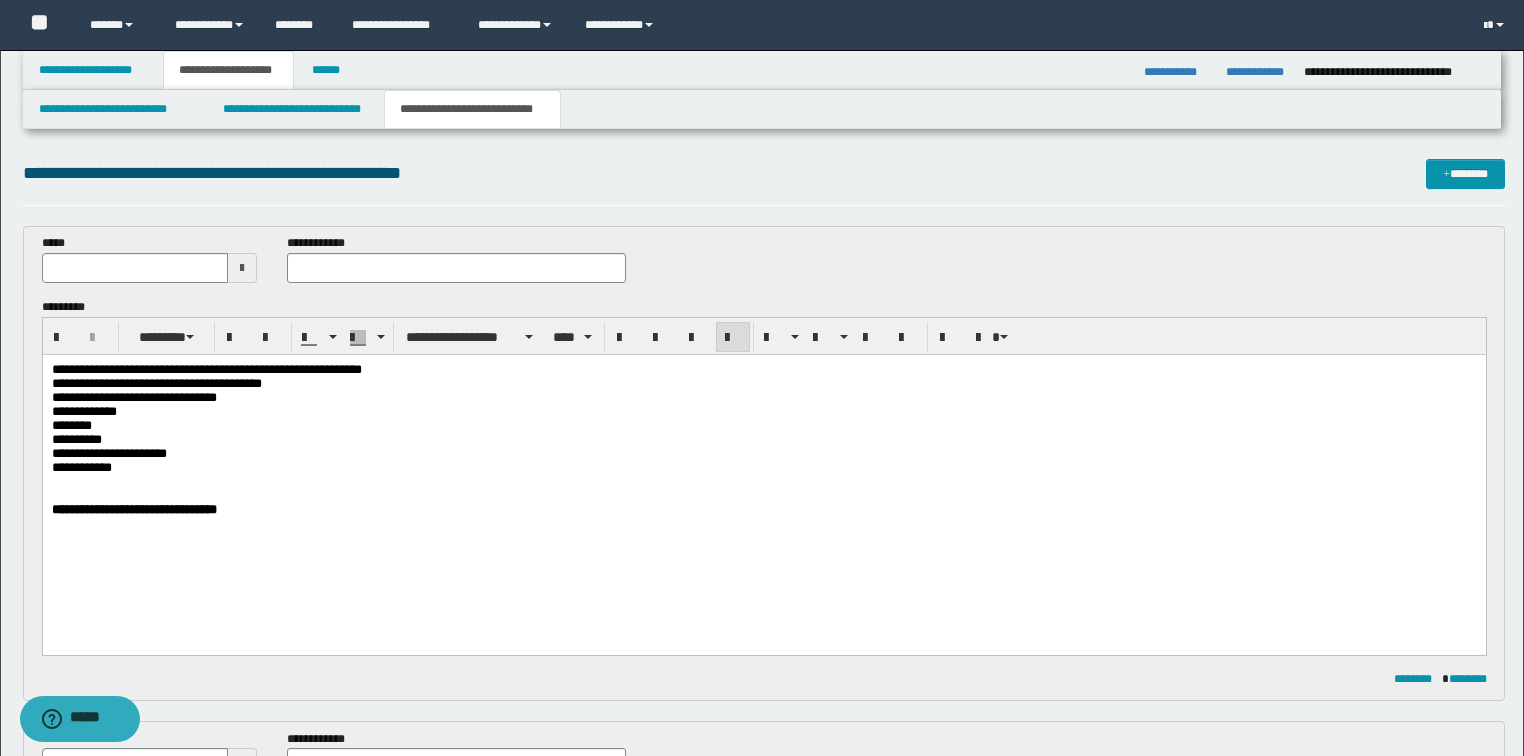 click on "**********" at bounding box center [764, 476] 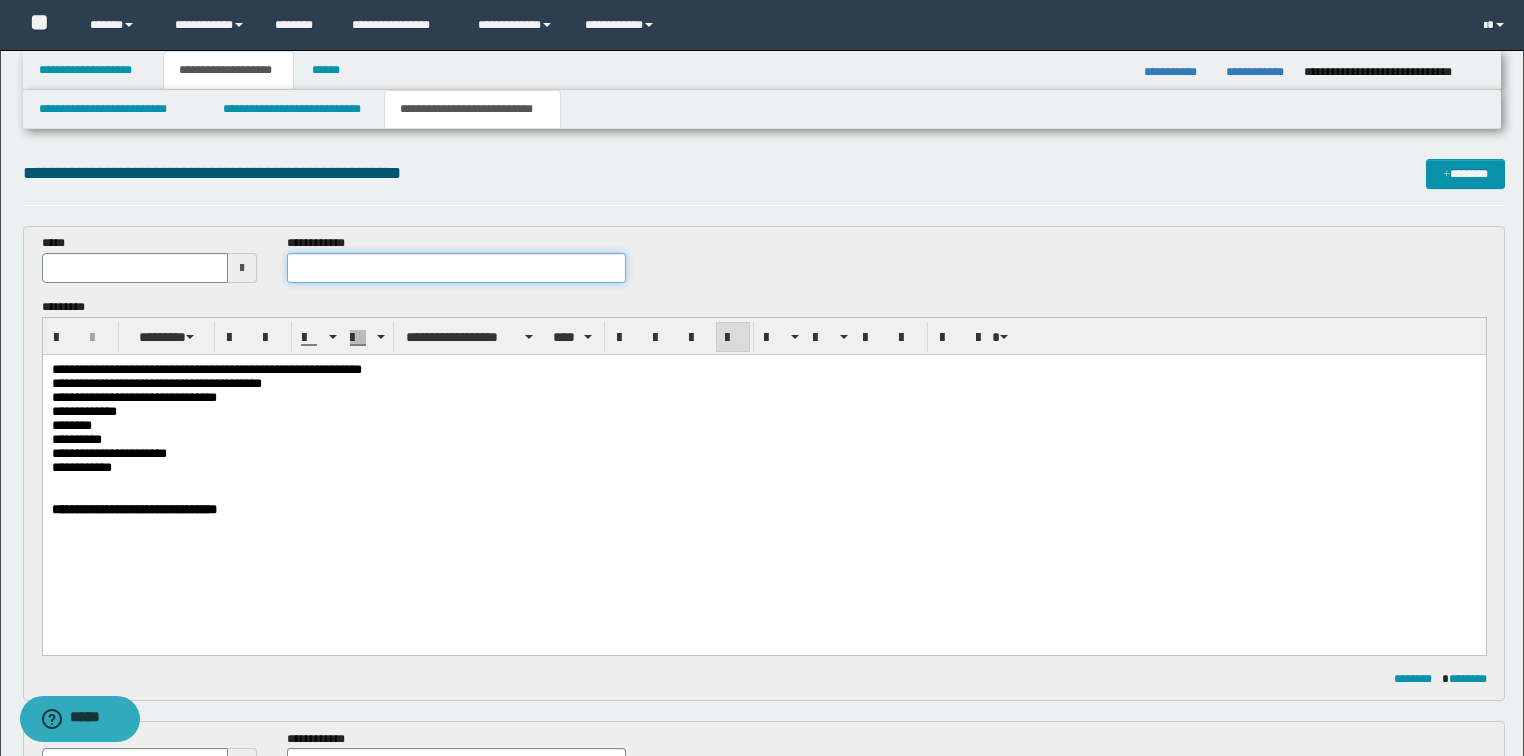 click at bounding box center [456, 268] 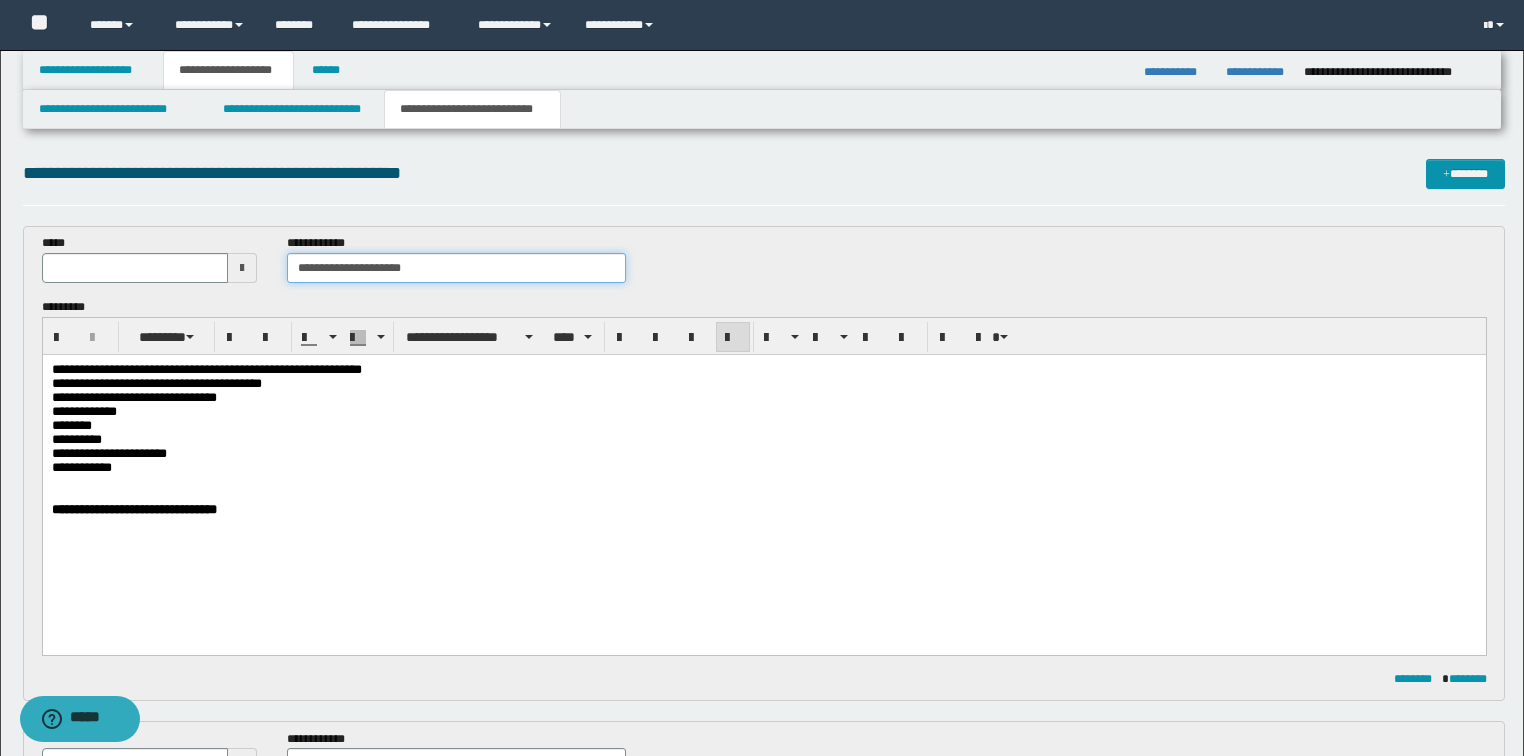 type on "**********" 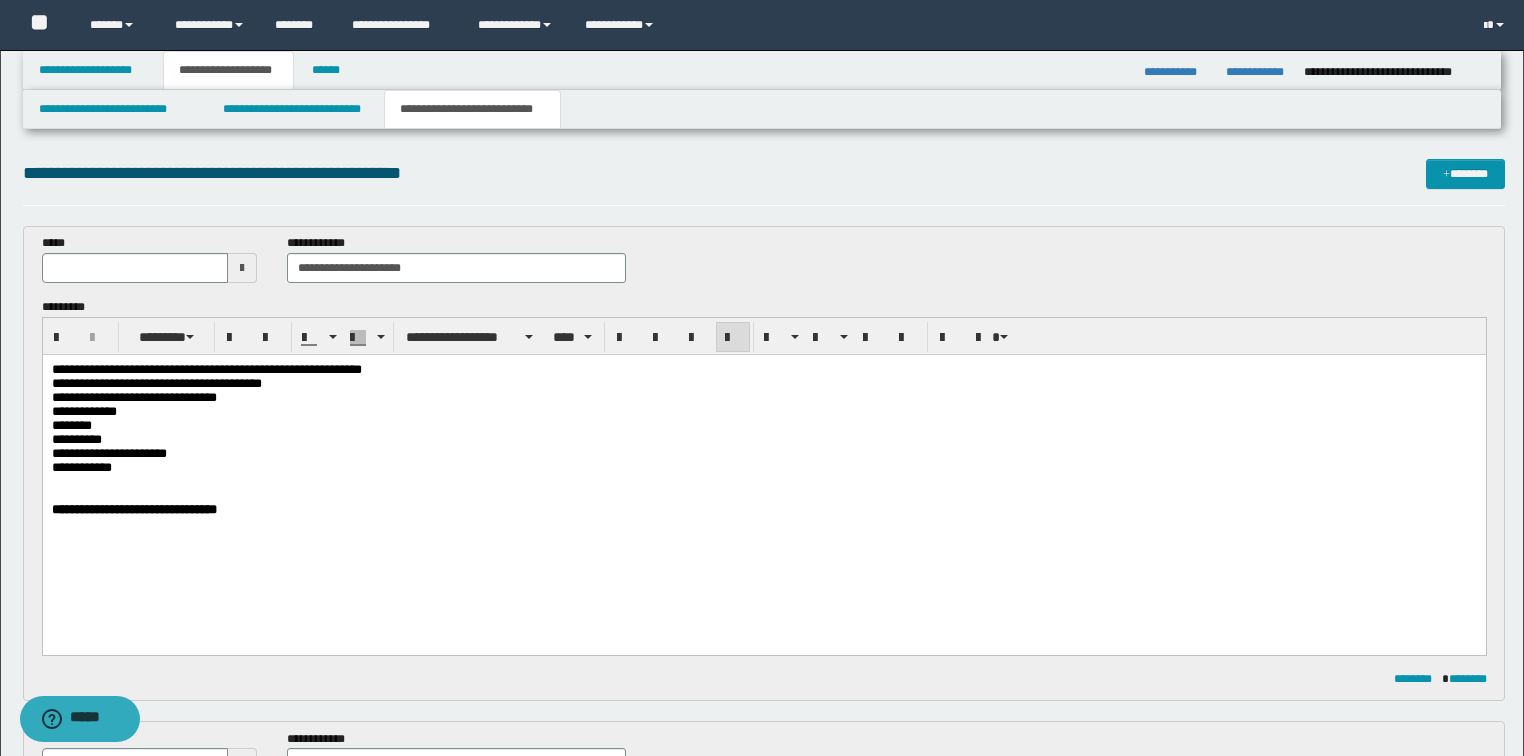 click at bounding box center [242, 268] 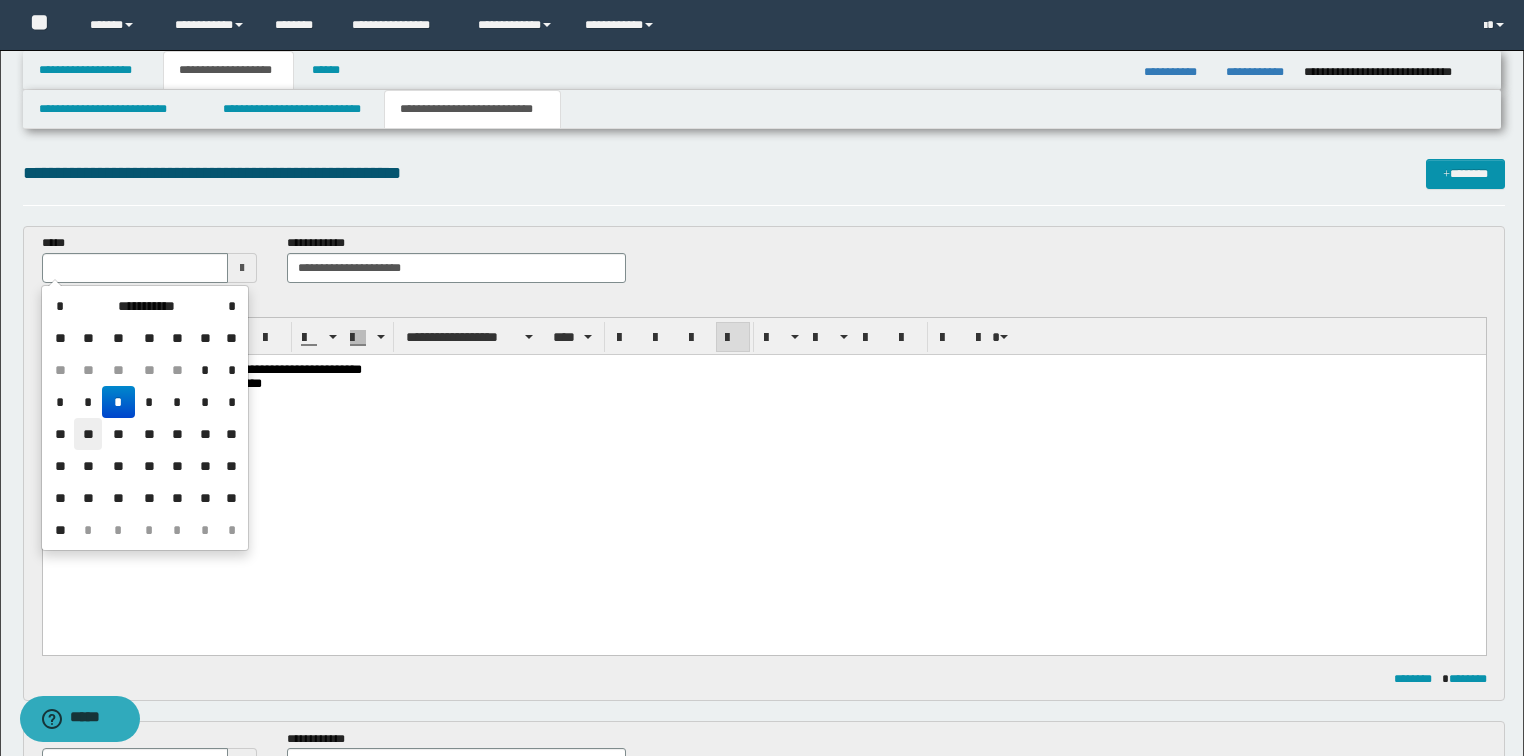 drag, startPoint x: 78, startPoint y: 436, endPoint x: 37, endPoint y: 82, distance: 356.3664 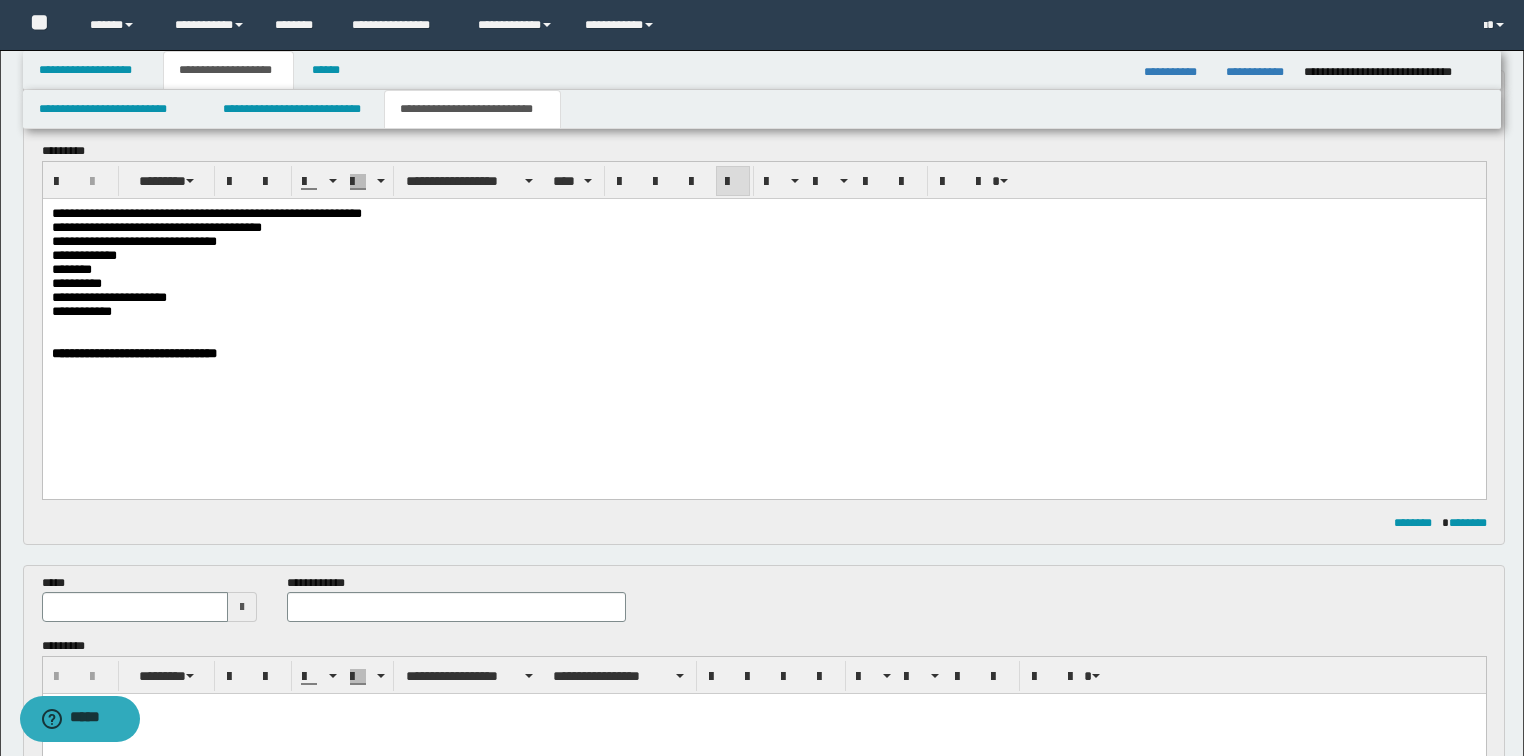 scroll, scrollTop: 160, scrollLeft: 0, axis: vertical 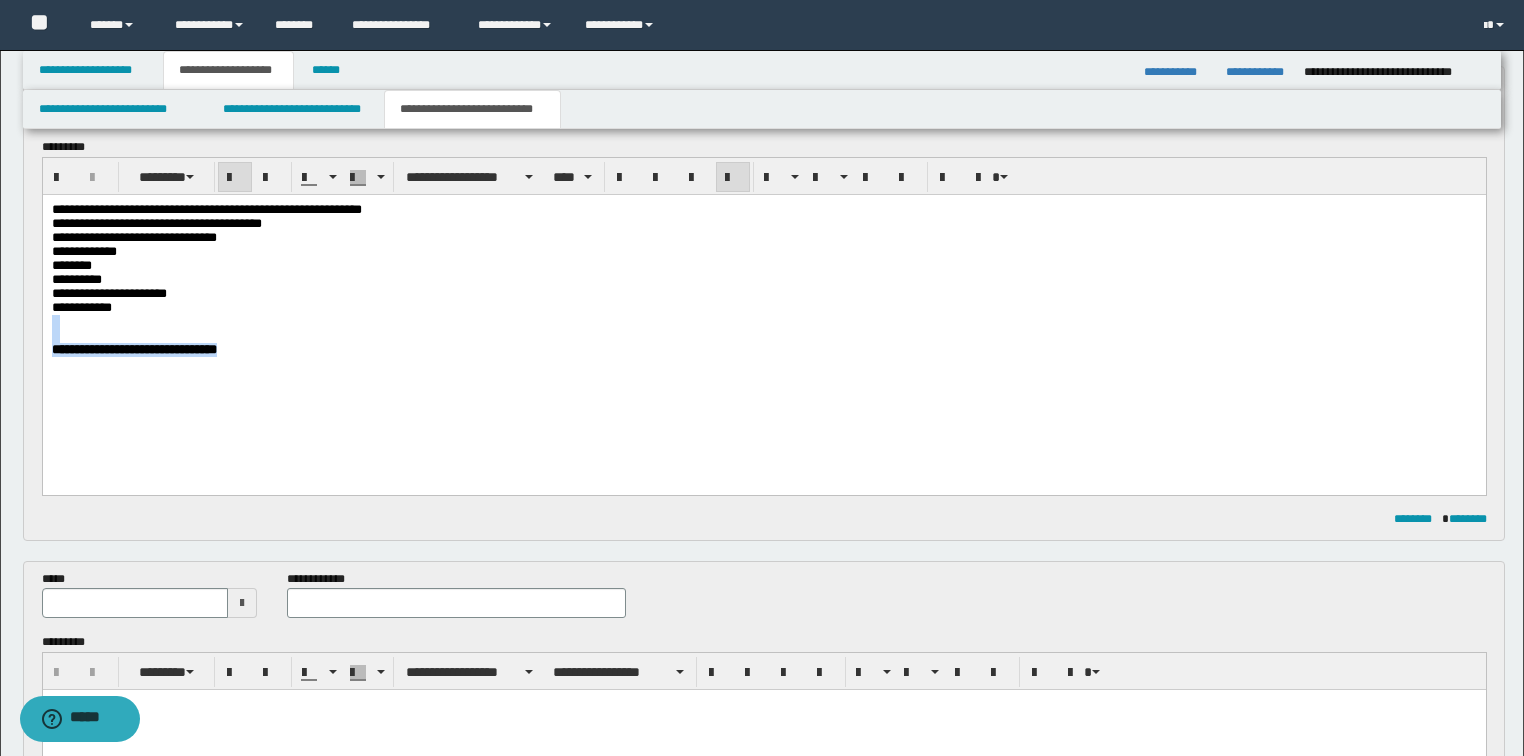 drag, startPoint x: 275, startPoint y: 385, endPoint x: 0, endPoint y: 335, distance: 279.50848 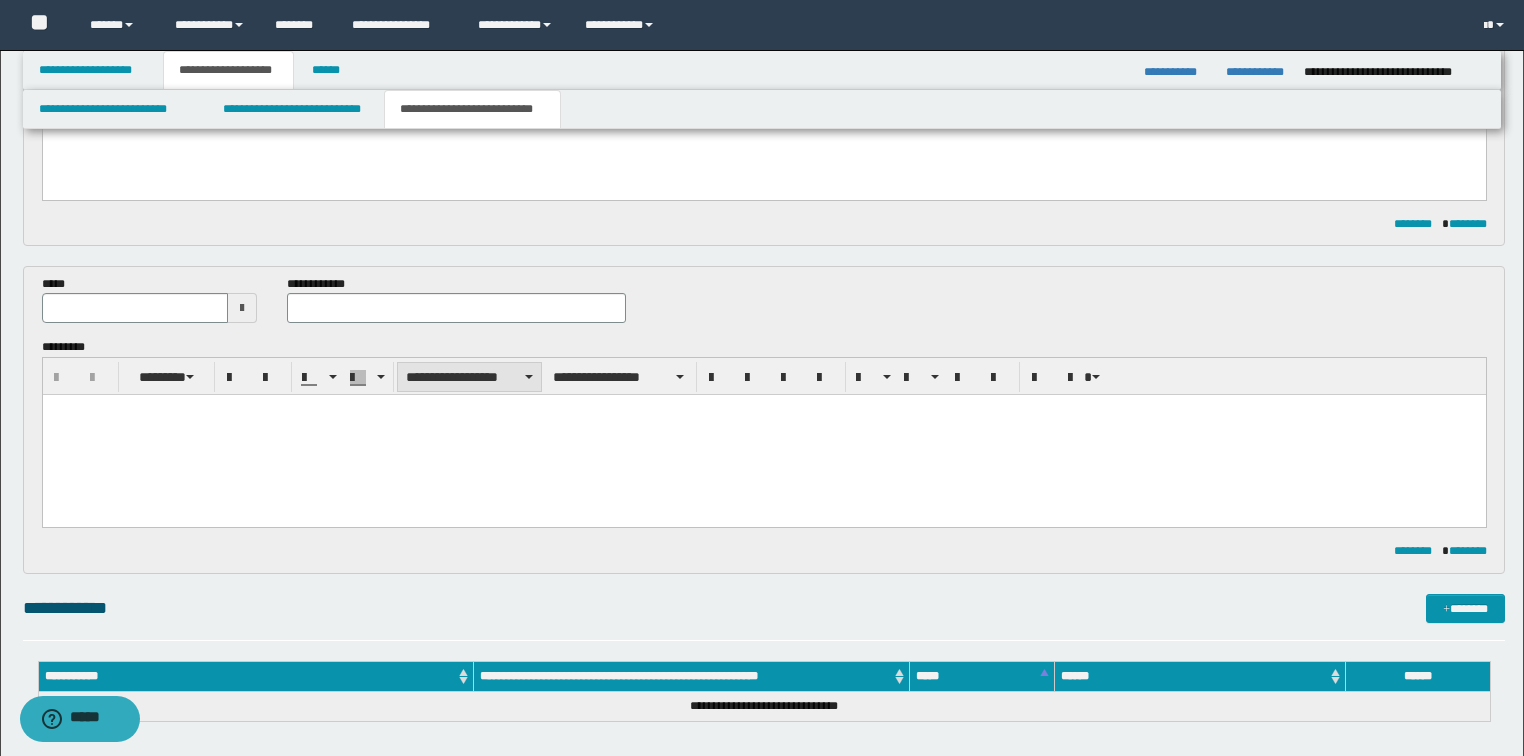 scroll, scrollTop: 400, scrollLeft: 0, axis: vertical 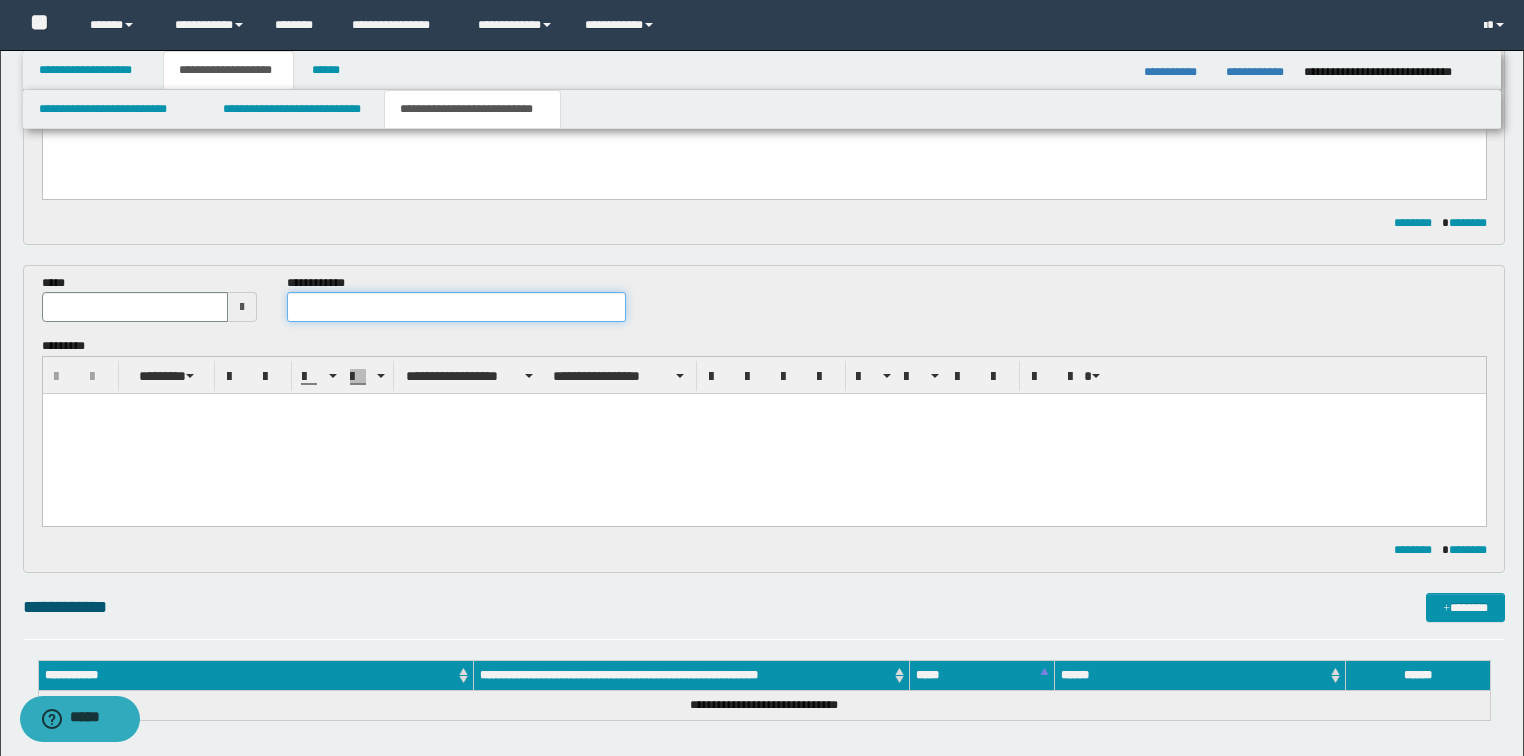 click at bounding box center (456, 307) 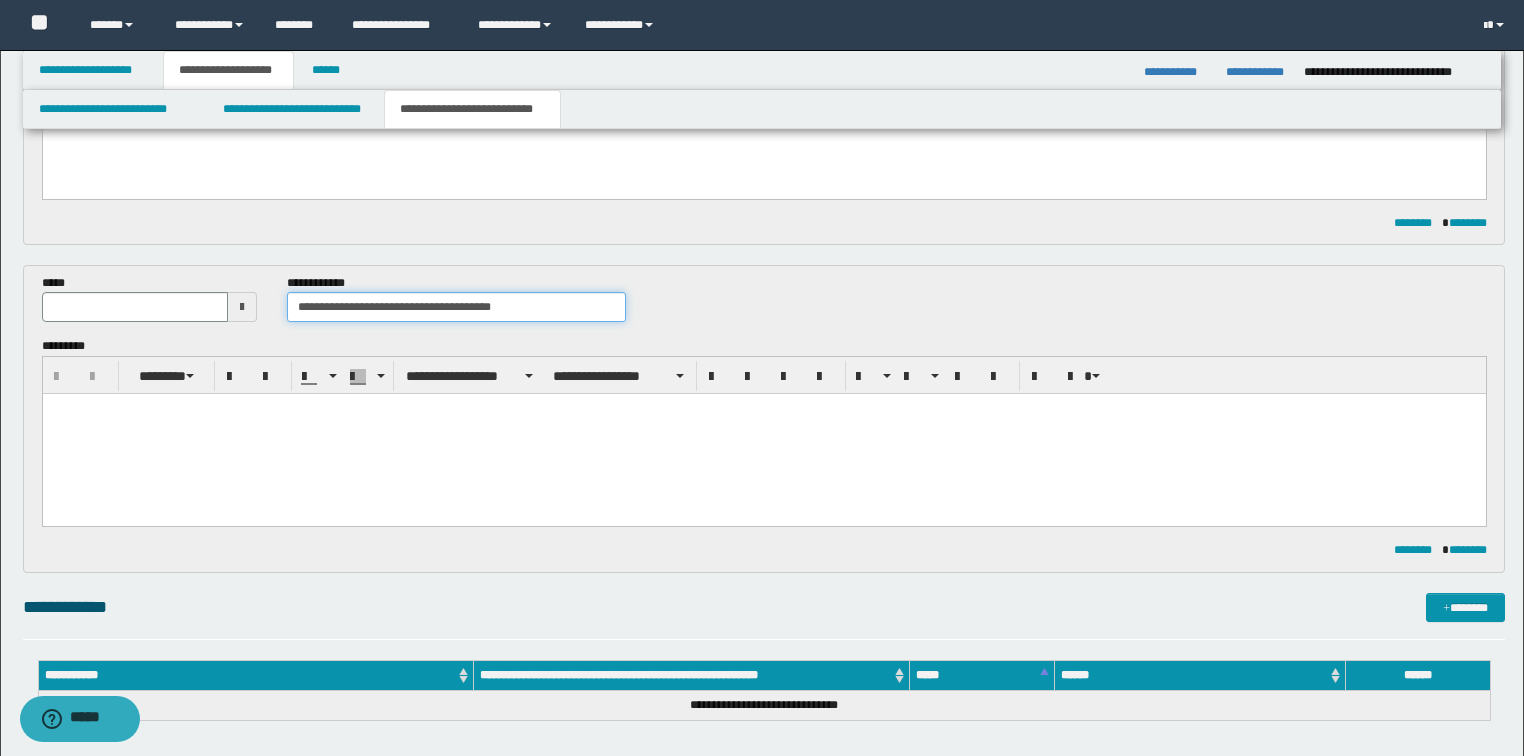 click on "**********" at bounding box center [456, 307] 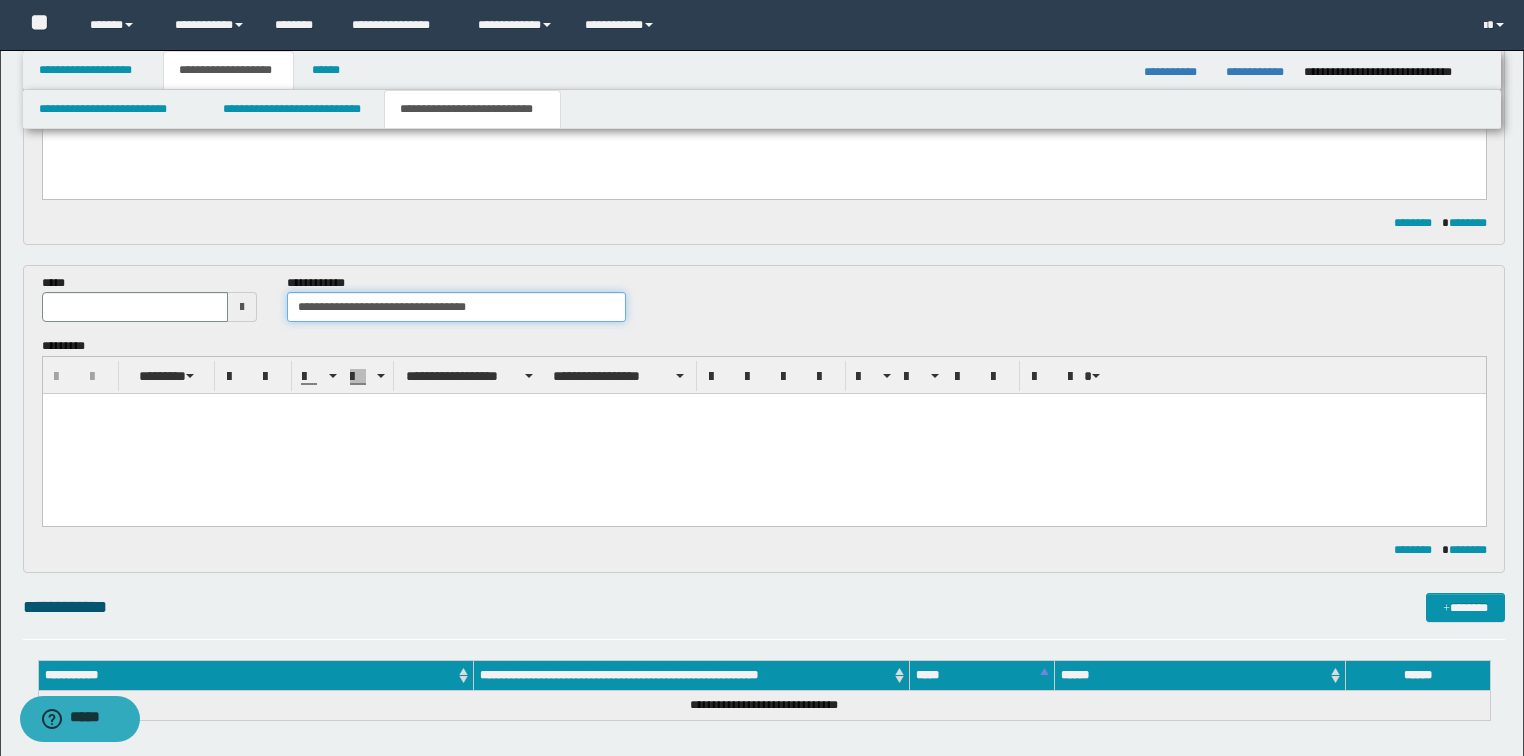 type on "**********" 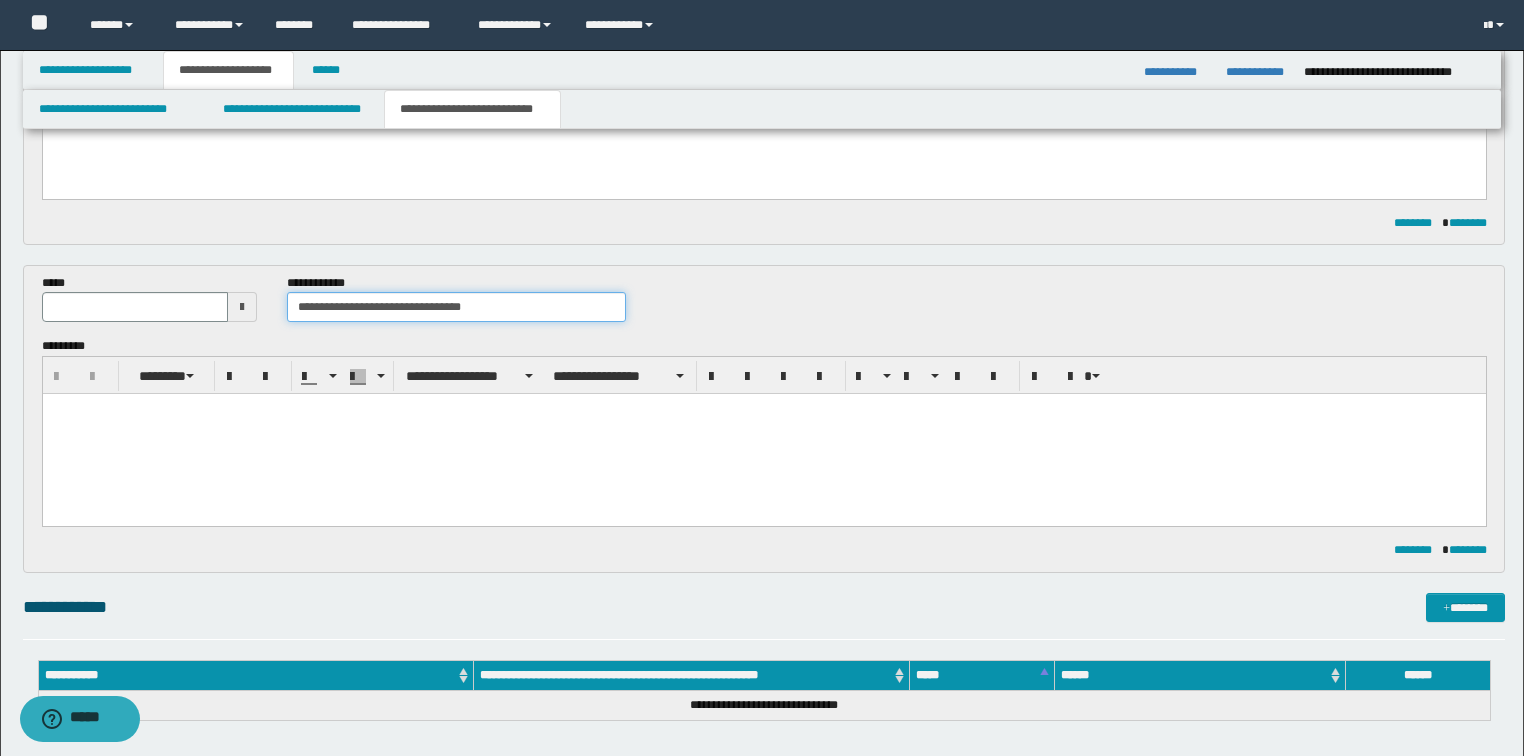 type 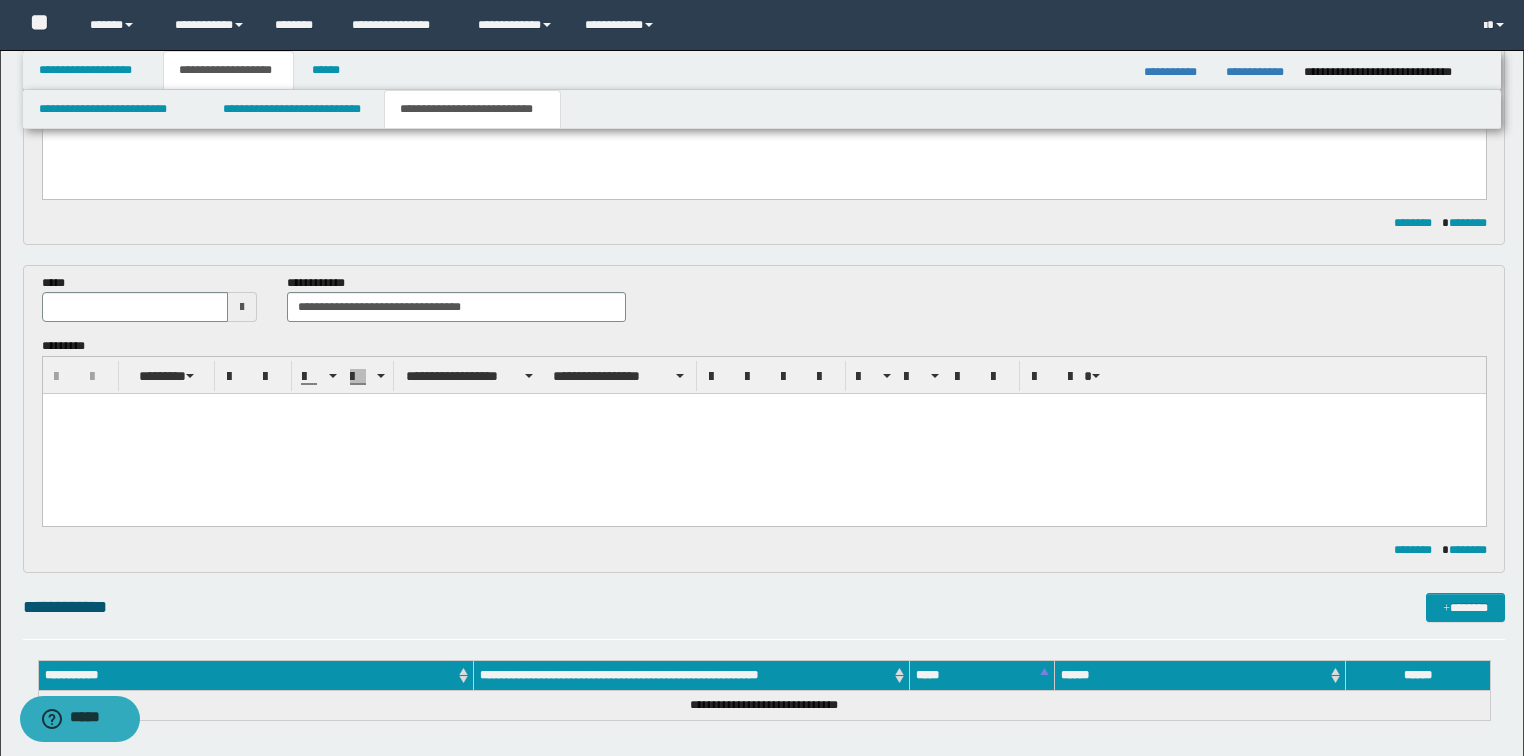 click at bounding box center (242, 307) 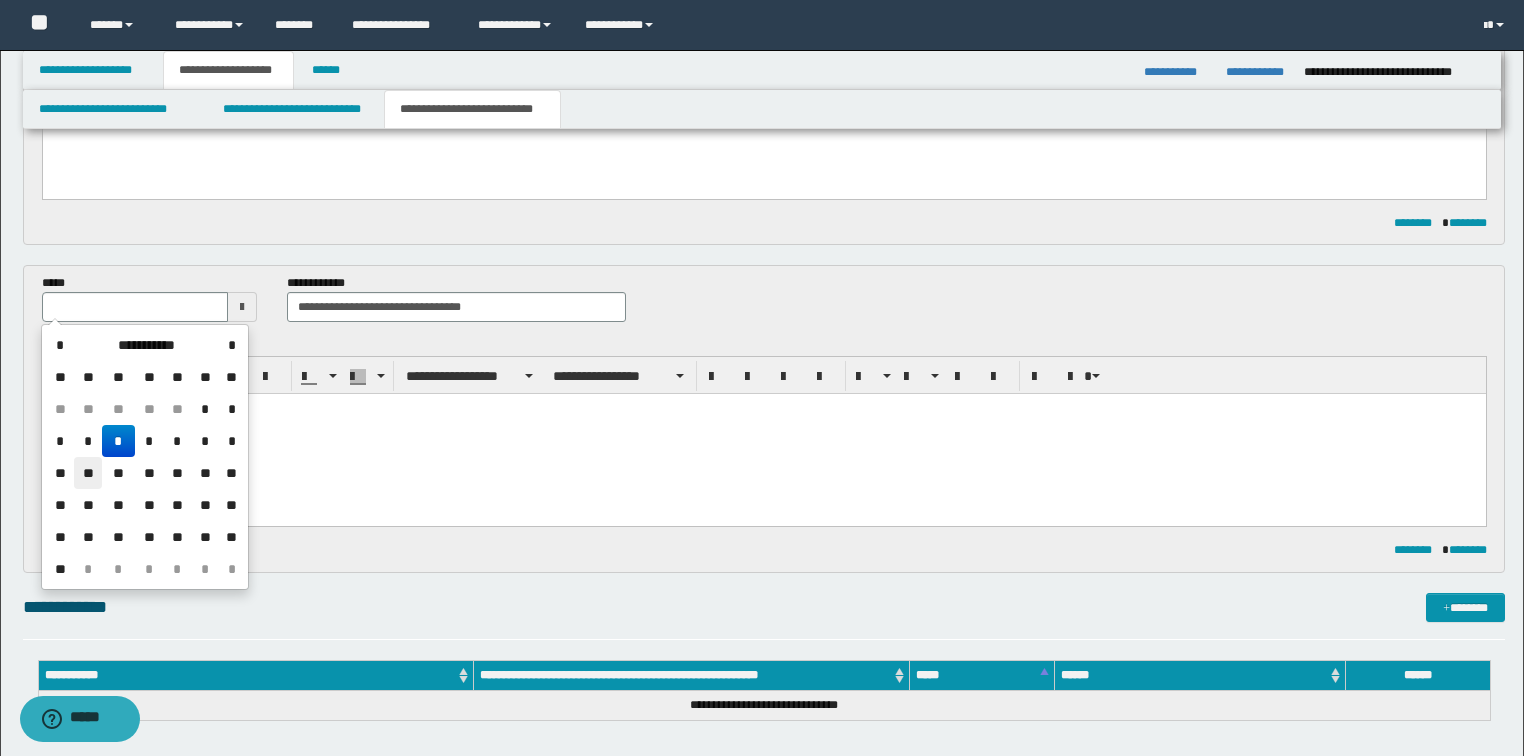 click on "**" at bounding box center (88, 473) 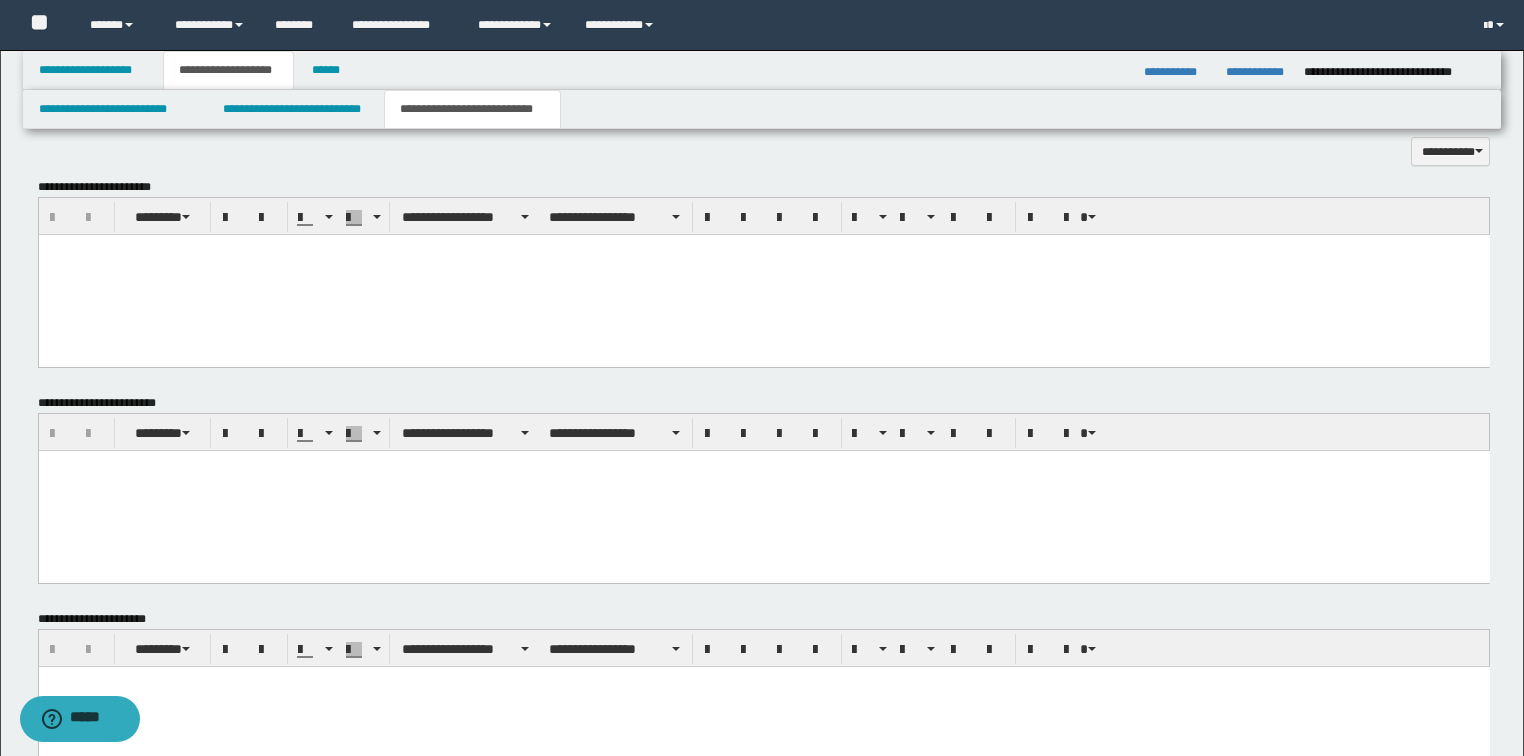 scroll, scrollTop: 1195, scrollLeft: 0, axis: vertical 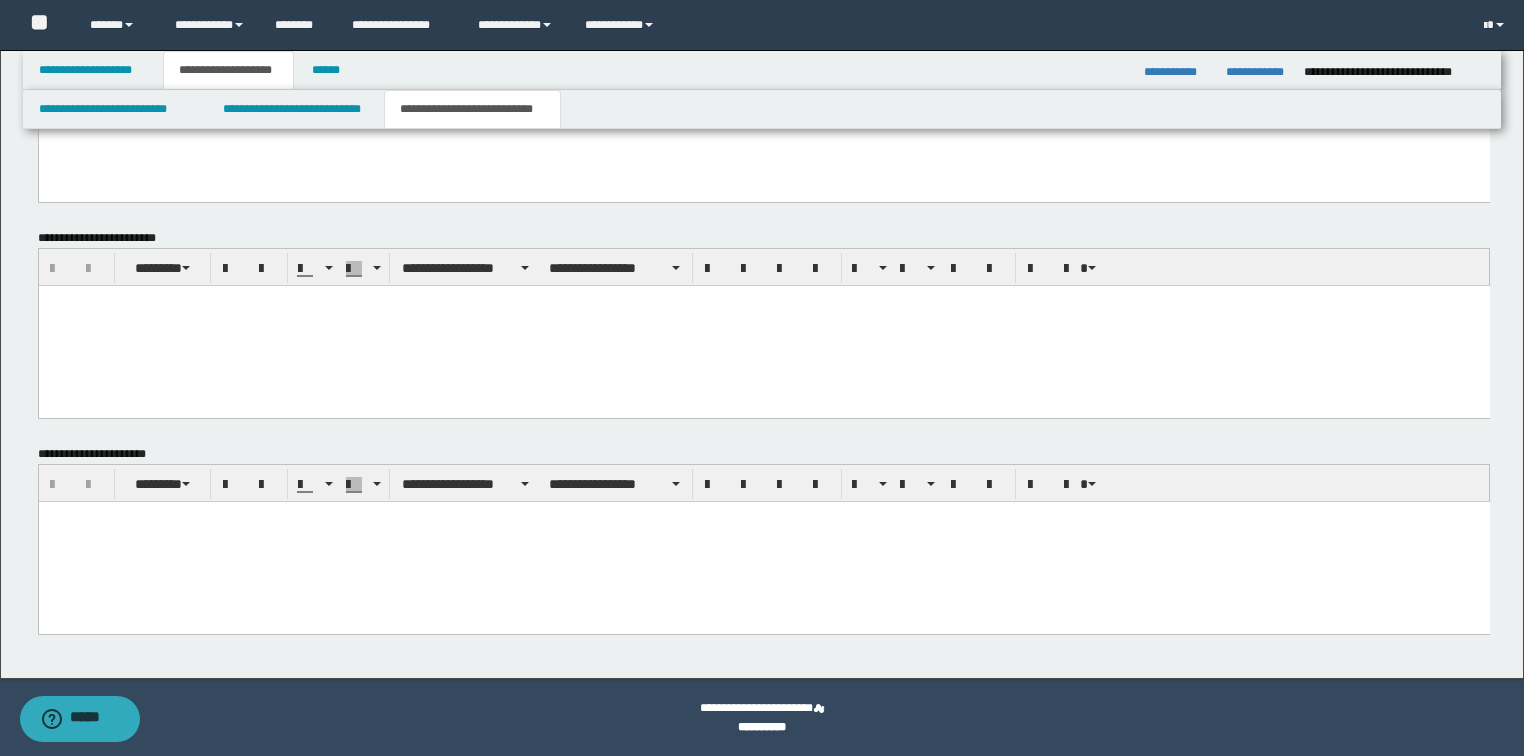 click at bounding box center [763, 541] 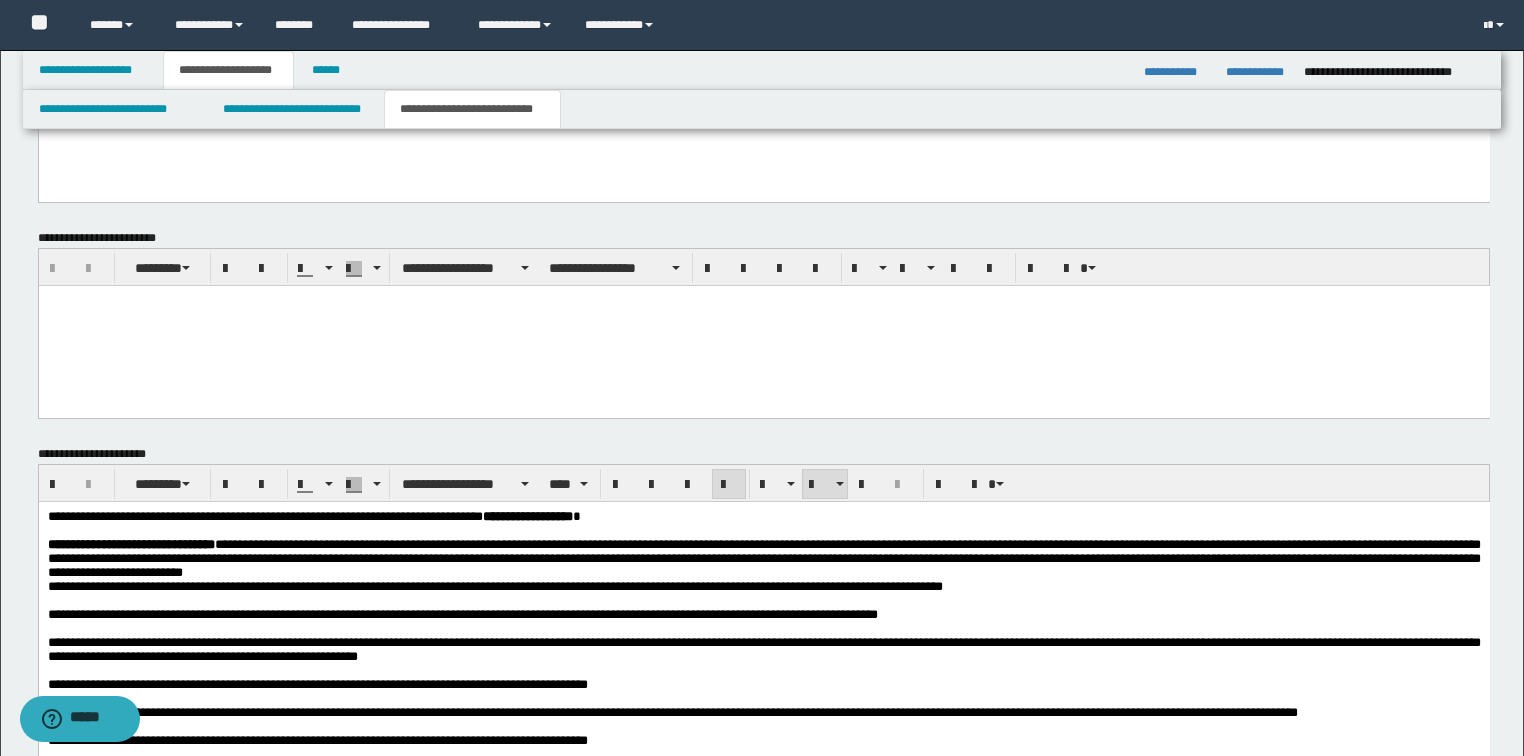 click on "**********" at bounding box center (313, 515) 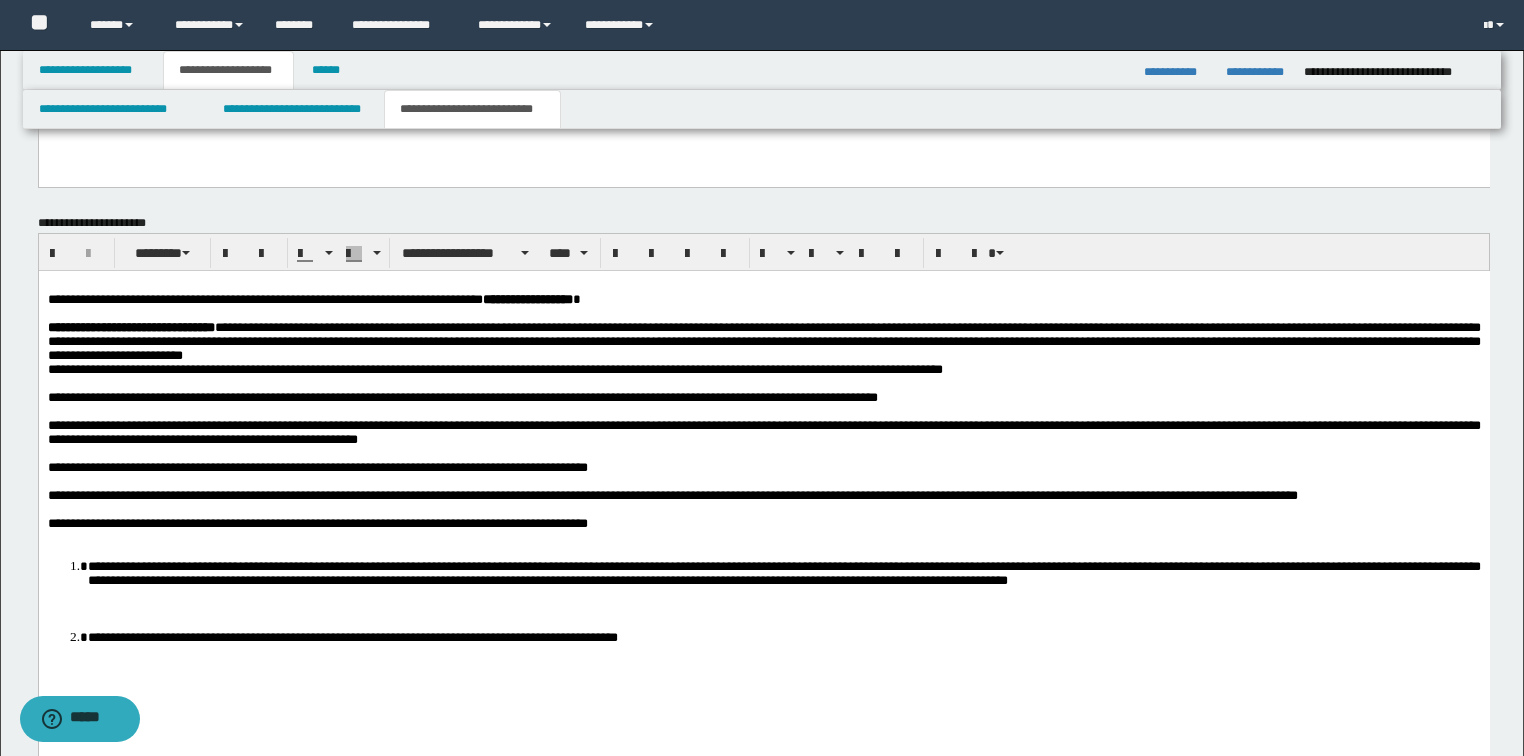 scroll, scrollTop: 1435, scrollLeft: 0, axis: vertical 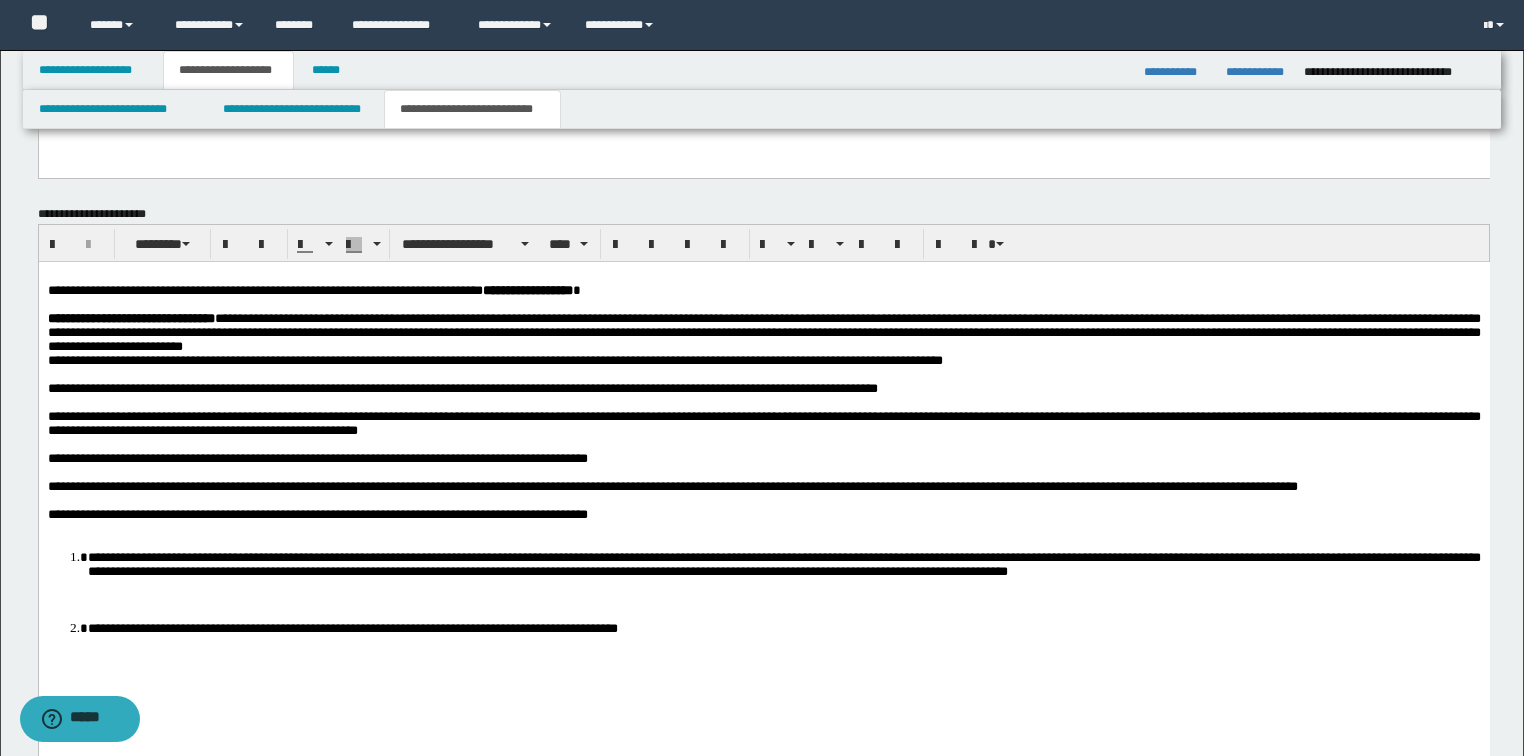 click at bounding box center (763, 472) 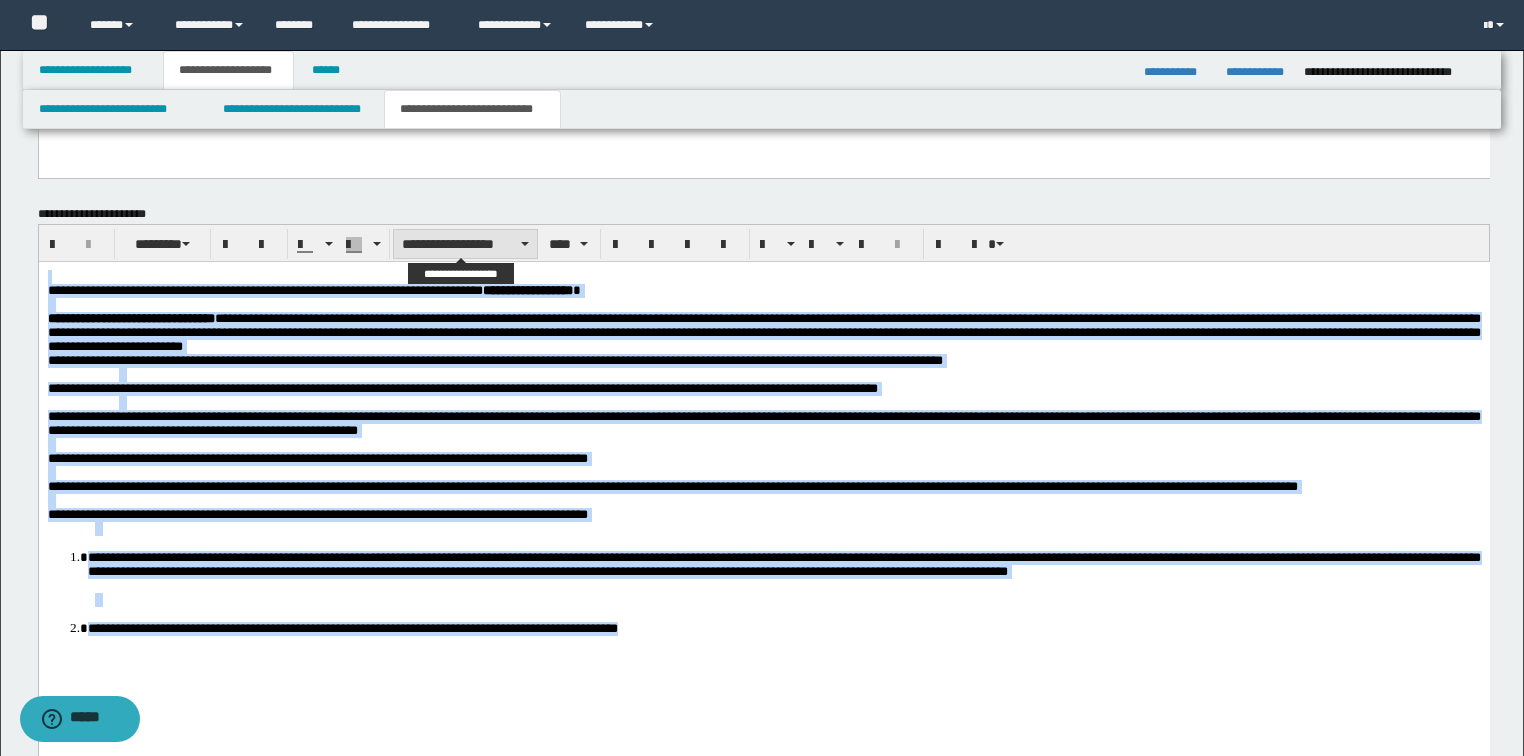 click on "**********" at bounding box center [465, 244] 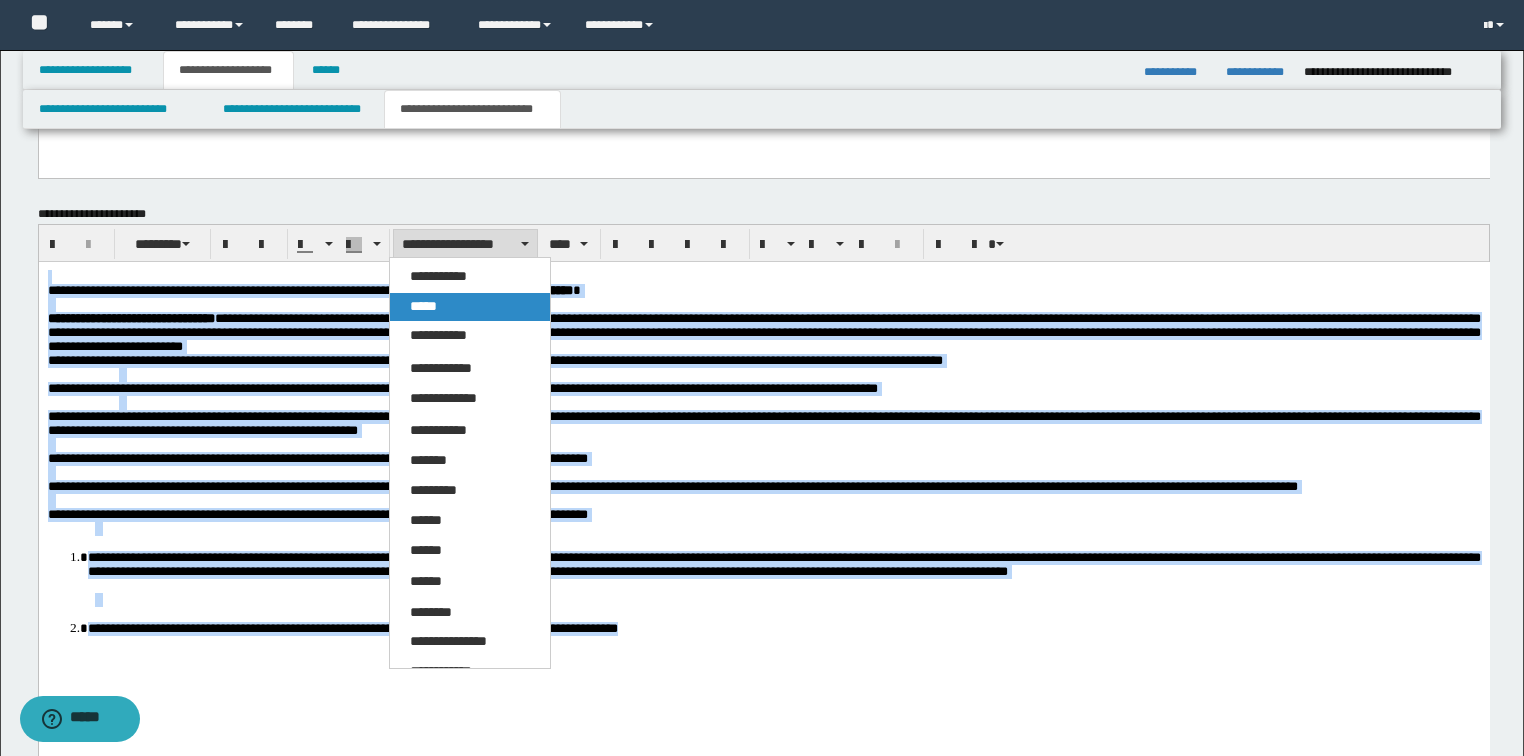 click on "*****" at bounding box center [423, 306] 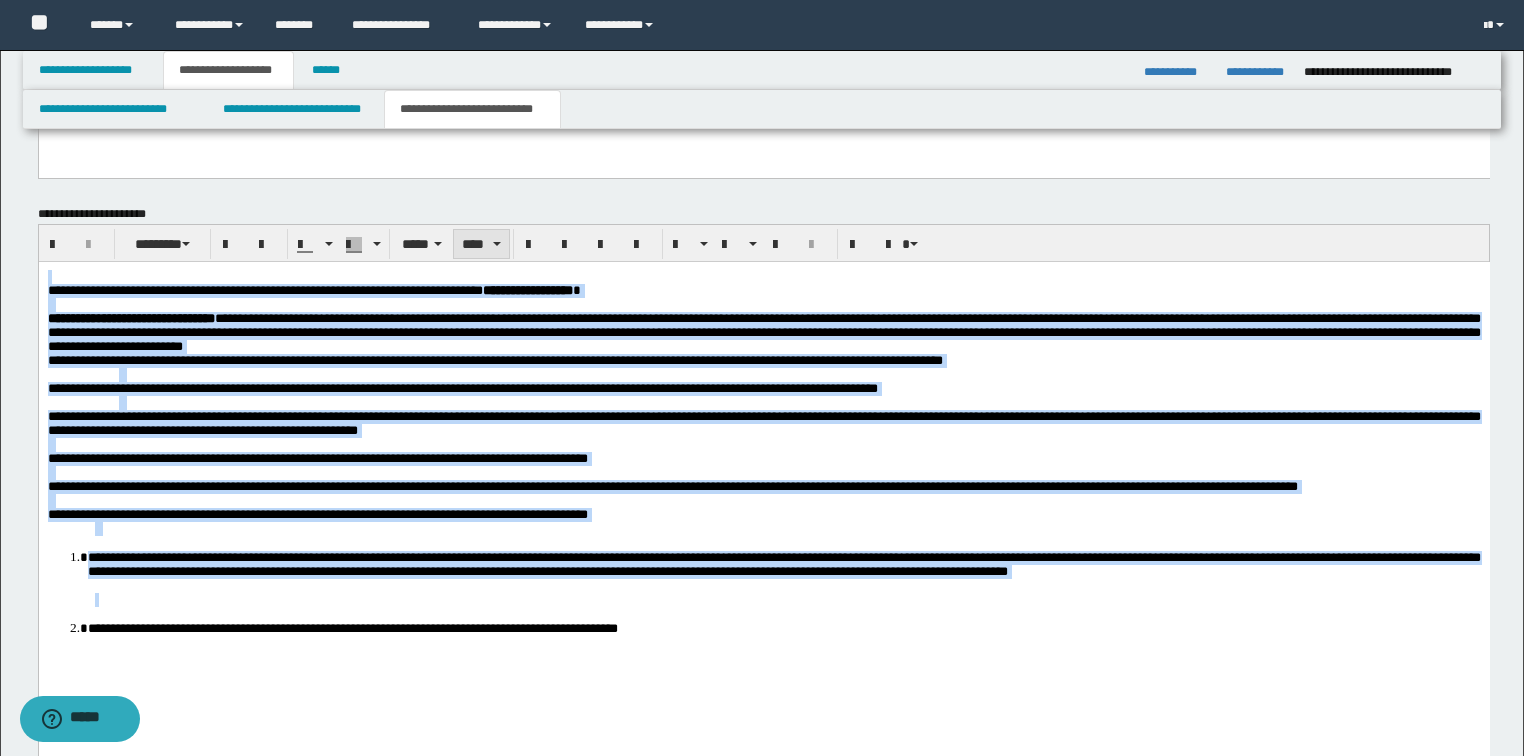 click on "****" at bounding box center [481, 244] 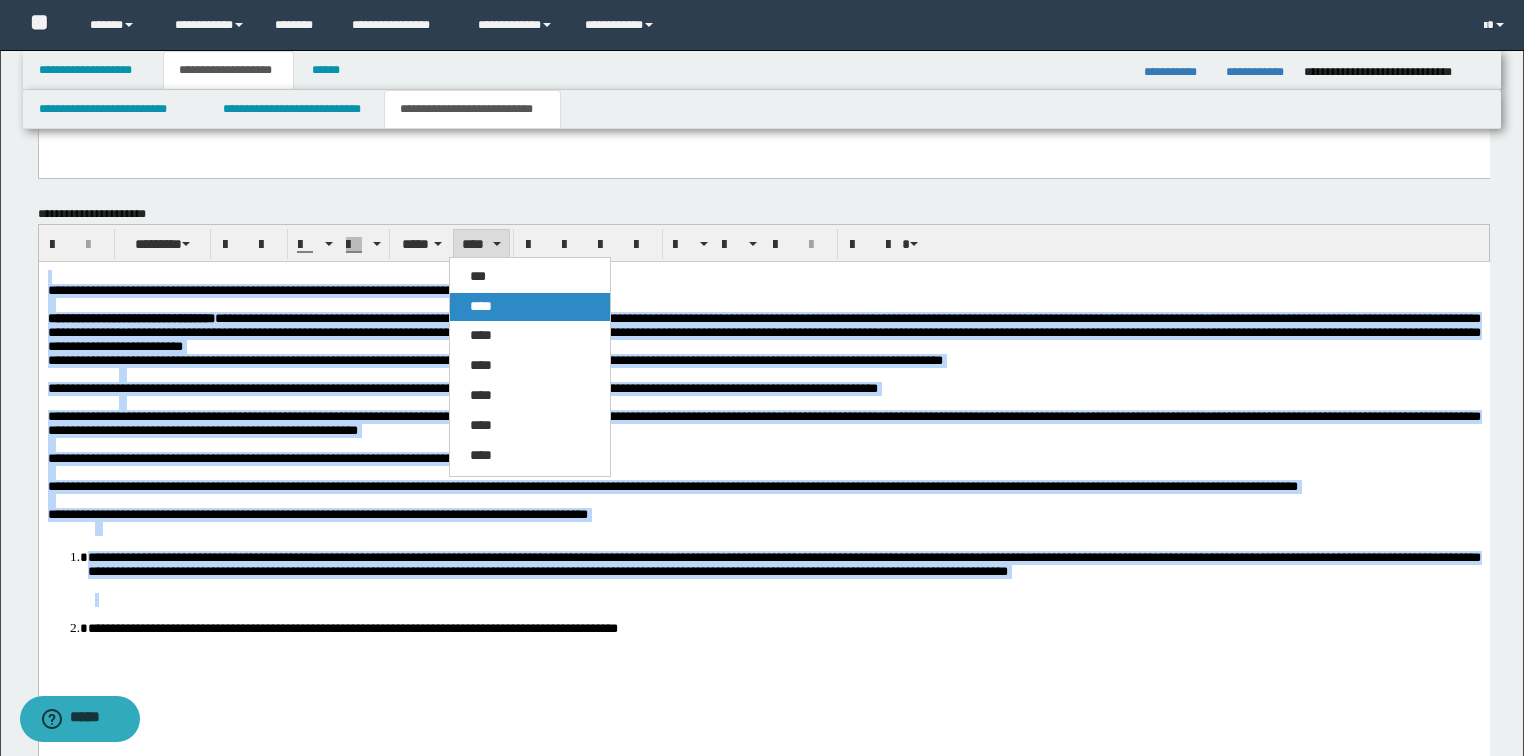 click on "****" at bounding box center [481, 306] 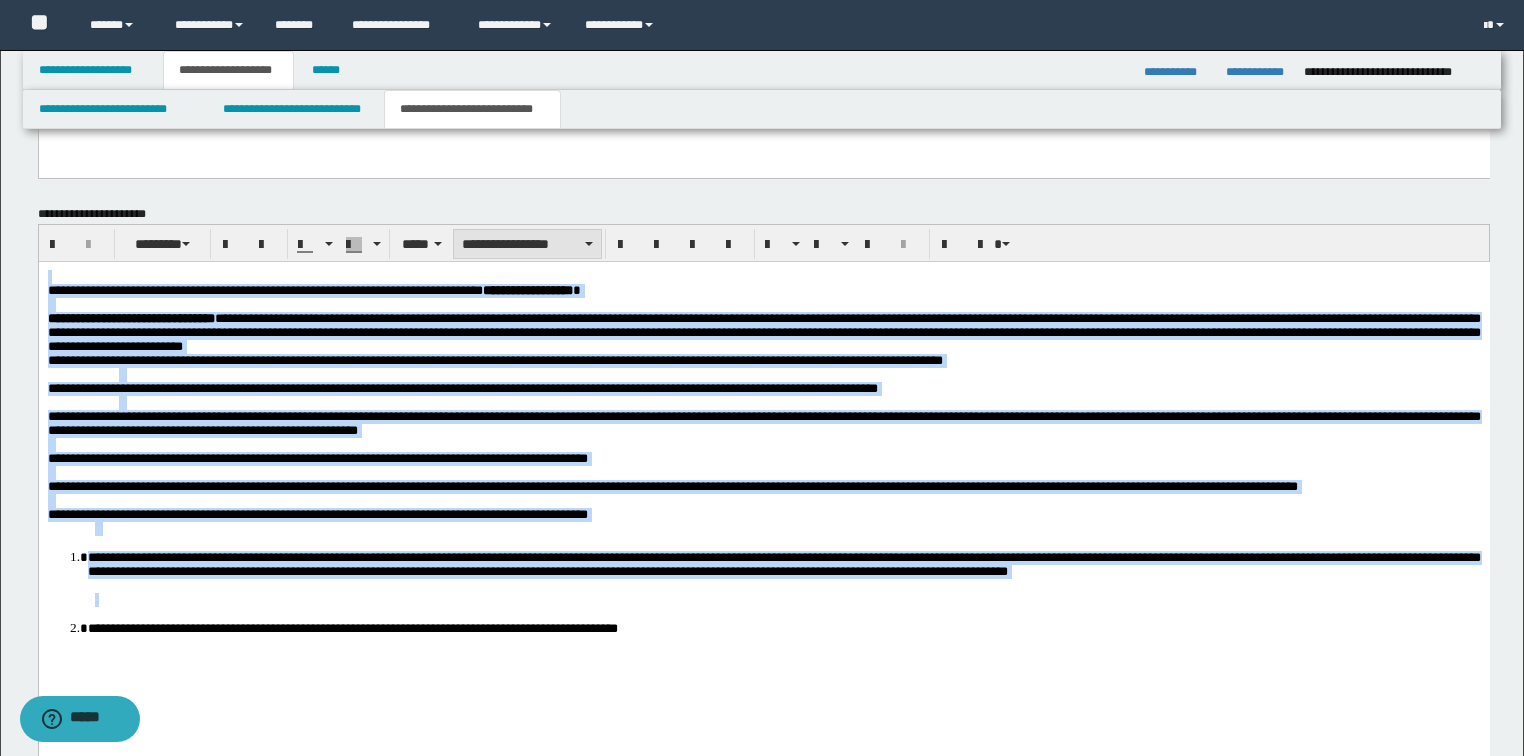 click on "**********" at bounding box center [527, 244] 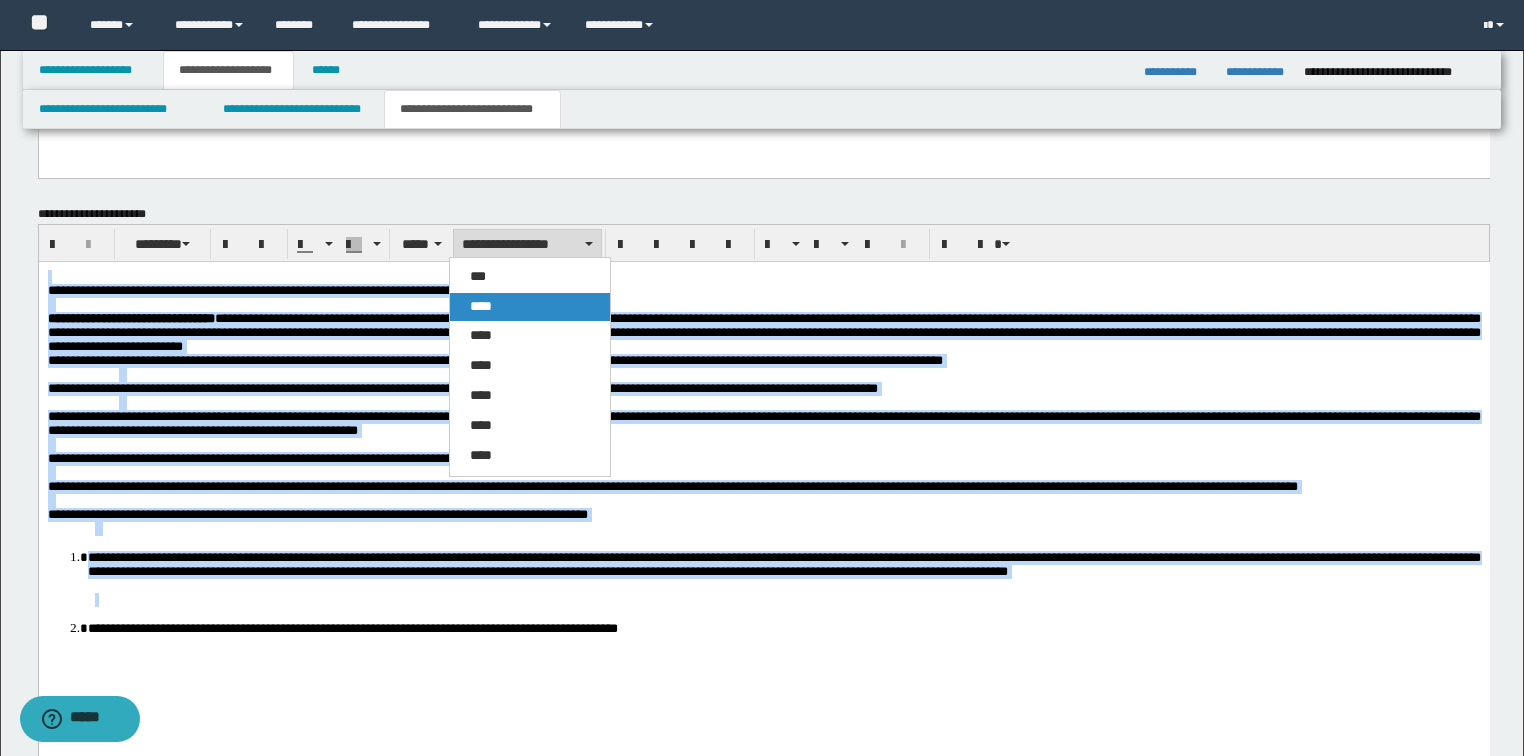 click on "****" at bounding box center (481, 306) 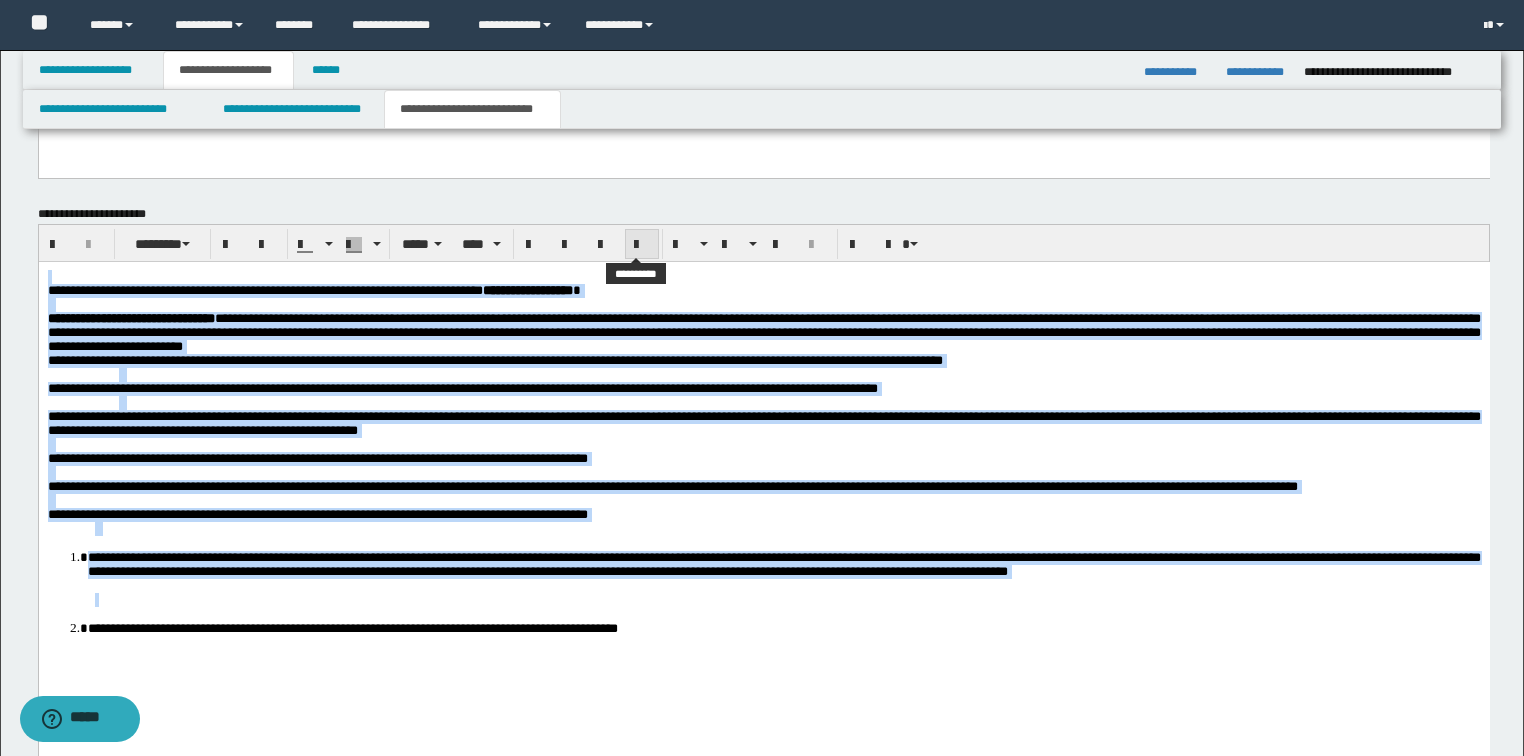 click at bounding box center (642, 244) 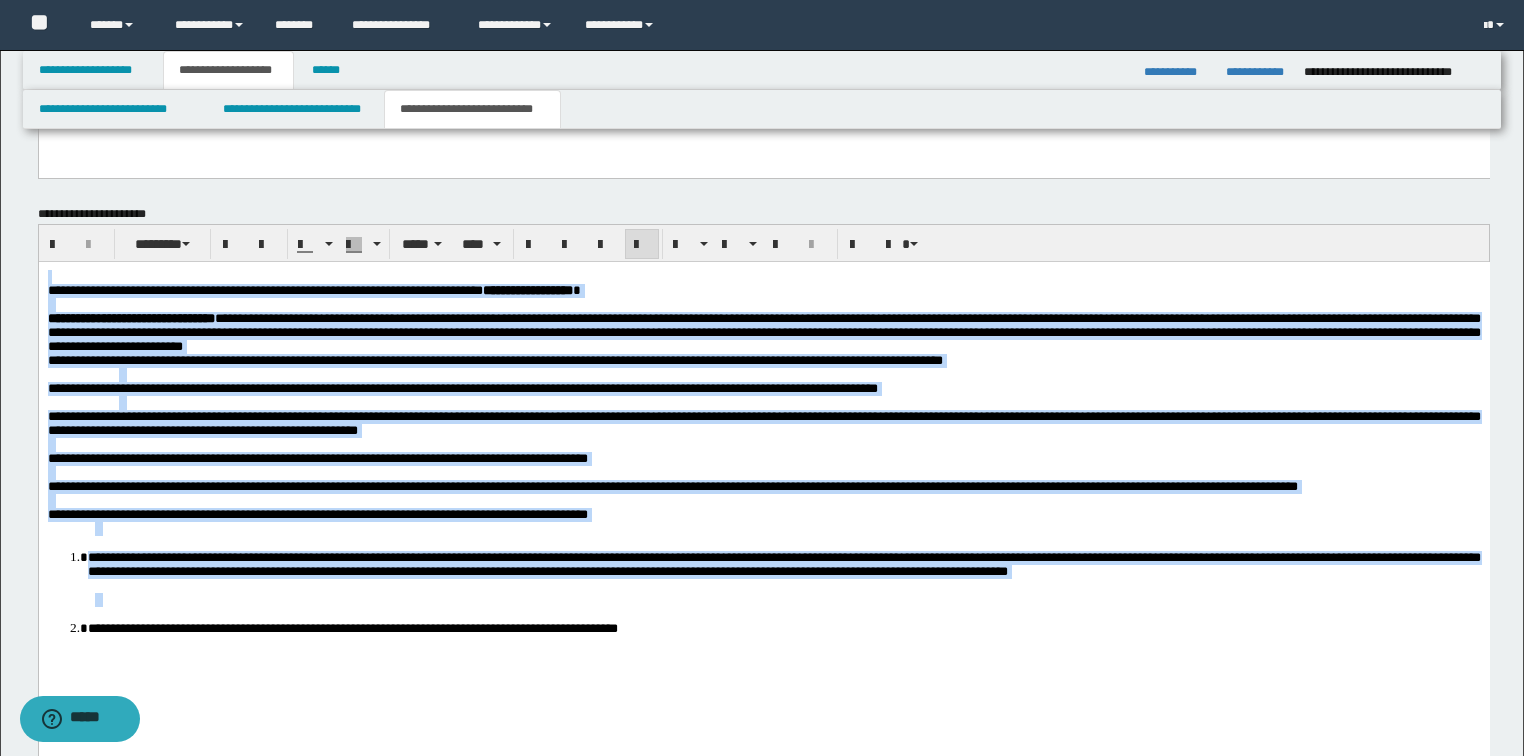 click at bounding box center [642, 244] 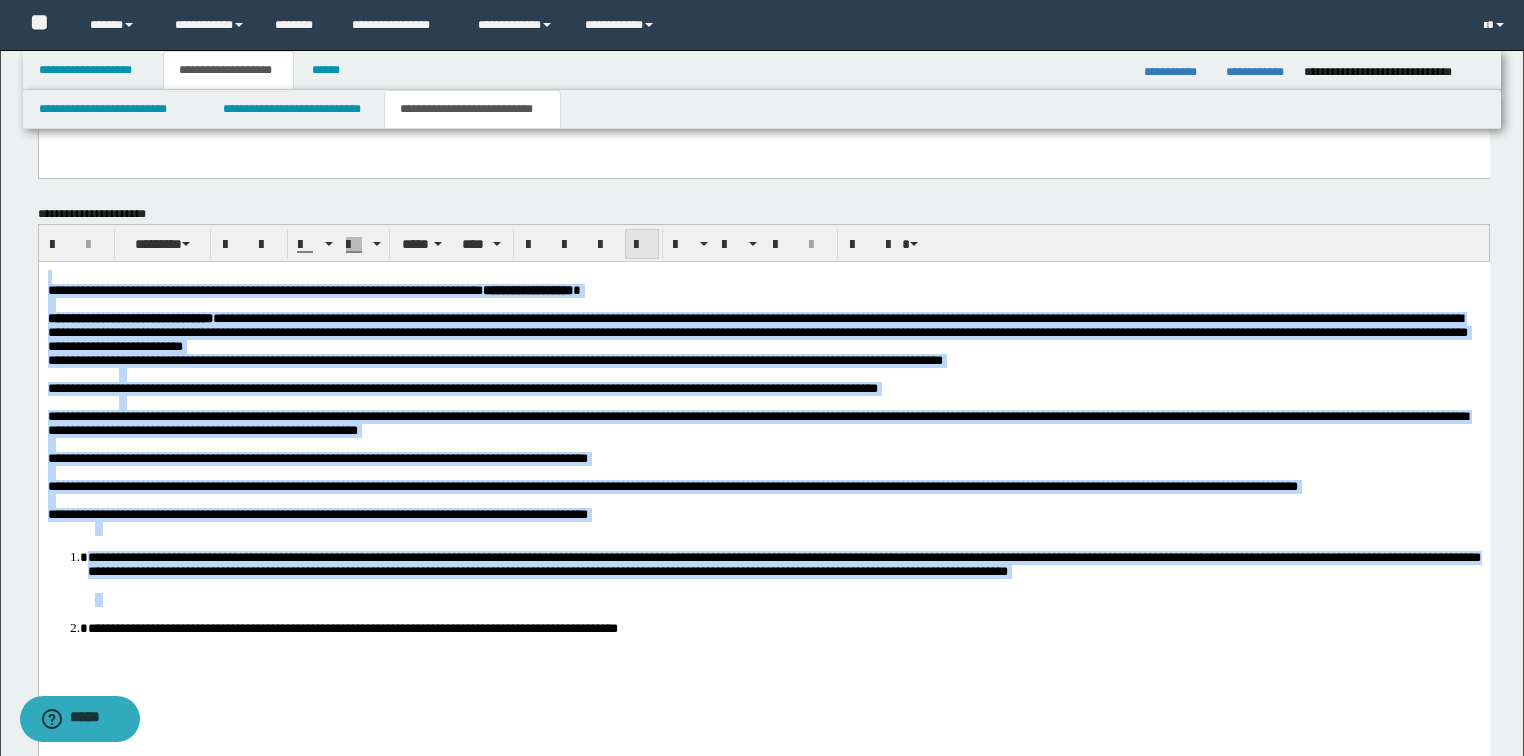 click at bounding box center [642, 244] 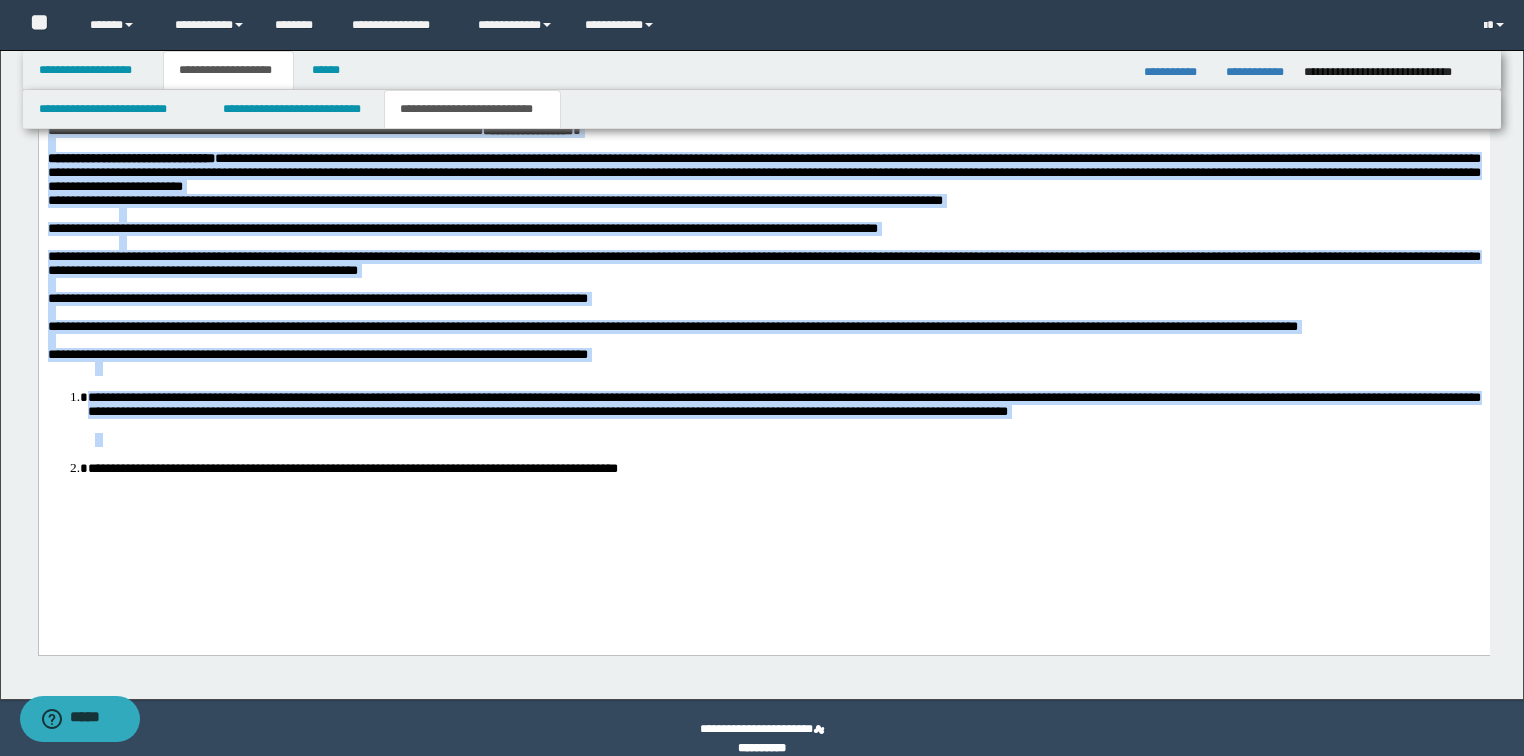 click at bounding box center [763, 340] 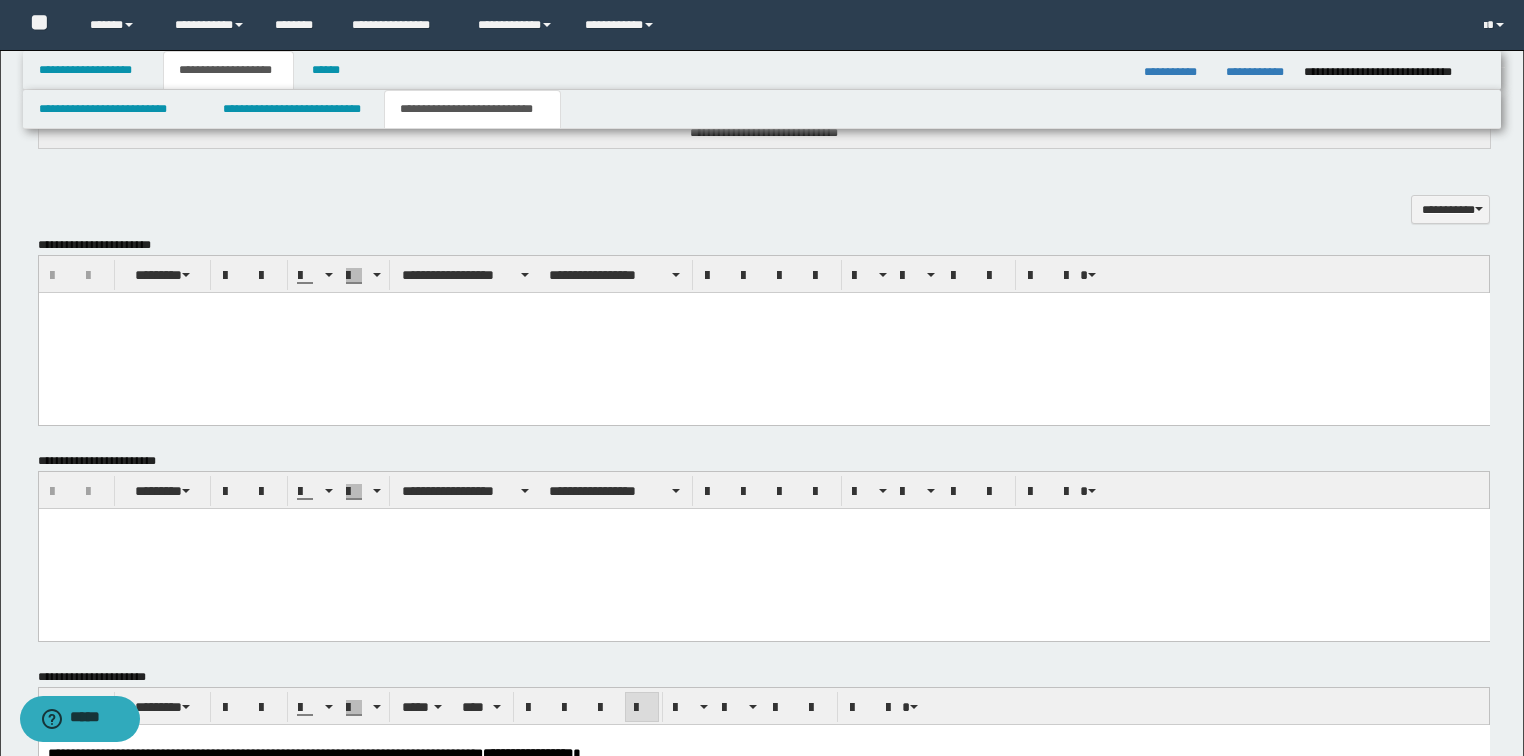 scroll, scrollTop: 955, scrollLeft: 0, axis: vertical 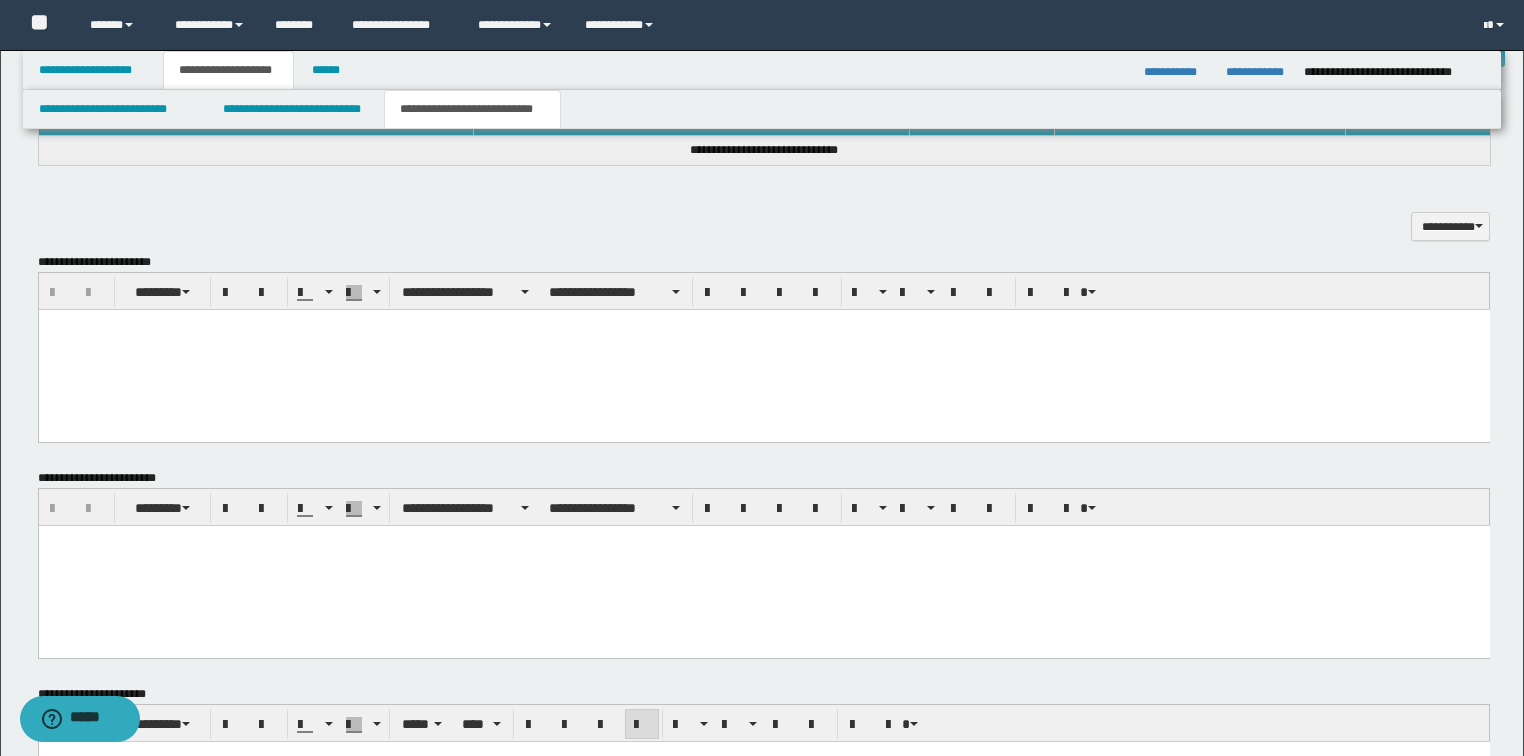 click at bounding box center [763, 350] 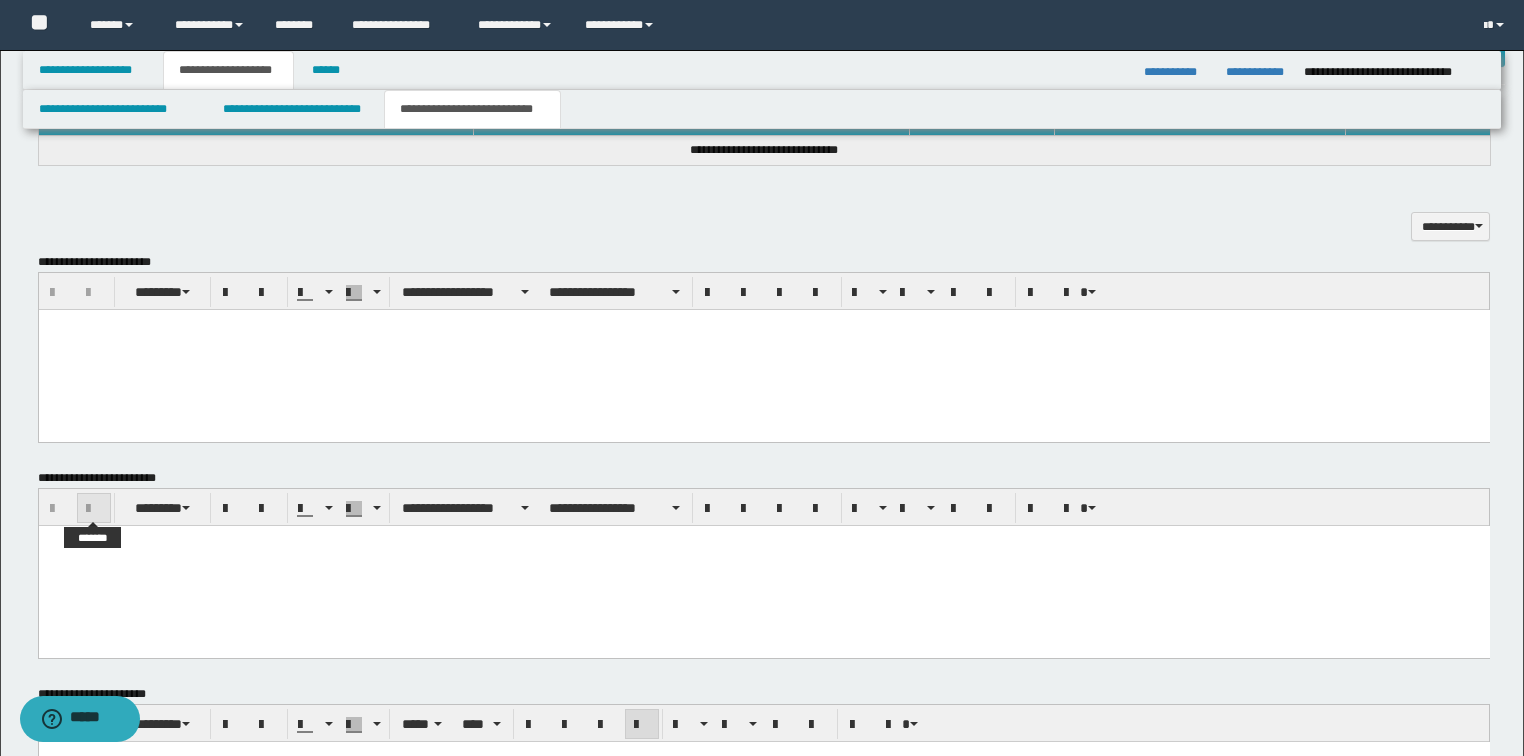 paste 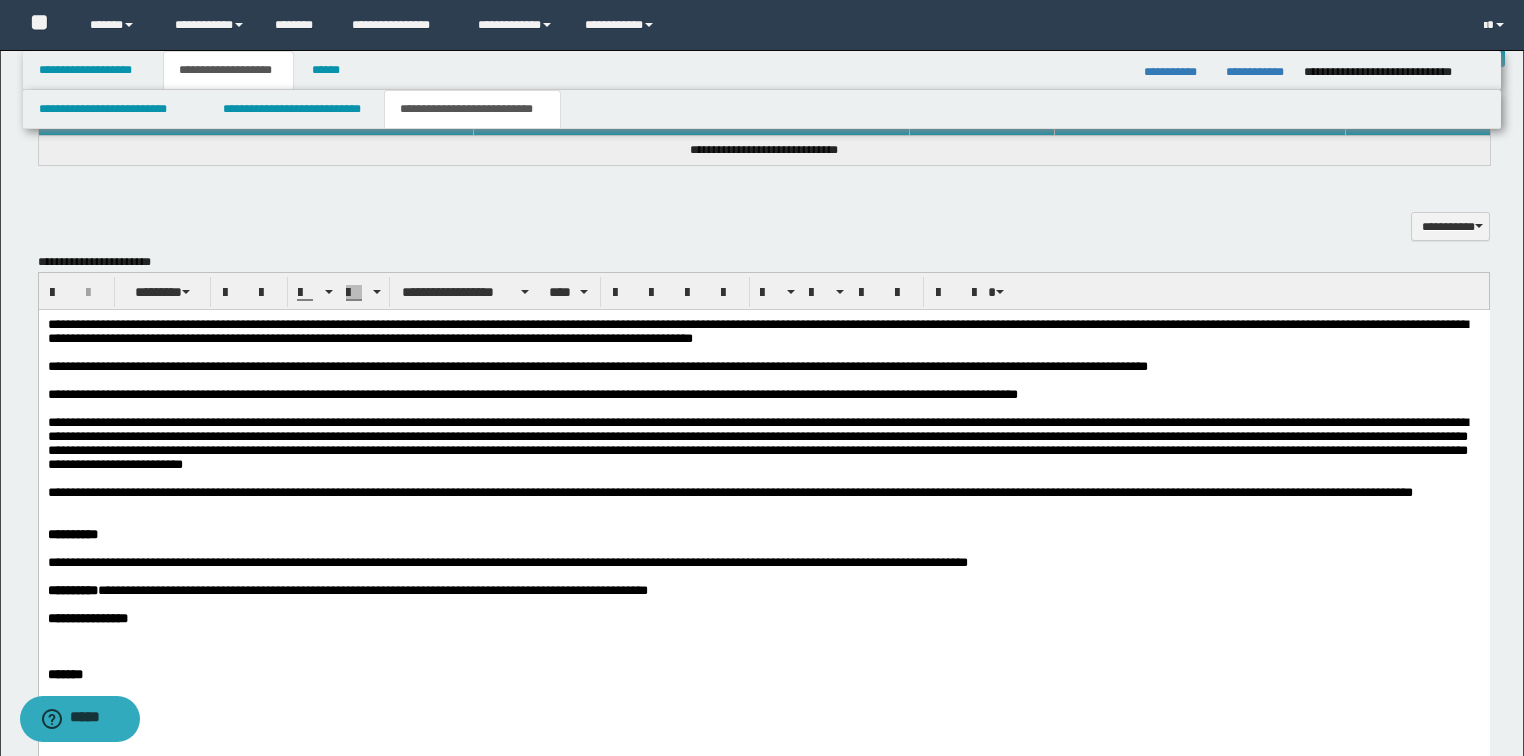 click on "**********" at bounding box center (763, 539) 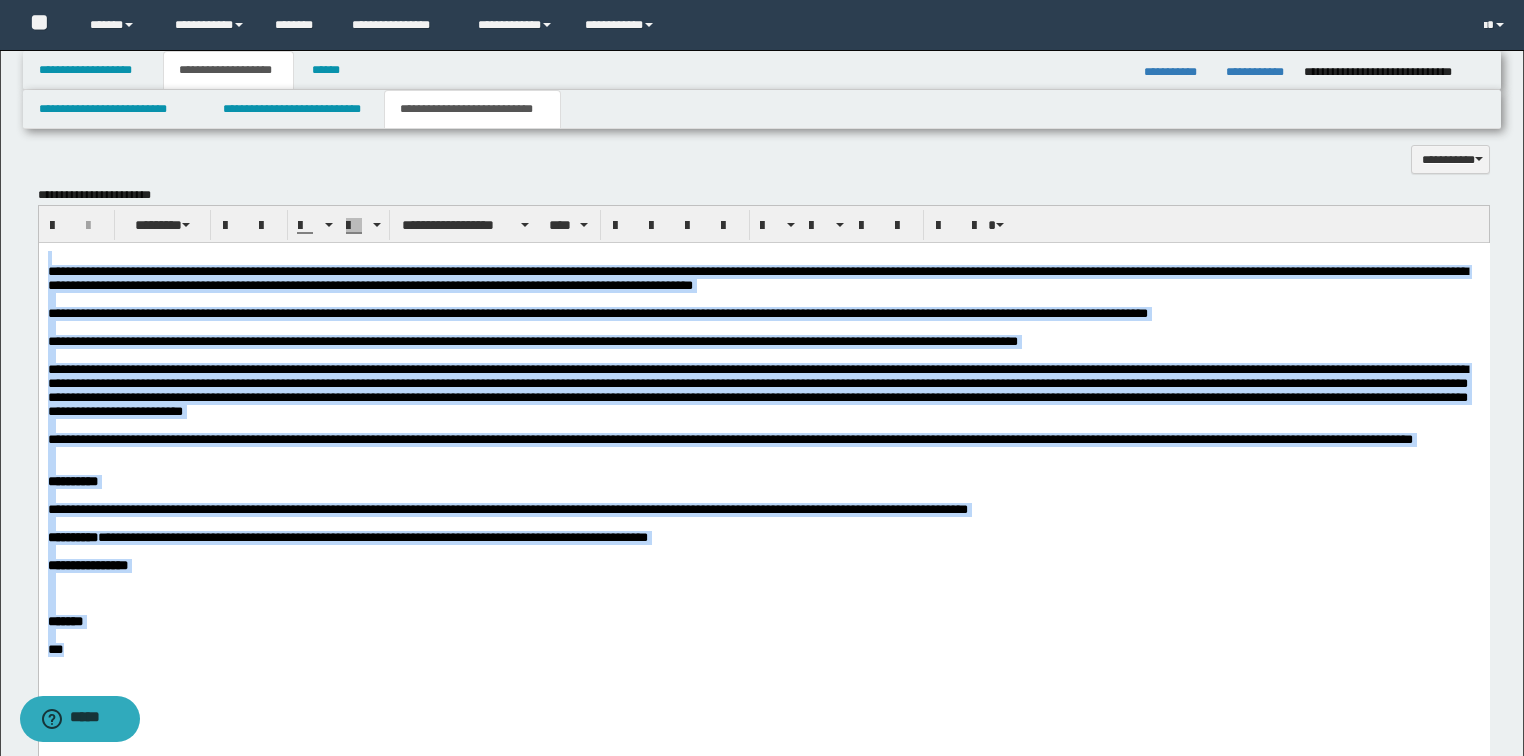 scroll, scrollTop: 1115, scrollLeft: 0, axis: vertical 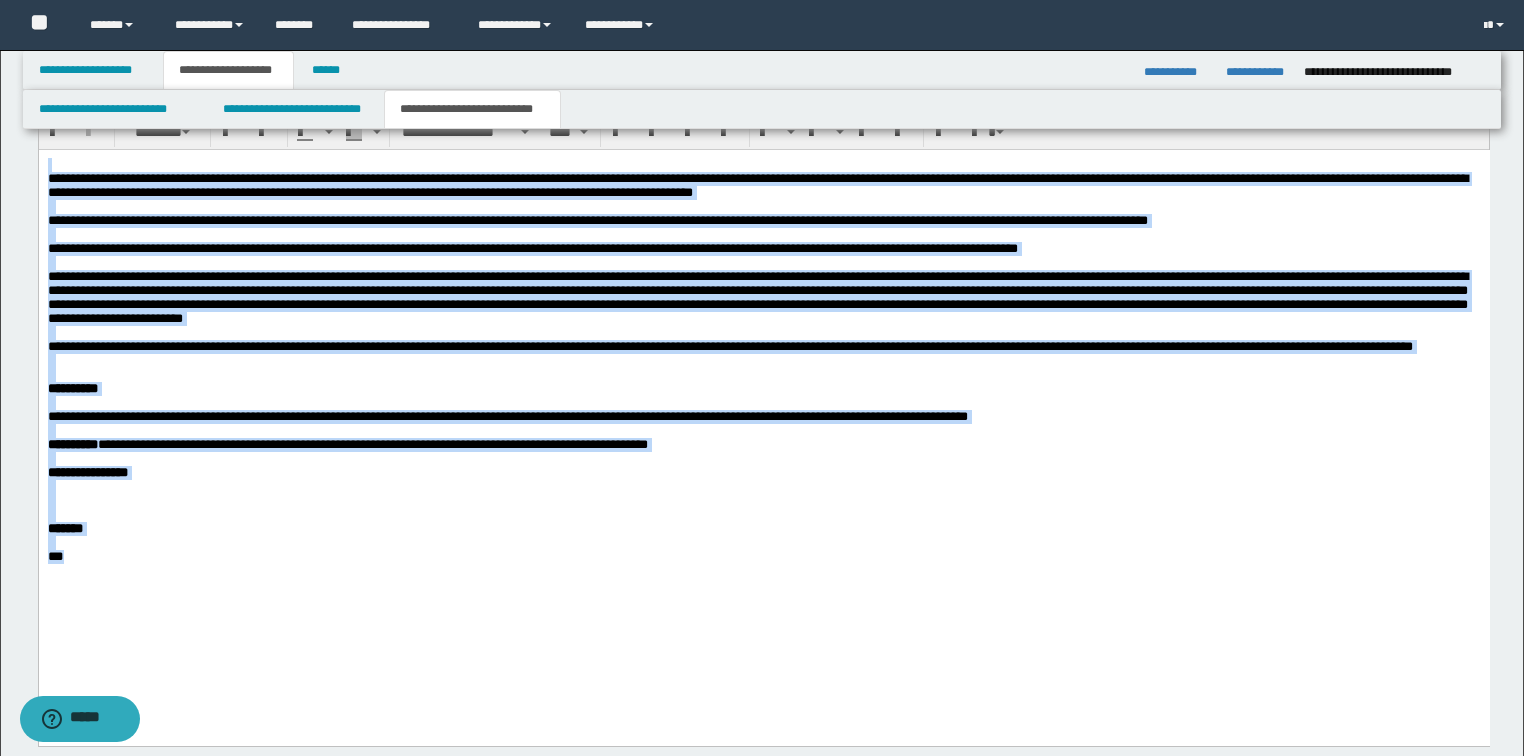 click at bounding box center (763, 403) 